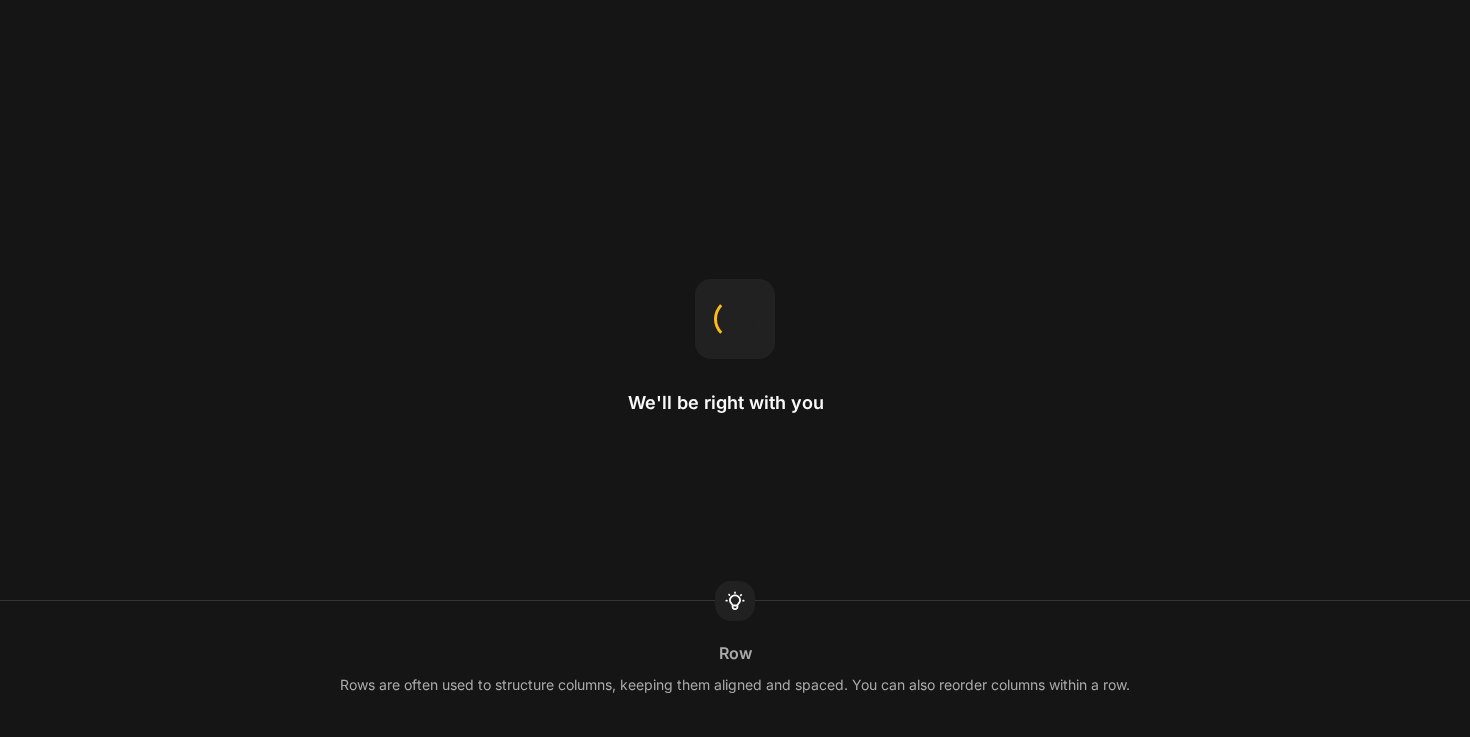 scroll, scrollTop: 0, scrollLeft: 0, axis: both 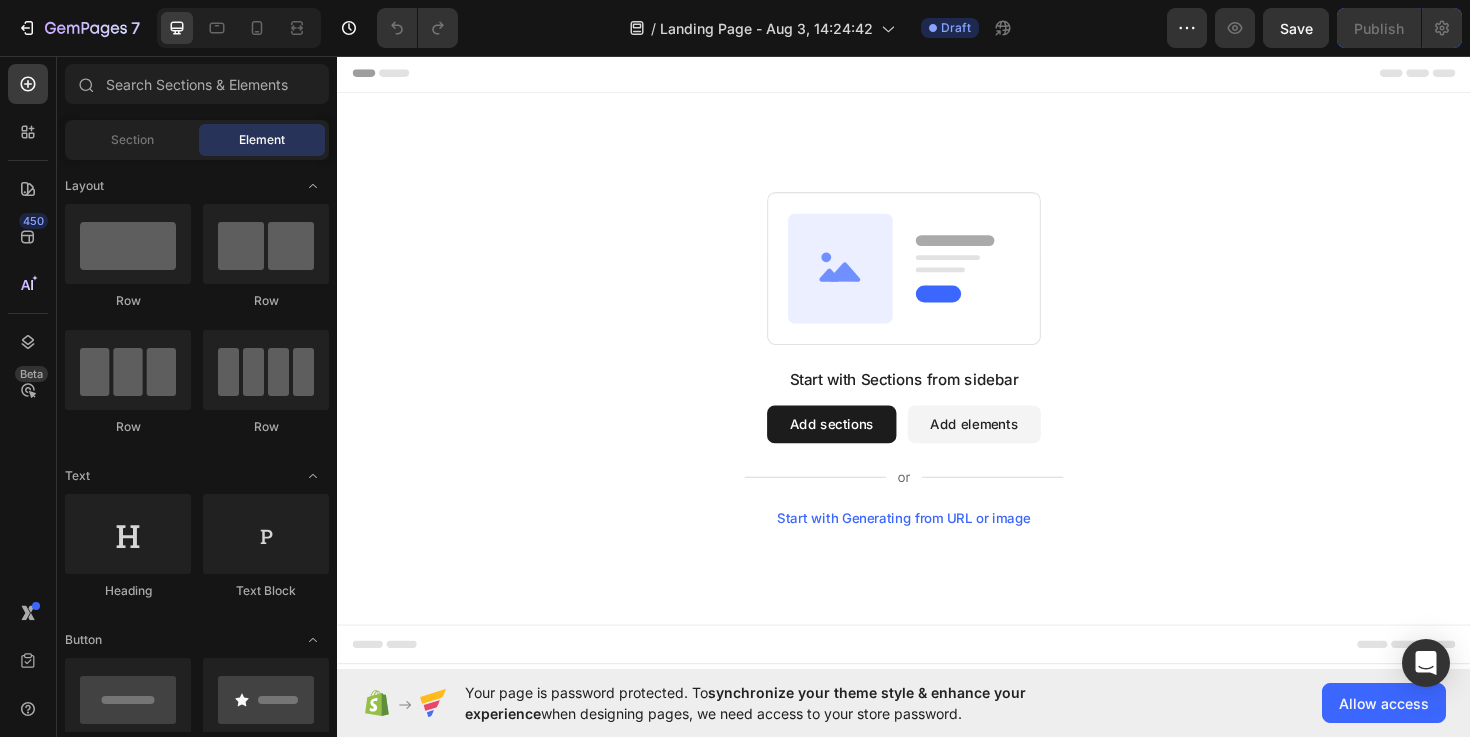 click on "Section Element" at bounding box center (197, 140) 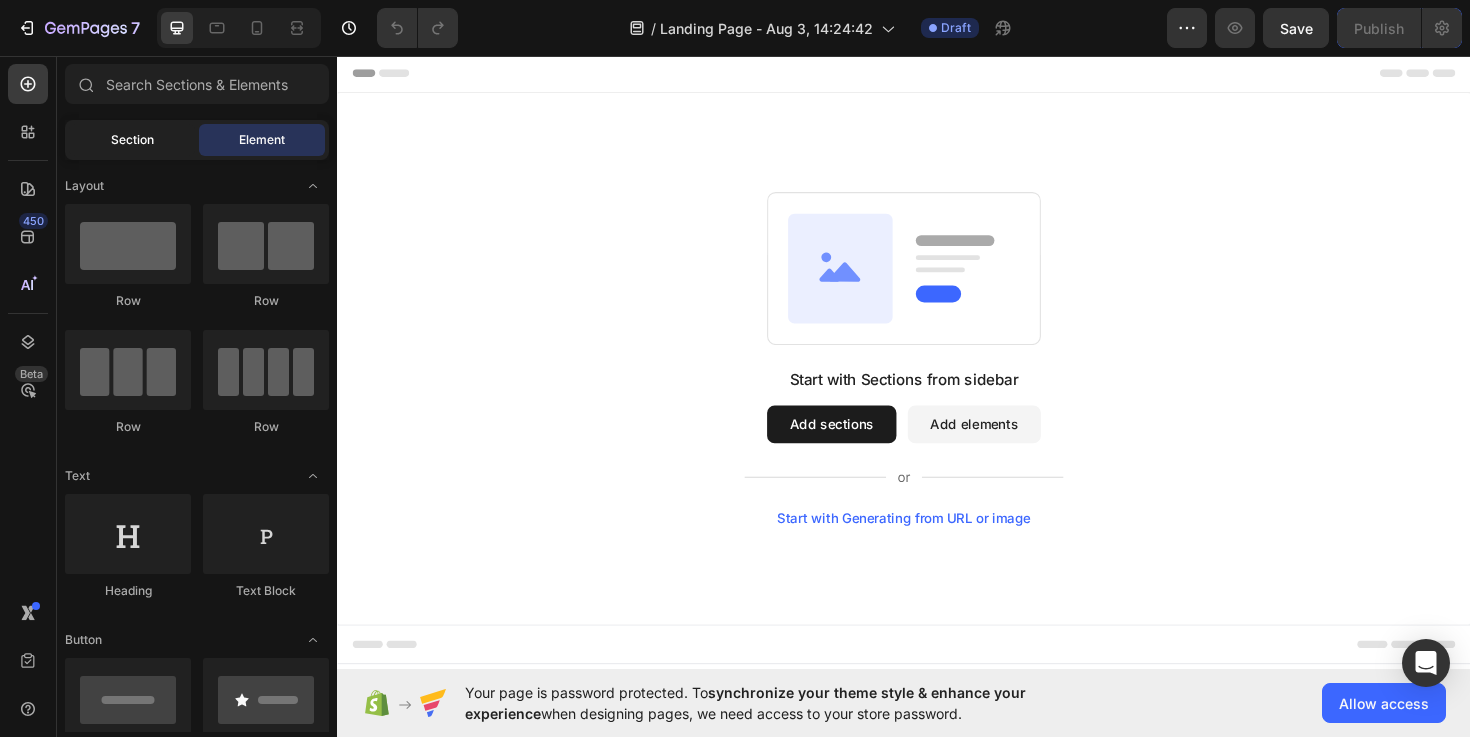click on "Section" 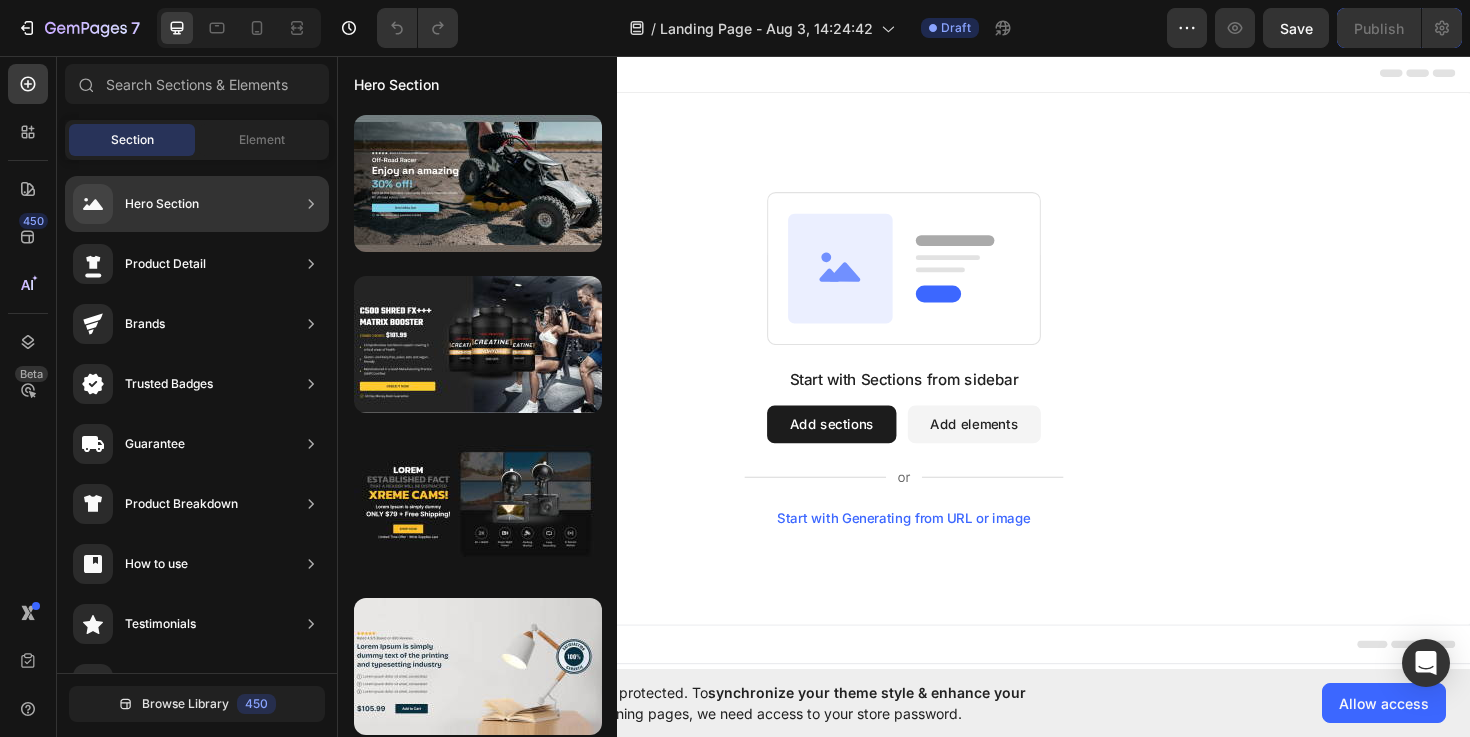click on "Hero Section" at bounding box center (162, 204) 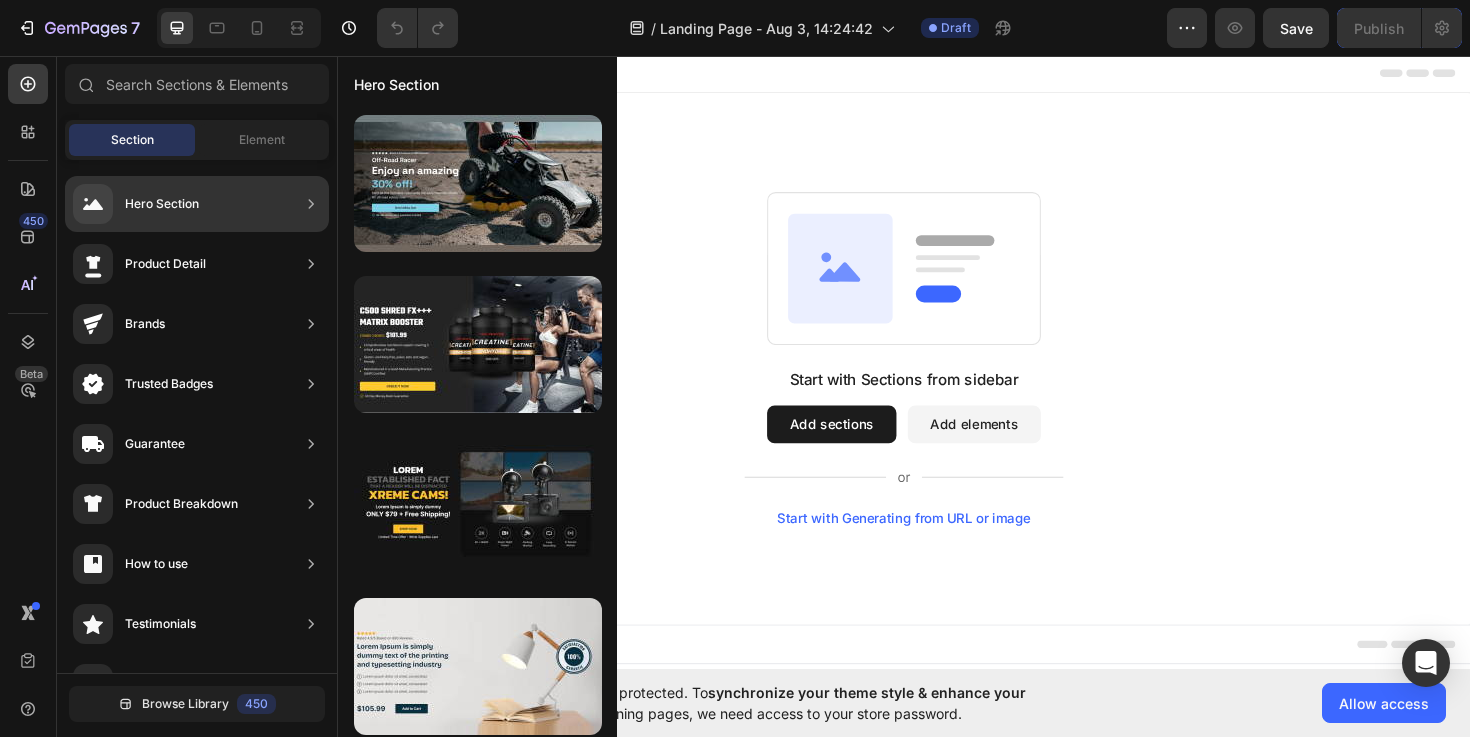 click on "Hero Section" 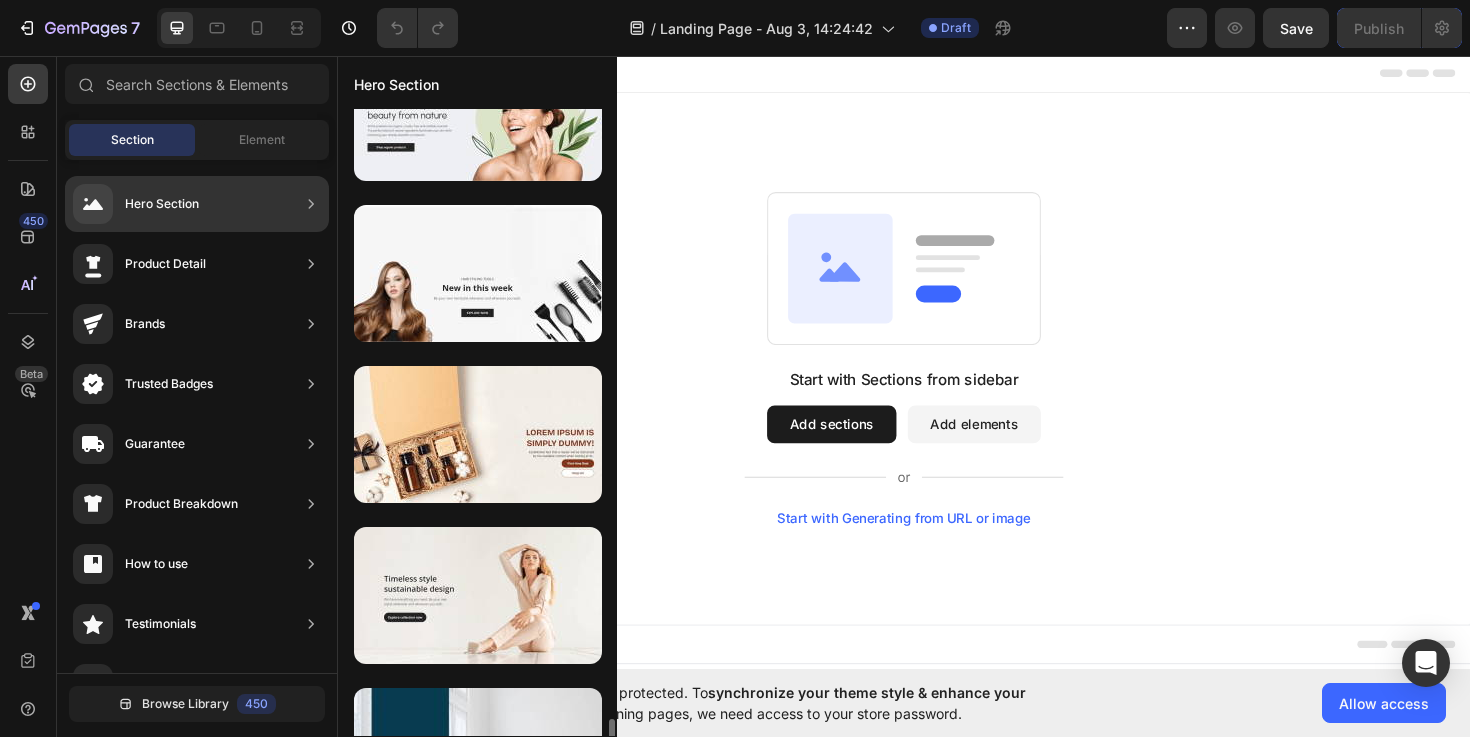 scroll, scrollTop: 5772, scrollLeft: 0, axis: vertical 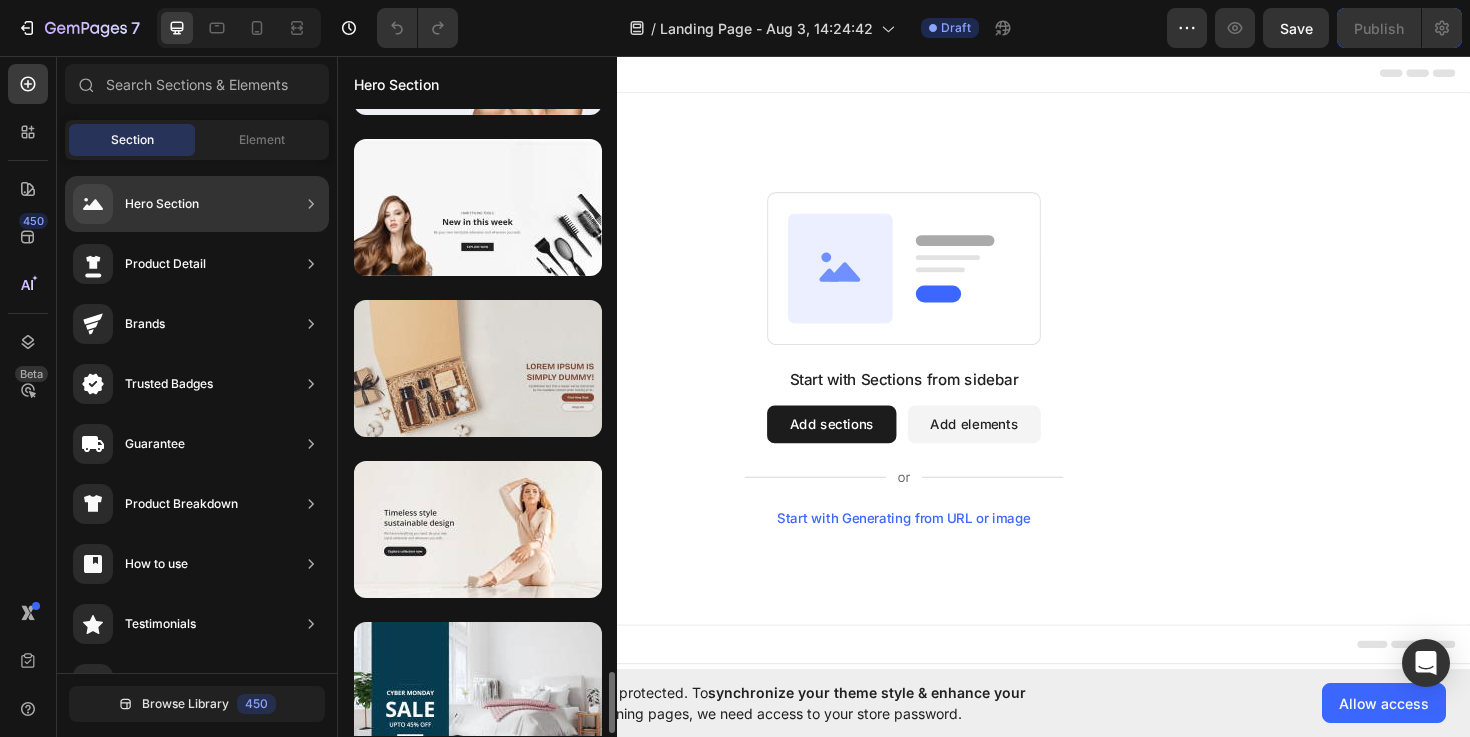 click at bounding box center (478, 368) 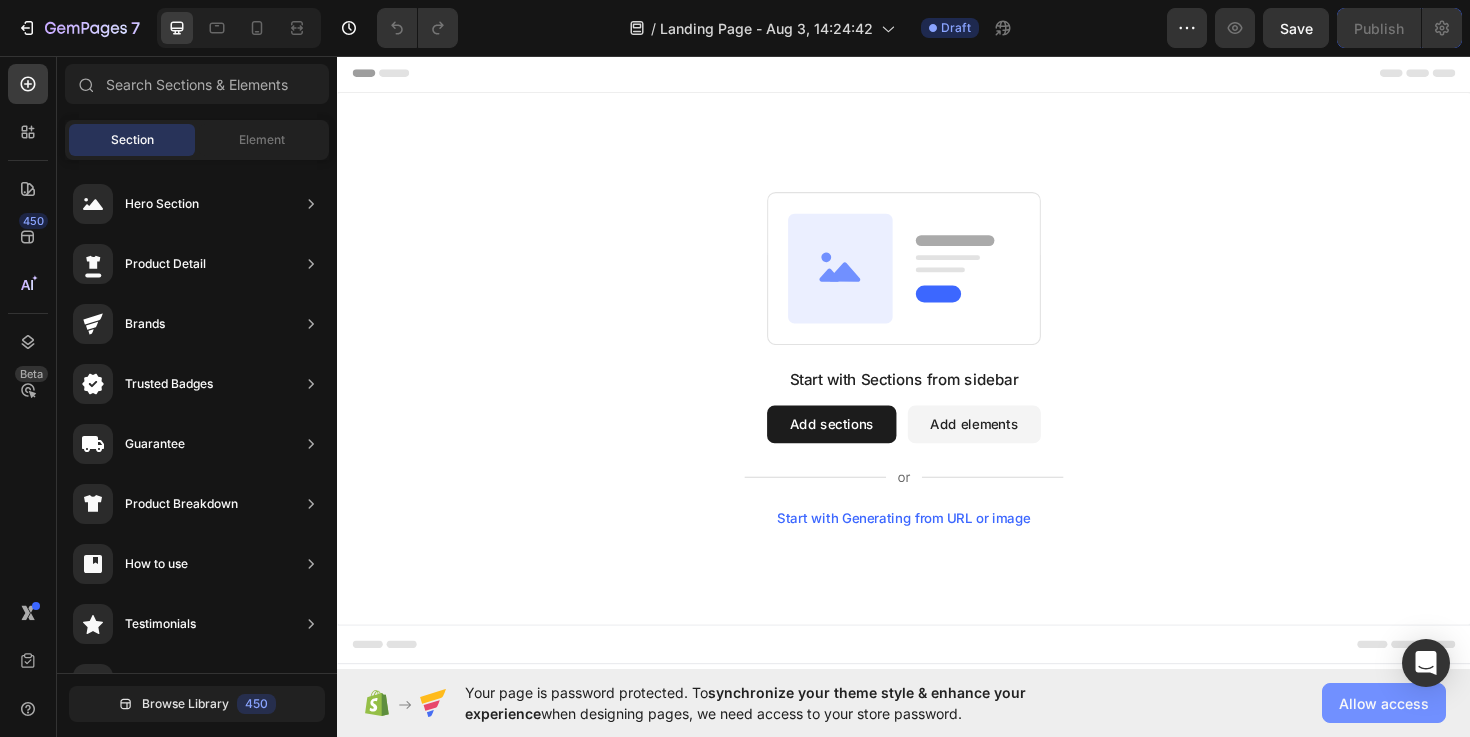 click on "Allow access" 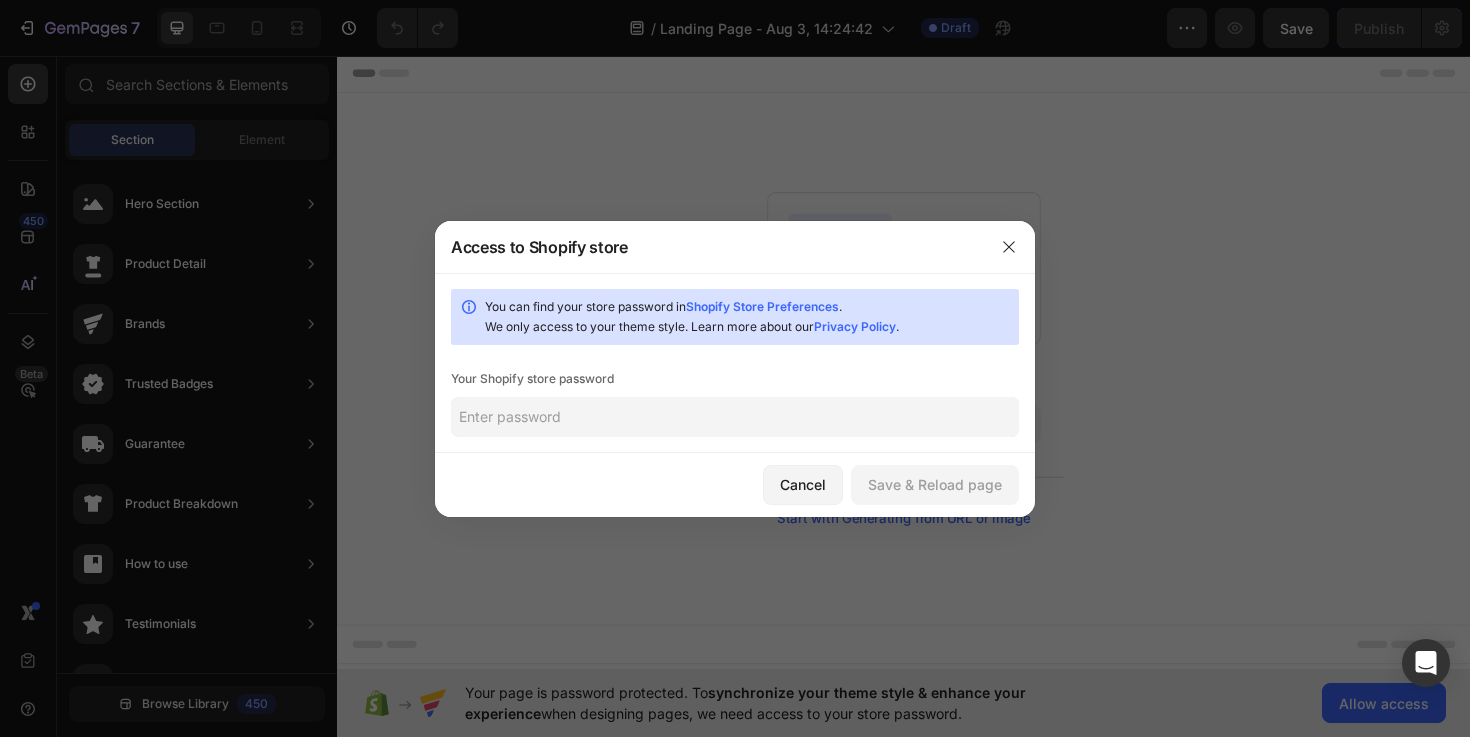 click 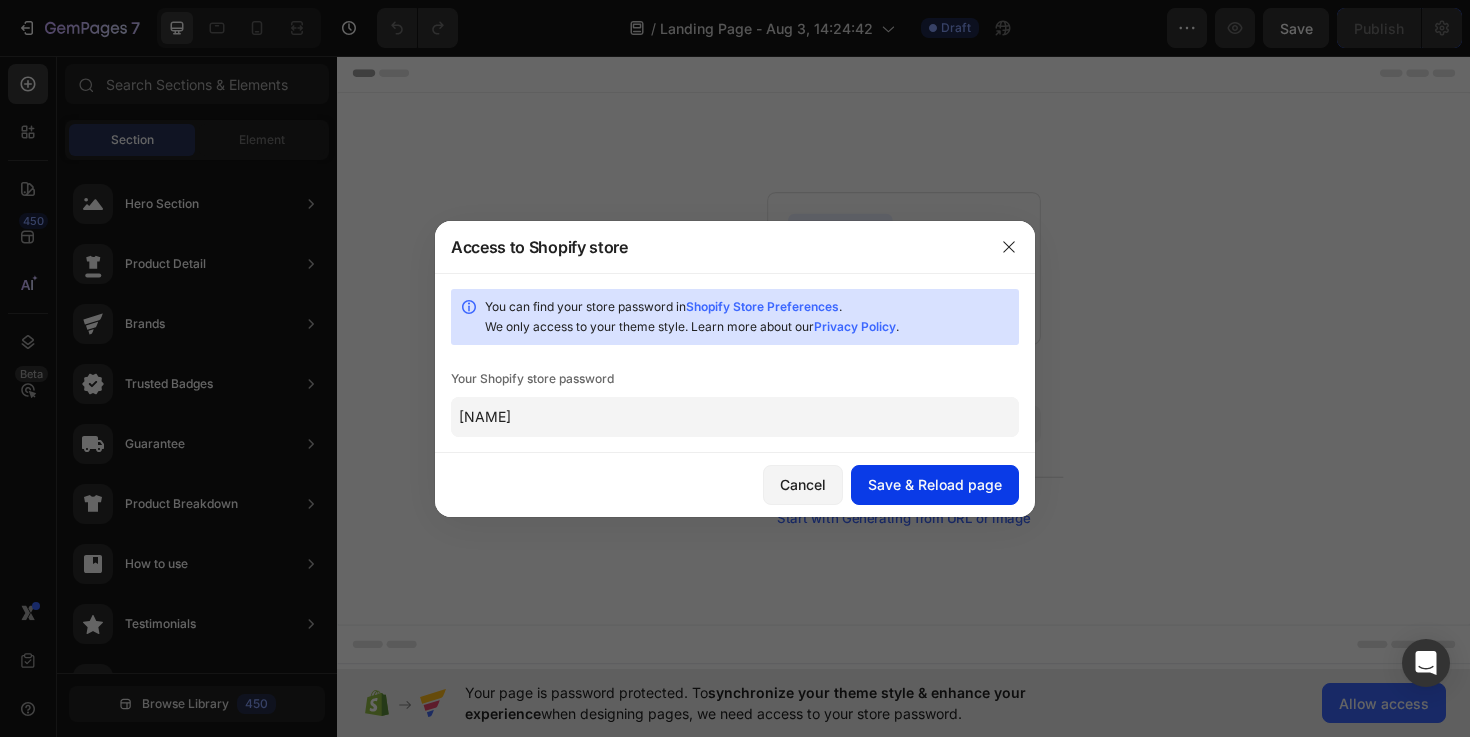 type on "[NAME]" 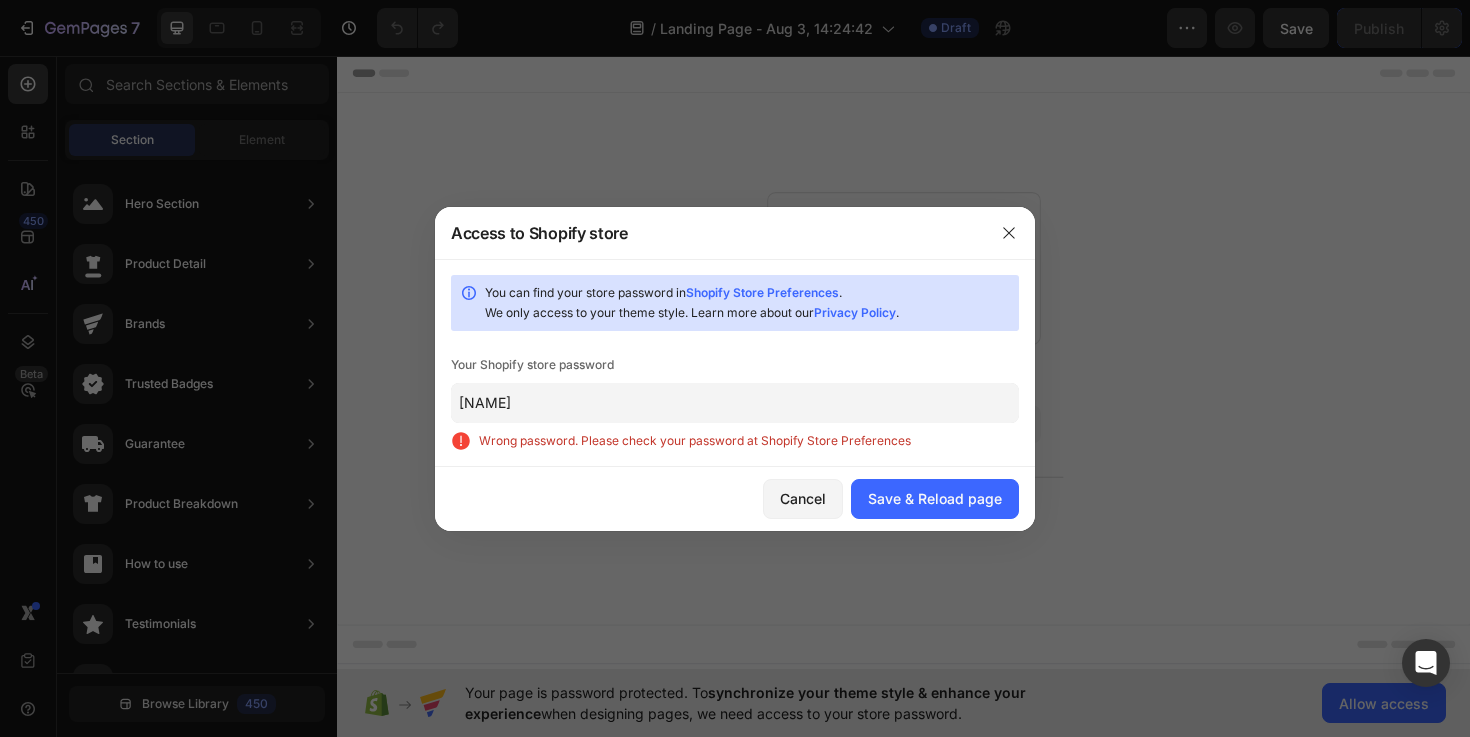 click on "[NAME]" 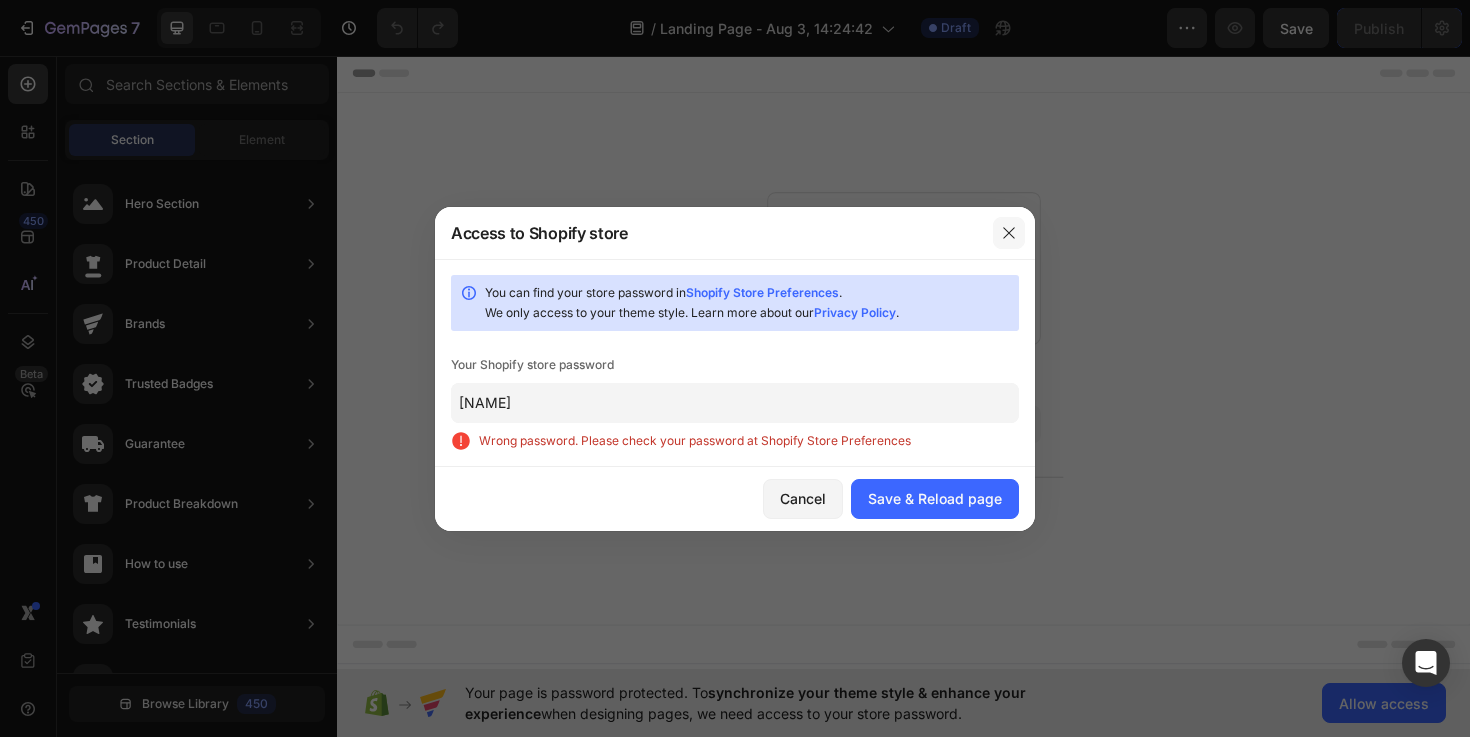 click 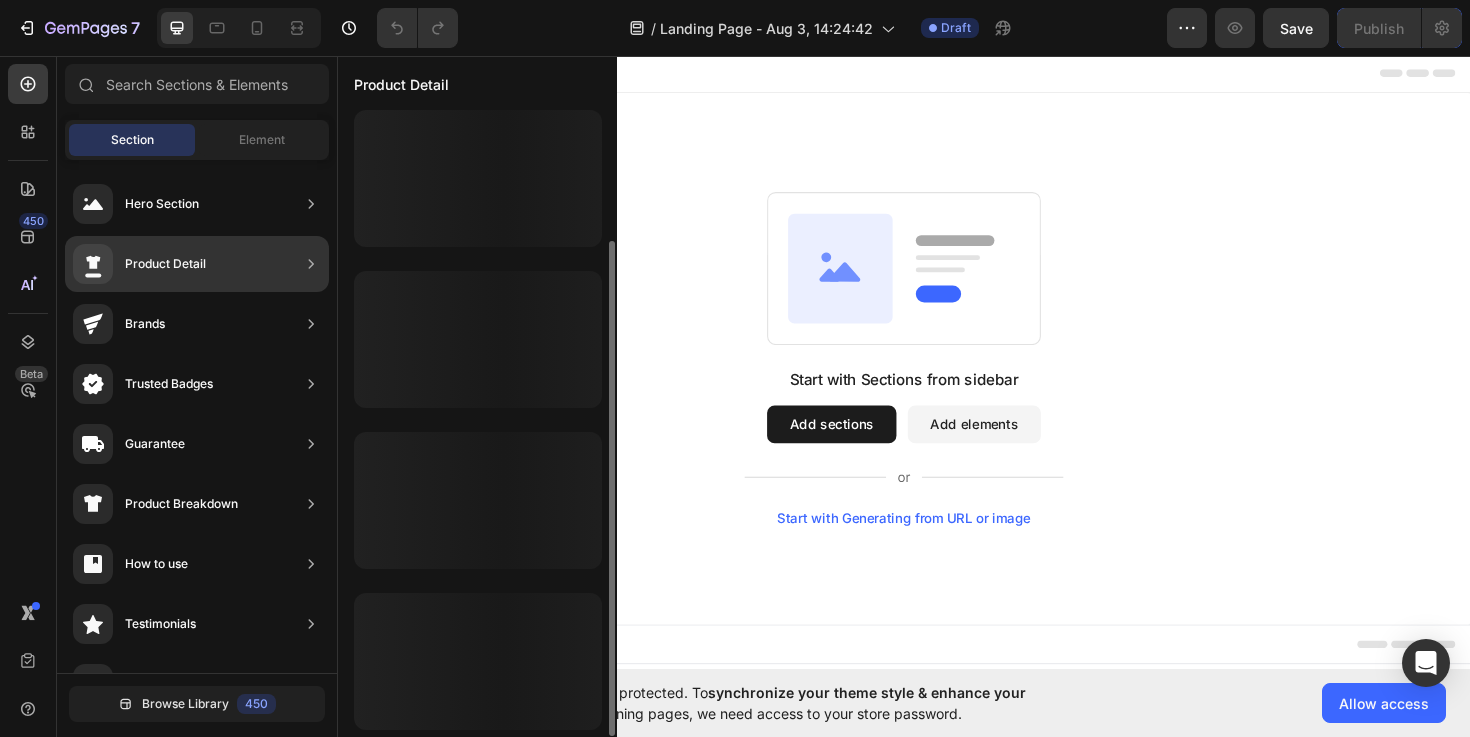 scroll, scrollTop: 166, scrollLeft: 0, axis: vertical 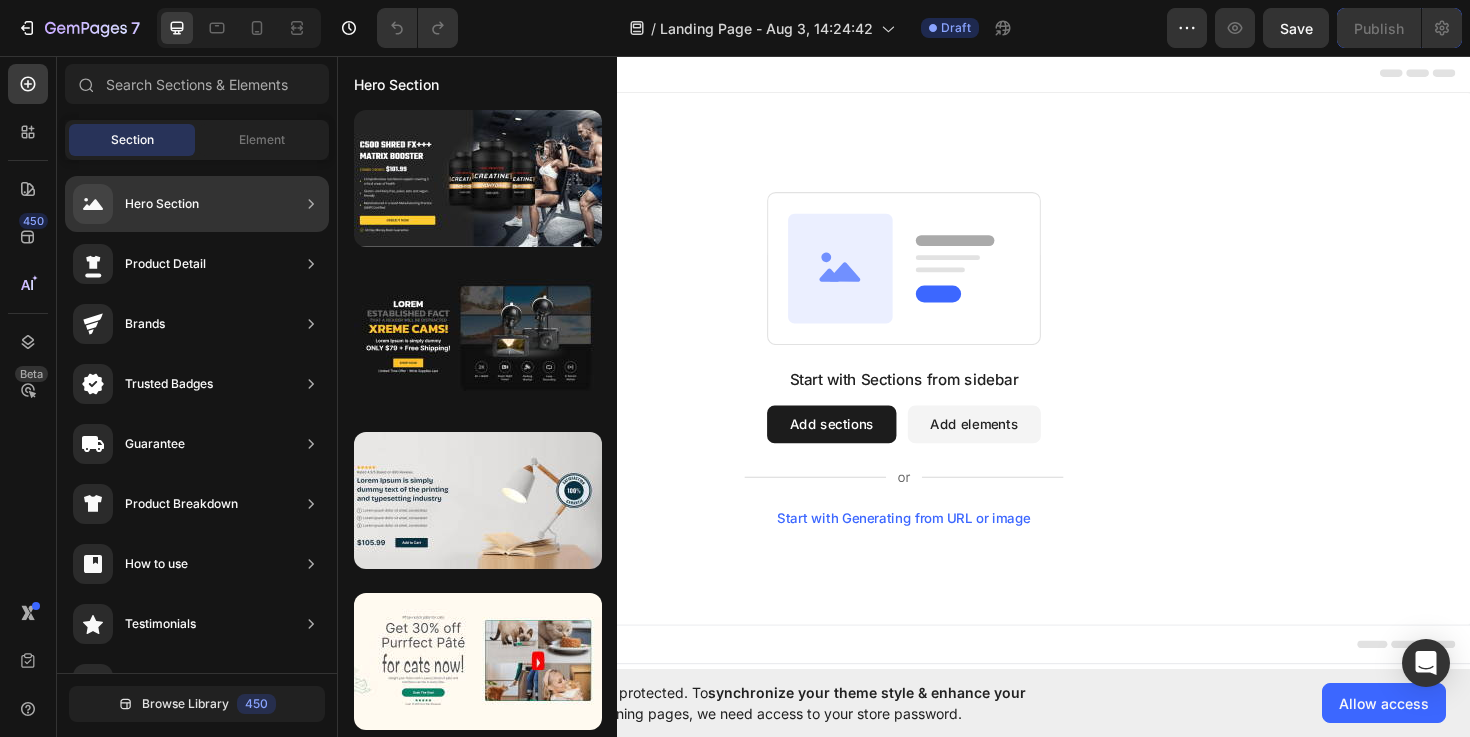 click on "Hero Section" at bounding box center (162, 204) 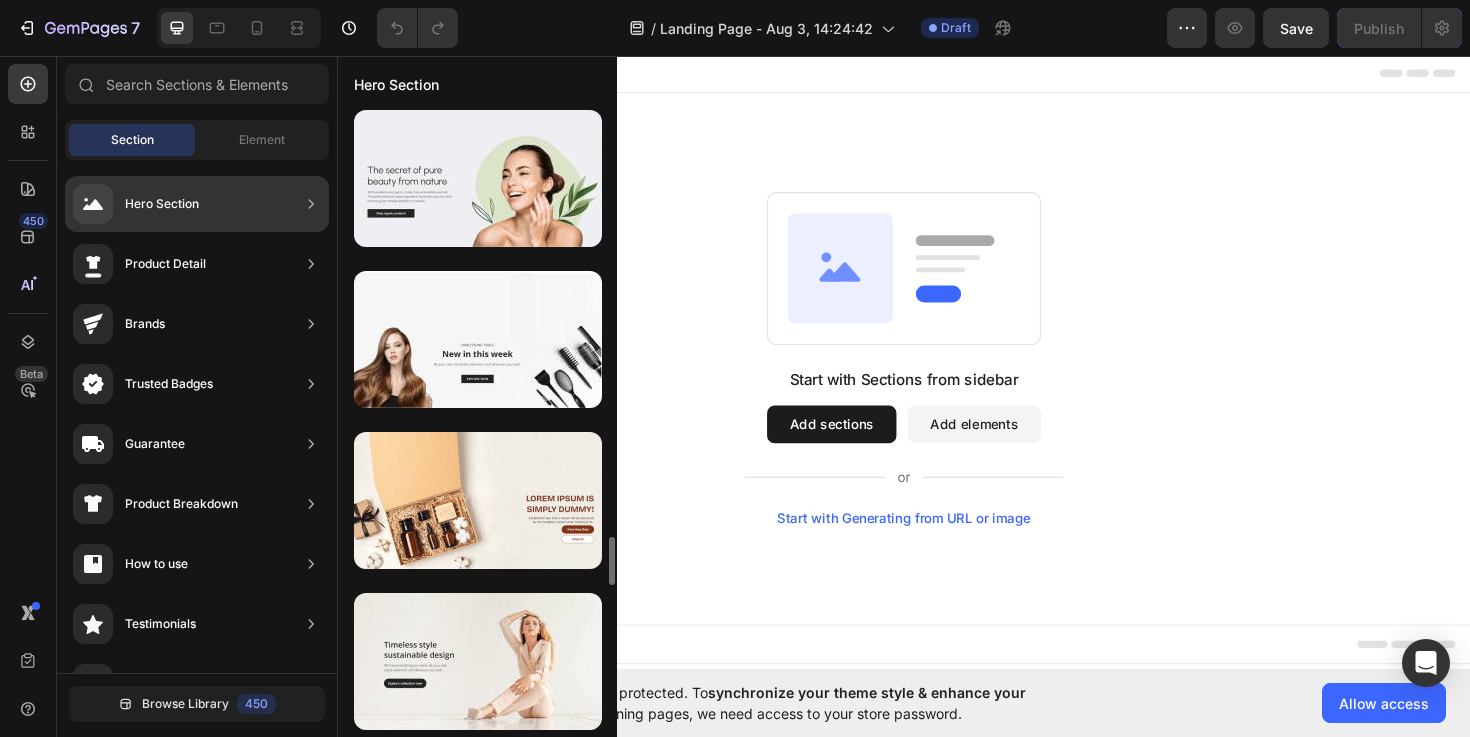 scroll, scrollTop: 5629, scrollLeft: 0, axis: vertical 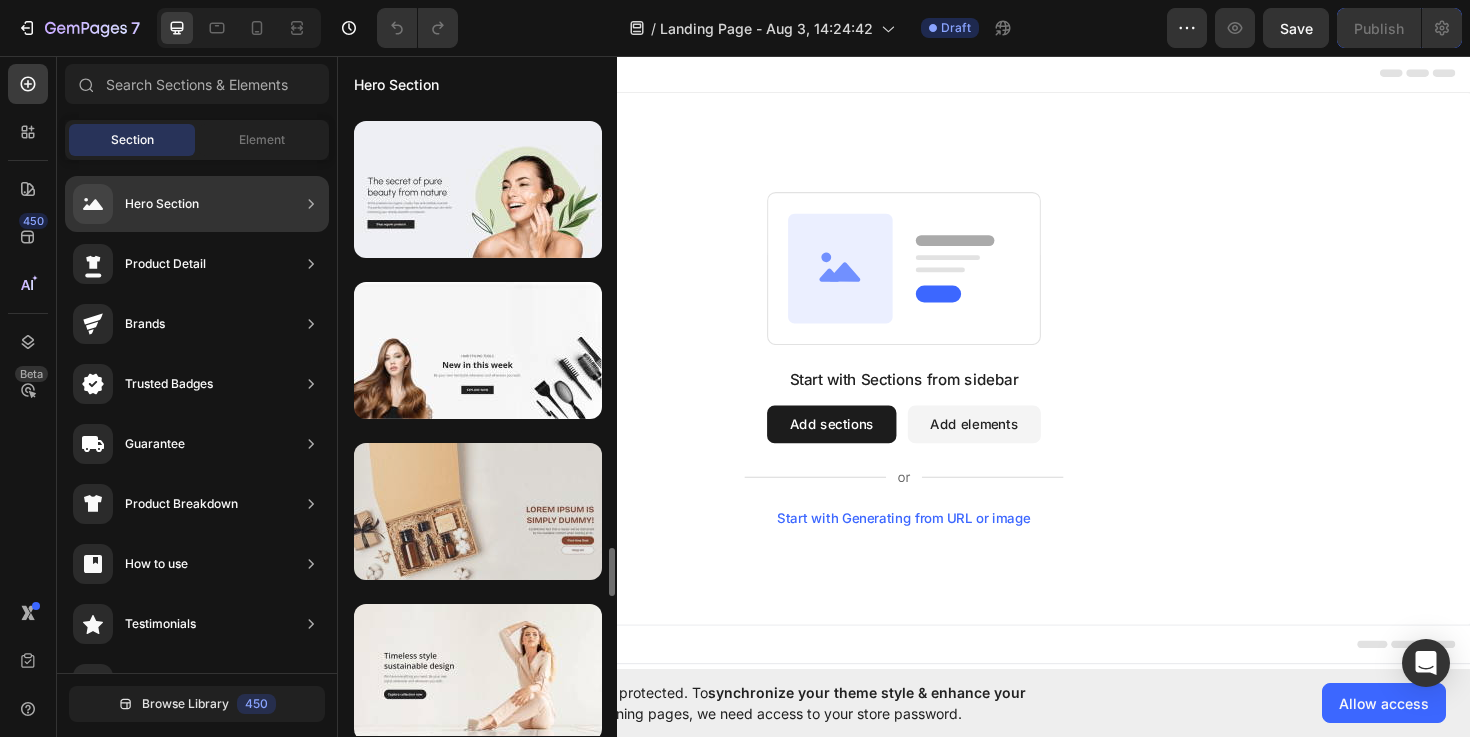 click at bounding box center (478, 511) 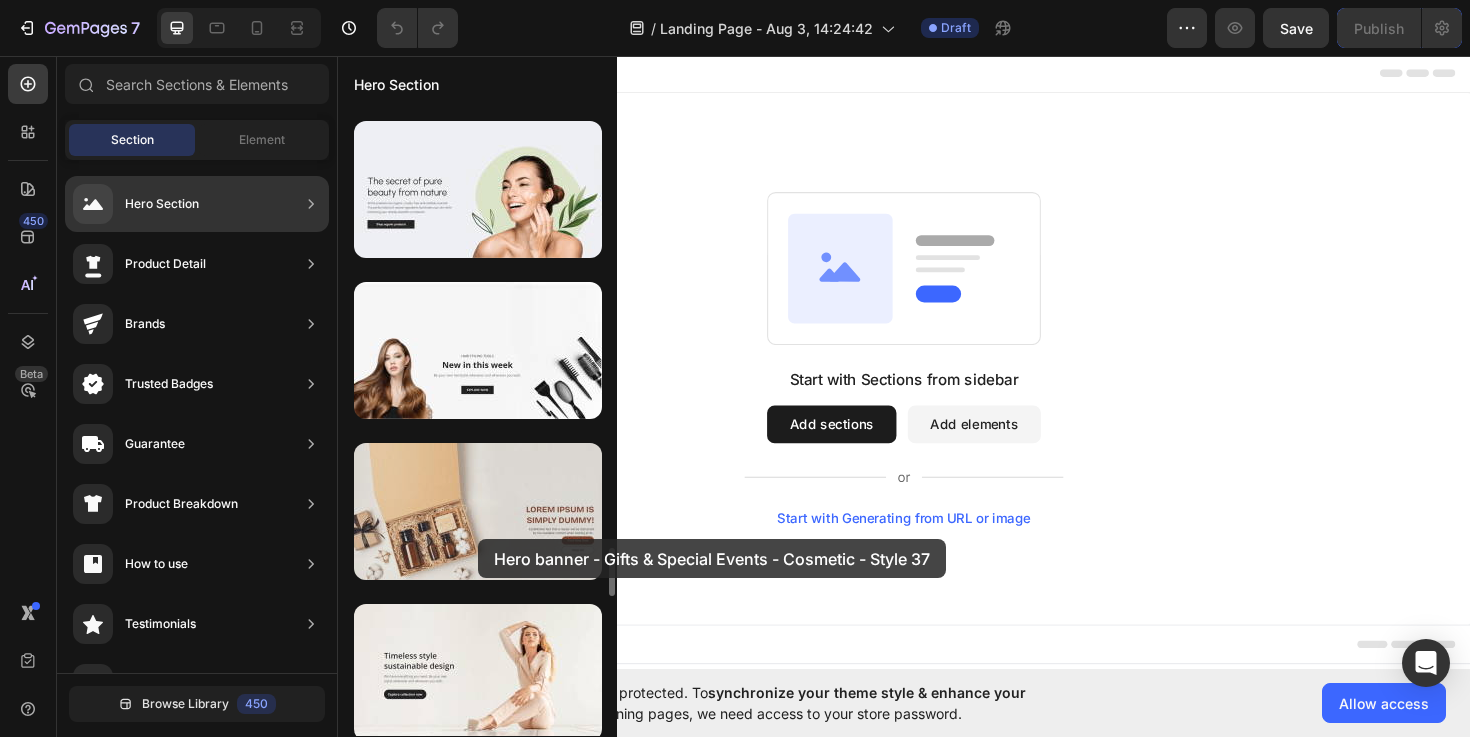 click at bounding box center [478, 511] 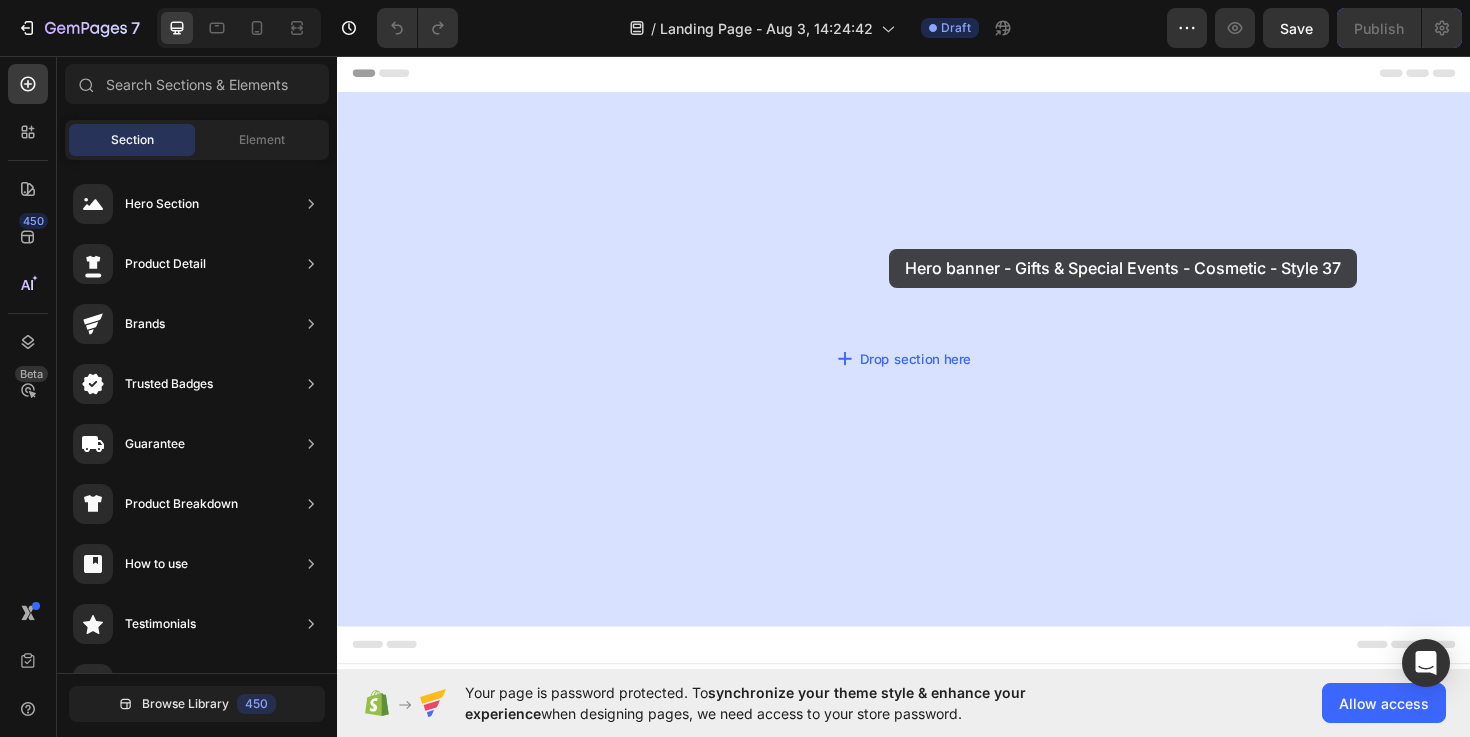 drag, startPoint x: 815, startPoint y: 593, endPoint x: 844, endPoint y: 297, distance: 297.4172 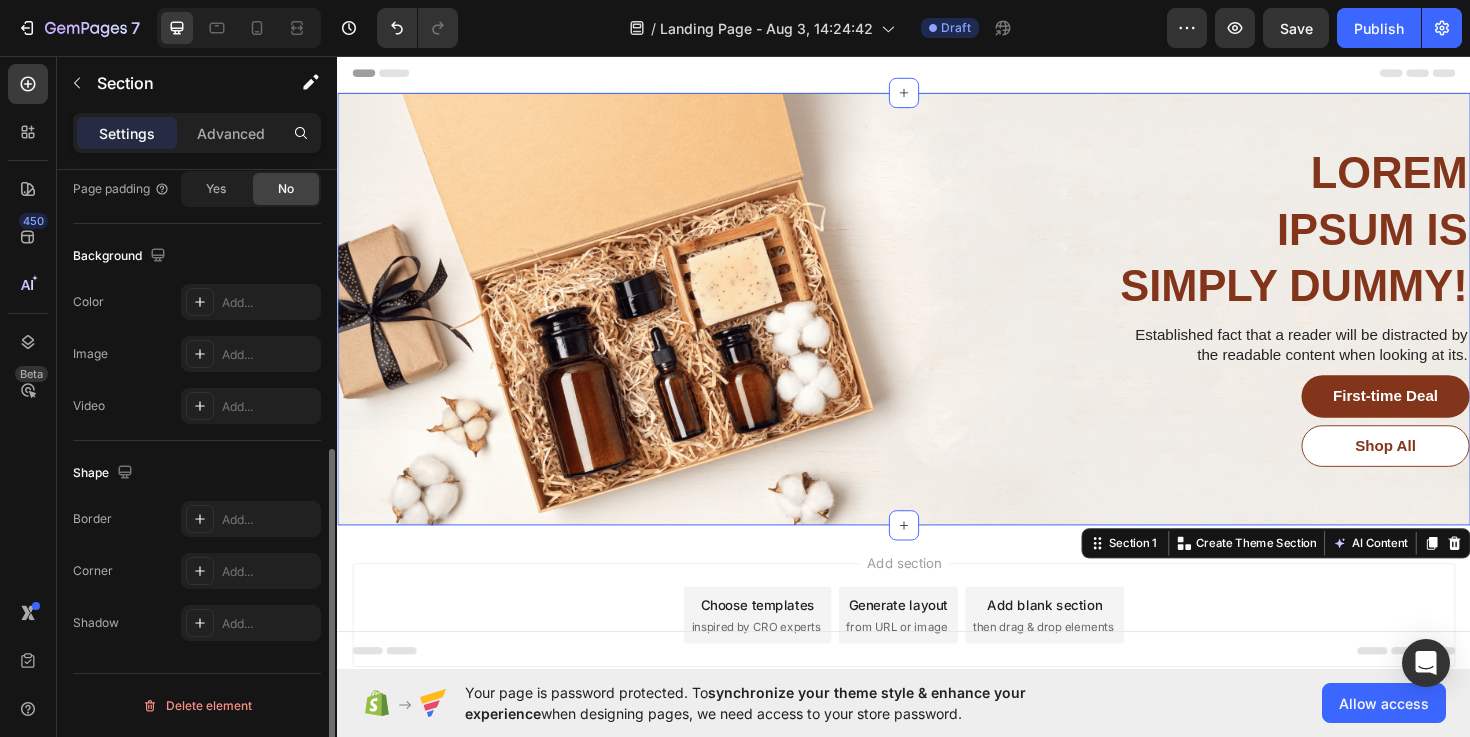 scroll, scrollTop: 0, scrollLeft: 0, axis: both 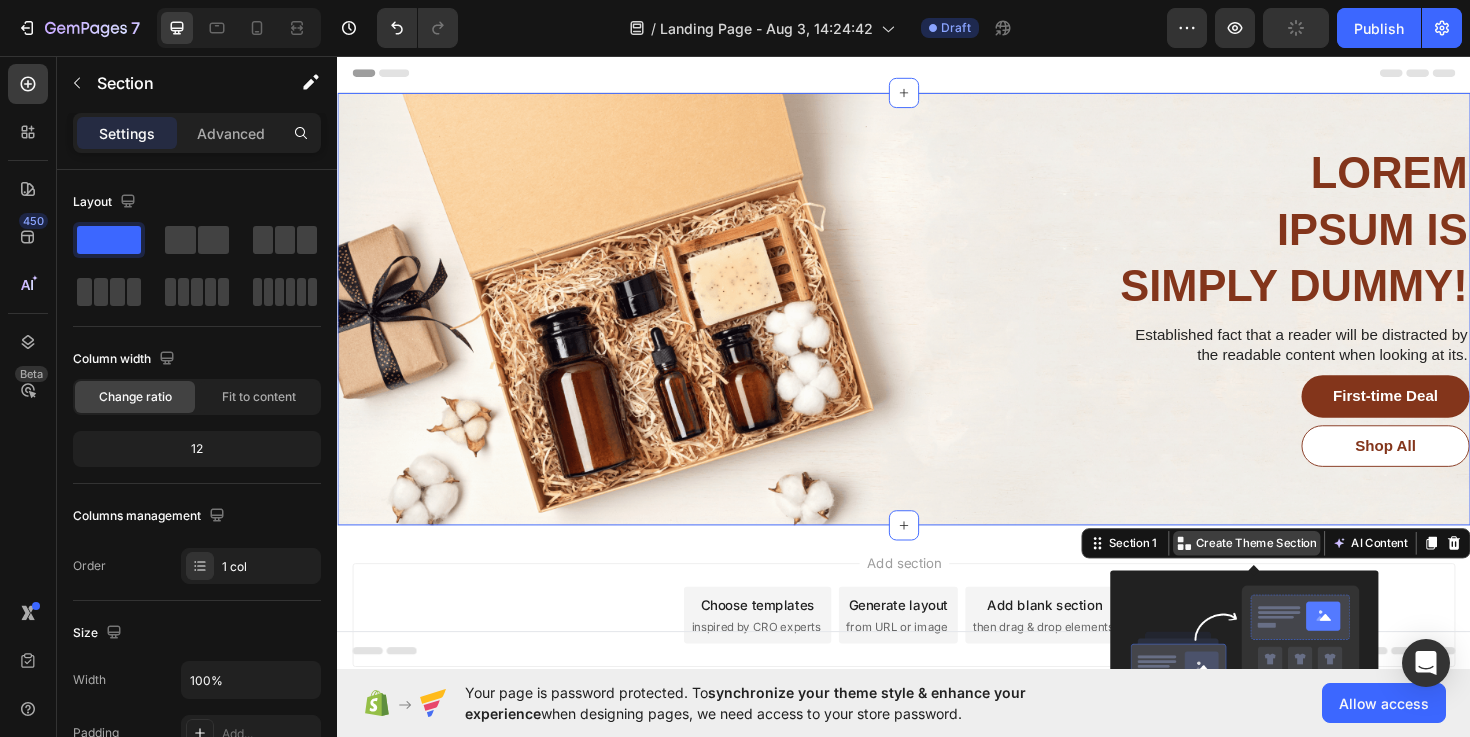 click on "Create Theme Section" at bounding box center (1310, 572) 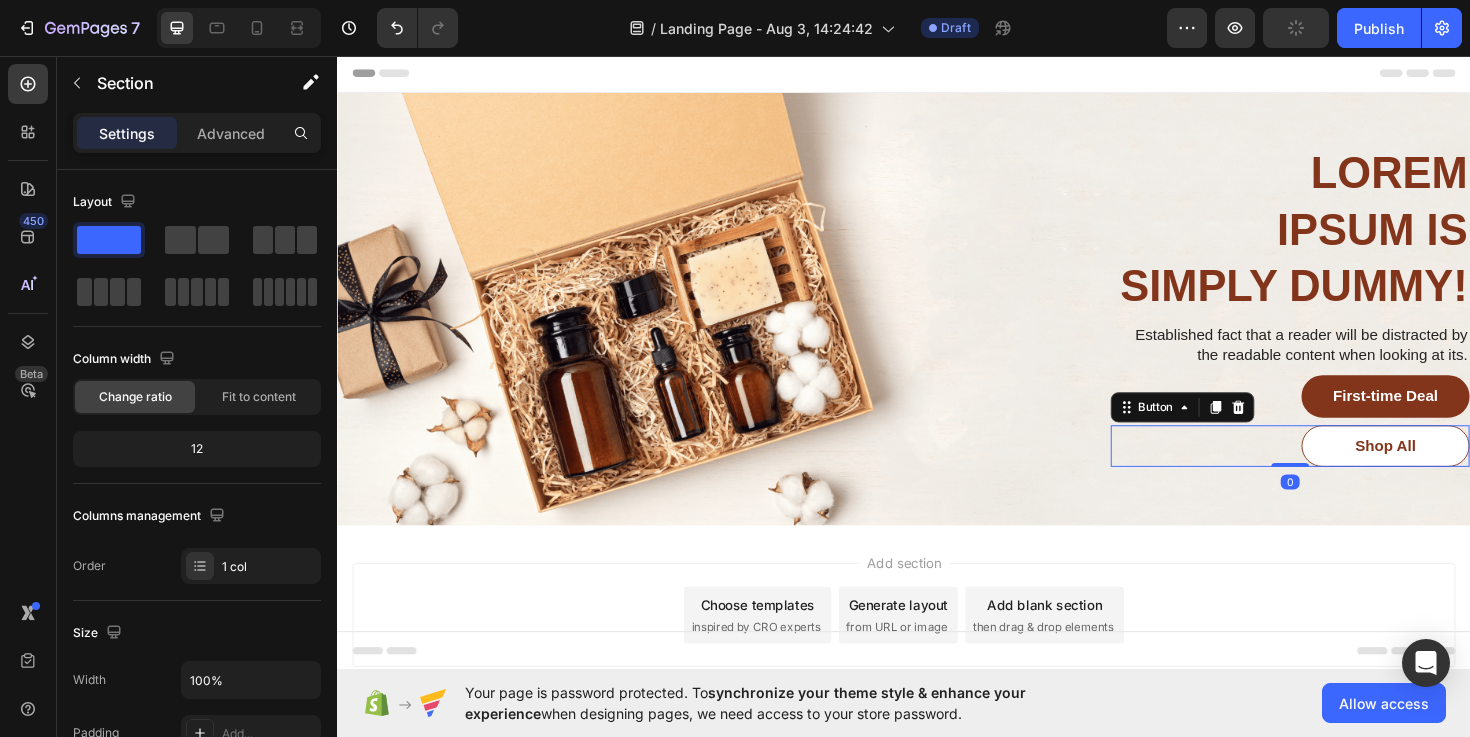 click on "Shop All Button   0" at bounding box center (1346, 469) 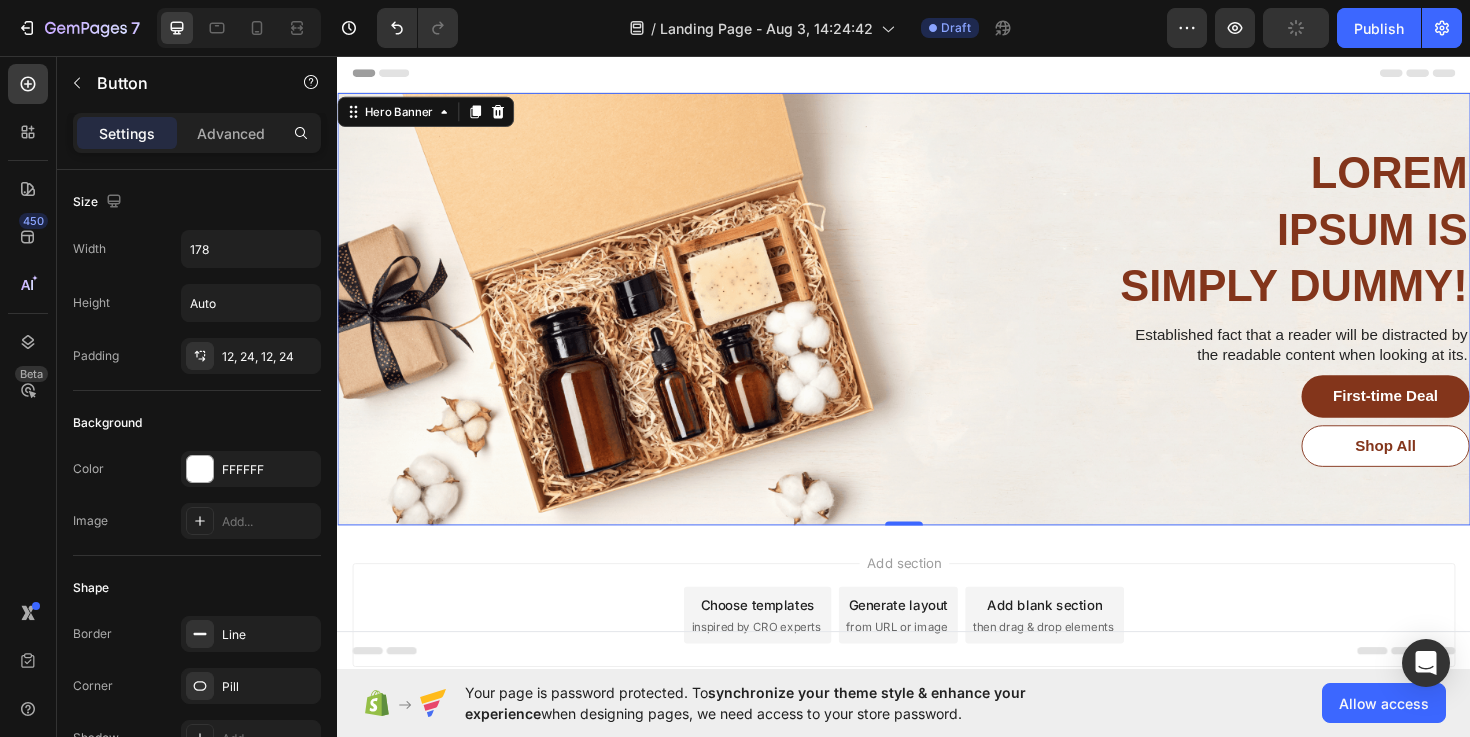 click at bounding box center [937, 324] 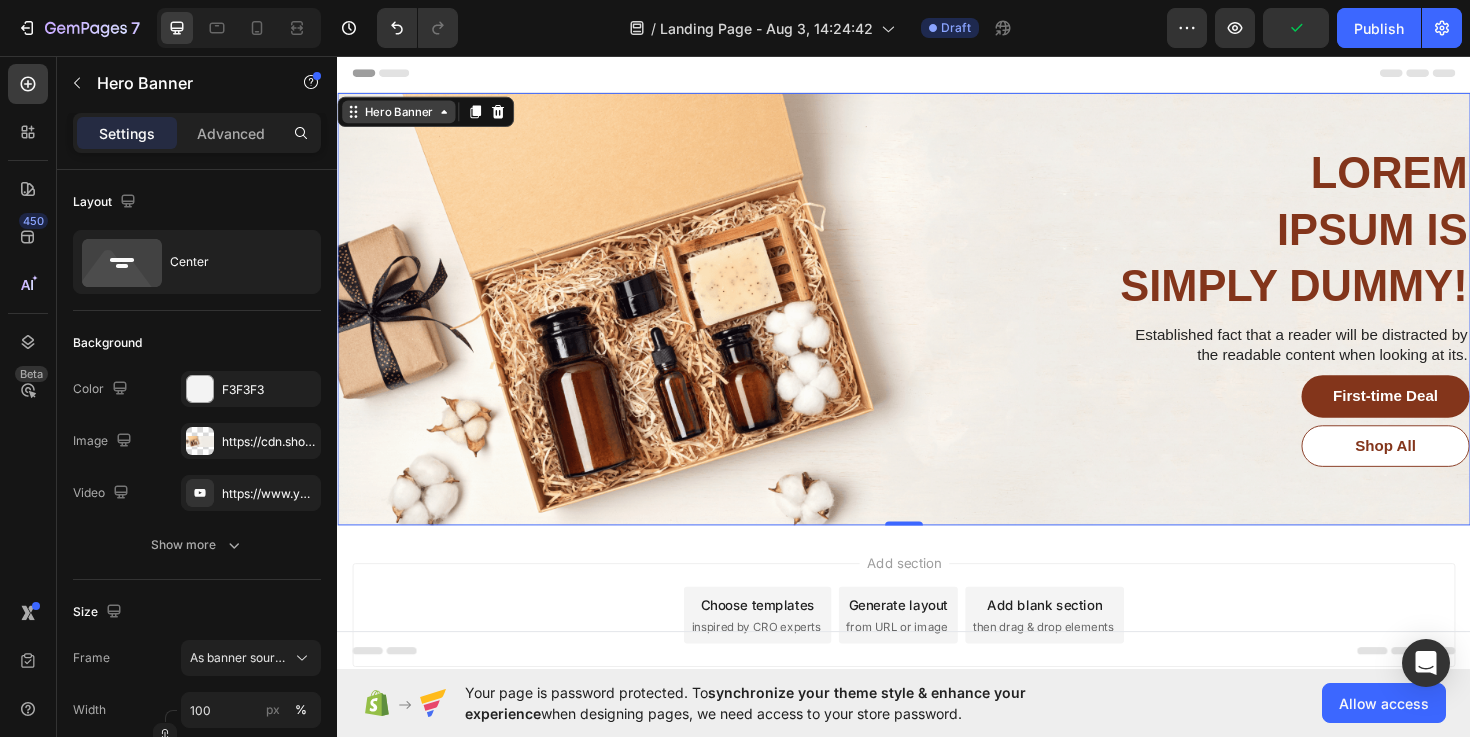 click 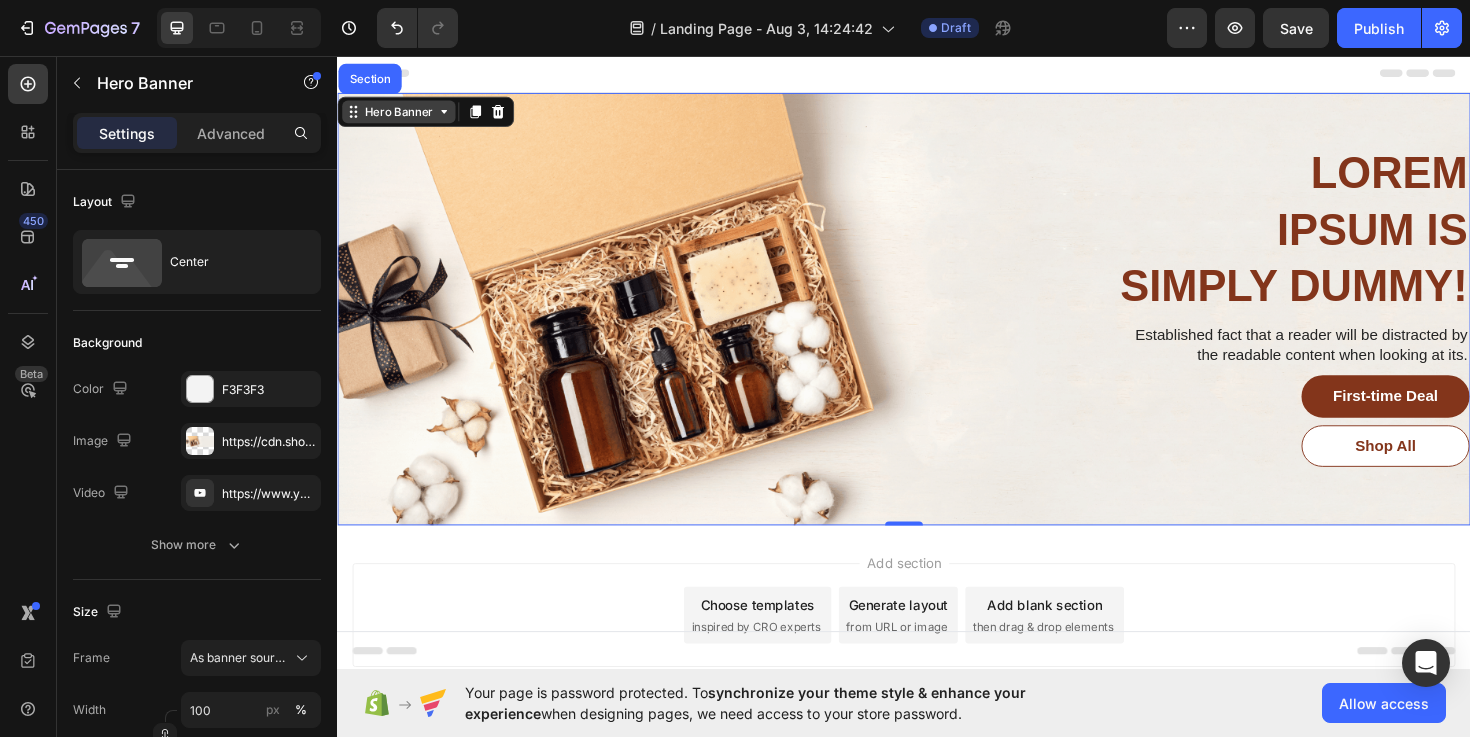 click 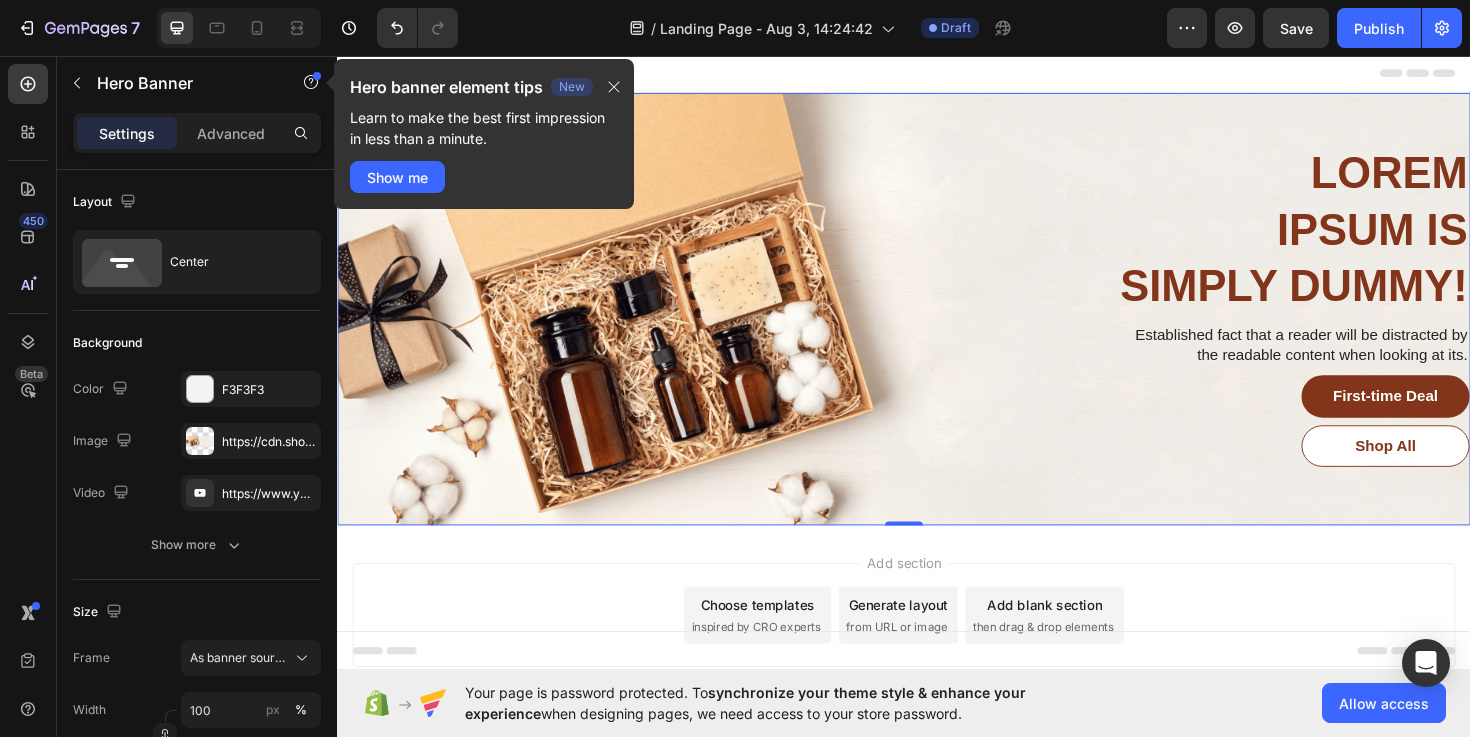 scroll, scrollTop: 69, scrollLeft: 0, axis: vertical 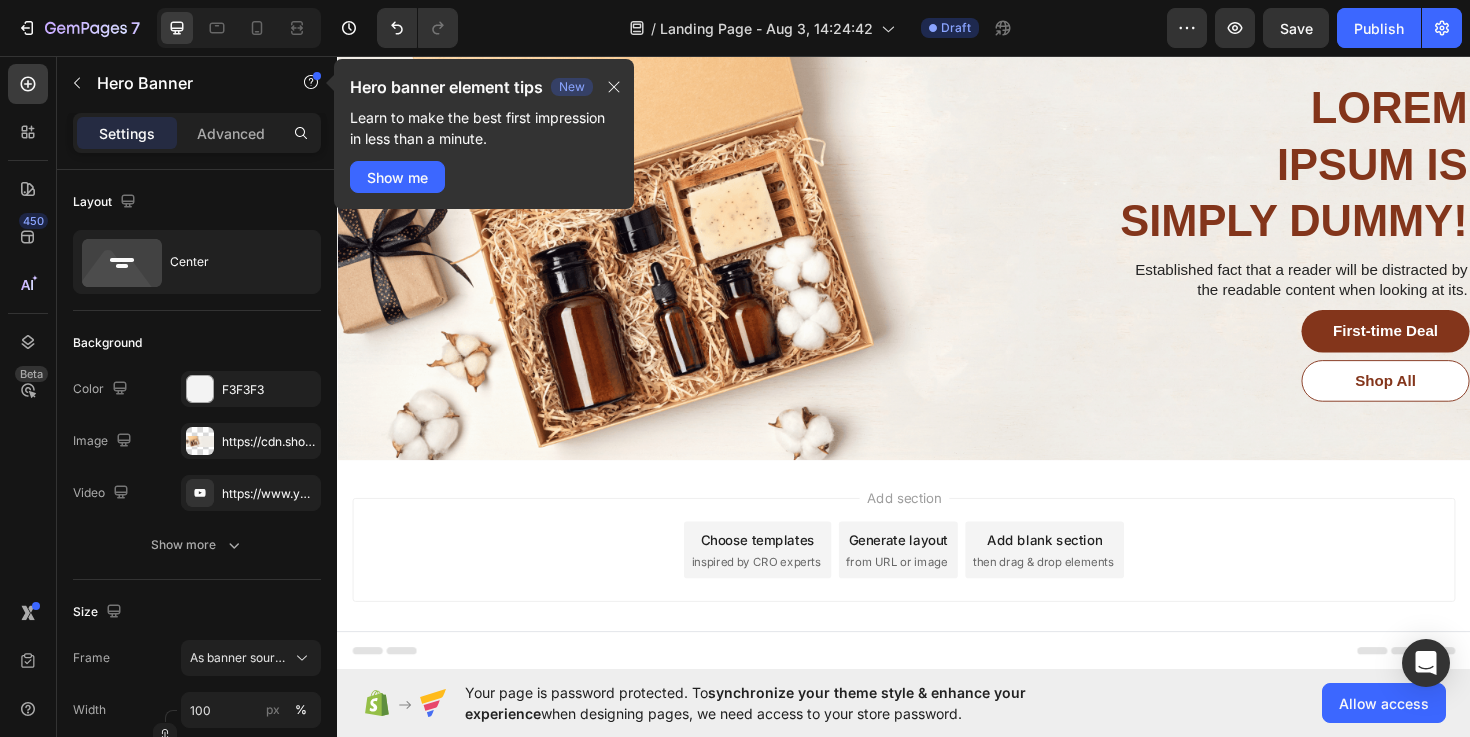 click on "Generate layout" at bounding box center (931, 568) 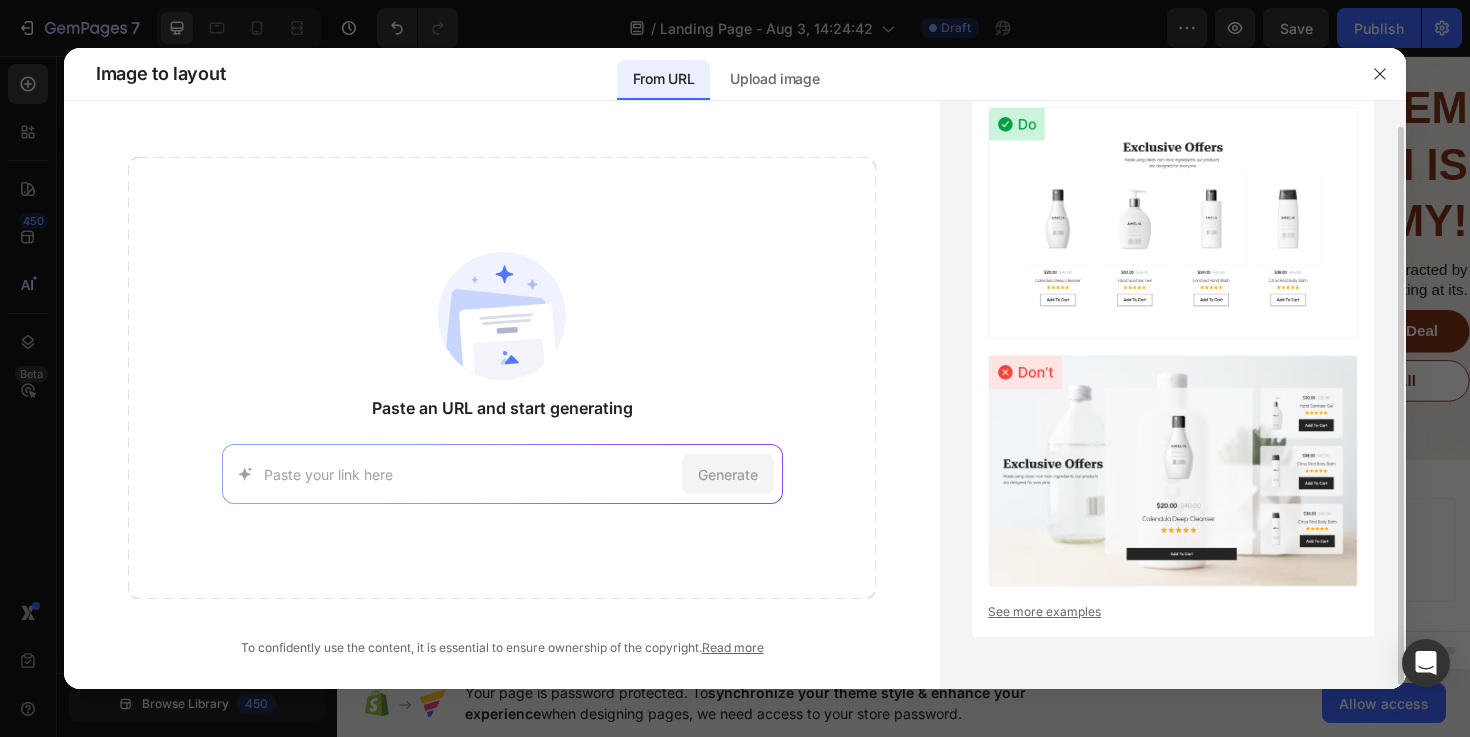 scroll, scrollTop: 0, scrollLeft: 0, axis: both 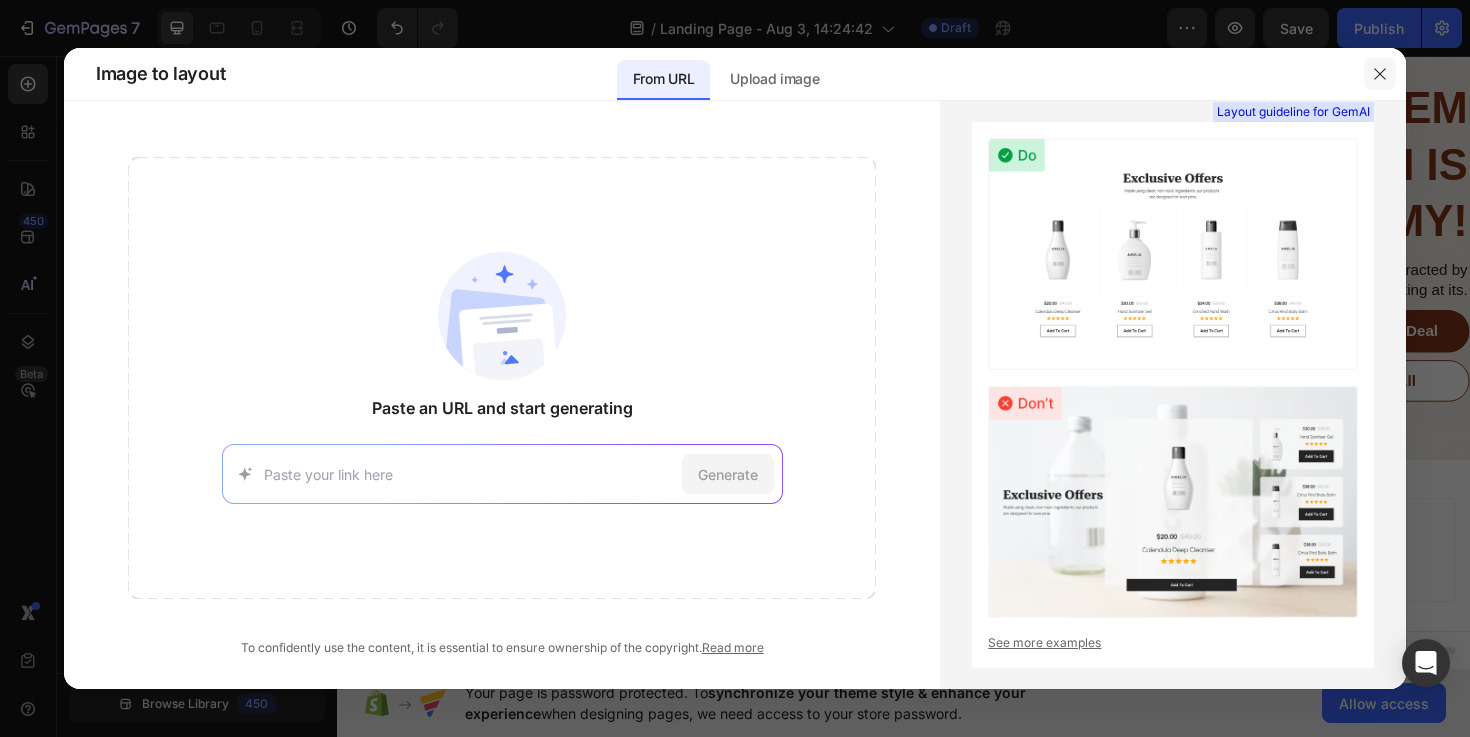 click 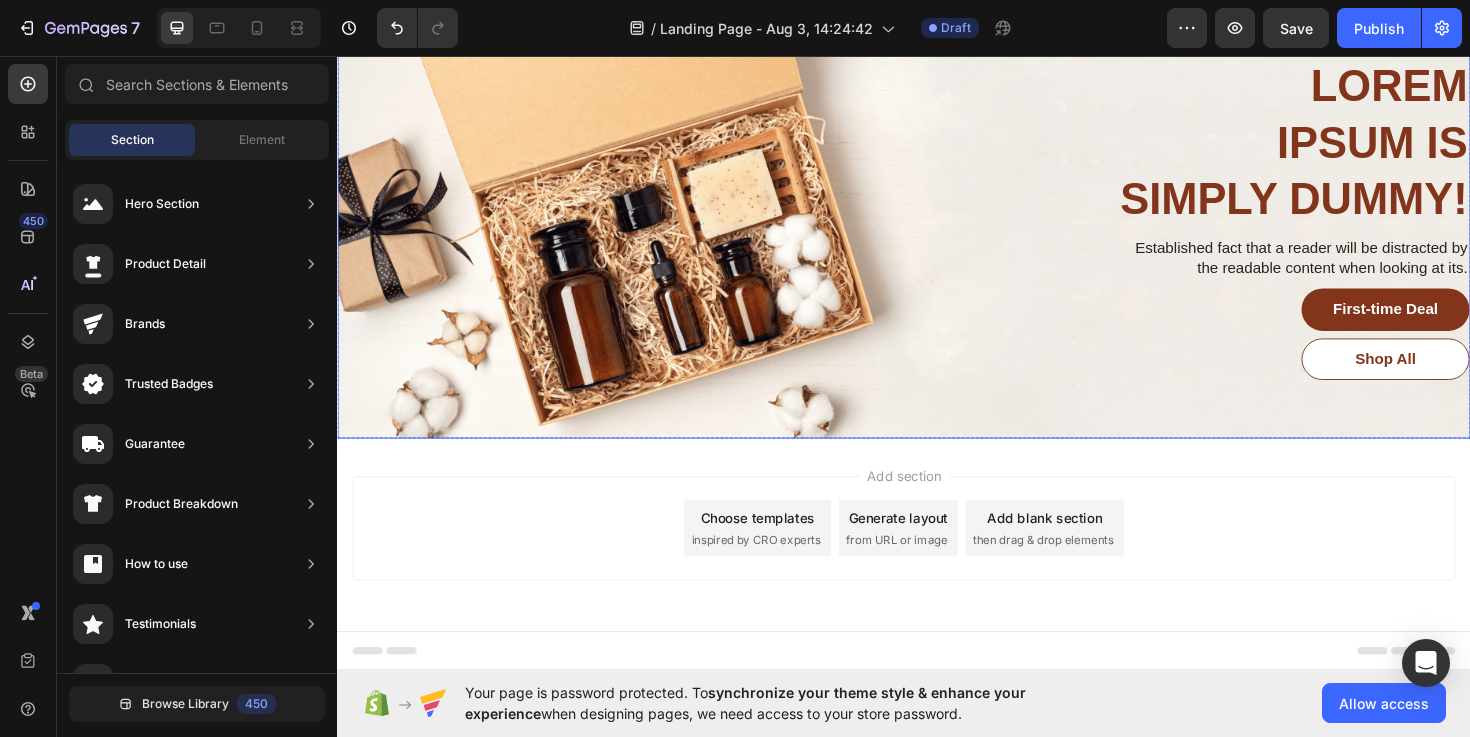 scroll, scrollTop: 0, scrollLeft: 0, axis: both 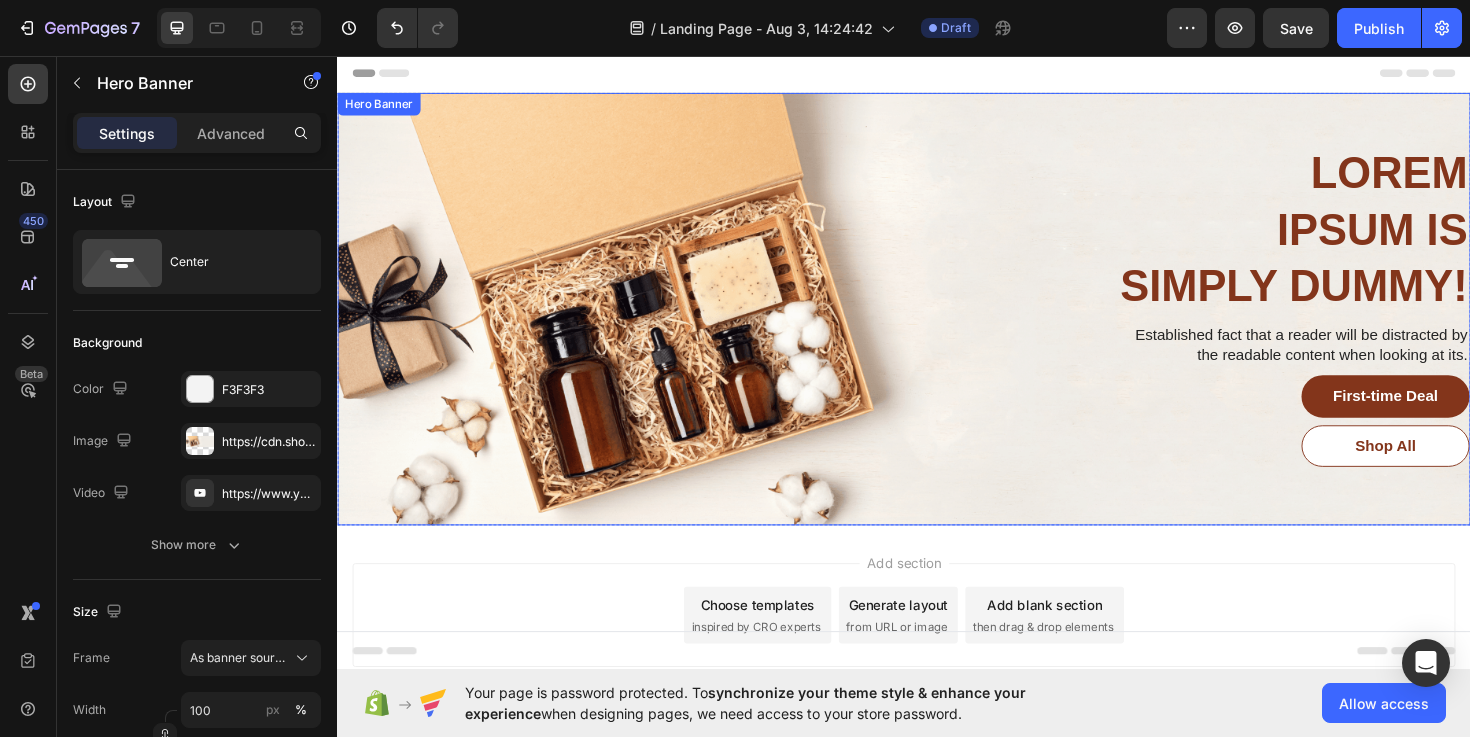 click on "Lorem Ipsum is simply dummy! Heading Established fact that a reader will be distracted by the readable content when looking at its.  Text Block First-time Deal Button Shop All Button Row" at bounding box center [937, 324] 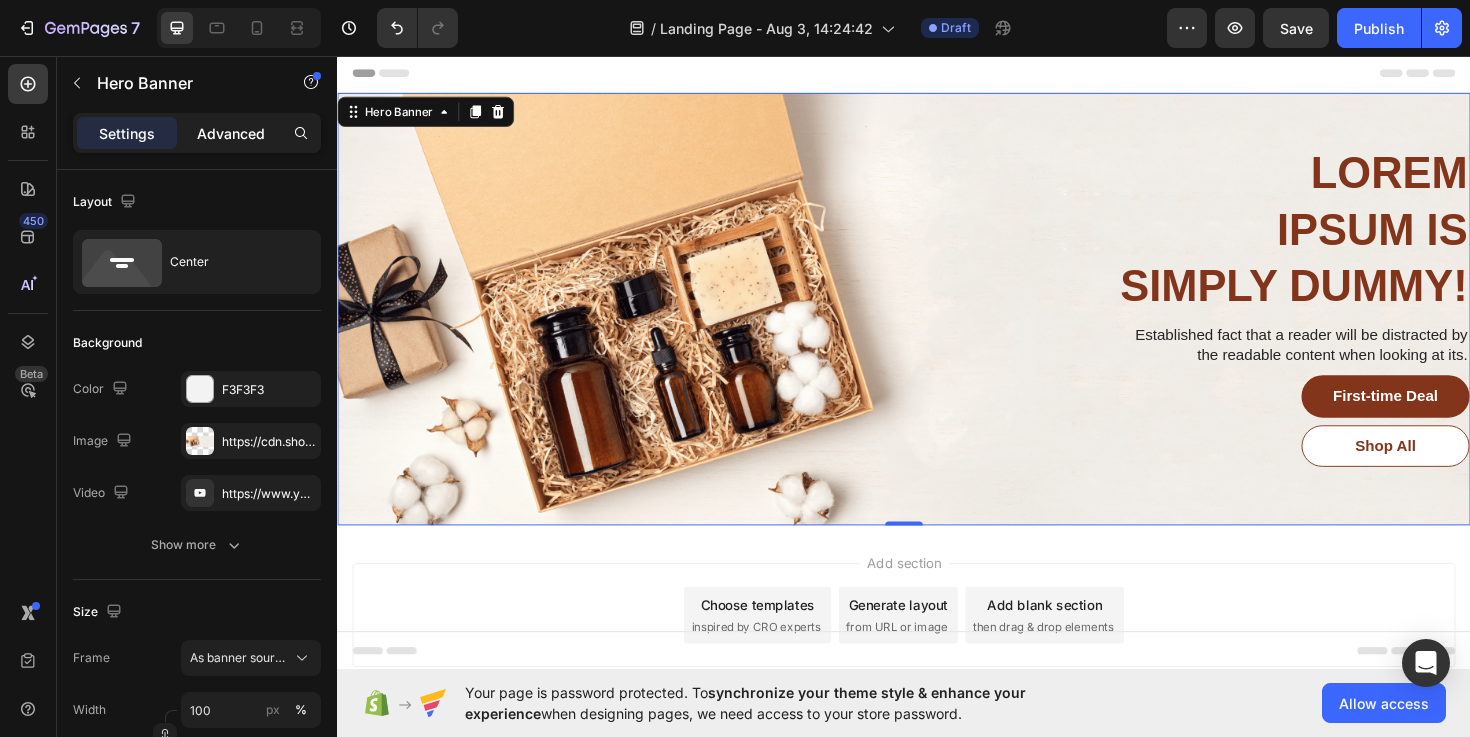 click on "Advanced" at bounding box center (231, 133) 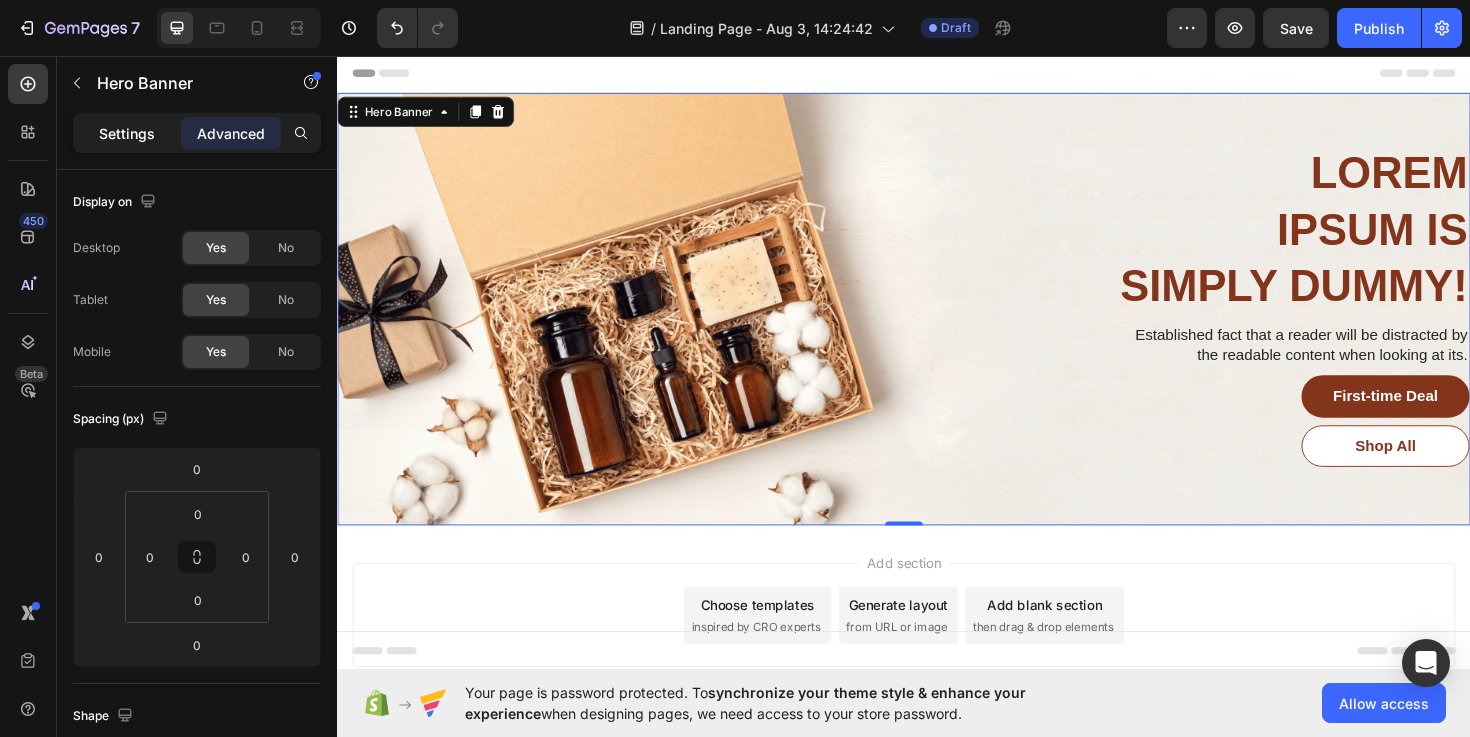 click on "Settings" at bounding box center (127, 133) 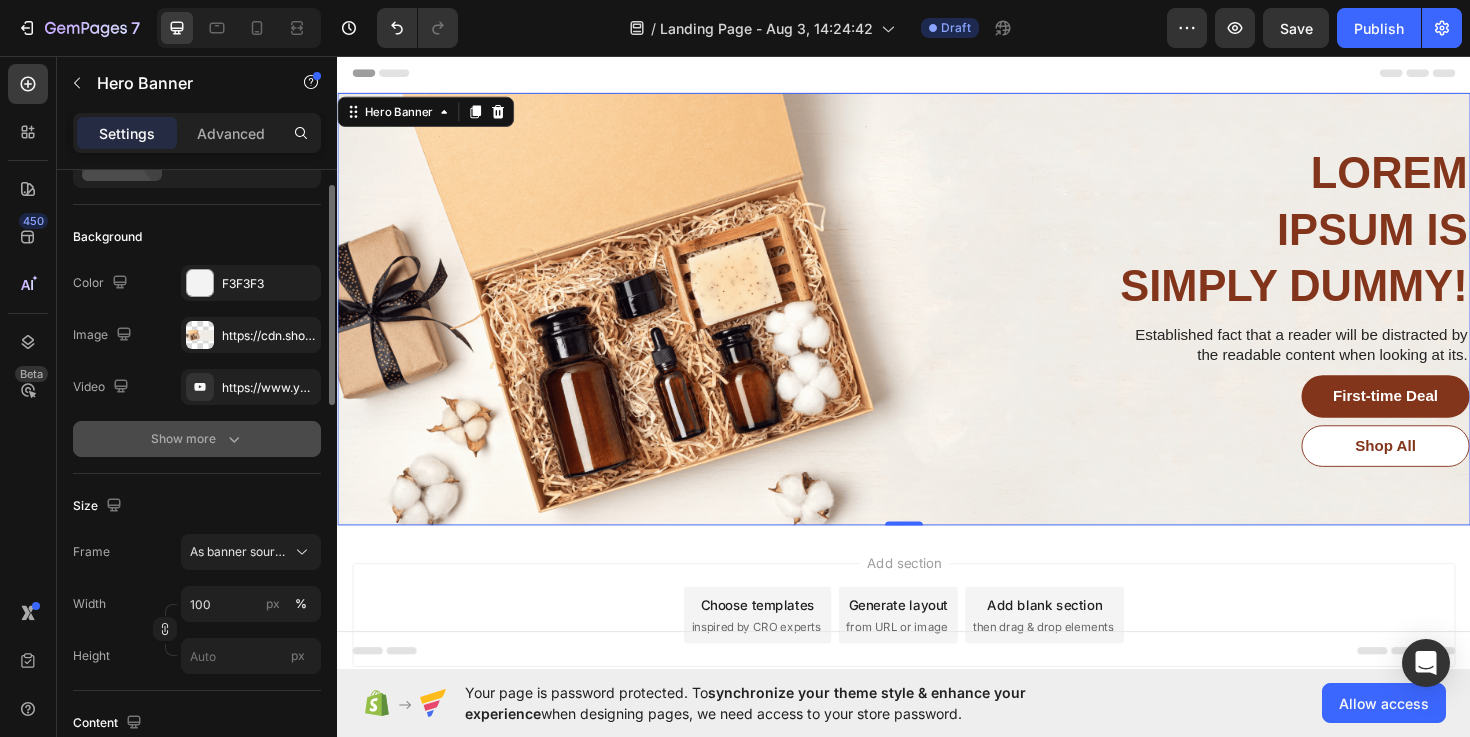 scroll, scrollTop: 120, scrollLeft: 0, axis: vertical 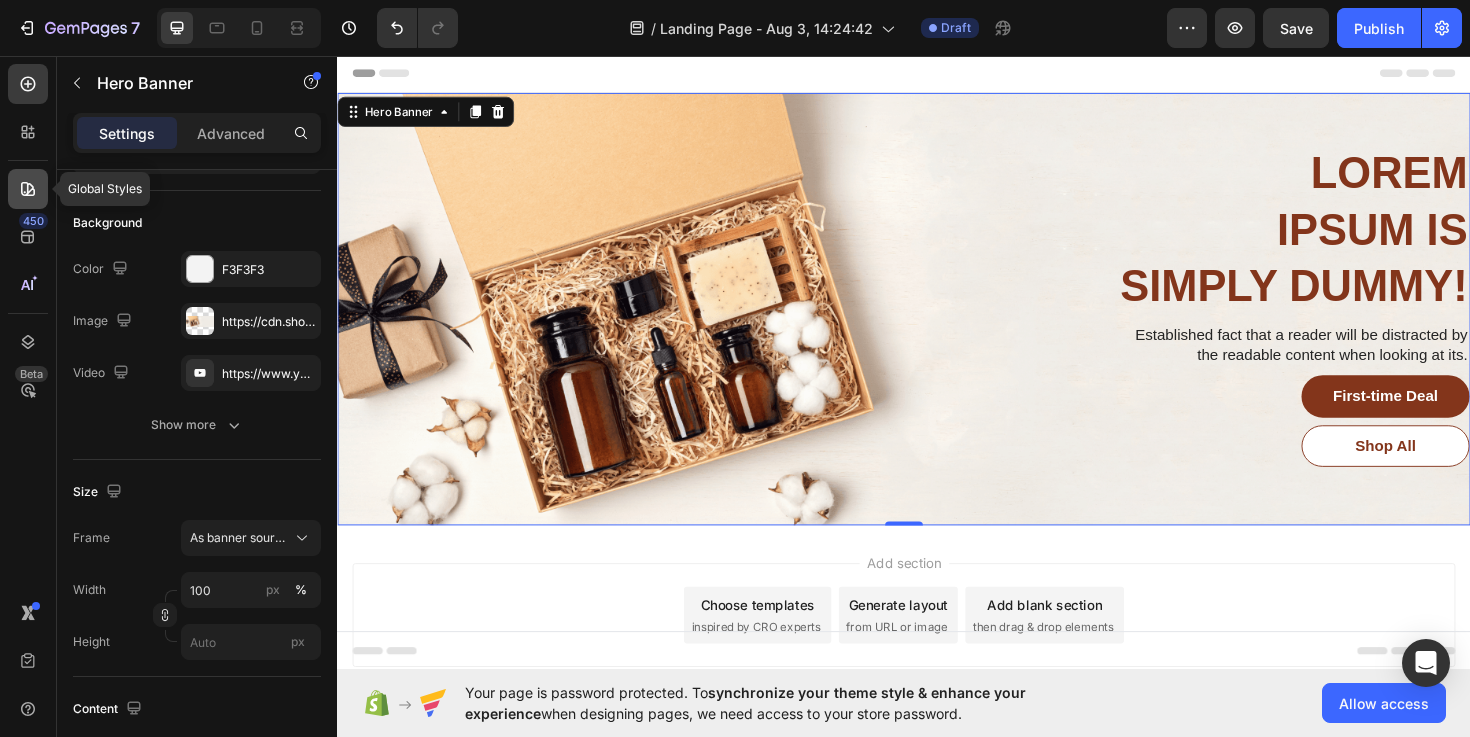 click 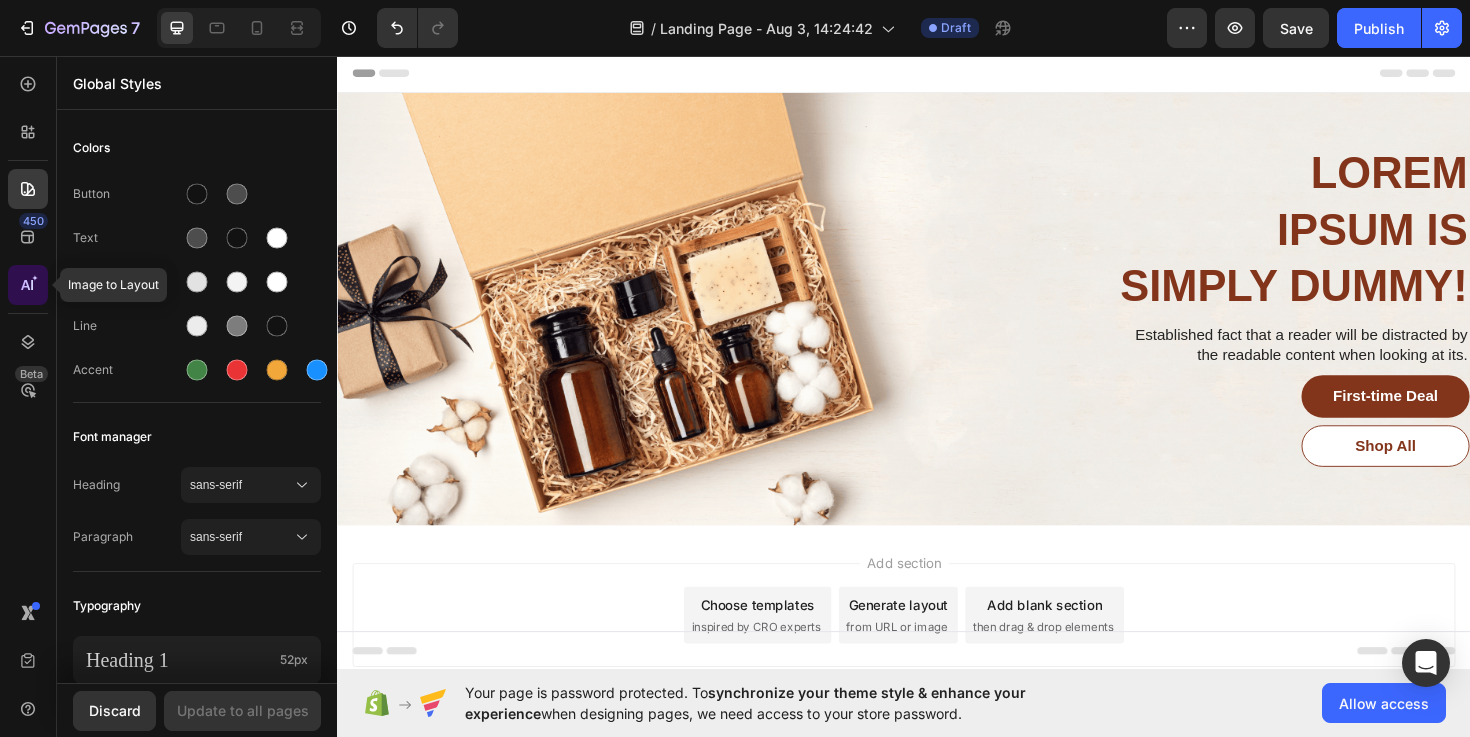 click 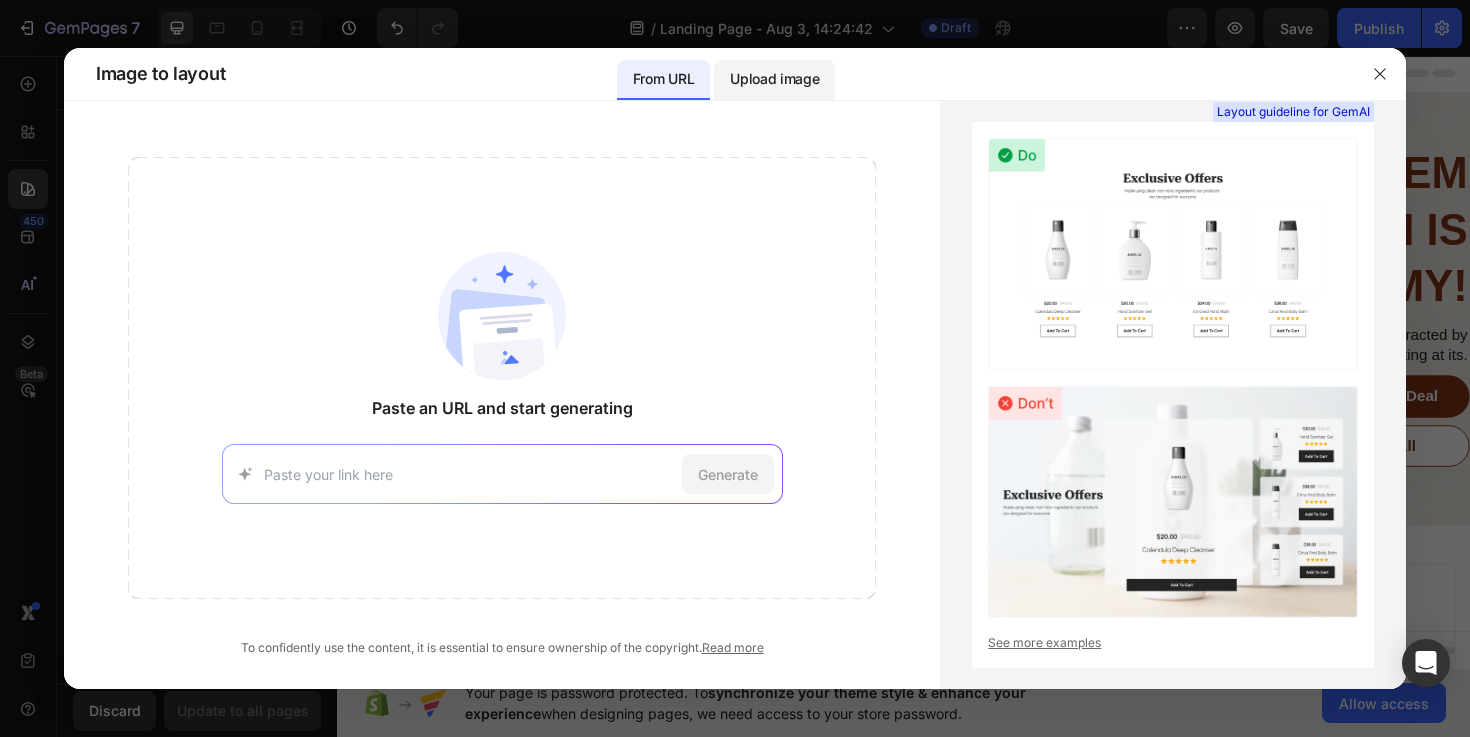 click on "Upload image" at bounding box center [774, 80] 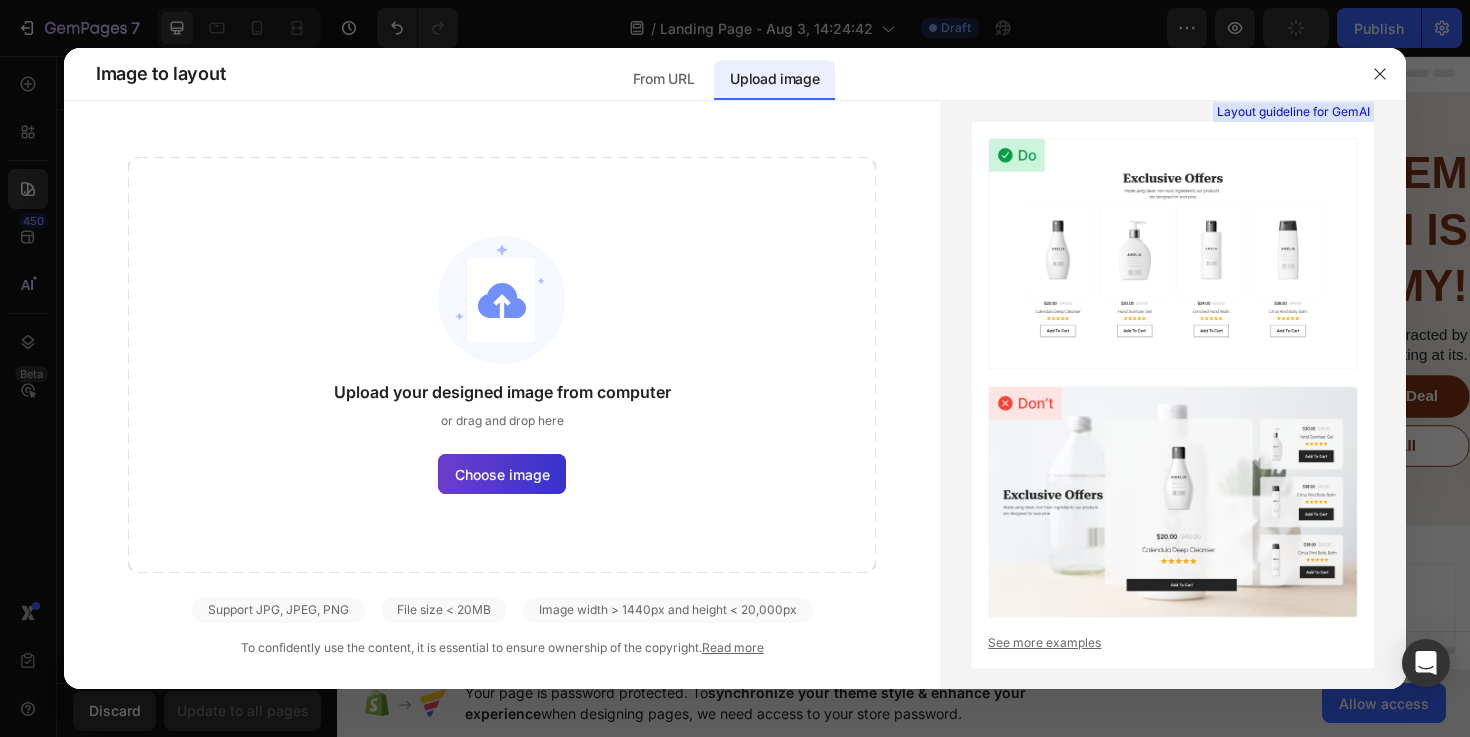 click on "Choose image" 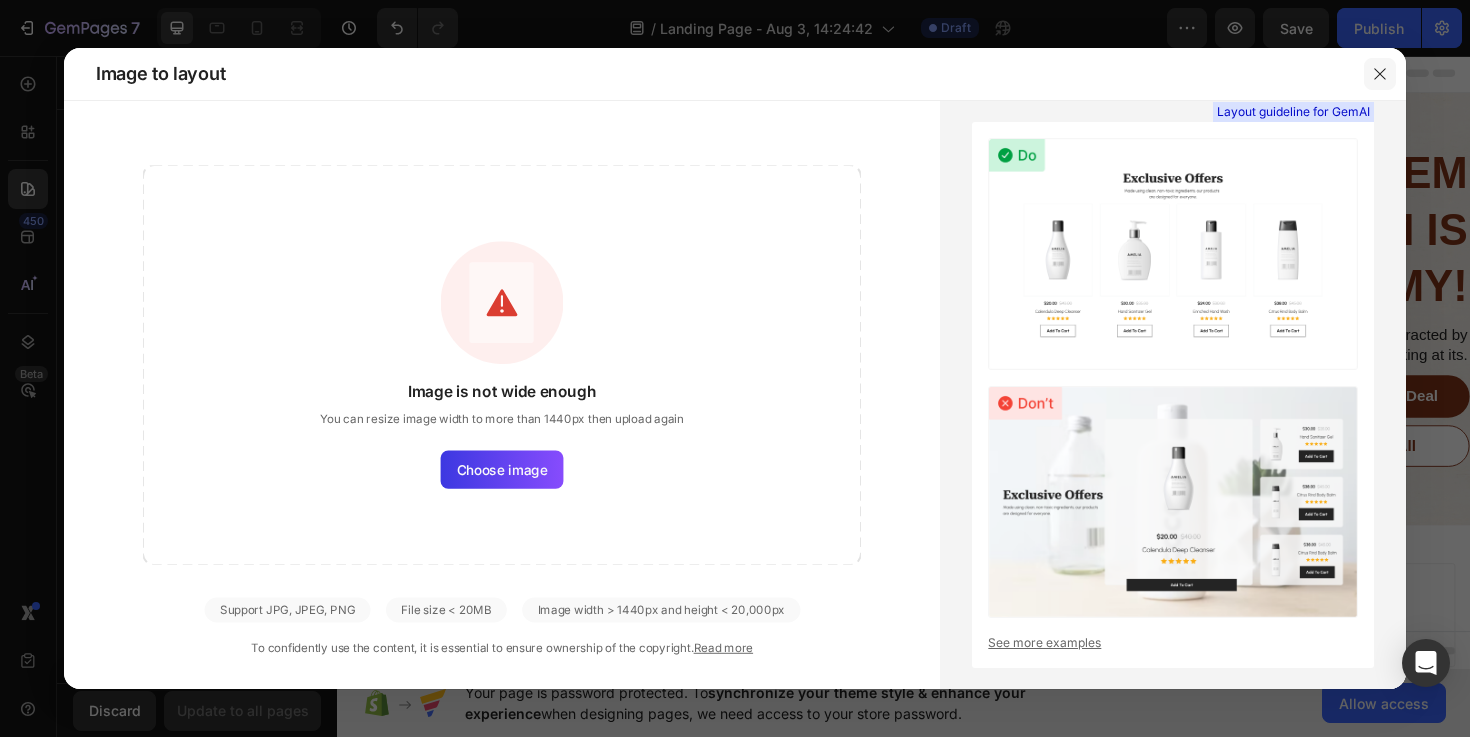 click at bounding box center [1380, 74] 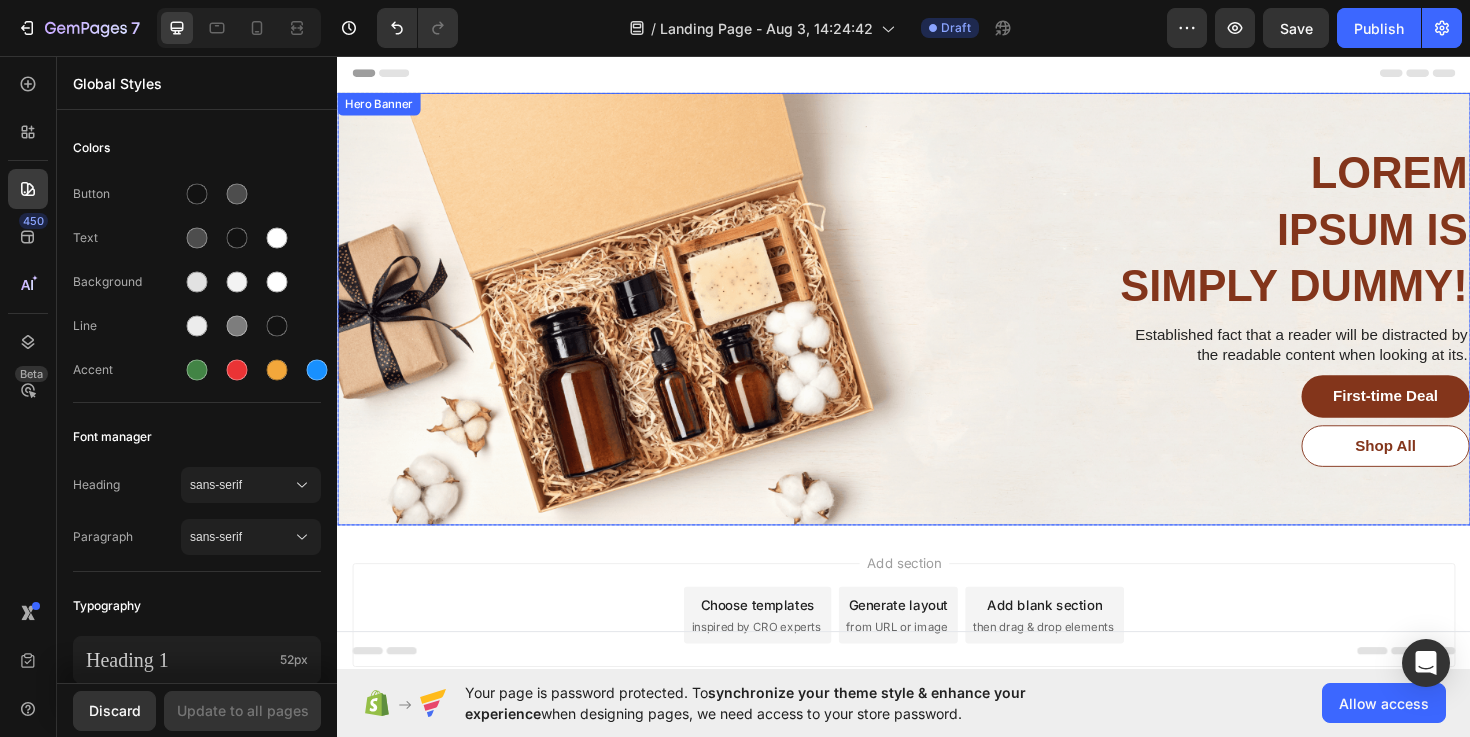 click on "Lorem Ipsum is simply dummy! Heading Established fact that a reader will be distracted by the readable content when looking at its.  Text Block First-time Deal Button Shop All Button Row" at bounding box center [937, 324] 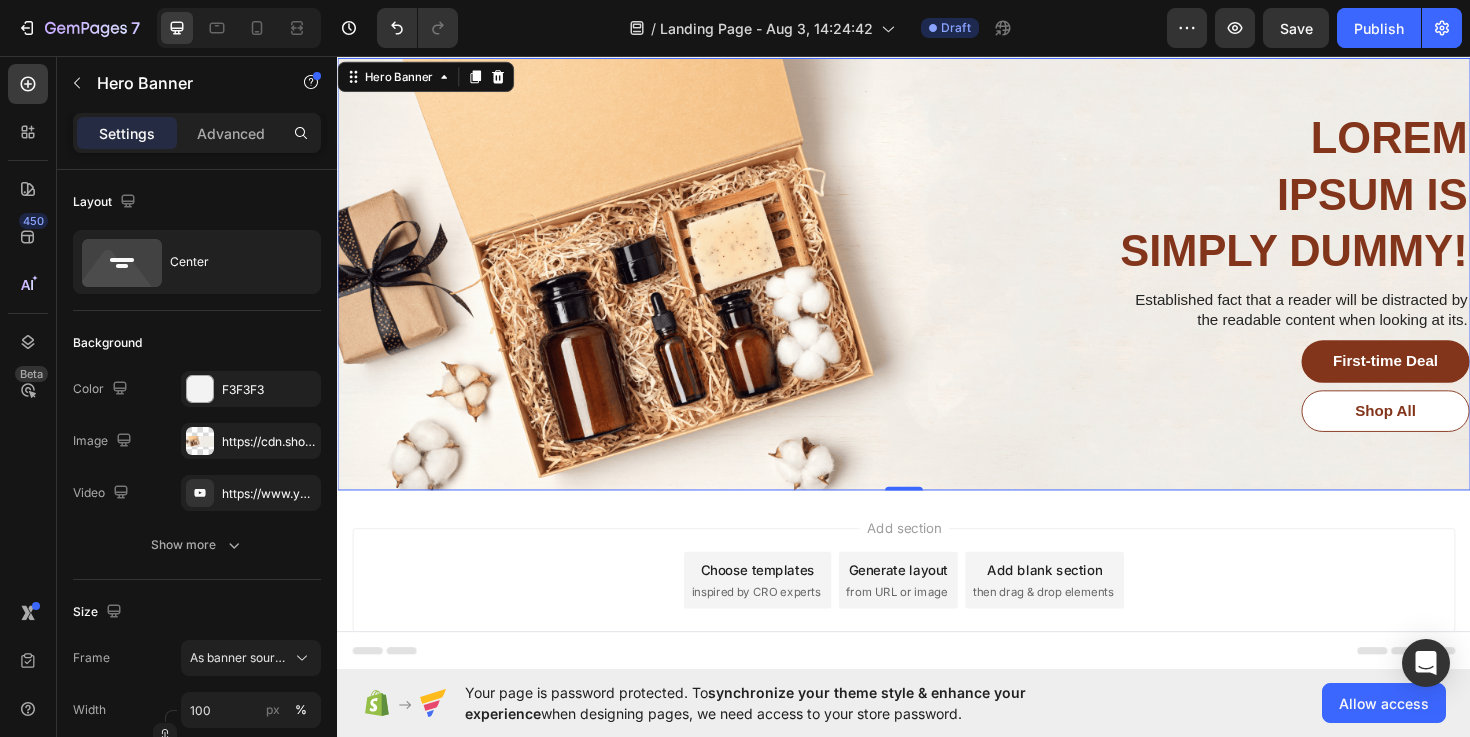 scroll, scrollTop: 0, scrollLeft: 0, axis: both 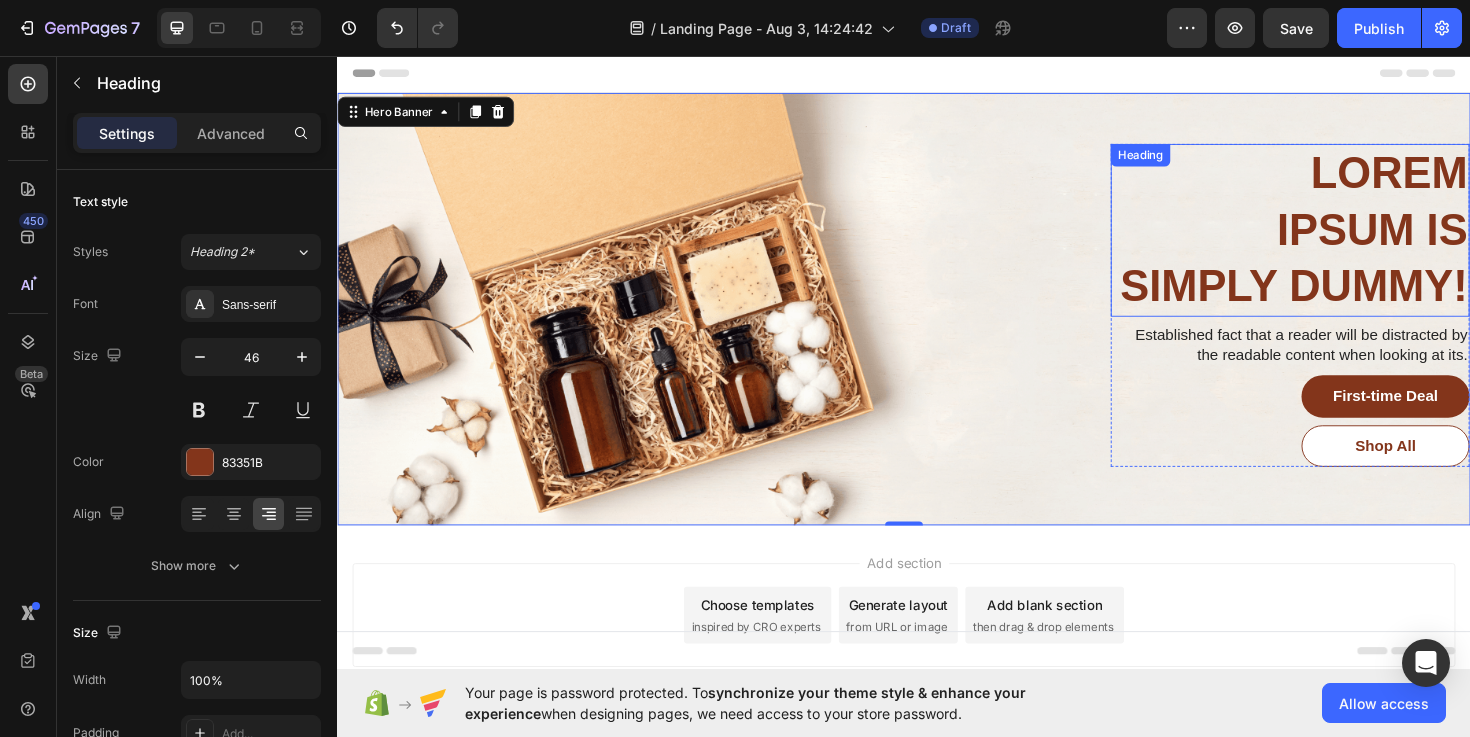 click on "Lorem Ipsum is simply dummy!" at bounding box center [1346, 240] 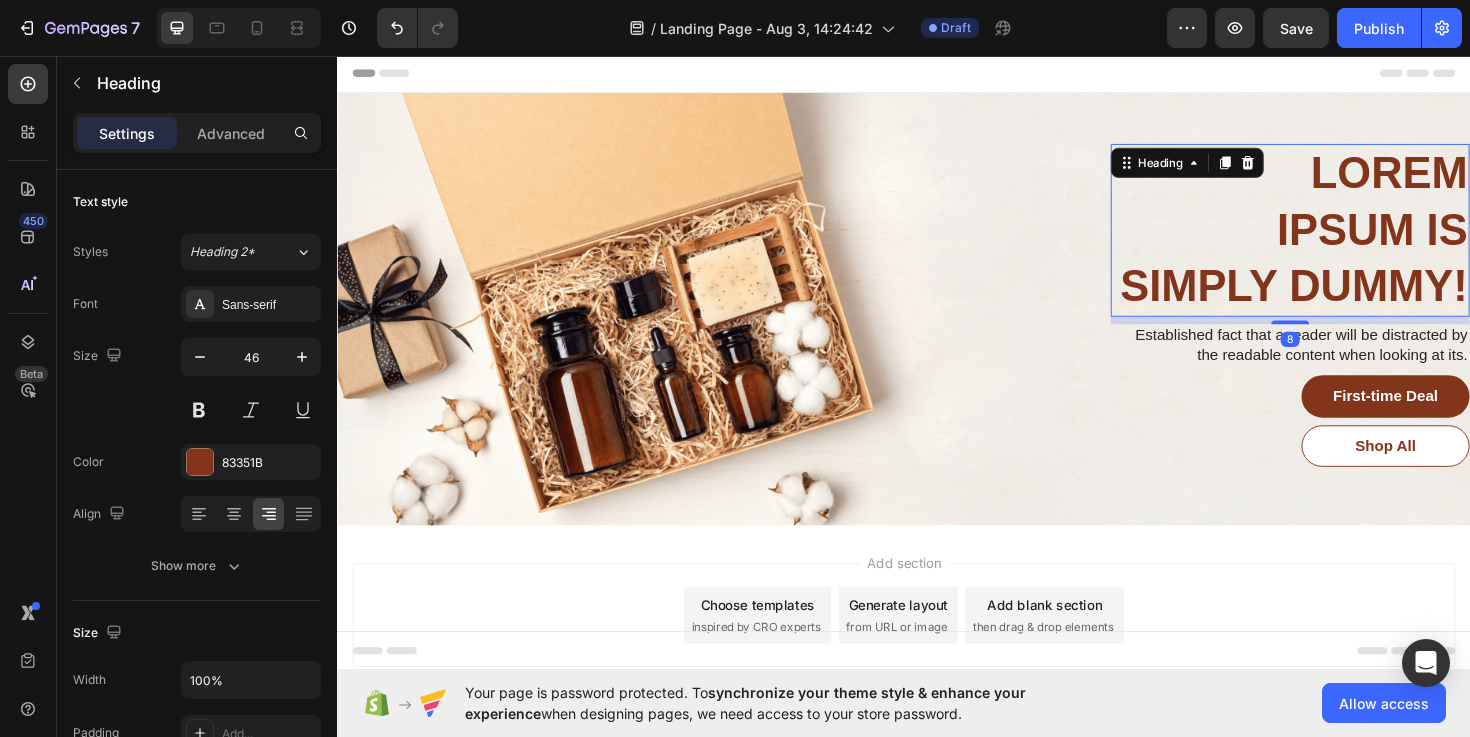 click on "Lorem Ipsum is simply dummy!" at bounding box center [1346, 240] 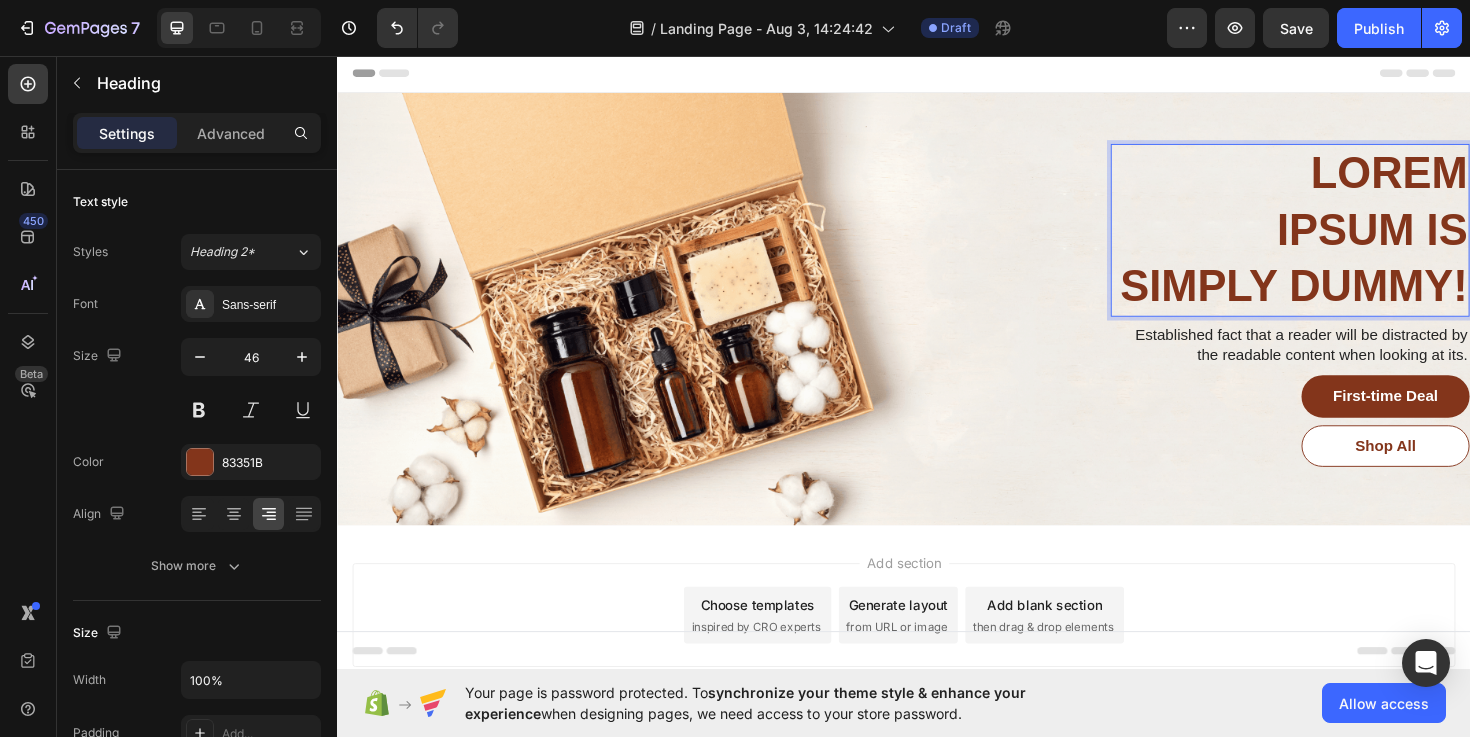 click on "Lorem Ipsum is simply dummy!" at bounding box center [1346, 240] 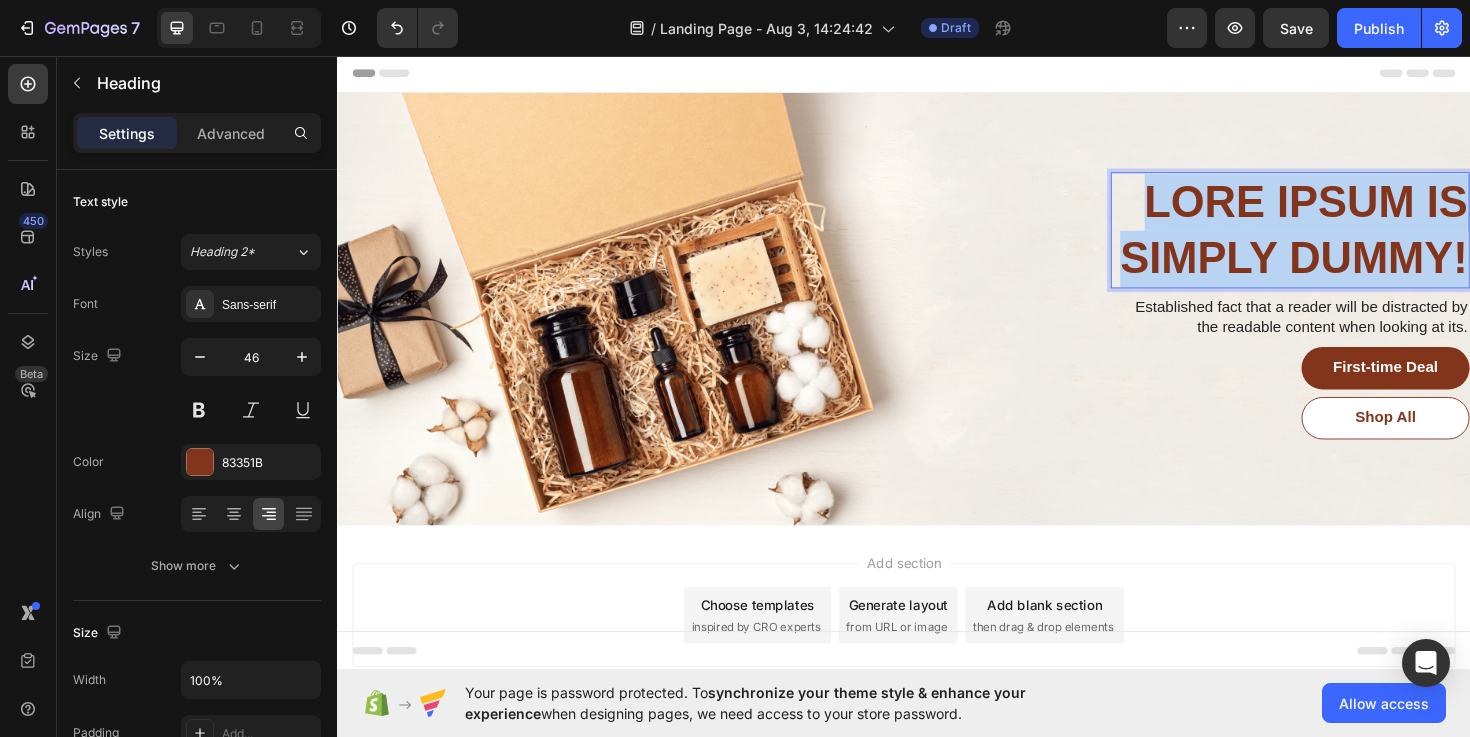 drag, startPoint x: 1531, startPoint y: 261, endPoint x: 1187, endPoint y: 213, distance: 347.3327 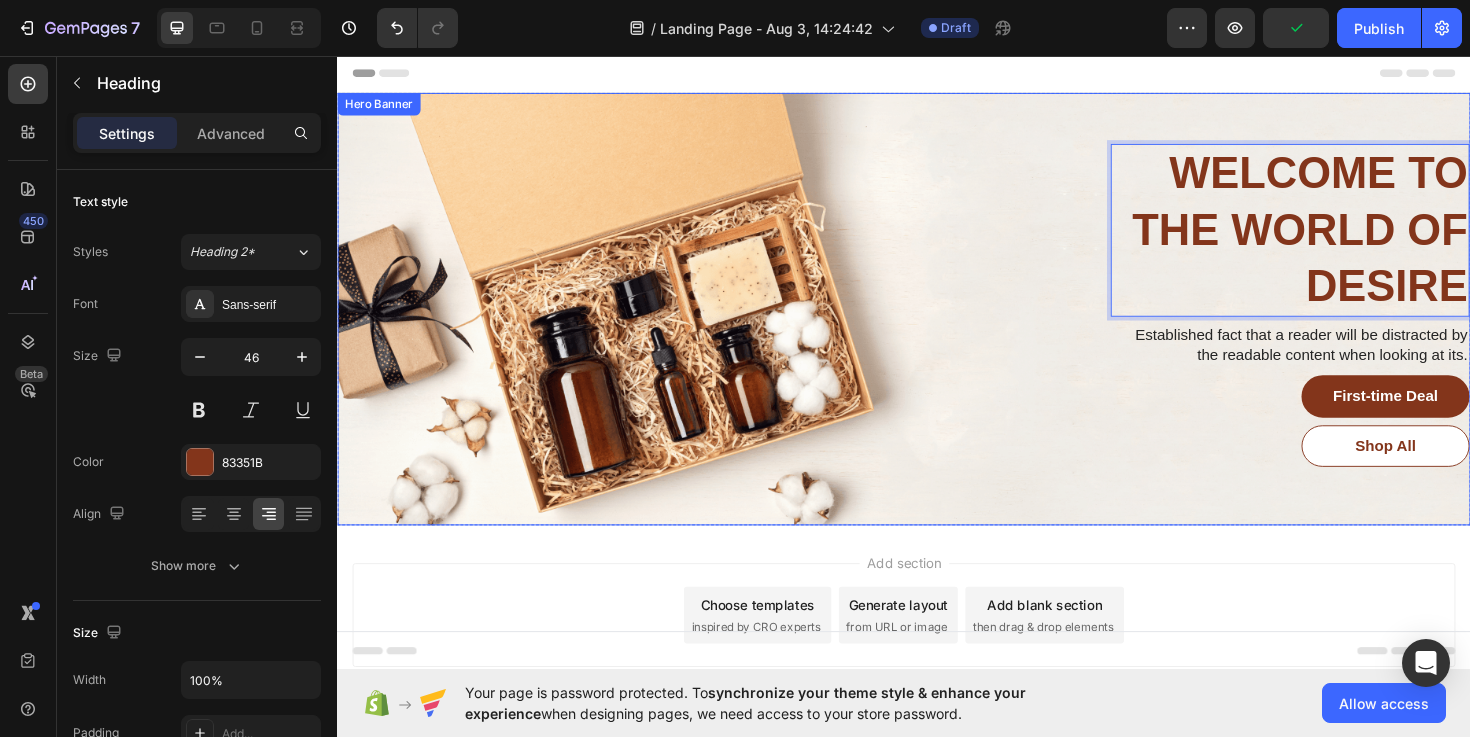 click on "welcome to the world of desire Heading   8 Established fact that a reader will be distracted by the readable content when looking at its.  Text Block First-time Deal Button Shop All Button Row" at bounding box center (937, 324) 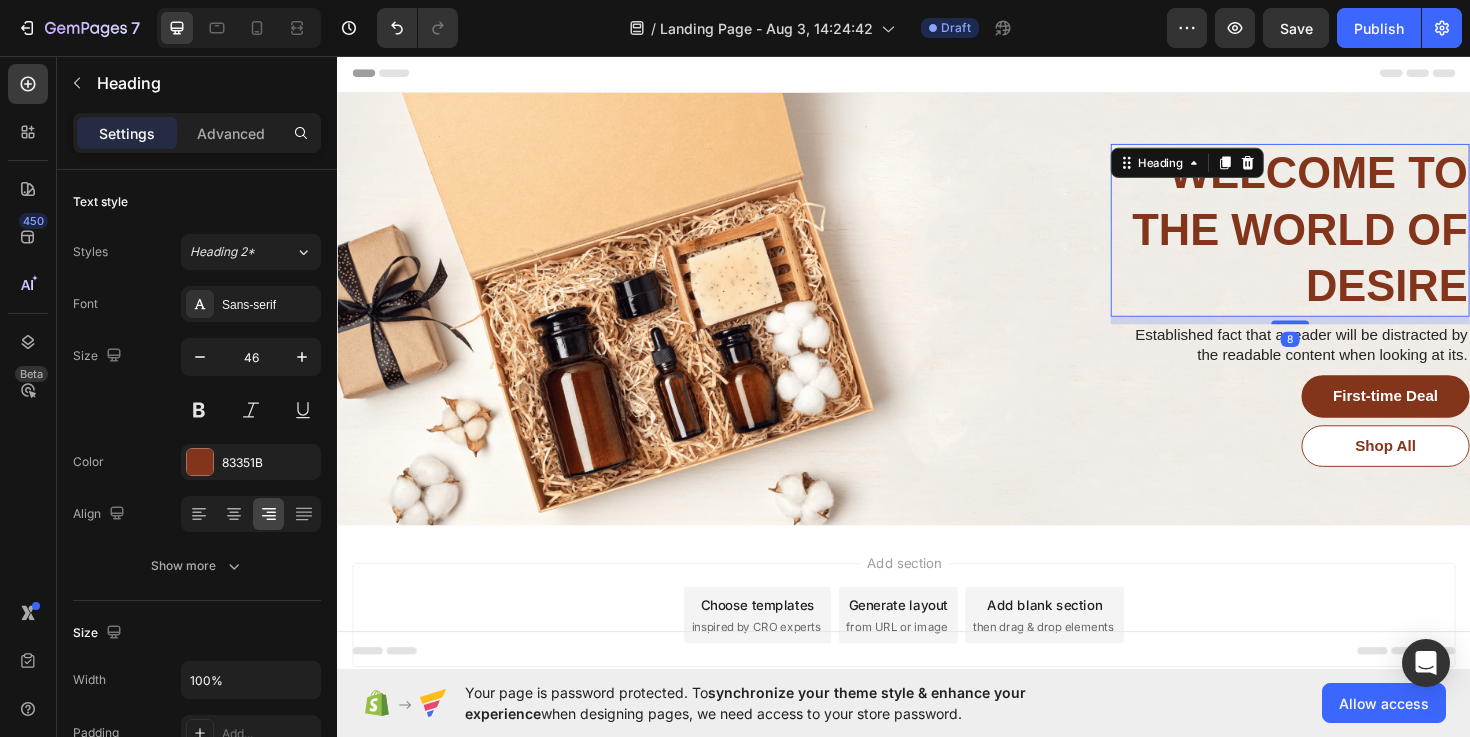 click on "welcome to the world of desire" at bounding box center [1346, 240] 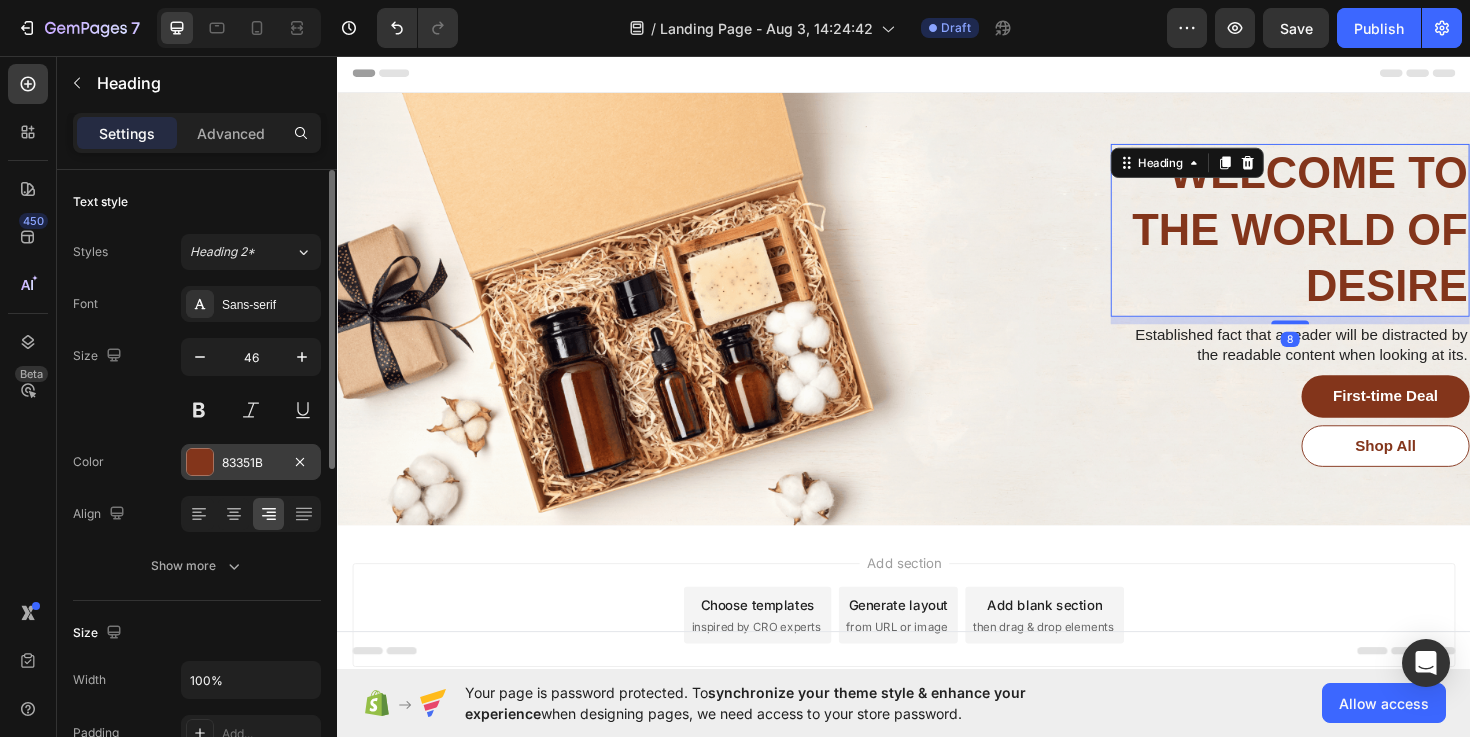 click at bounding box center [200, 462] 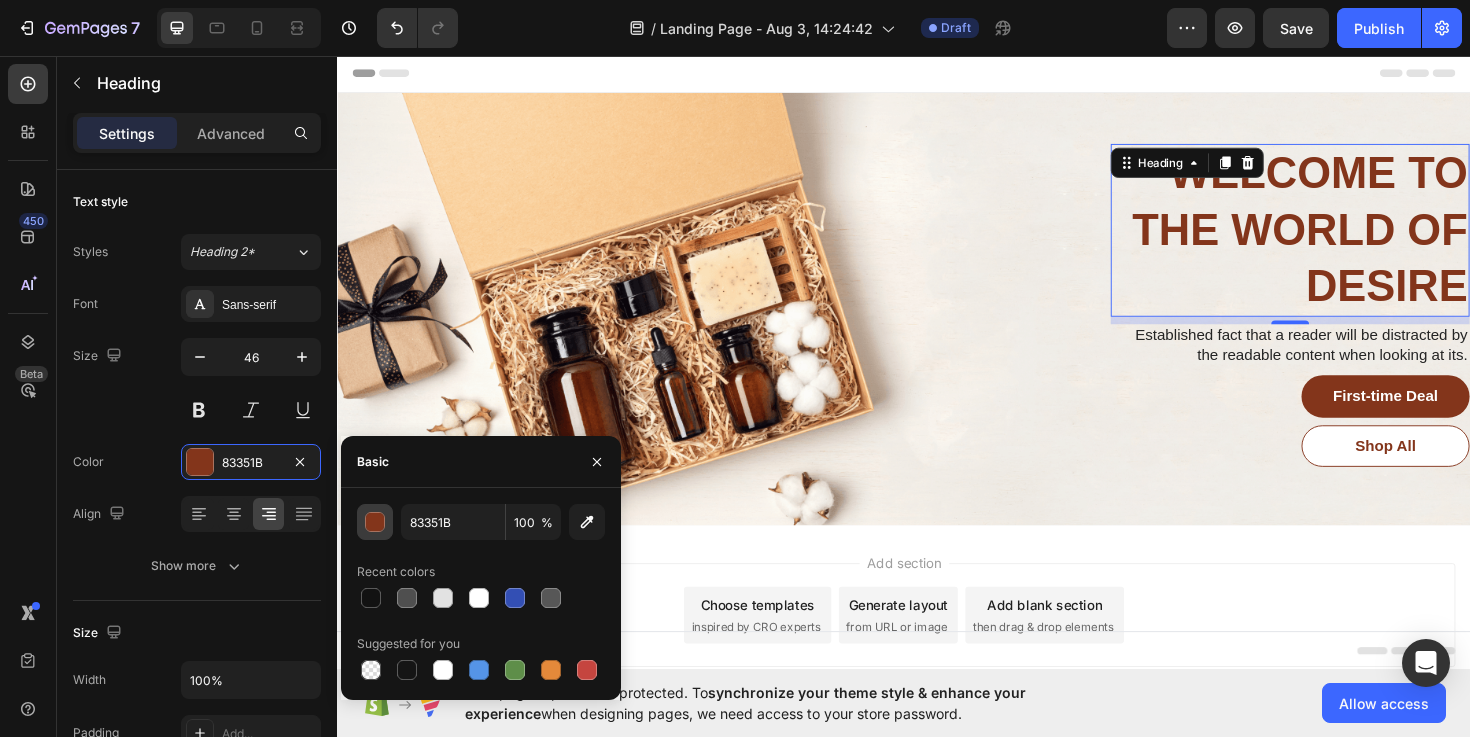 click at bounding box center [376, 523] 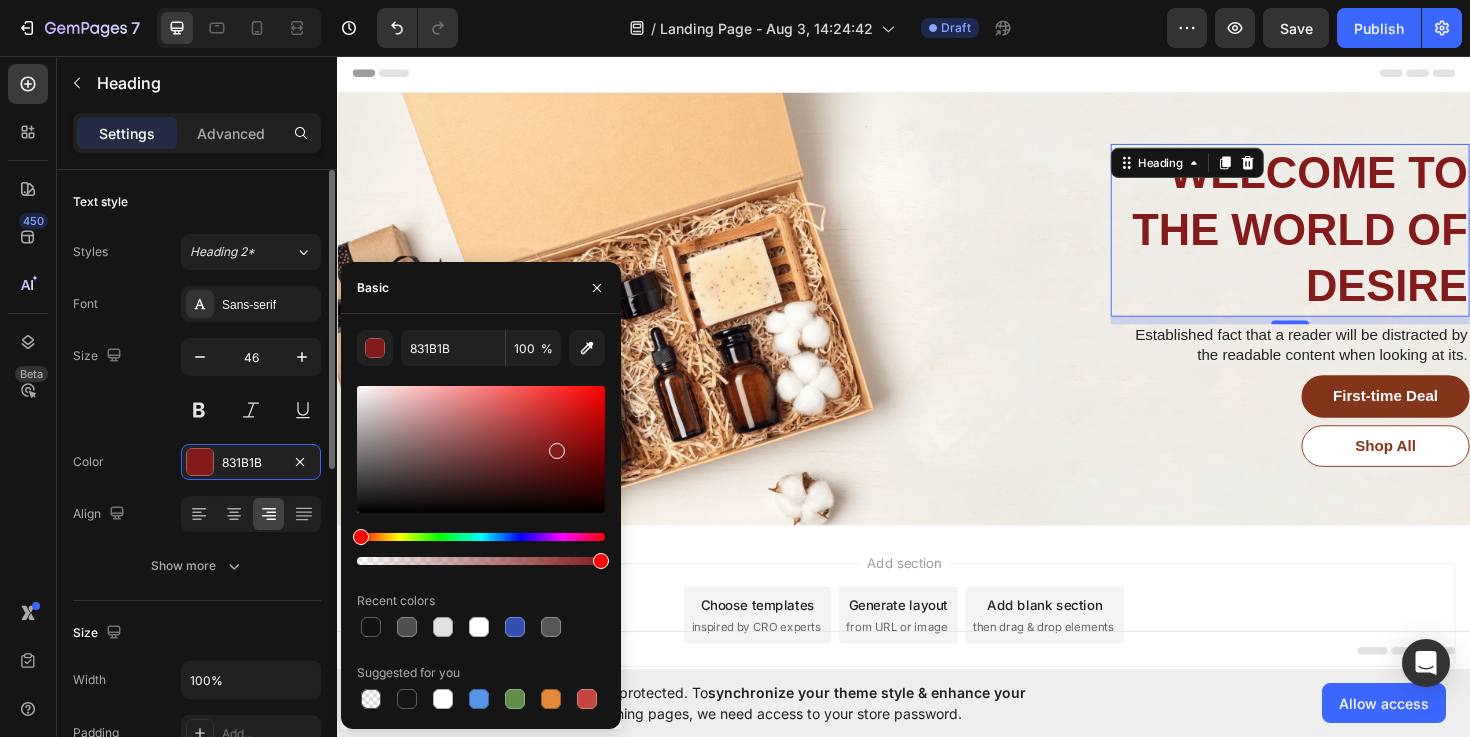 drag, startPoint x: 375, startPoint y: 535, endPoint x: 315, endPoint y: 534, distance: 60.00833 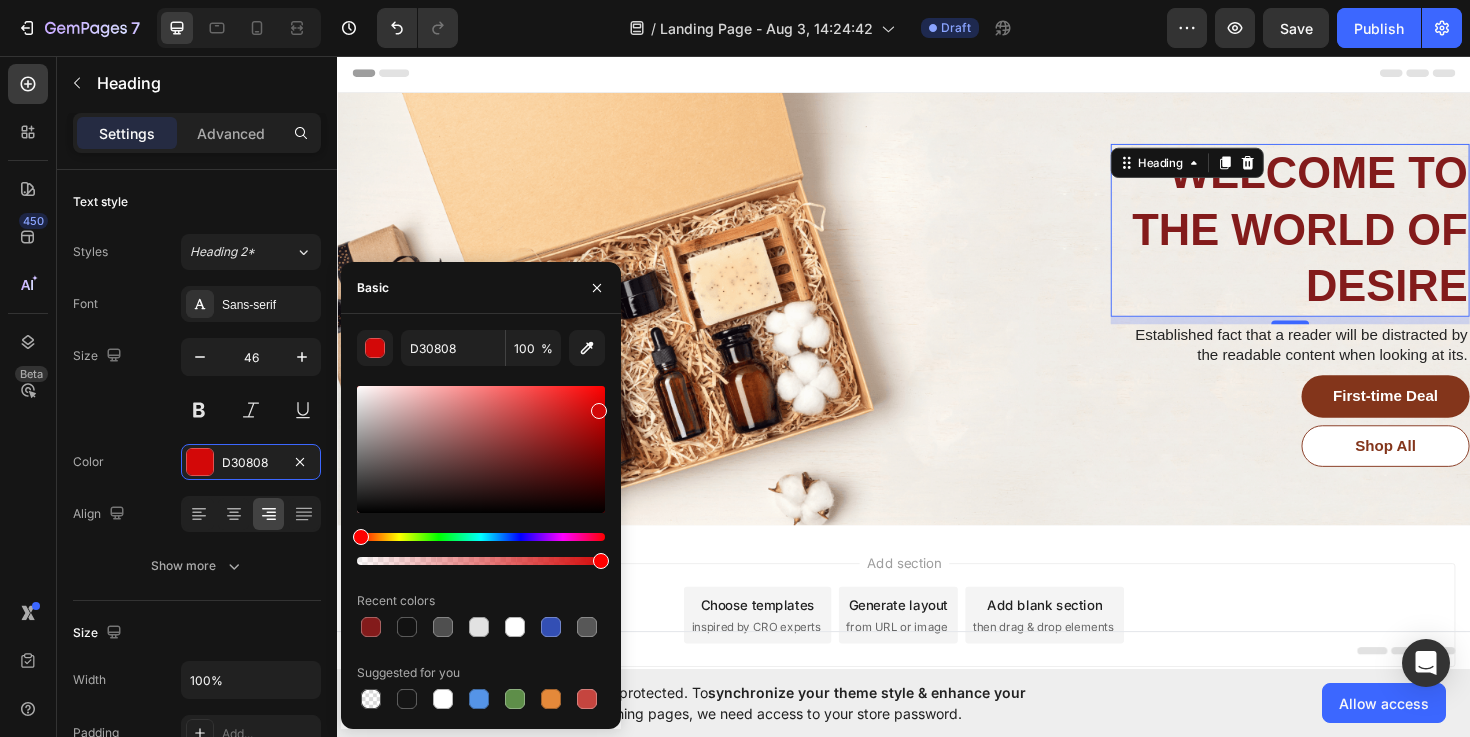 click at bounding box center [481, 449] 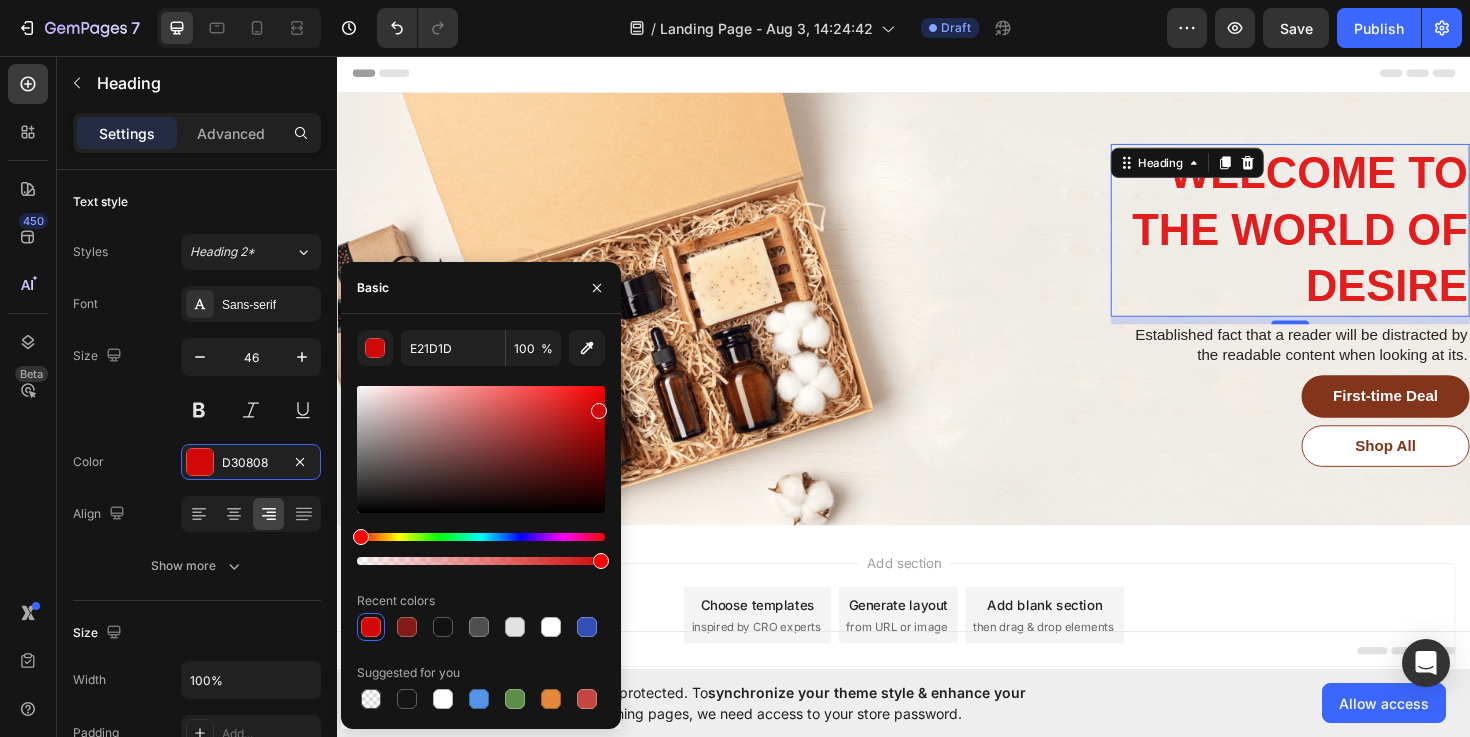 click at bounding box center [481, 449] 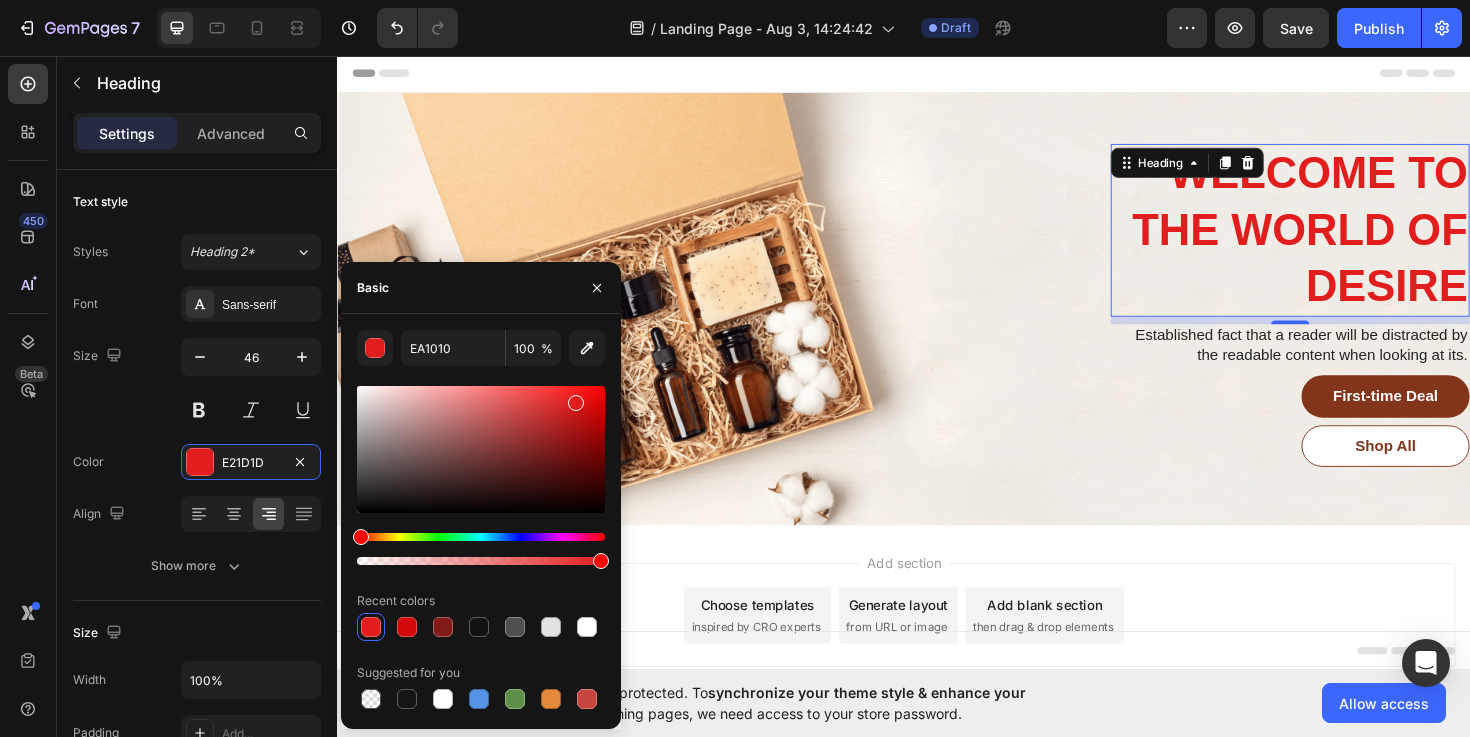 click at bounding box center [481, 449] 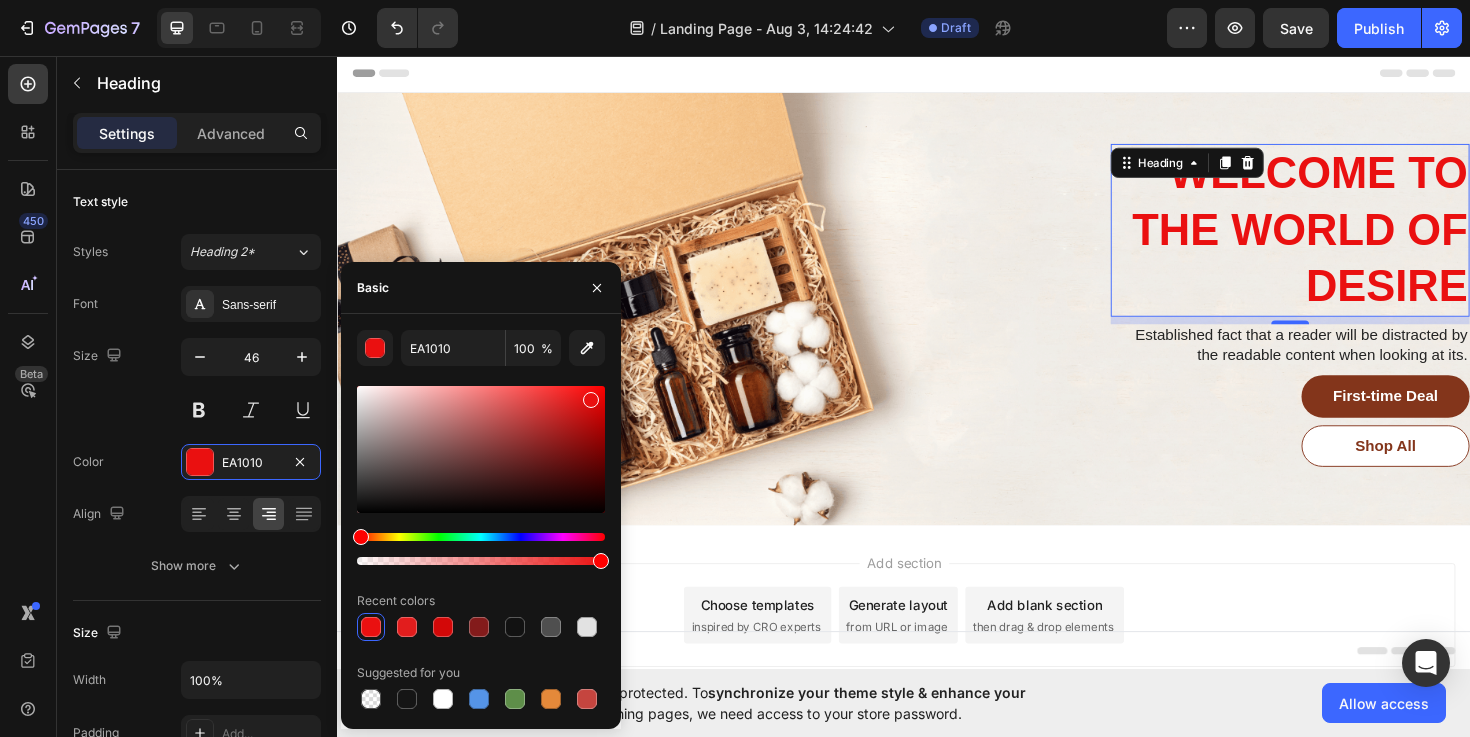 type on "B71414" 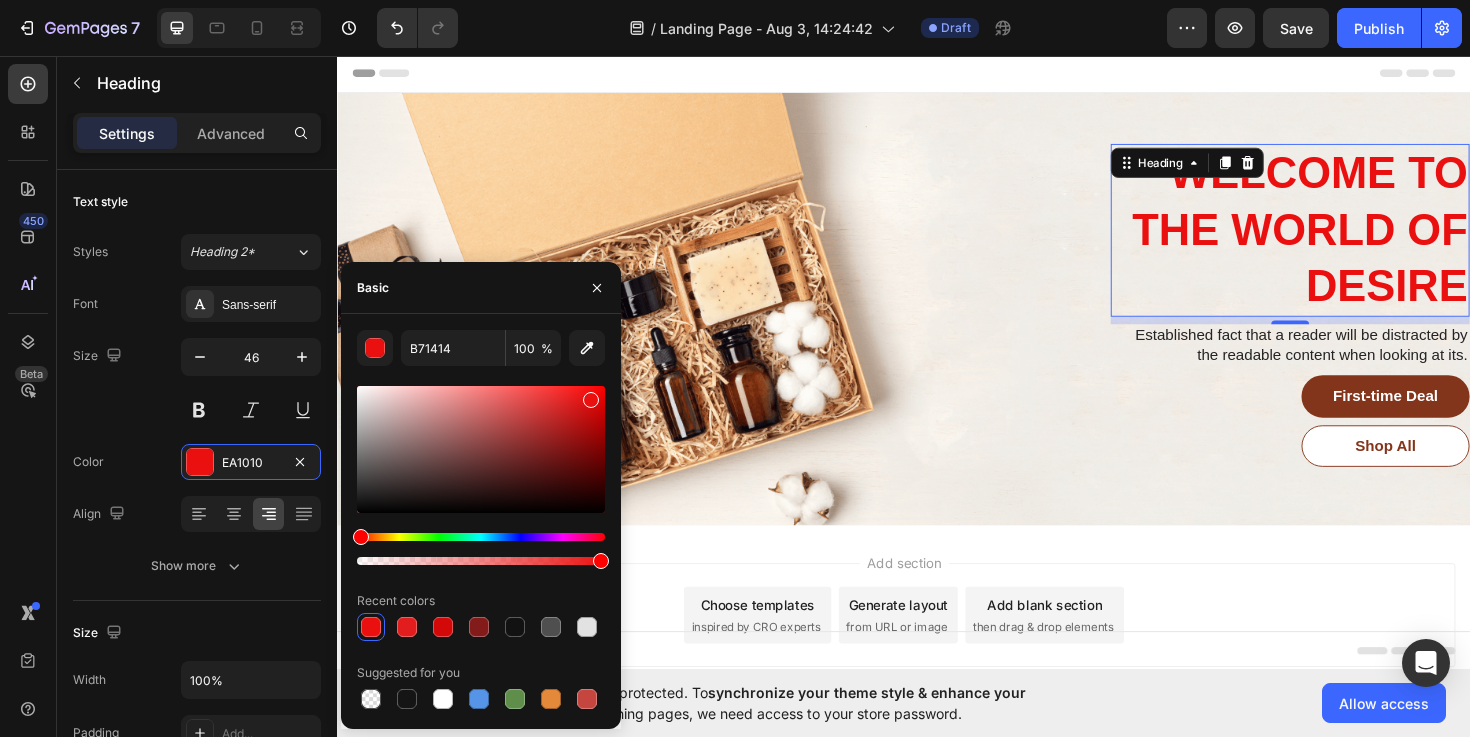 click at bounding box center [481, 449] 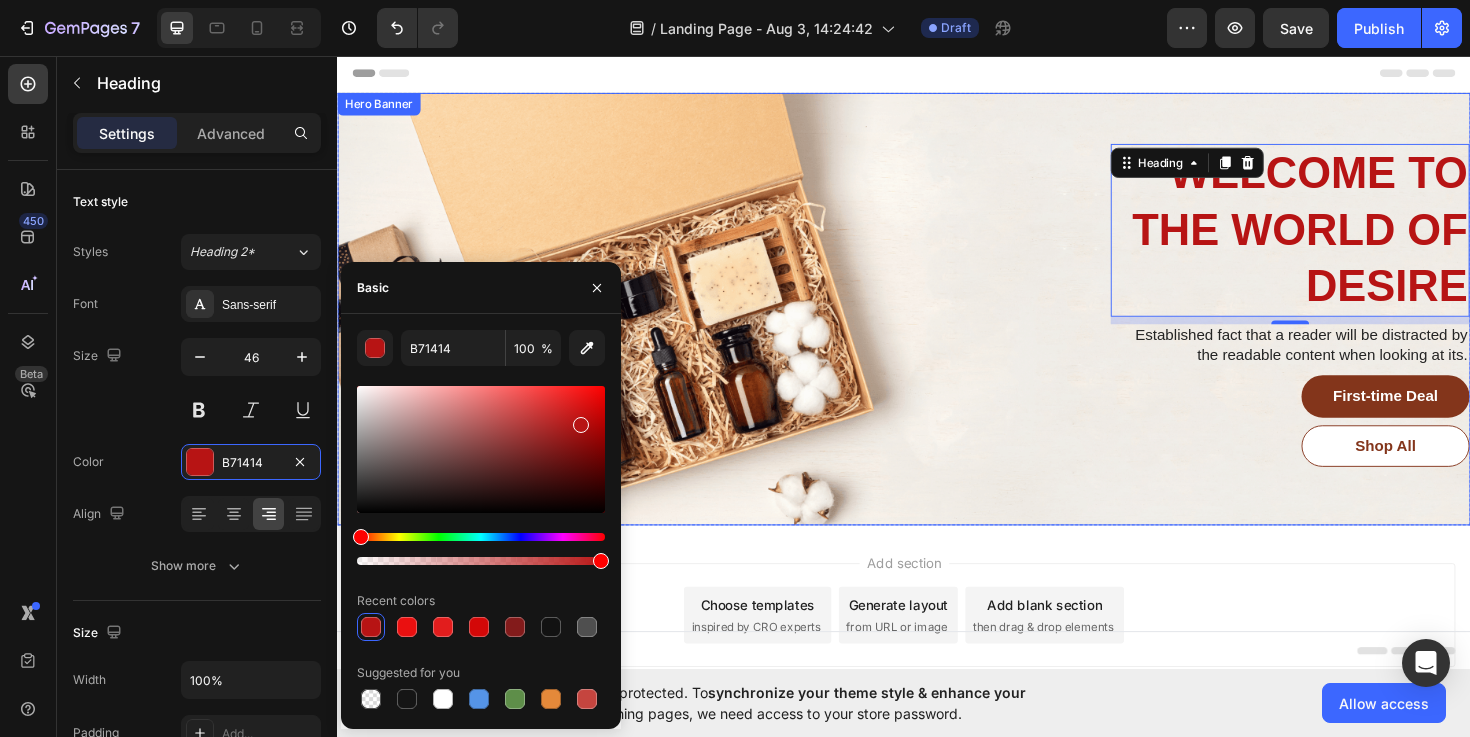 click on "welcome to the world of desire Heading   8 Established fact that a reader will be distracted by the readable content when looking at its.  Text Block First-time Deal Button Shop All Button Row" at bounding box center [937, 324] 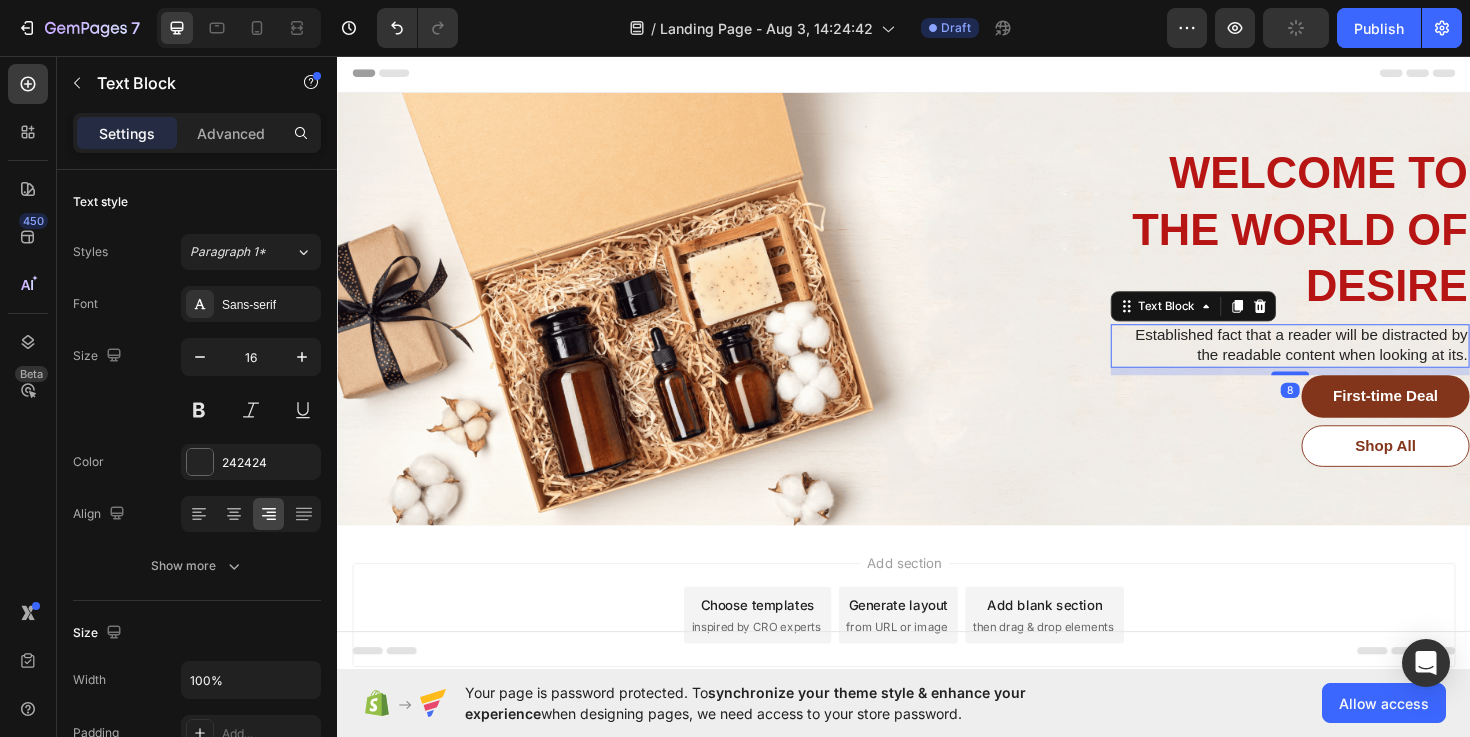 click on "Established fact that a reader will be distracted by the readable content when looking at its." at bounding box center (1346, 363) 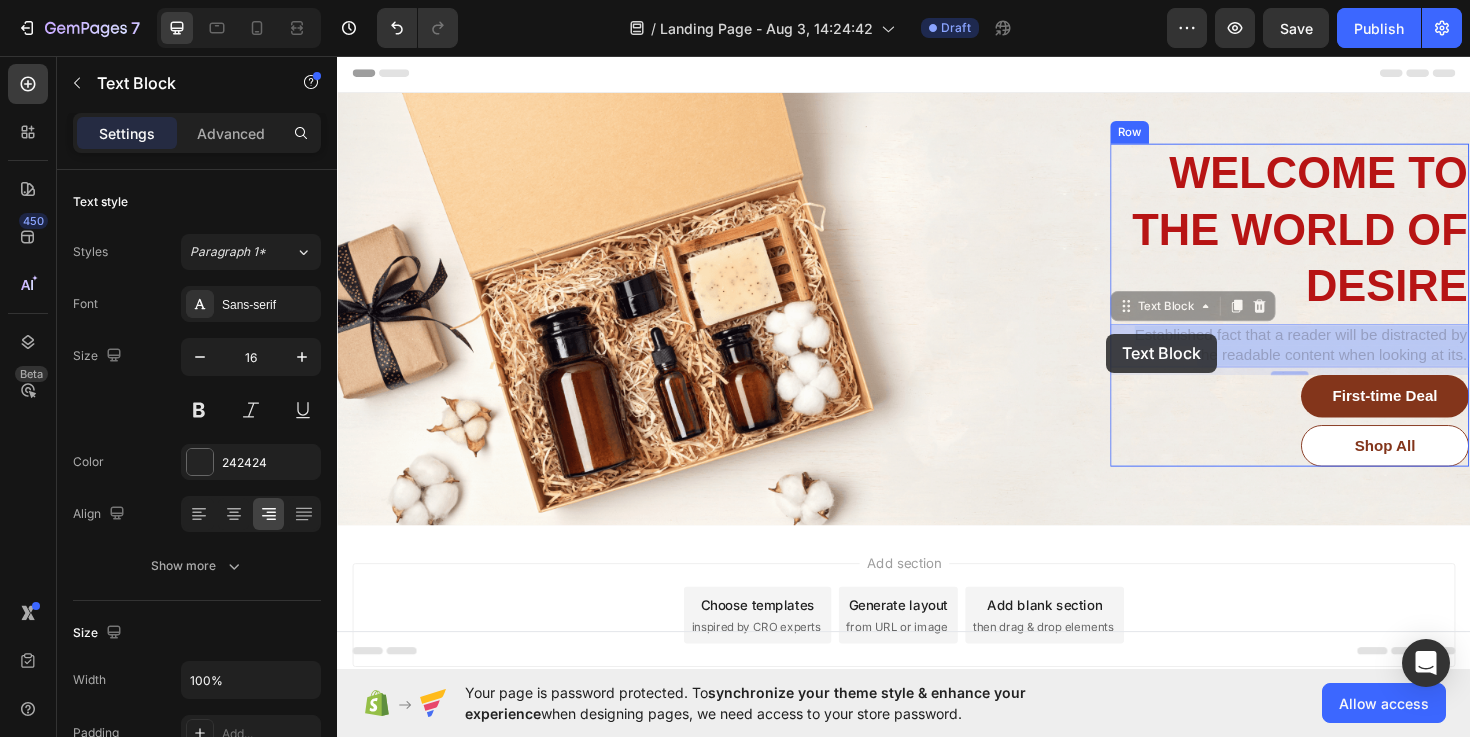 drag, startPoint x: 1527, startPoint y: 373, endPoint x: 1160, endPoint y: 352, distance: 367.6003 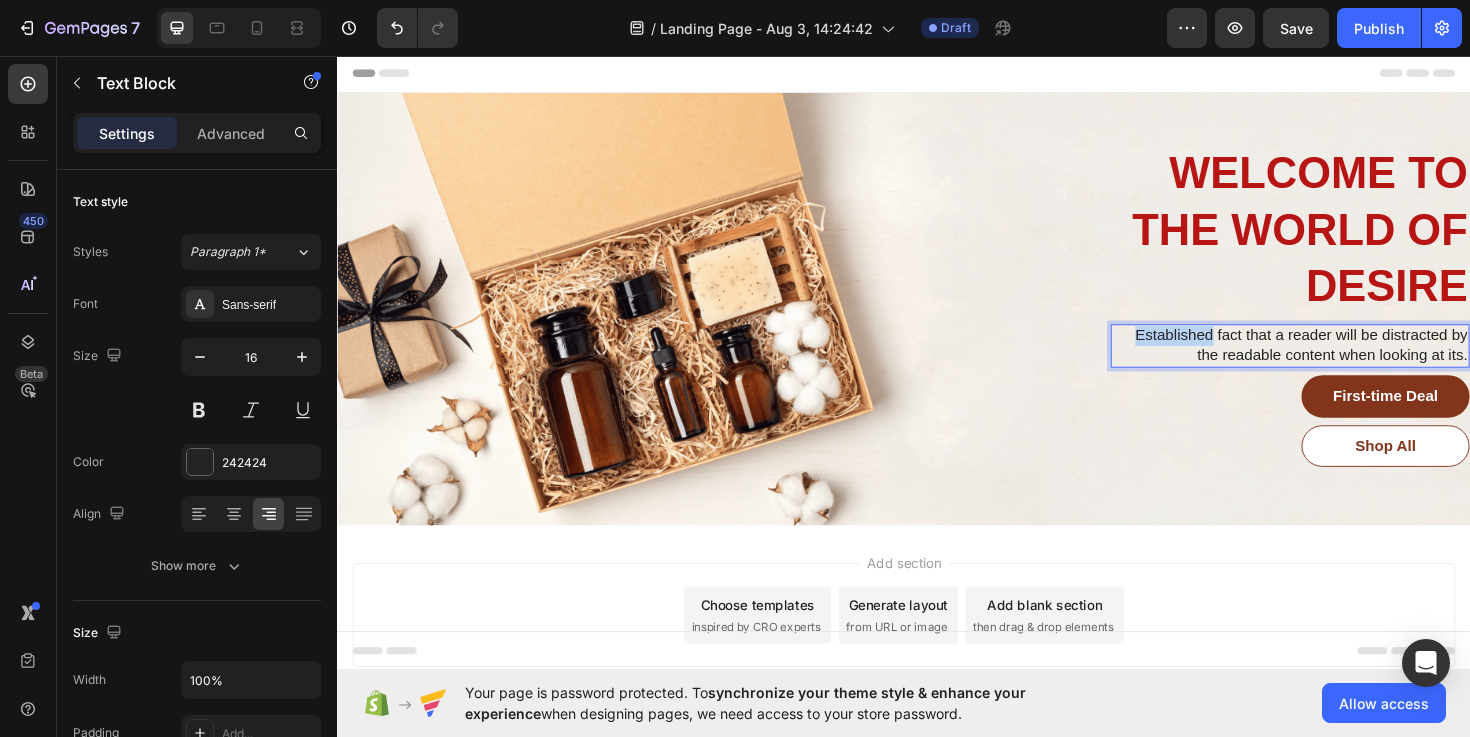 click on "Established fact that a reader will be distracted by the readable content when looking at its." at bounding box center (1346, 363) 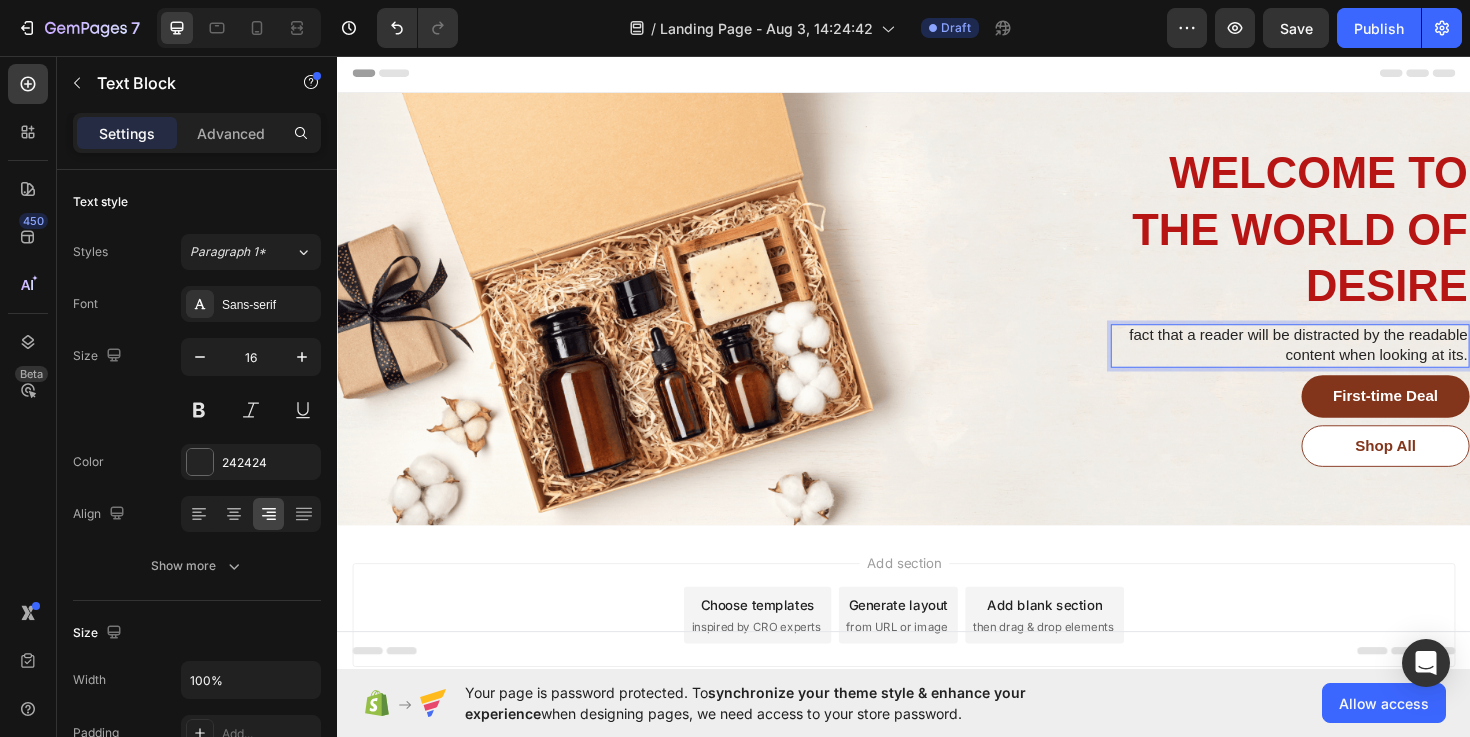 click on "fact that a reader will be distracted by the readable content when looking at its." at bounding box center [1346, 363] 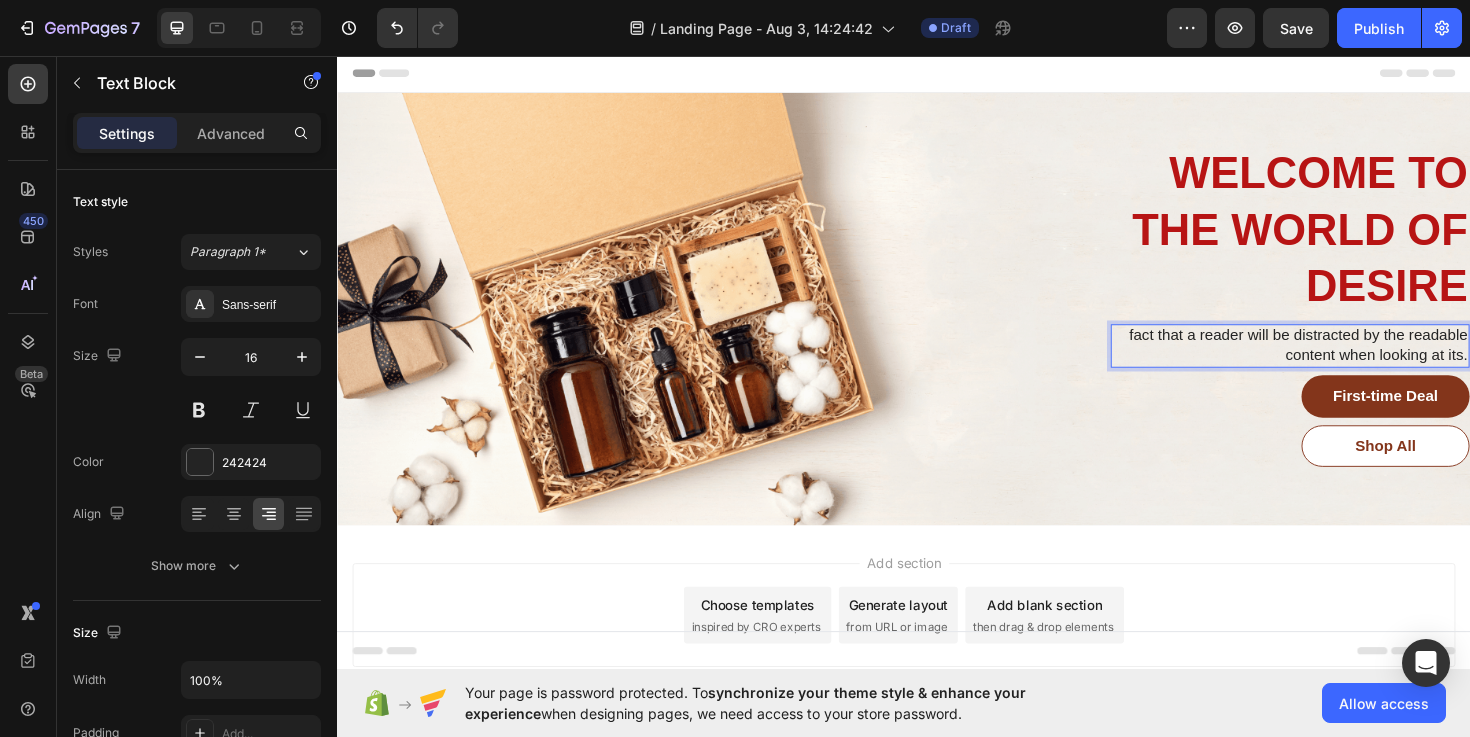 drag, startPoint x: 1521, startPoint y: 371, endPoint x: 1186, endPoint y: 344, distance: 336.0863 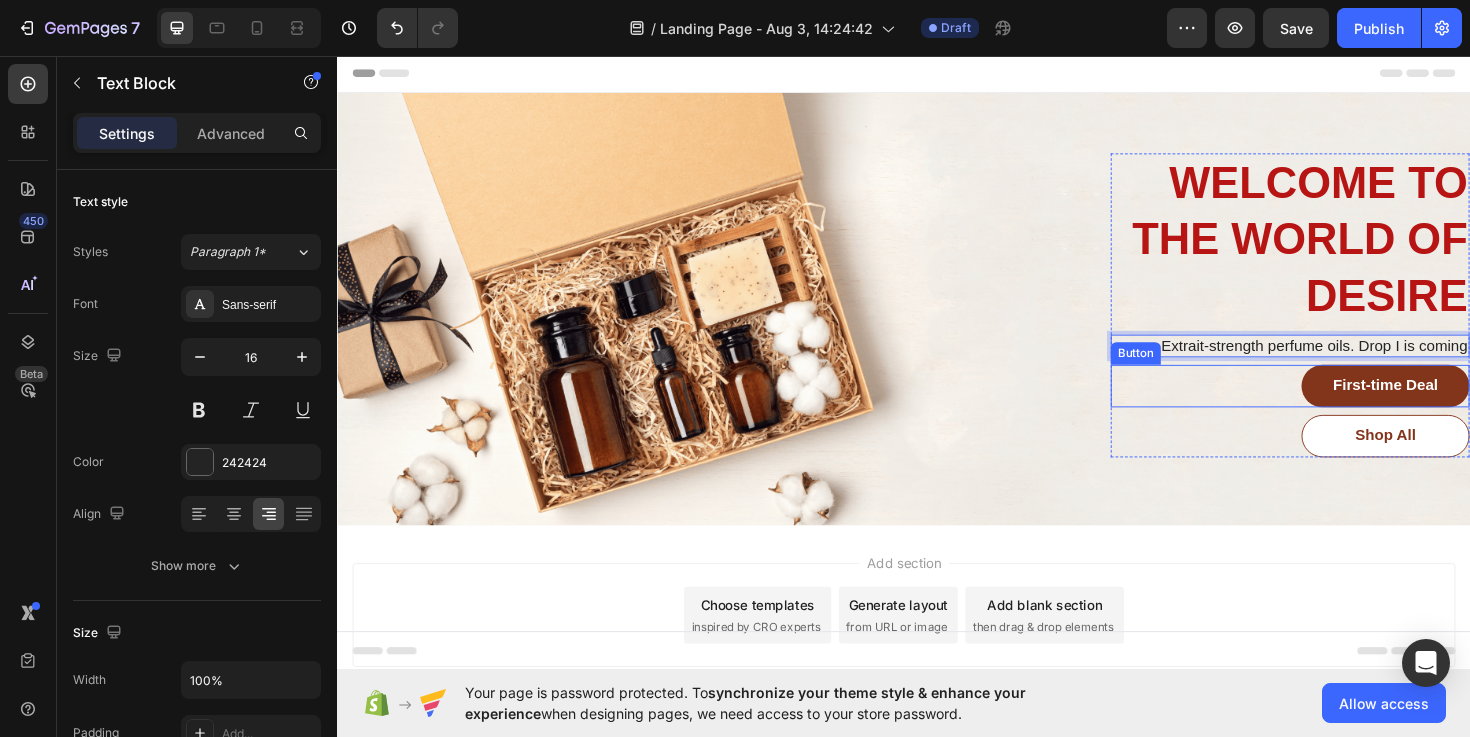 click on "First-time Deal Button" at bounding box center [1346, 405] 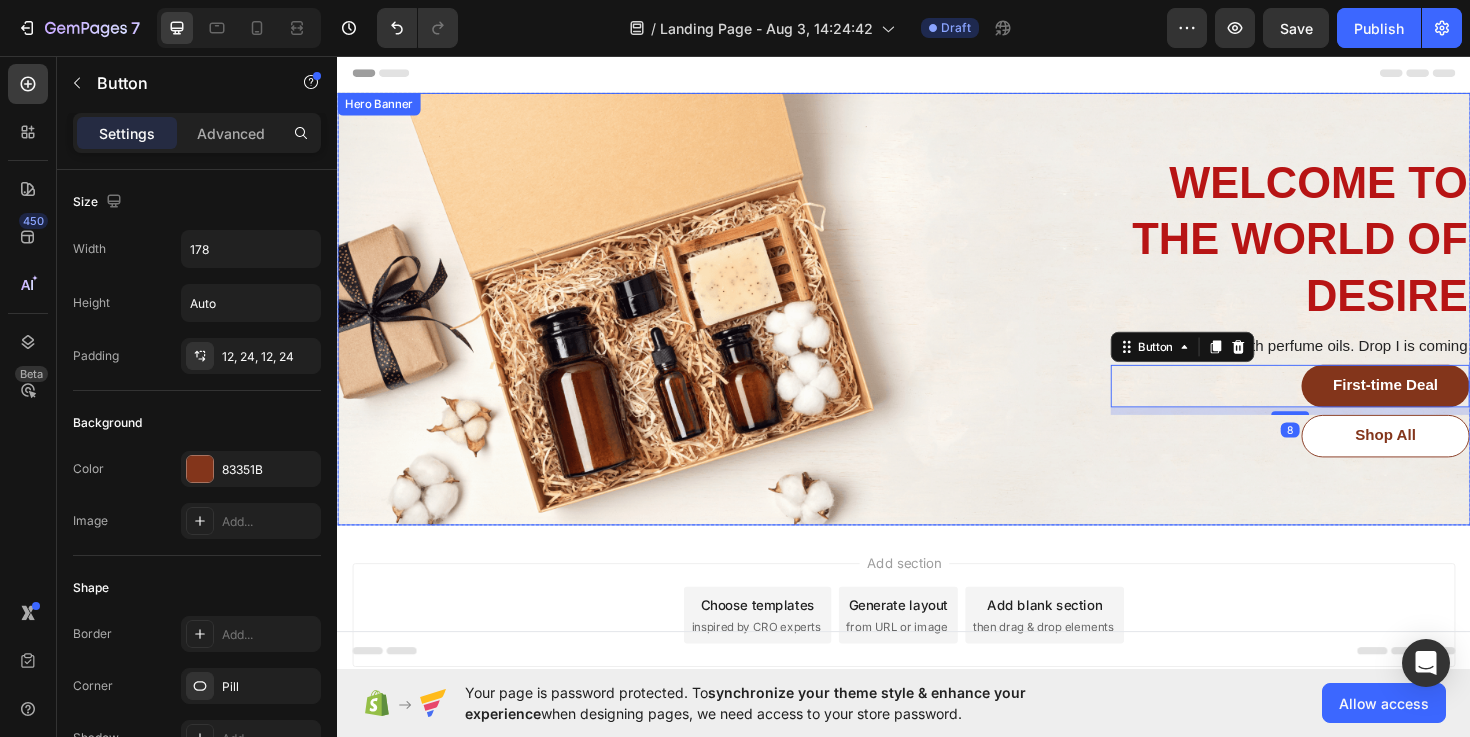 click at bounding box center [937, 324] 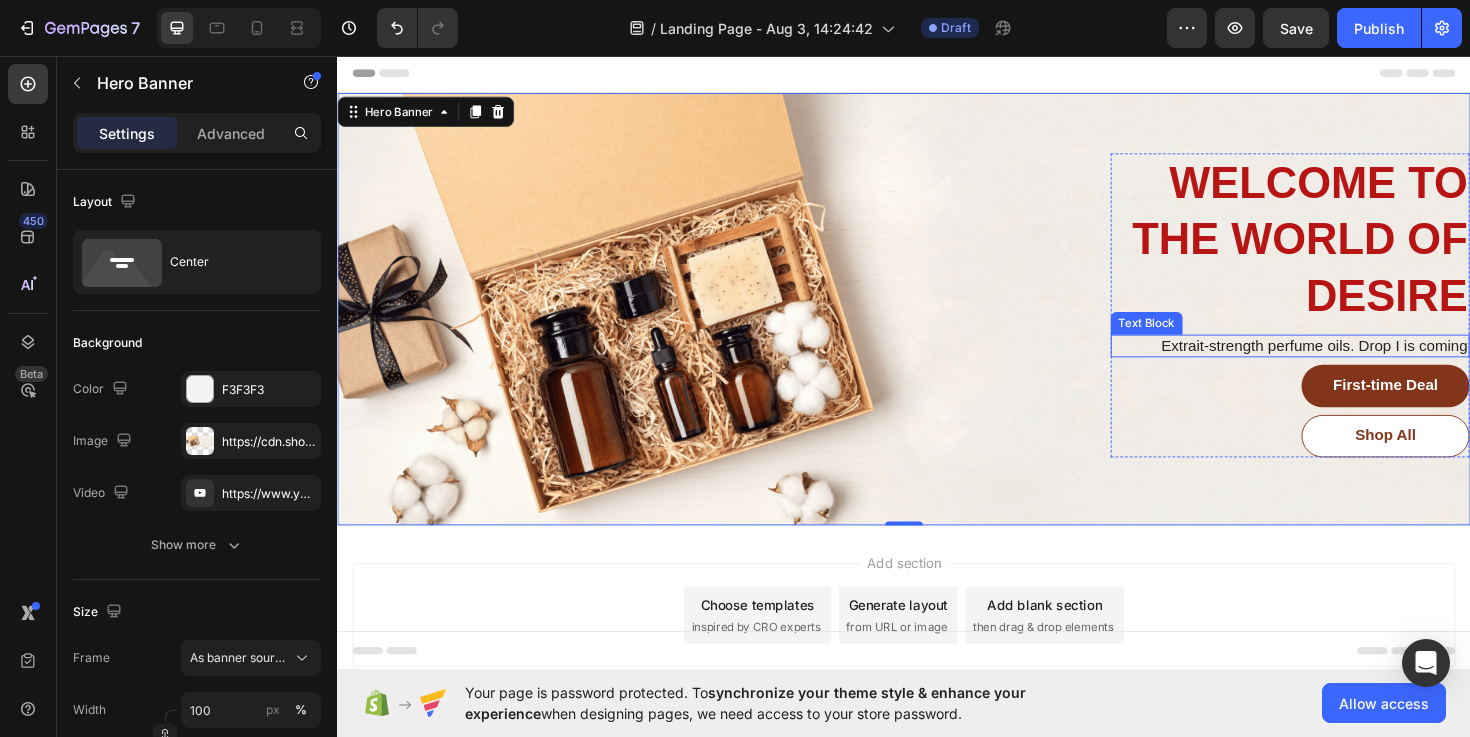 click on "Extrait-strength perfume oils. Drop I is coming" at bounding box center (1346, 363) 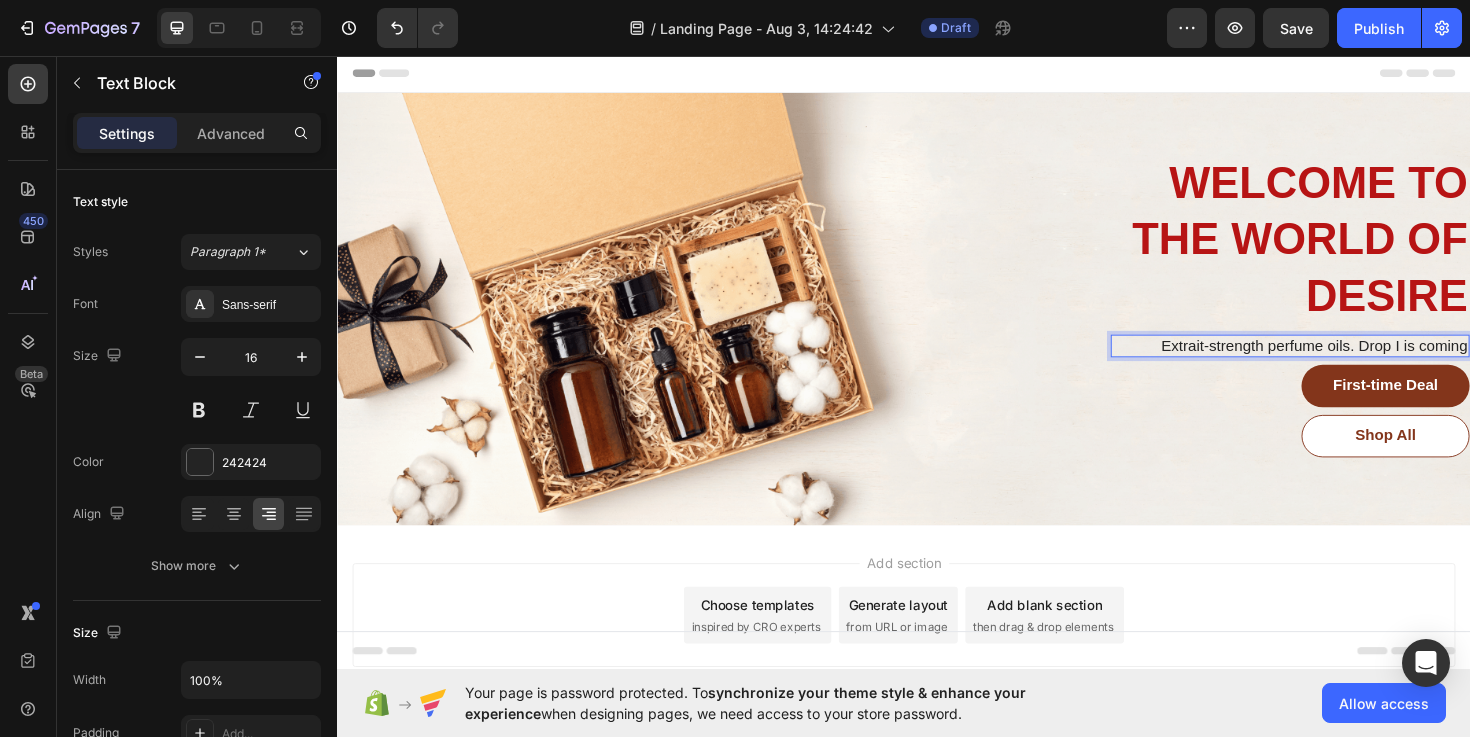 click on "Extrait-strength perfume oils. Drop I is coming" at bounding box center (1346, 363) 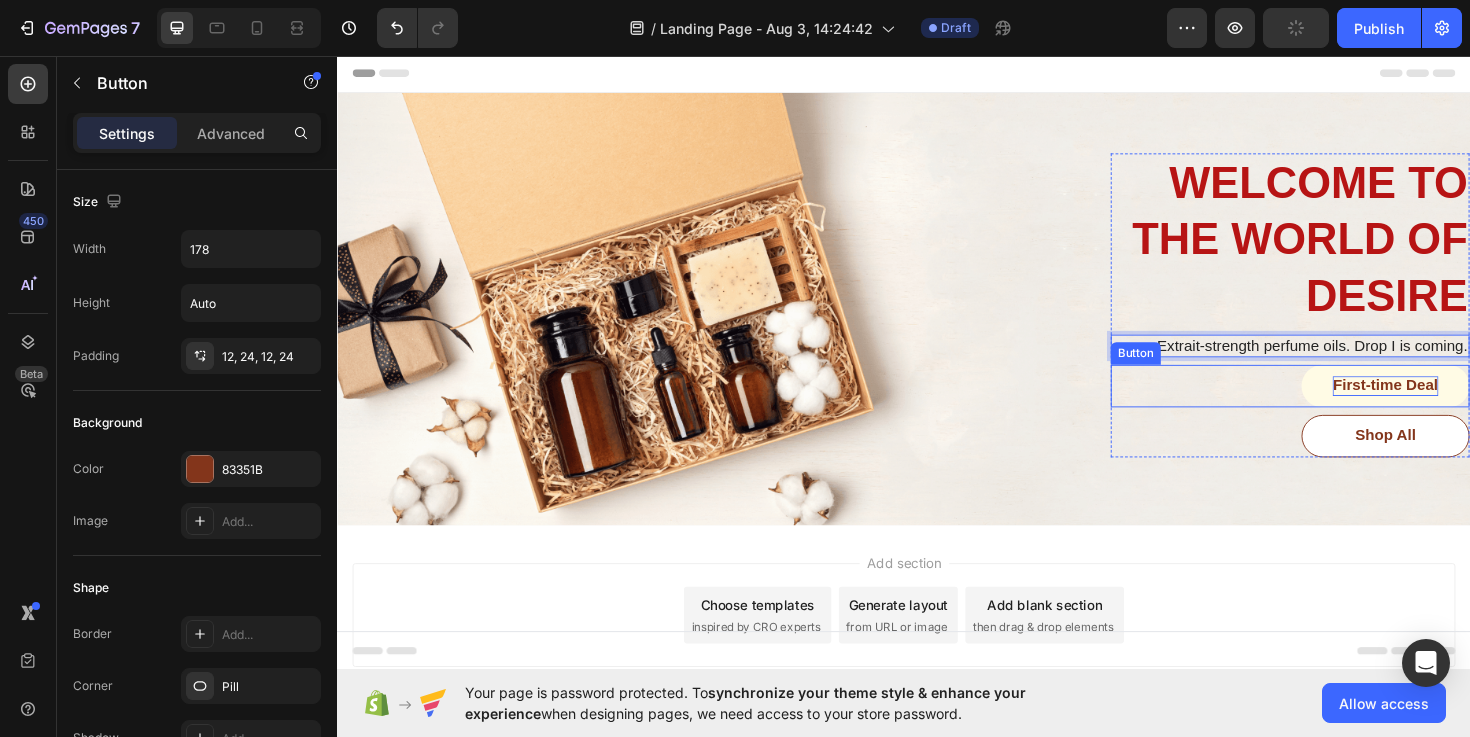 click on "First-time Deal" at bounding box center [1446, 405] 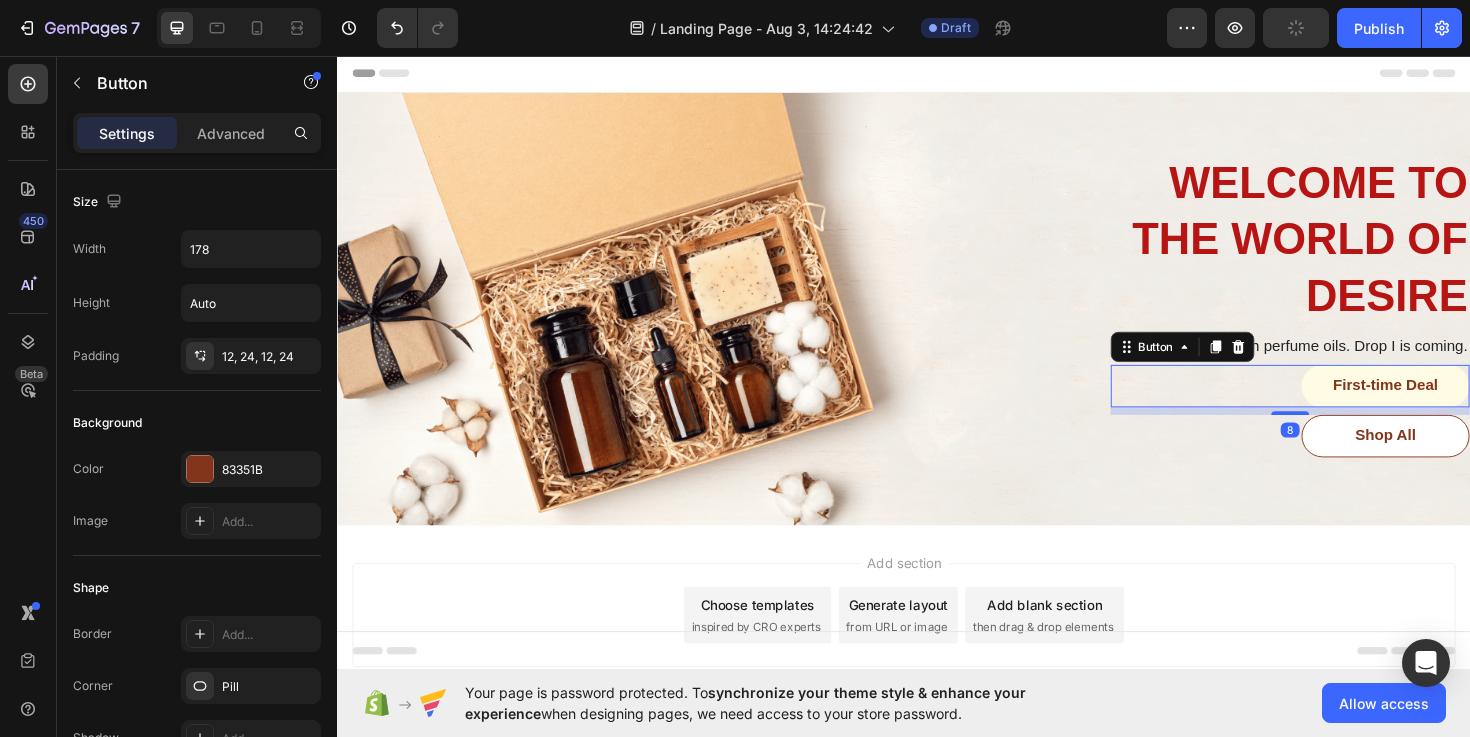type 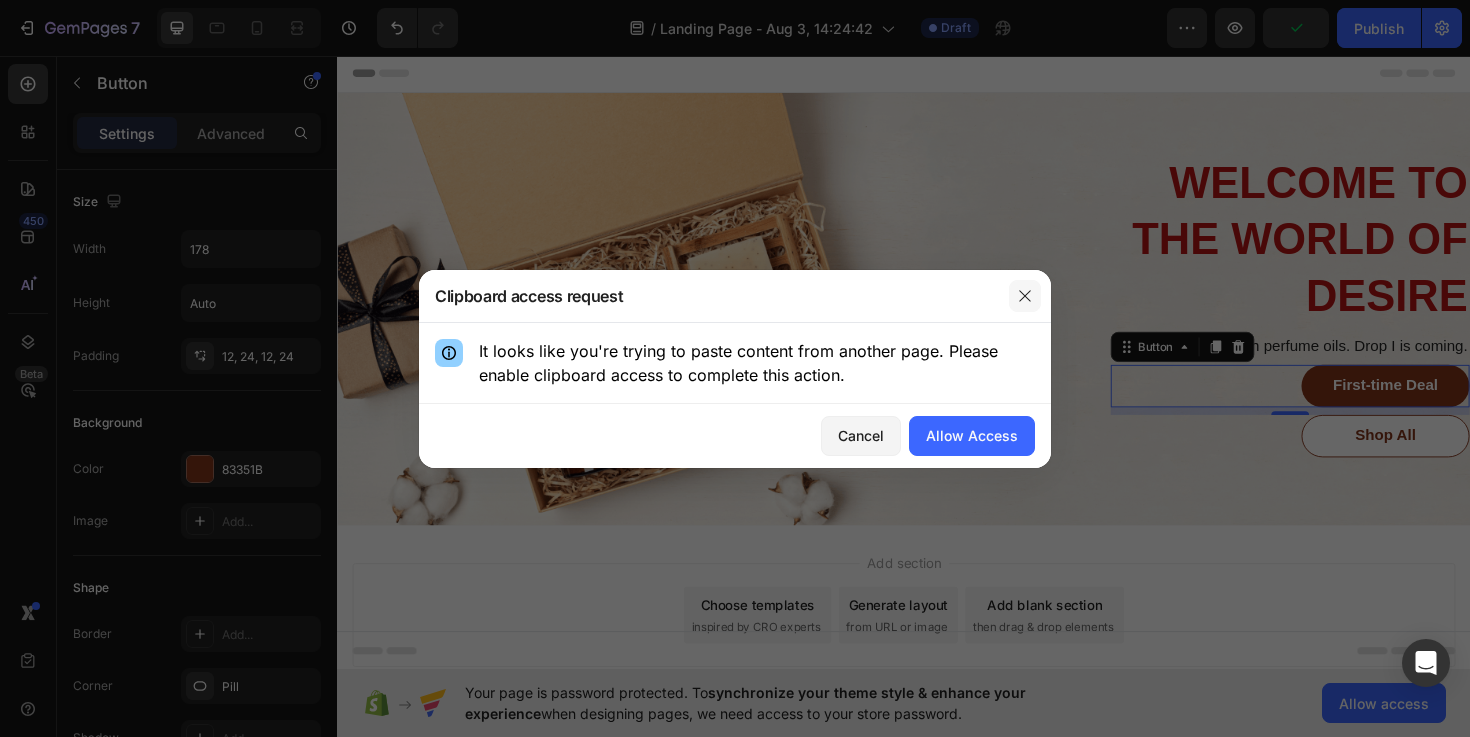 click 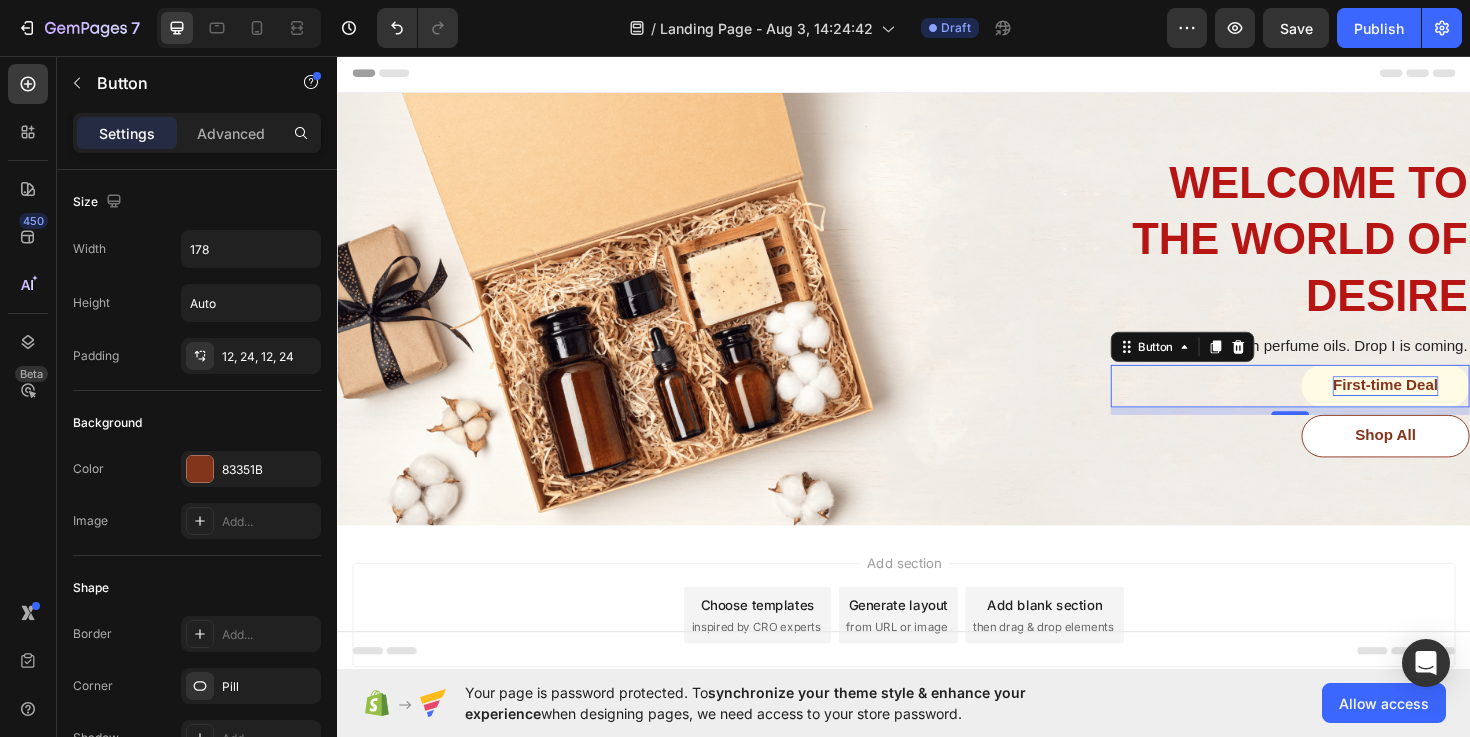 click on "First-time Deal" at bounding box center [1446, 405] 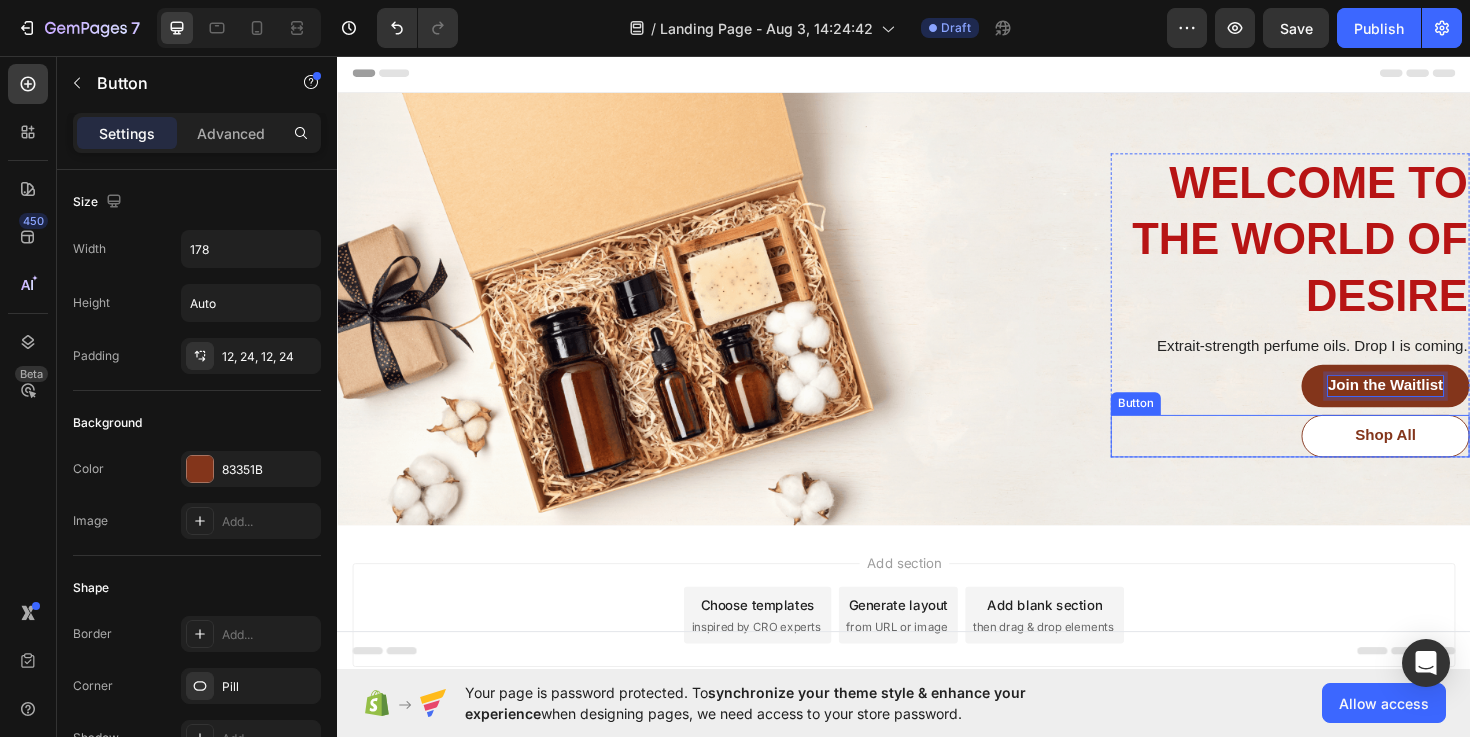 click on "welcome to the world of desire Heading  Extrait-strength perfume oils. Drop I is coming.  Text Block Join the Waitlist Button   8 Shop All Button Row" at bounding box center [937, 324] 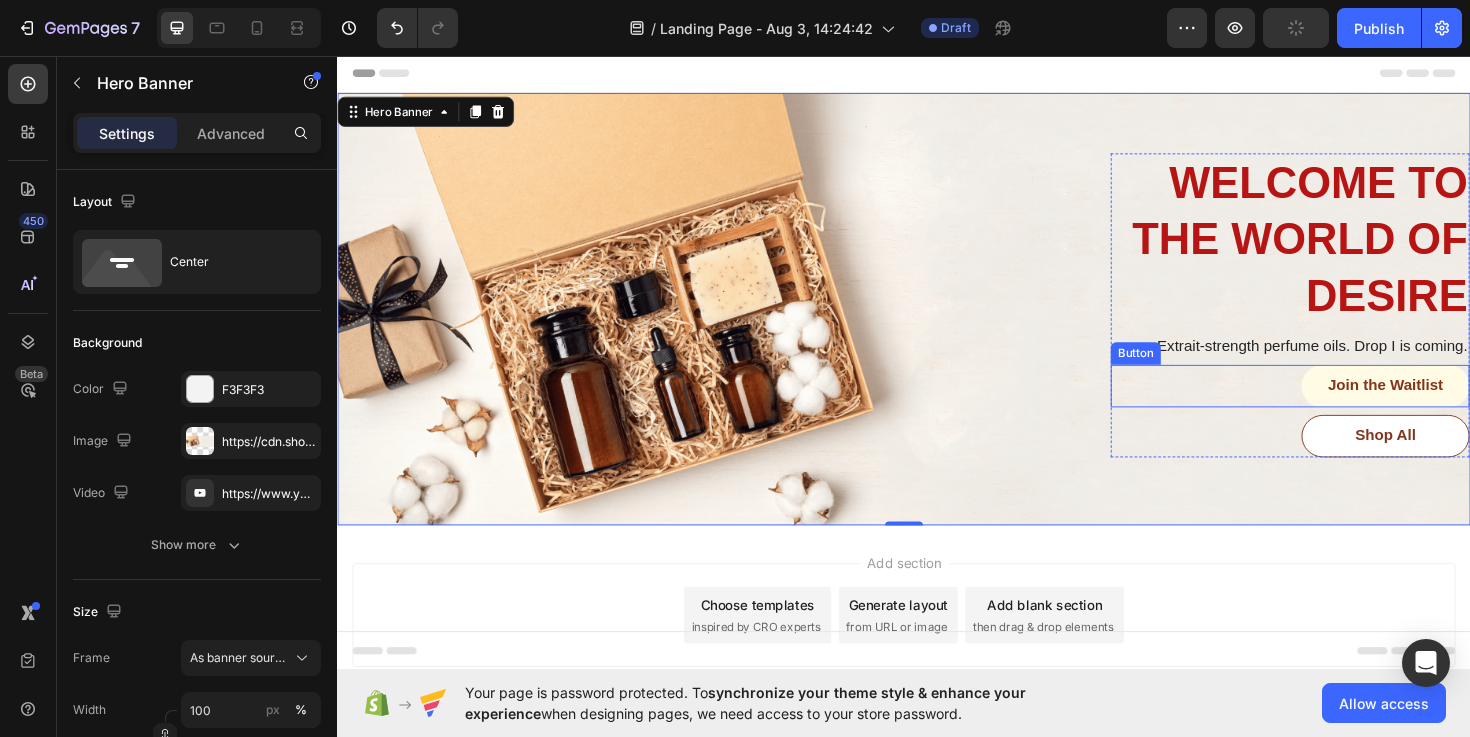 click on "Join the Waitlist" at bounding box center [1447, 405] 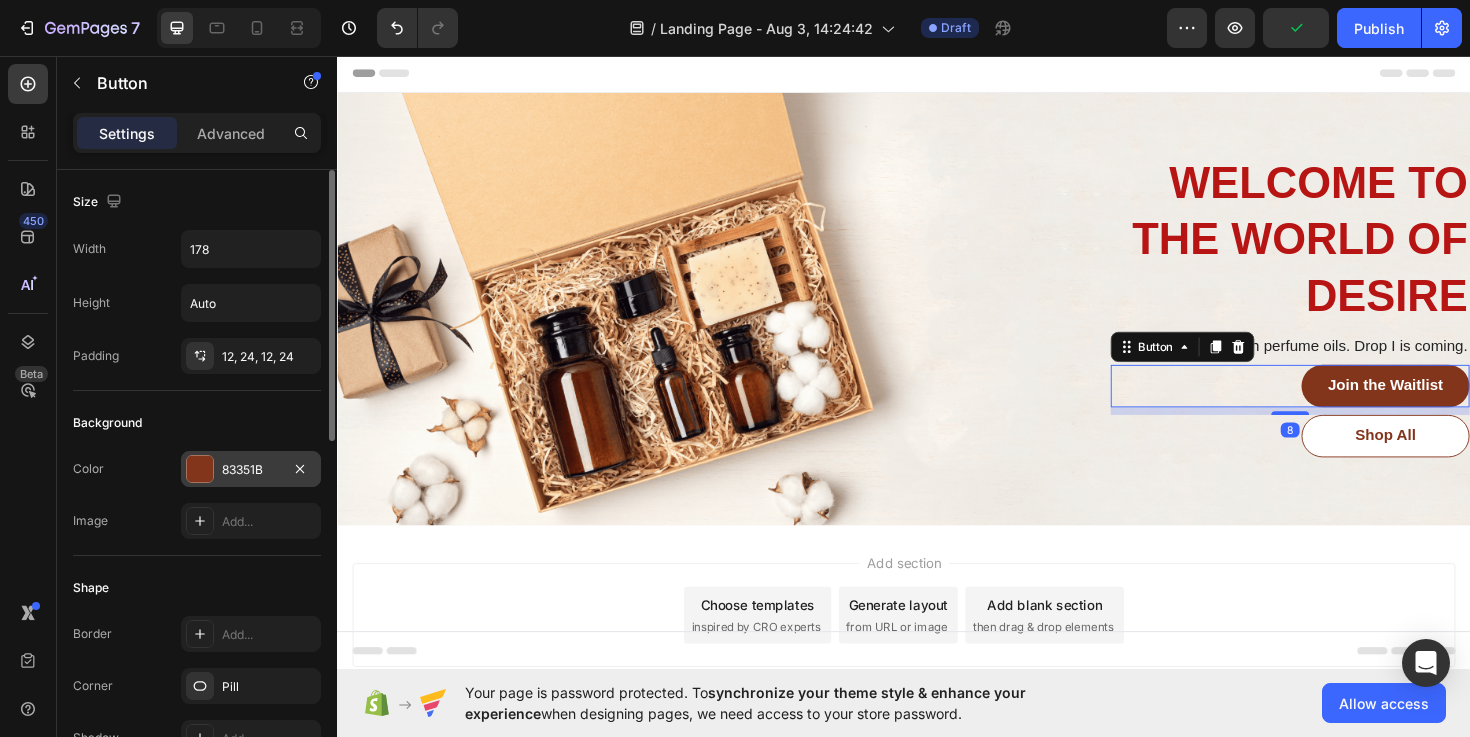 click on "83351B" at bounding box center [251, 469] 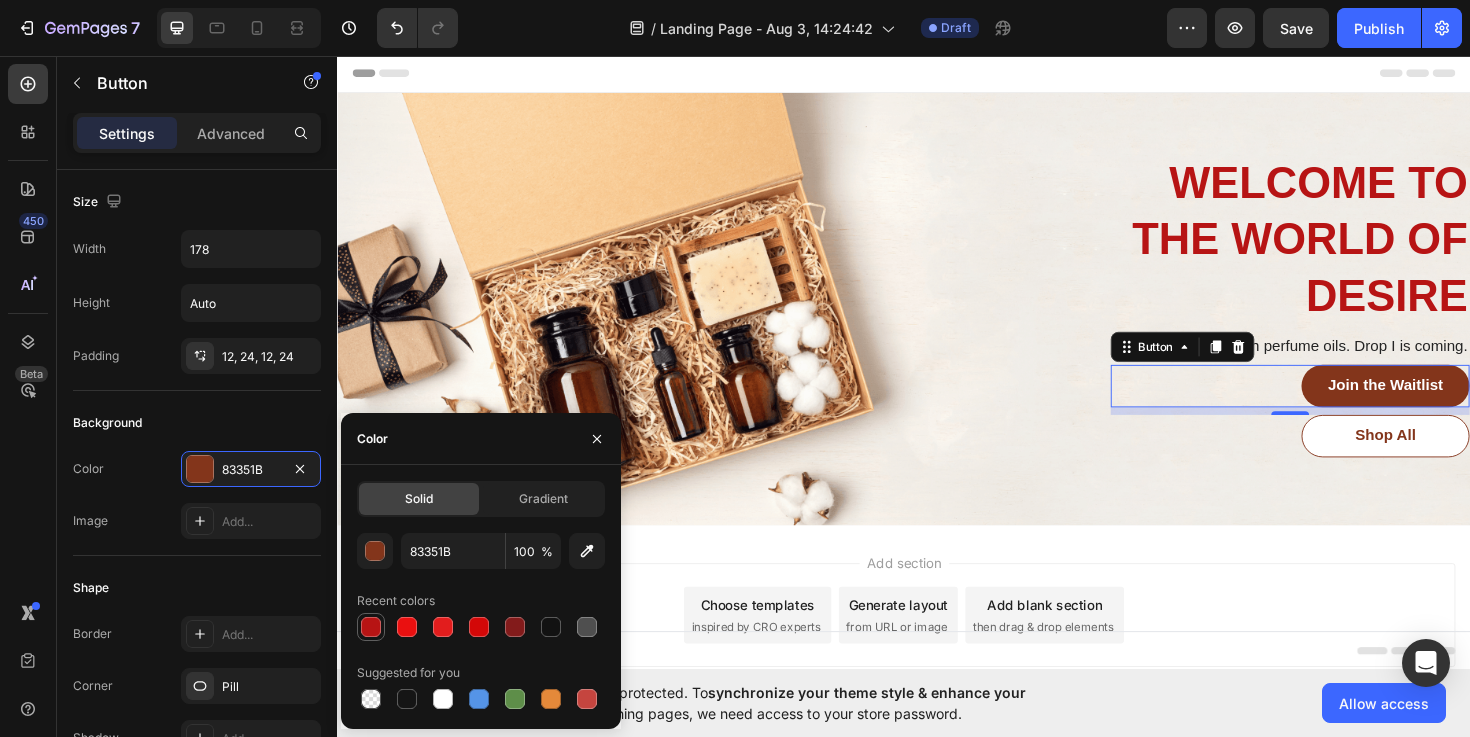 click at bounding box center [371, 627] 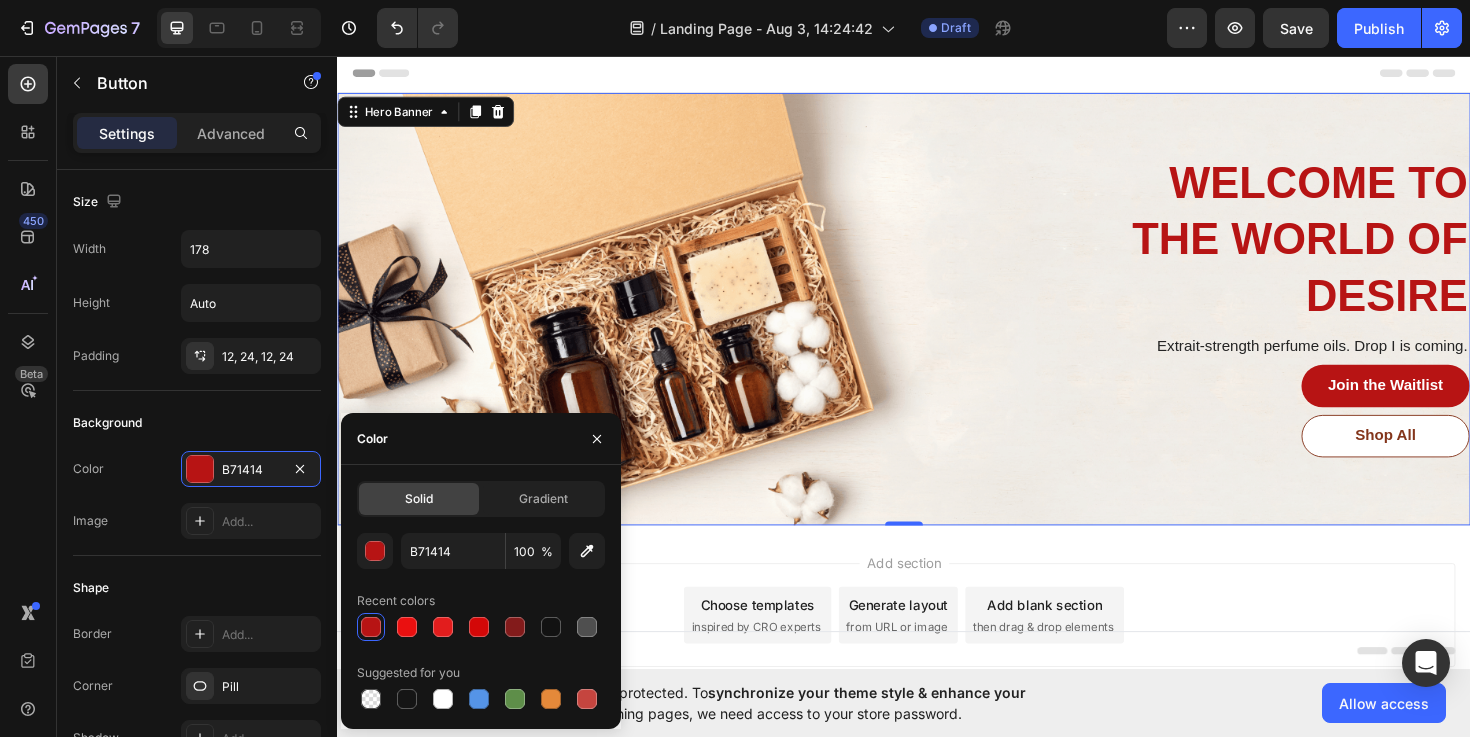 click on "welcome to the world of desire Heading  Extrait-strength perfume oils. Drop I is coming.  Text Block Join the Waitlist Button Shop All Button Row" at bounding box center [937, 324] 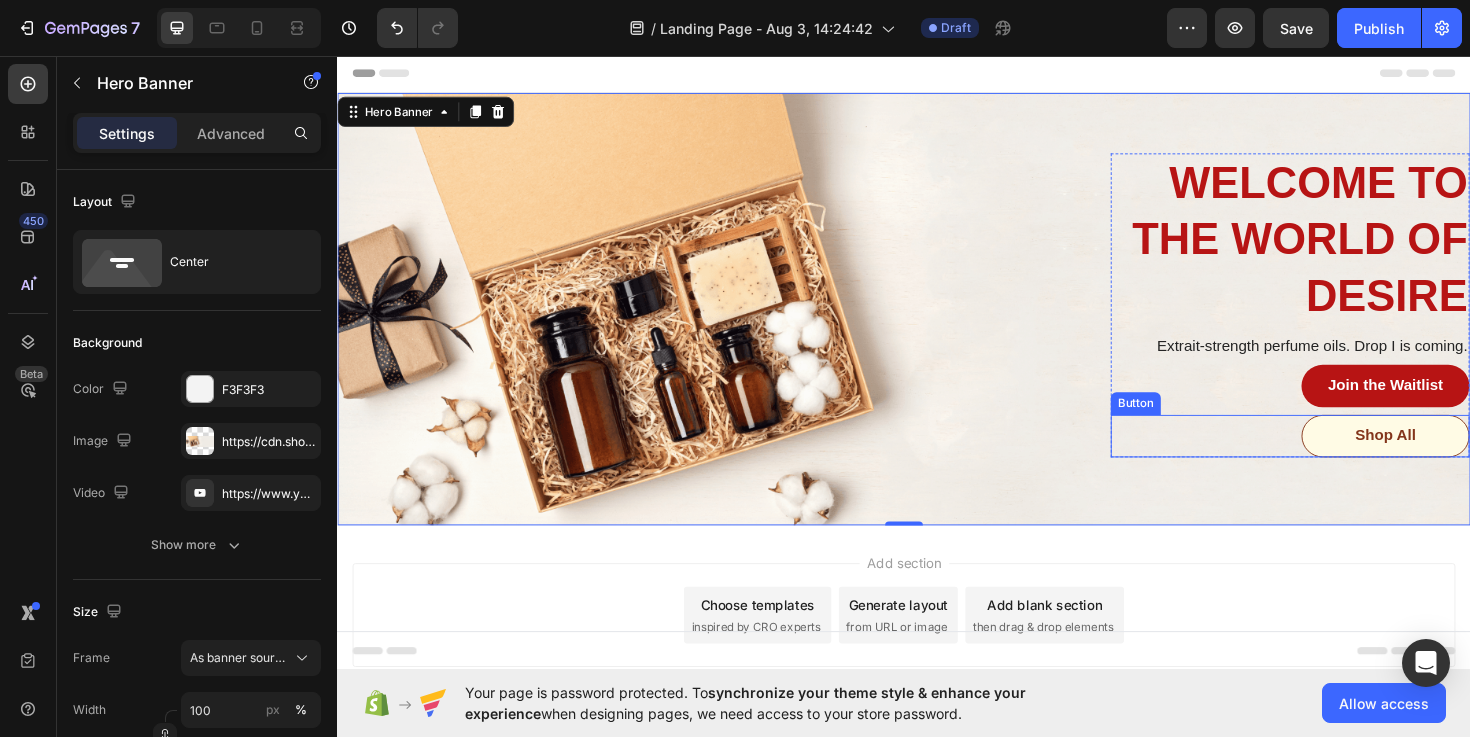 click on "Shop All" at bounding box center (1447, 458) 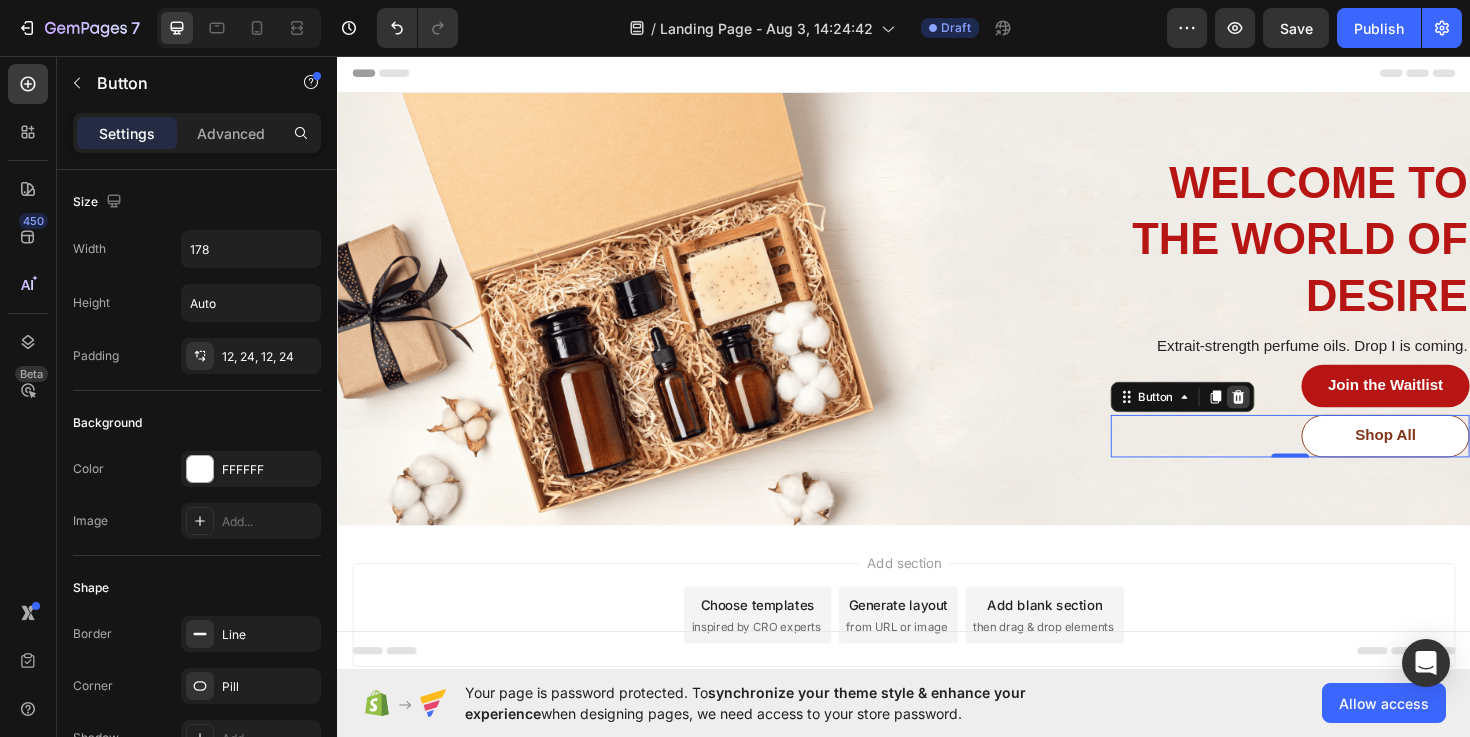 click at bounding box center (1291, 417) 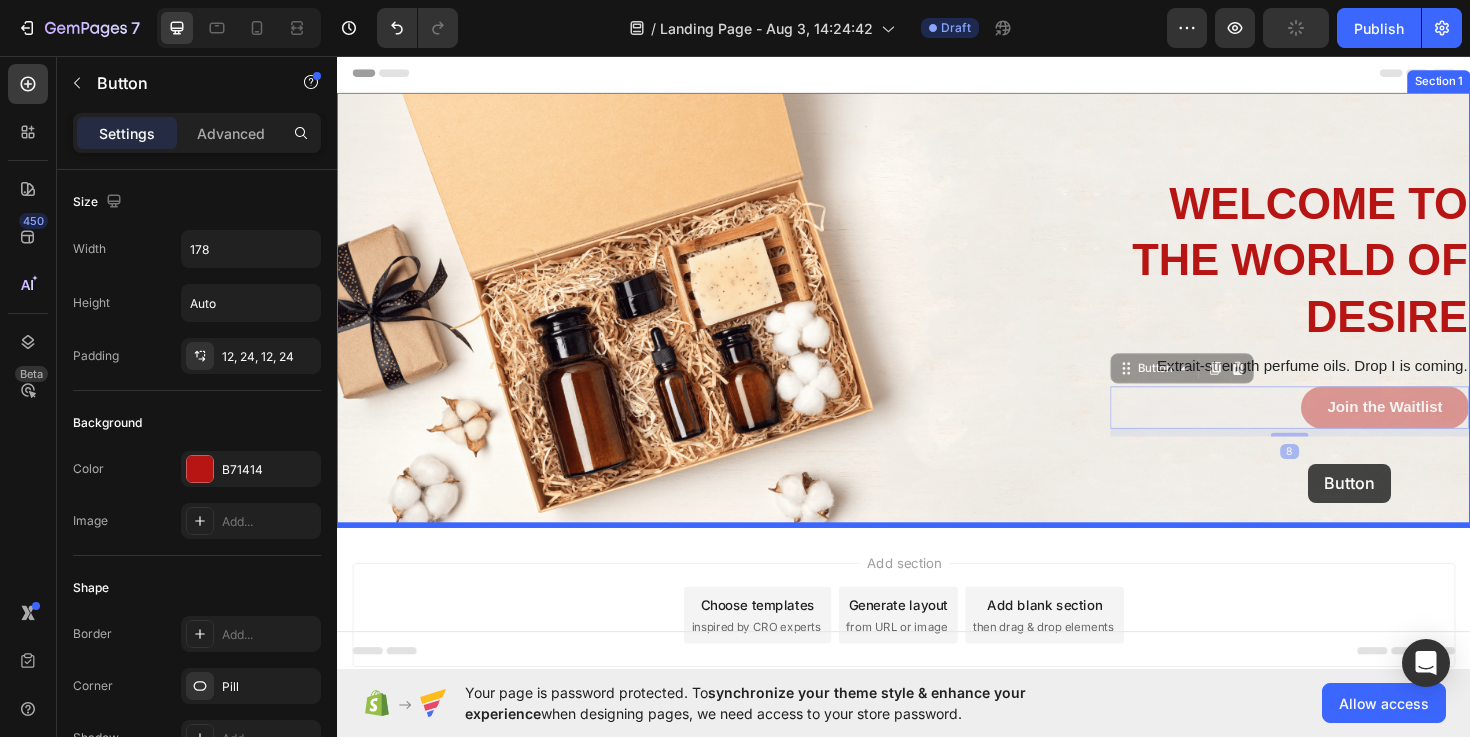 drag, startPoint x: 1369, startPoint y: 425, endPoint x: 1366, endPoint y: 487, distance: 62.072536 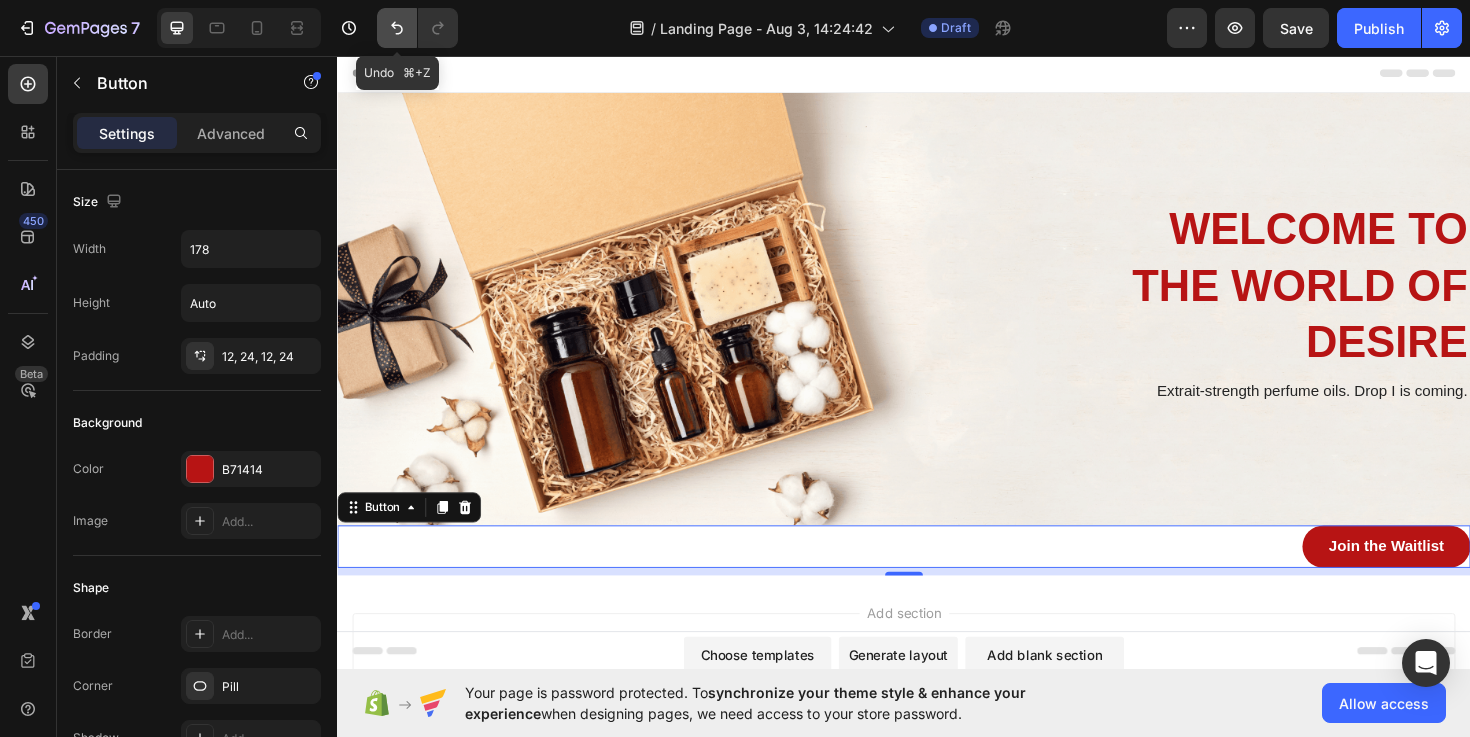 click 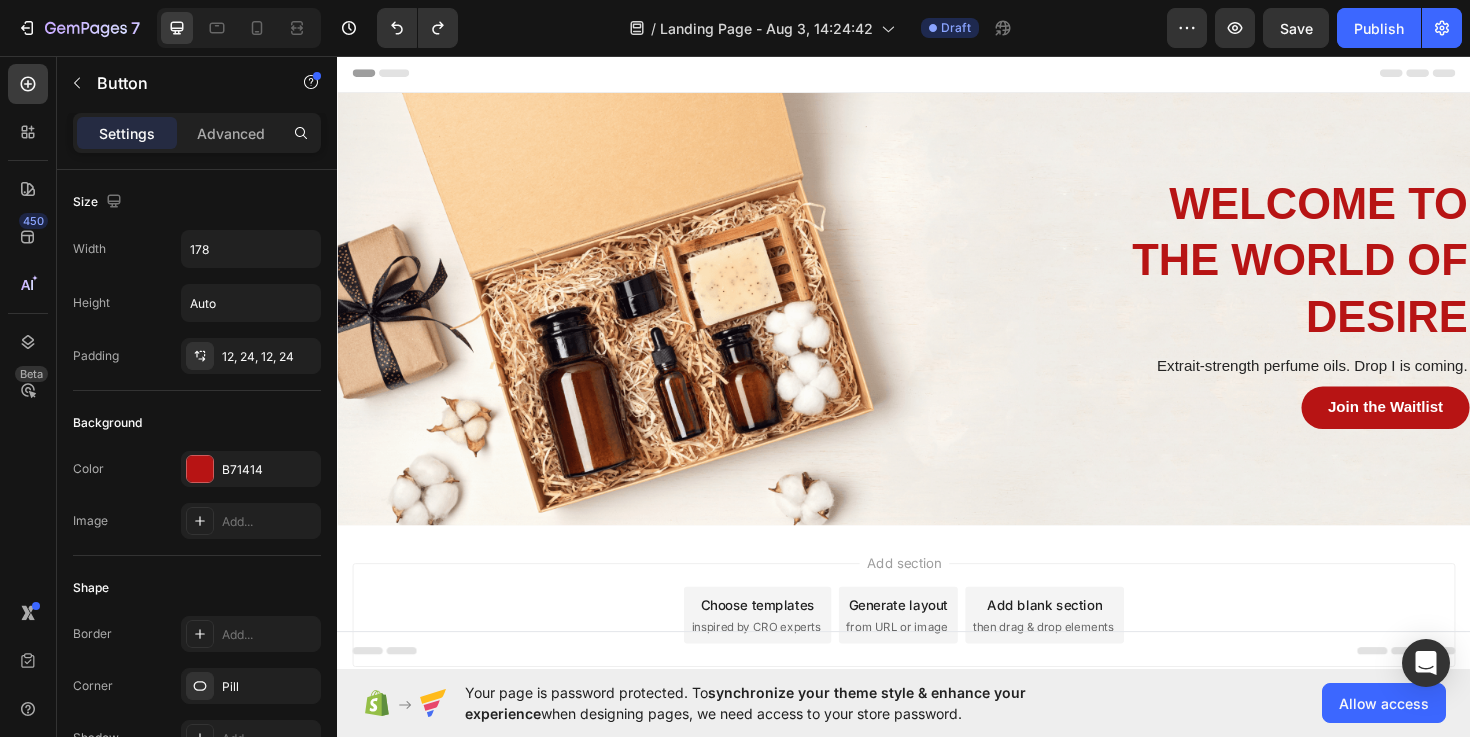 click on "Join the Waitlist Button" at bounding box center (1346, 428) 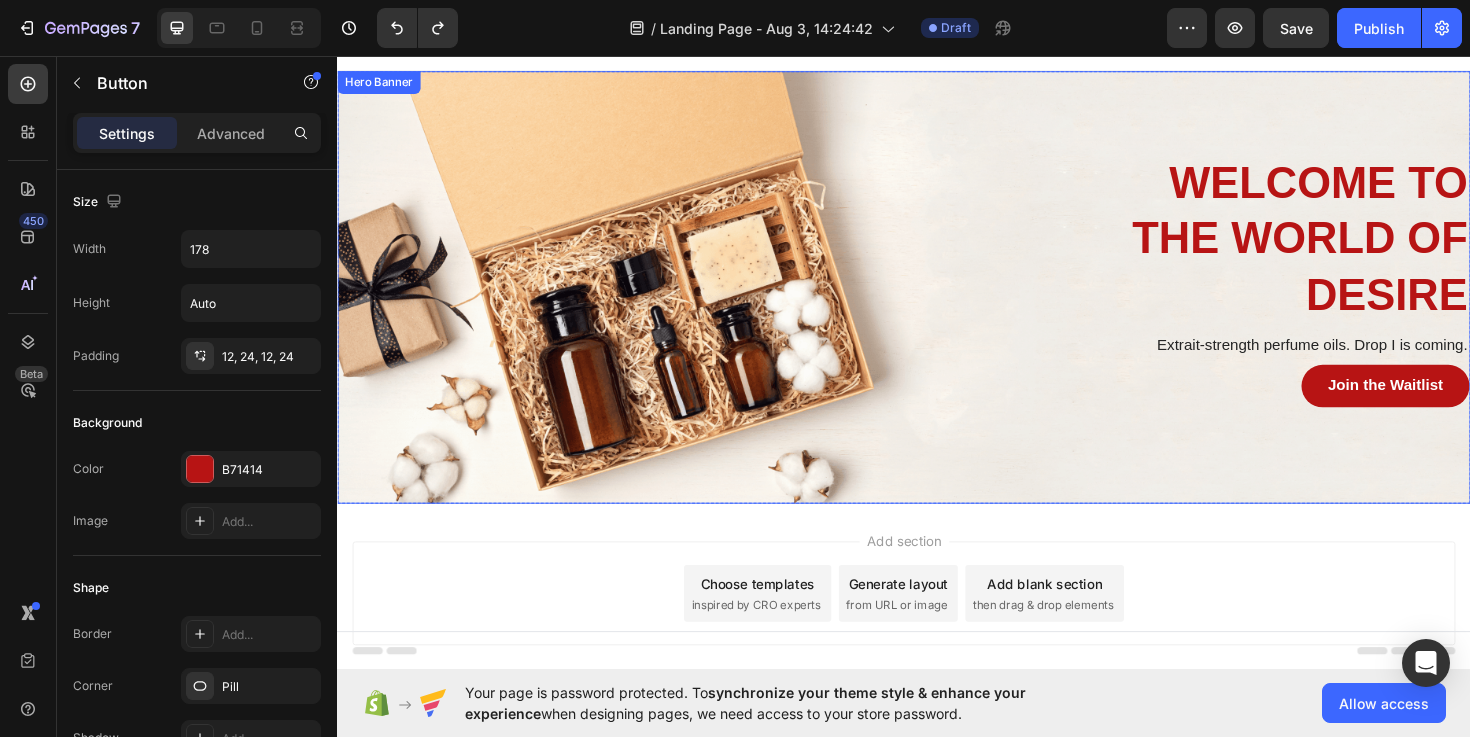 scroll, scrollTop: 0, scrollLeft: 0, axis: both 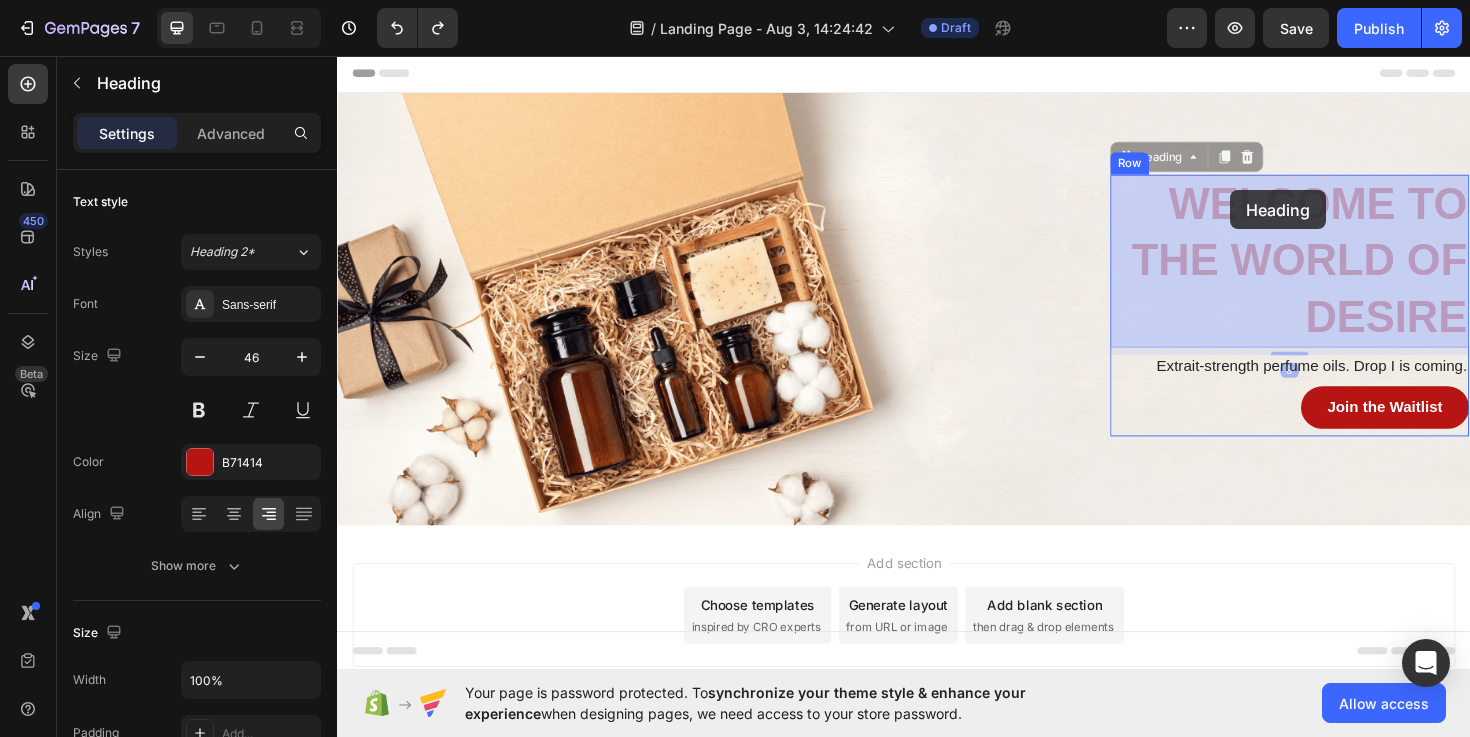 drag, startPoint x: 1333, startPoint y: 235, endPoint x: 1285, endPoint y: 202, distance: 58.249462 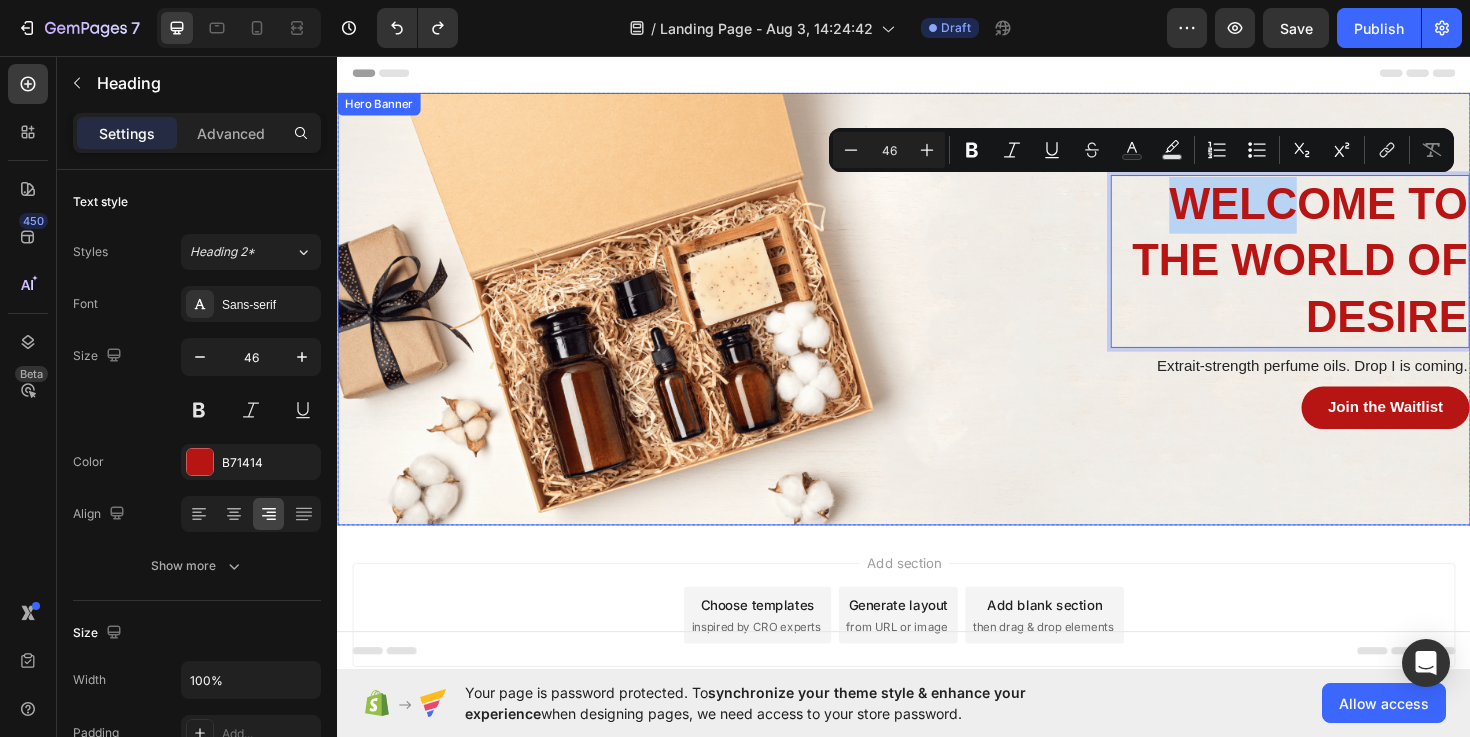drag, startPoint x: 1354, startPoint y: 233, endPoint x: 1282, endPoint y: 174, distance: 93.08598 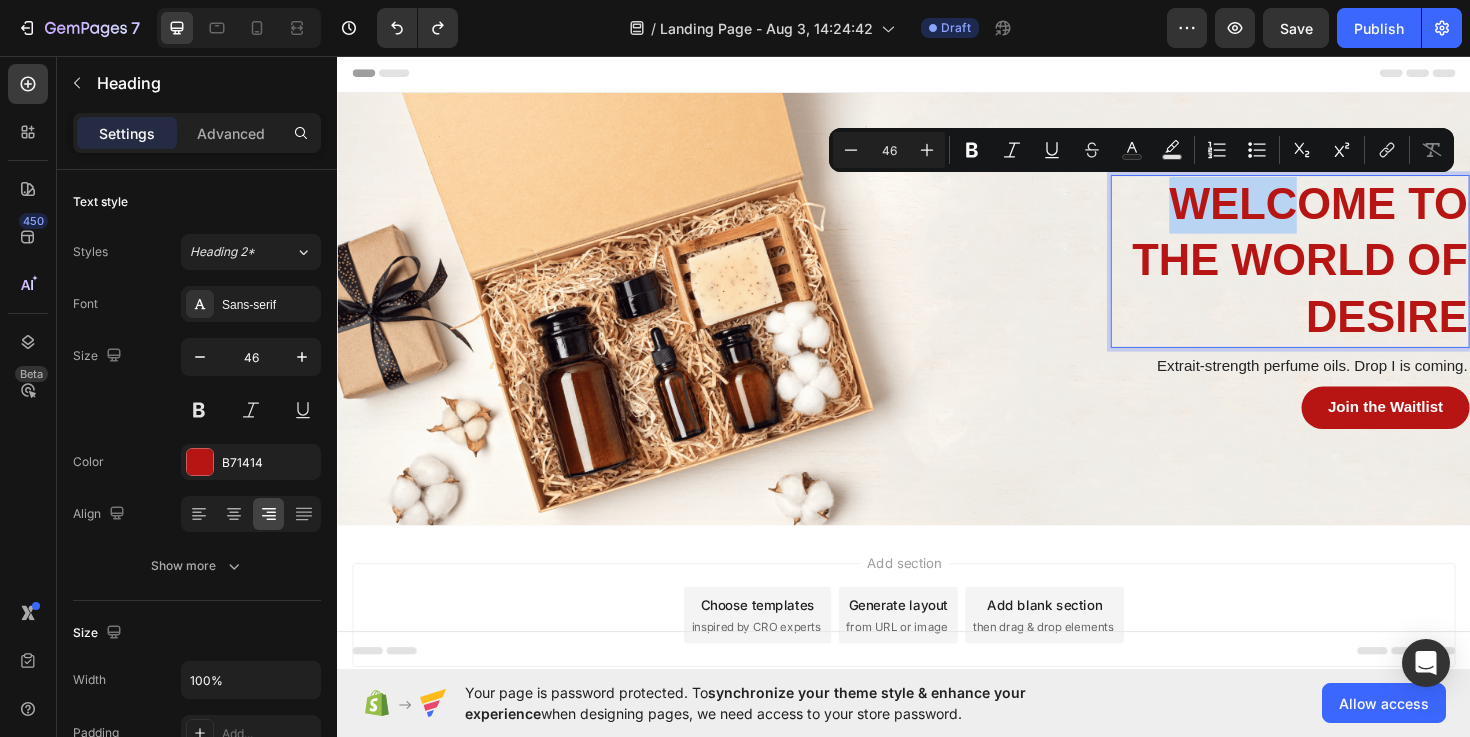 click on "welcome to the world of desire" at bounding box center [1346, 273] 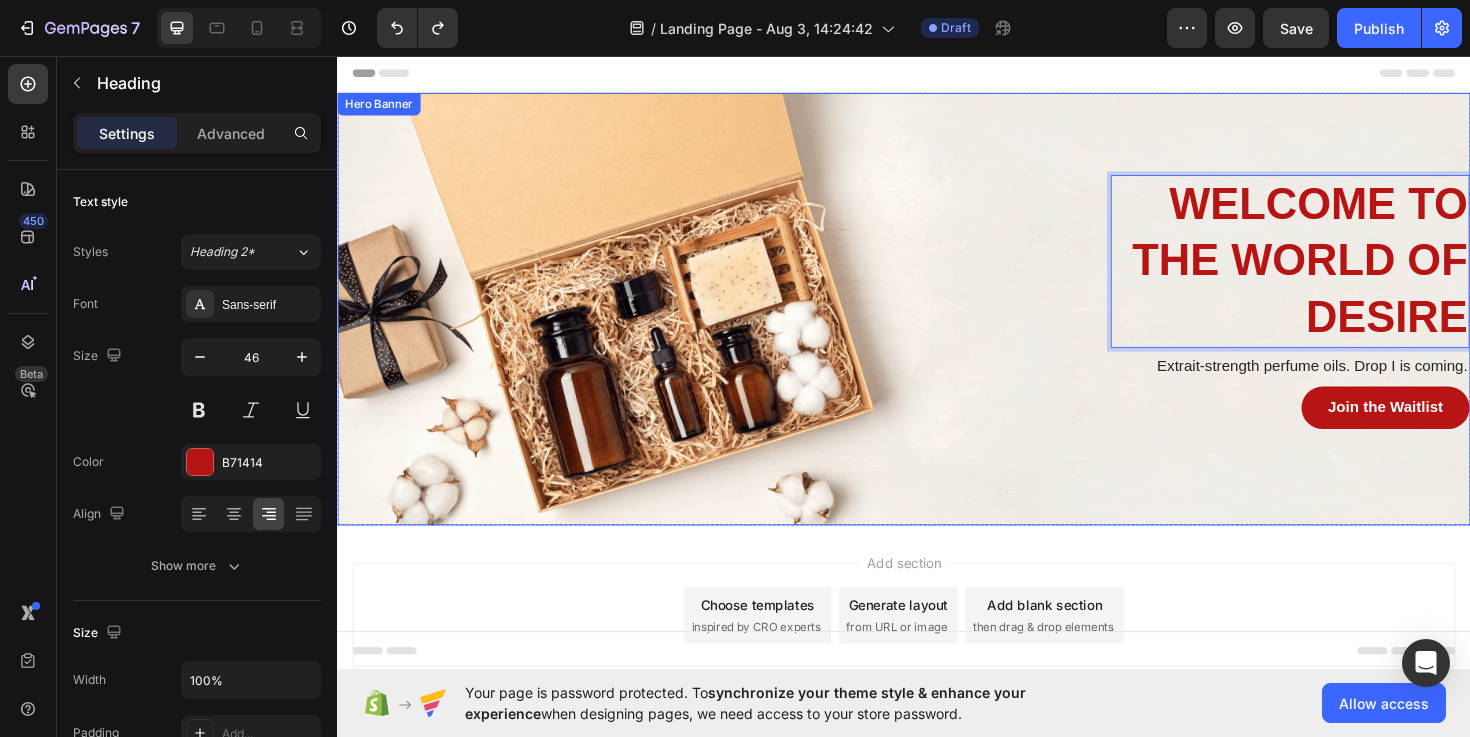 click on "welcome to the world of desire Heading   8  Extrait-strength perfume oils. Drop I is coming.  Text Block Join the Waitlist Button Row" at bounding box center [937, 324] 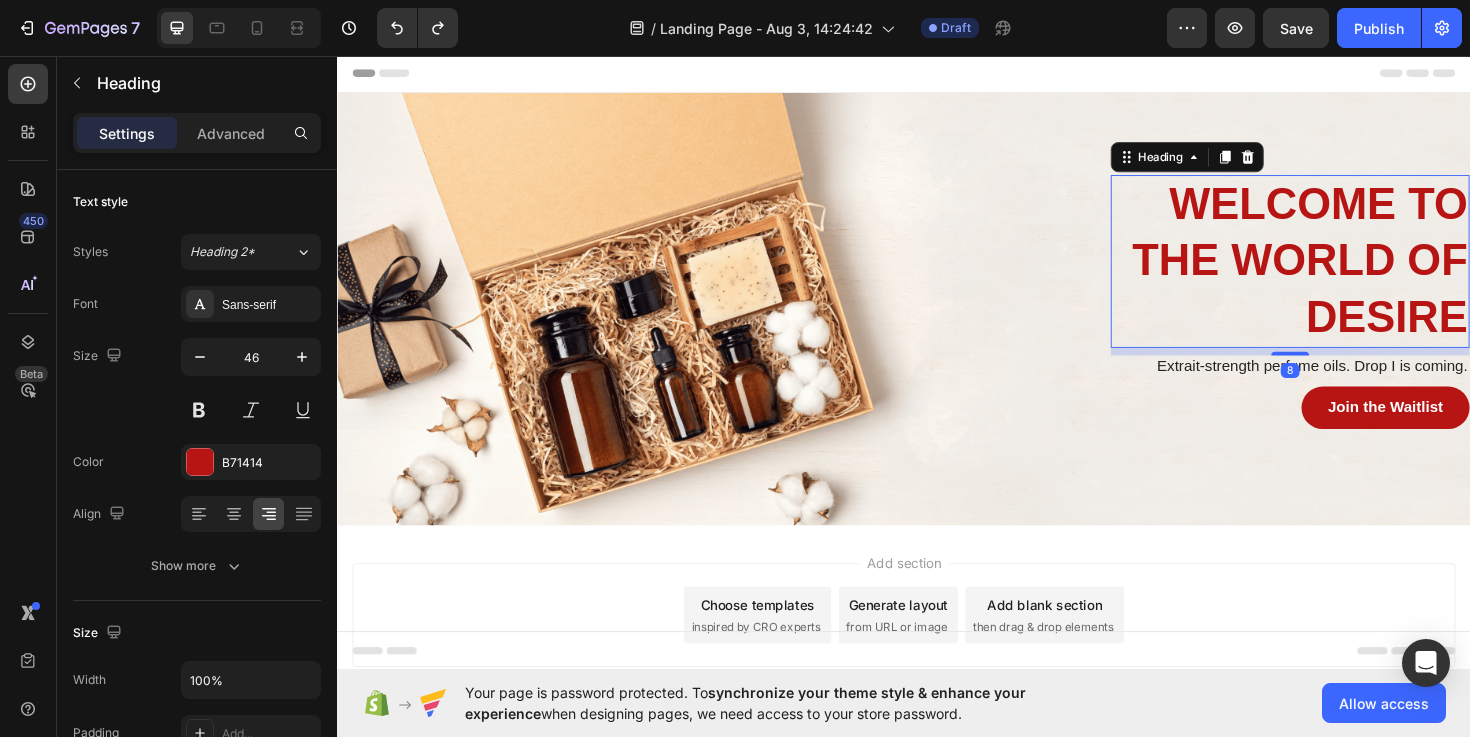click on "welcome to the world of desire" at bounding box center (1346, 273) 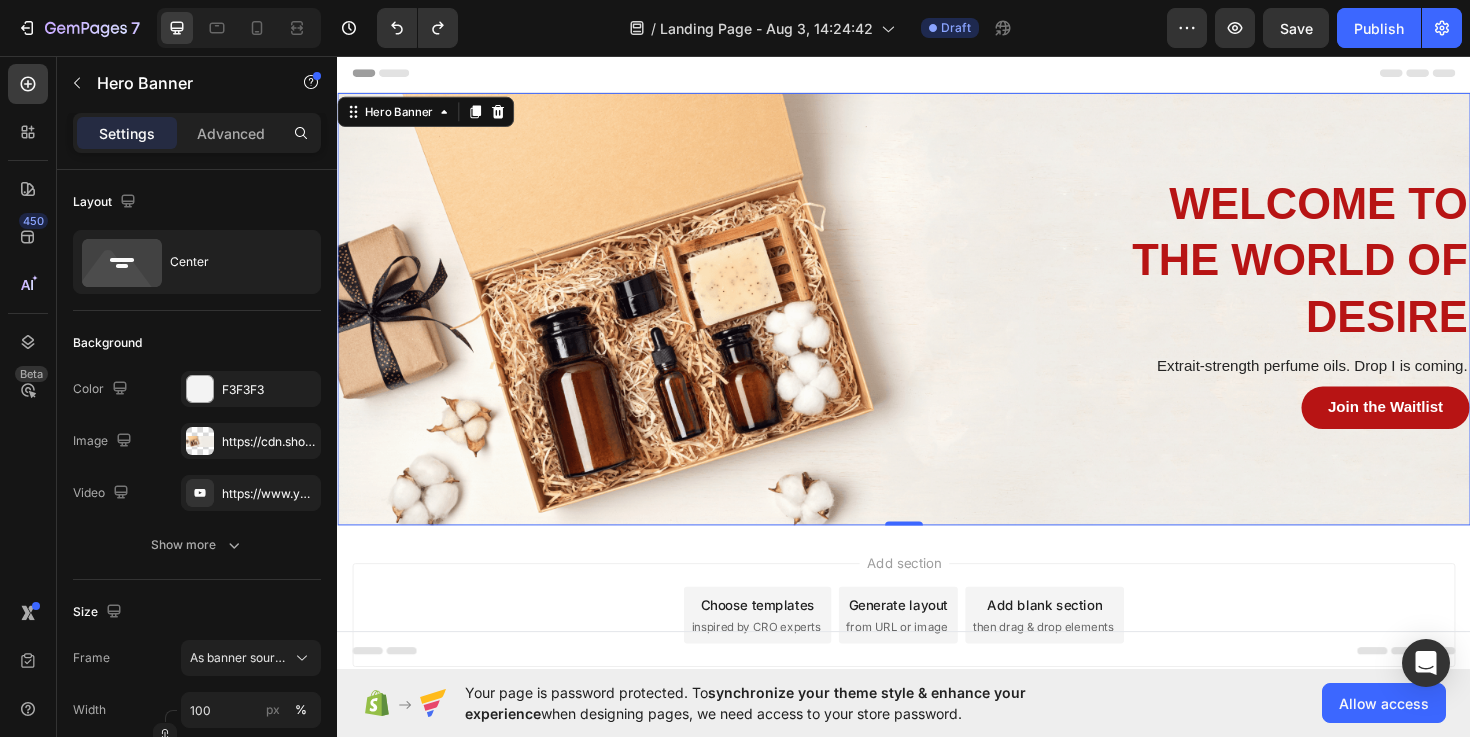click on "welcome to the world of desire Heading  Extrait-strength perfume oils. Drop I is coming.  Text Block Join the Waitlist Button Row" at bounding box center [937, 324] 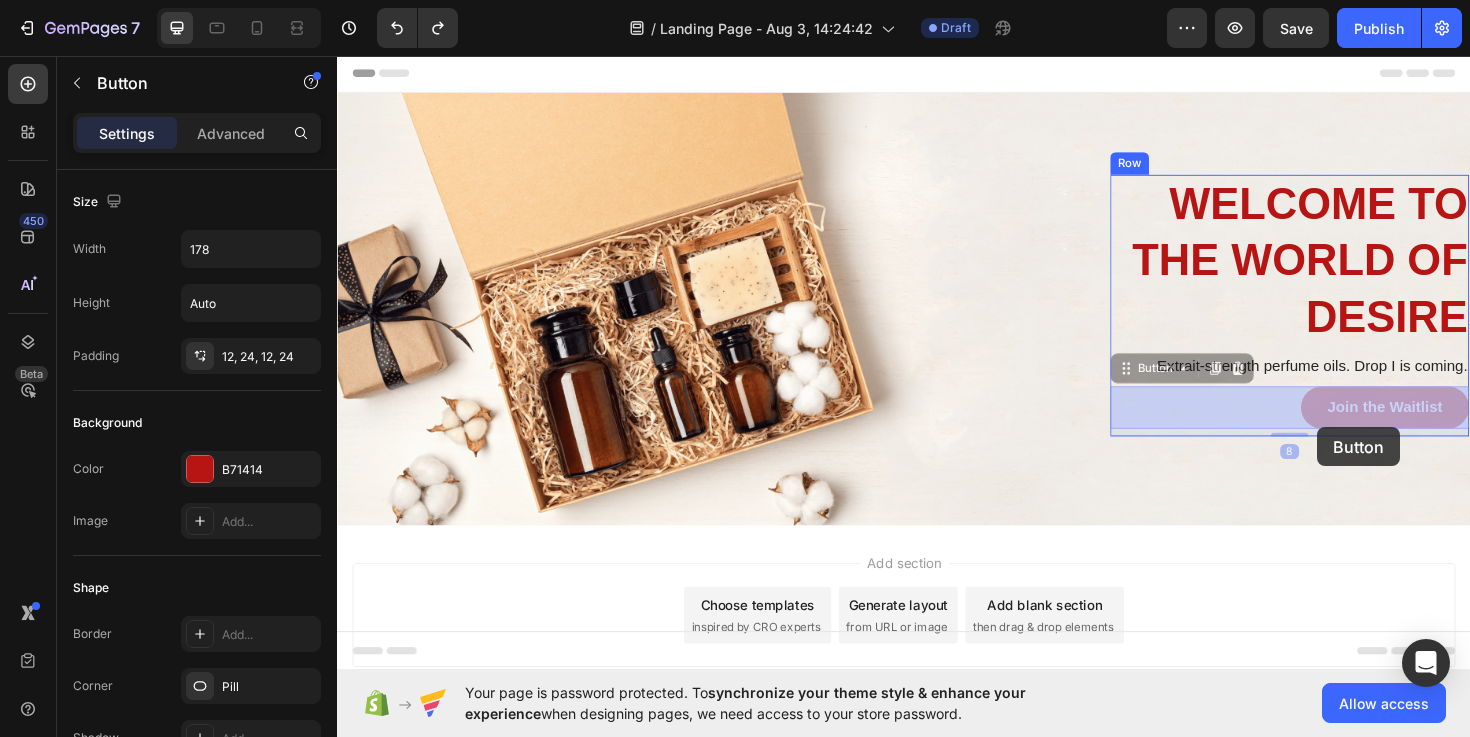 drag, startPoint x: 1374, startPoint y: 427, endPoint x: 1374, endPoint y: 451, distance: 24 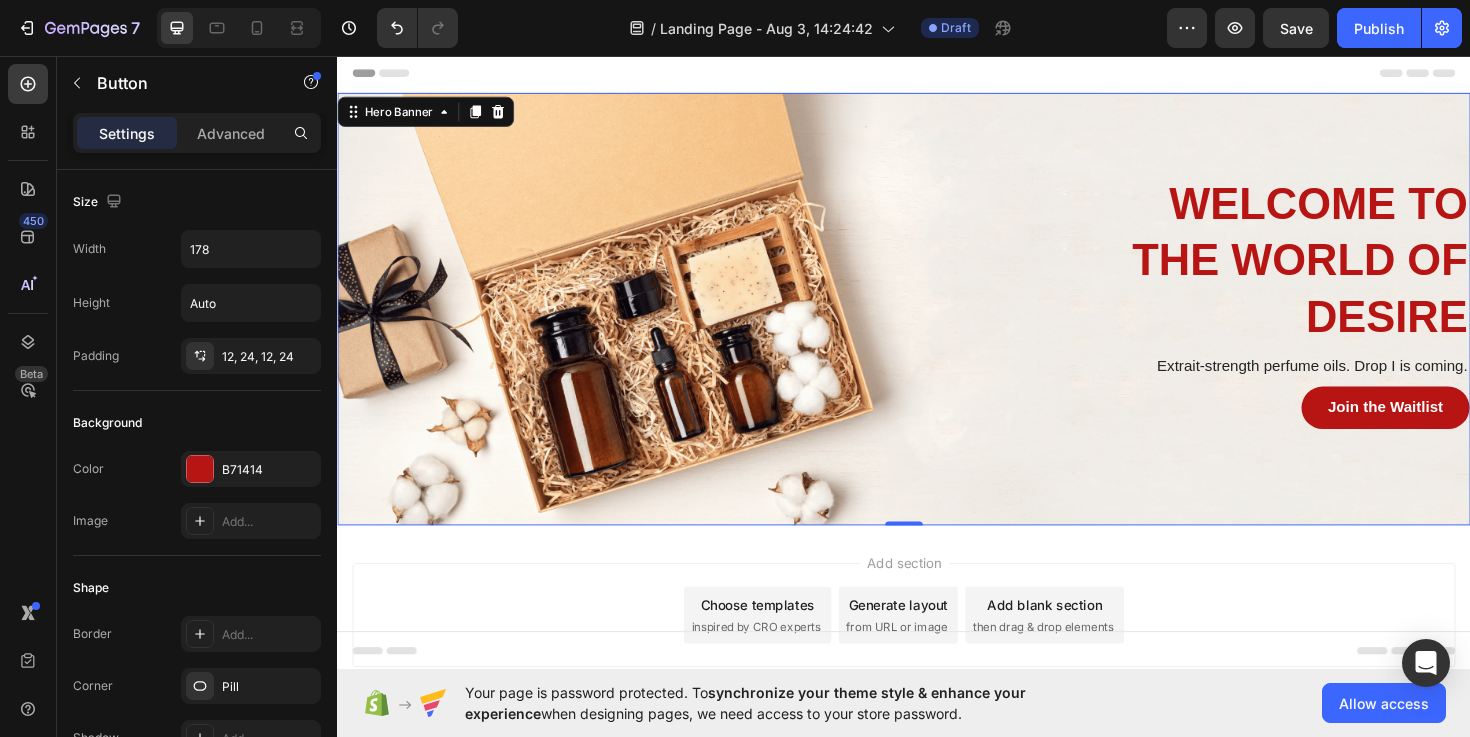 click on "welcome to the world of desire Heading  Extrait-strength perfume oils. Drop I is coming.  Text Block Join the Waitlist Button Row" at bounding box center (937, 324) 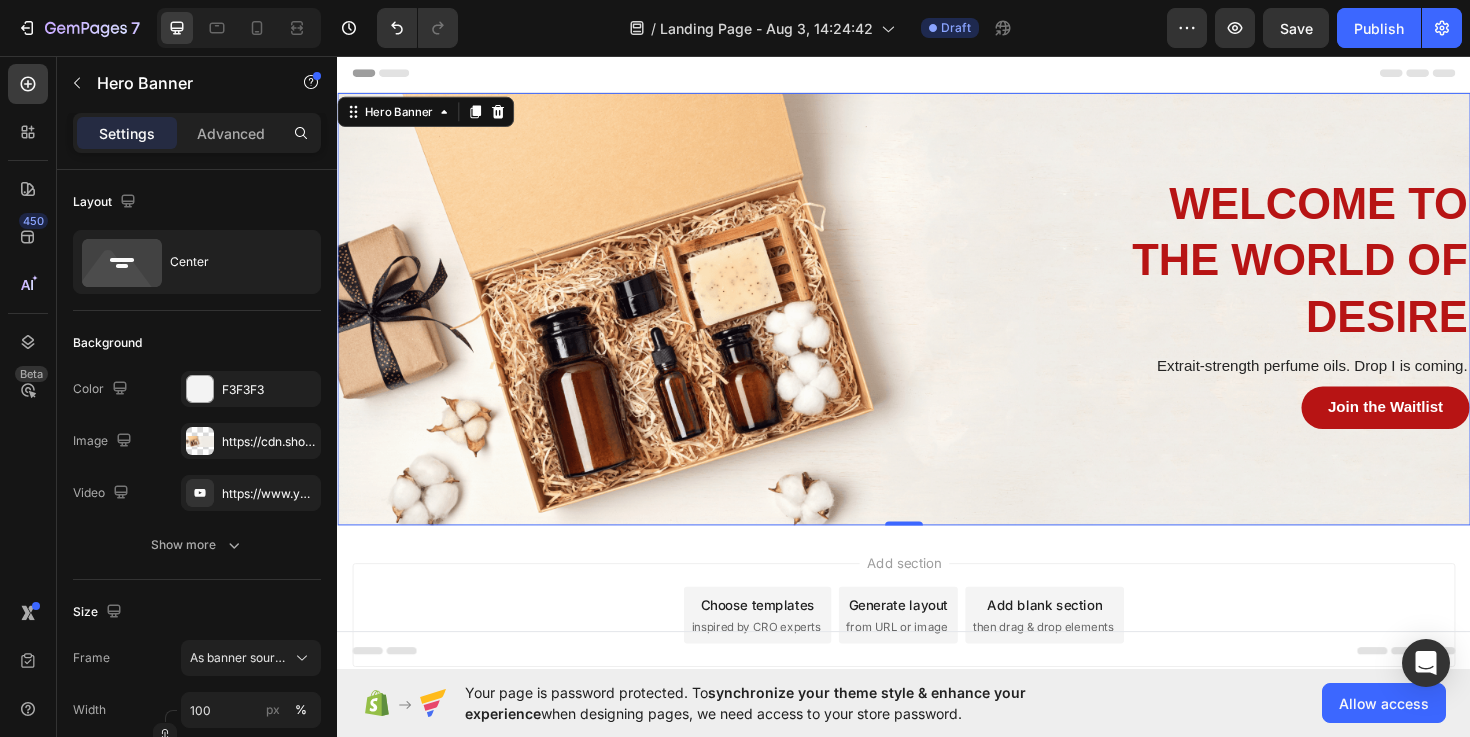click on "welcome to the world of desire Heading  Extrait-strength perfume oils. Drop I is coming.  Text Block Join the Waitlist Button Row" at bounding box center (937, 324) 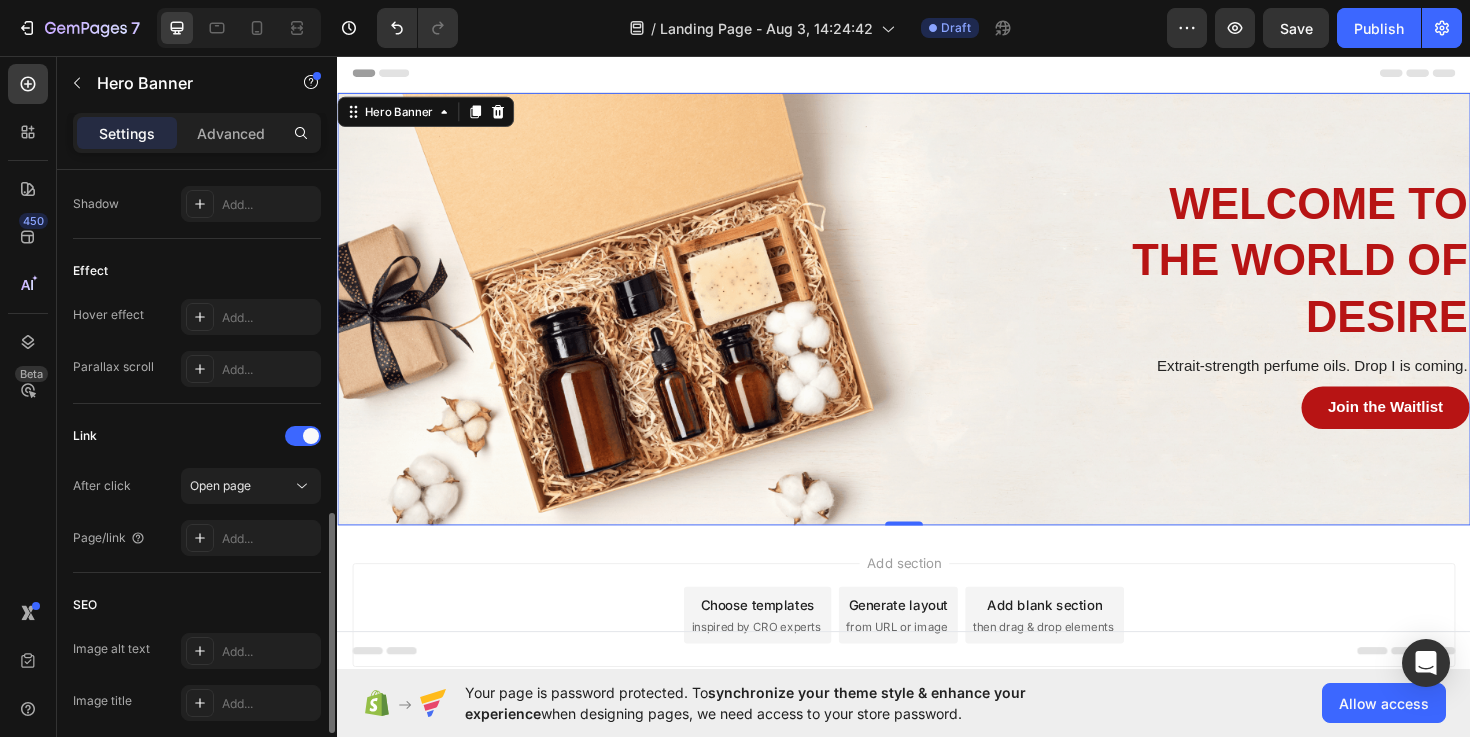 scroll, scrollTop: 997, scrollLeft: 0, axis: vertical 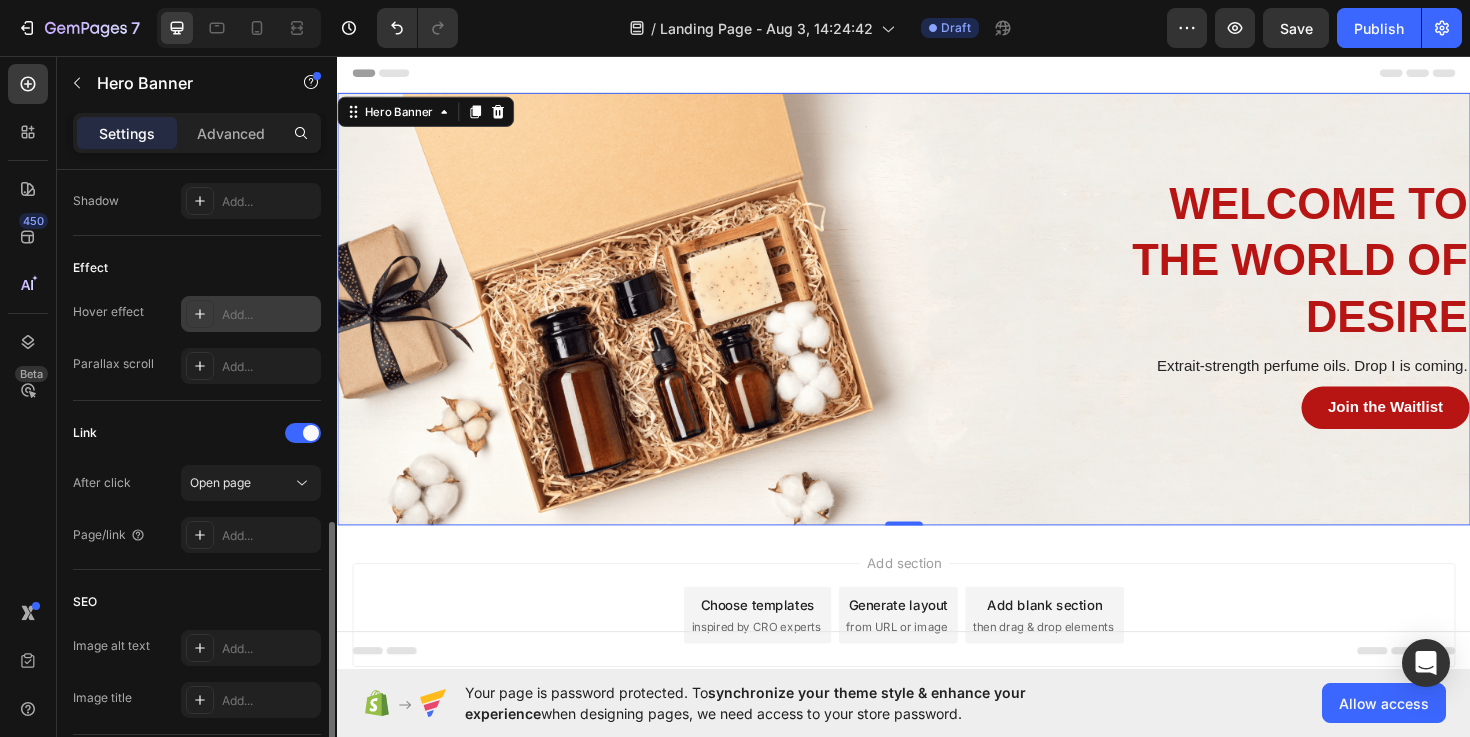 click 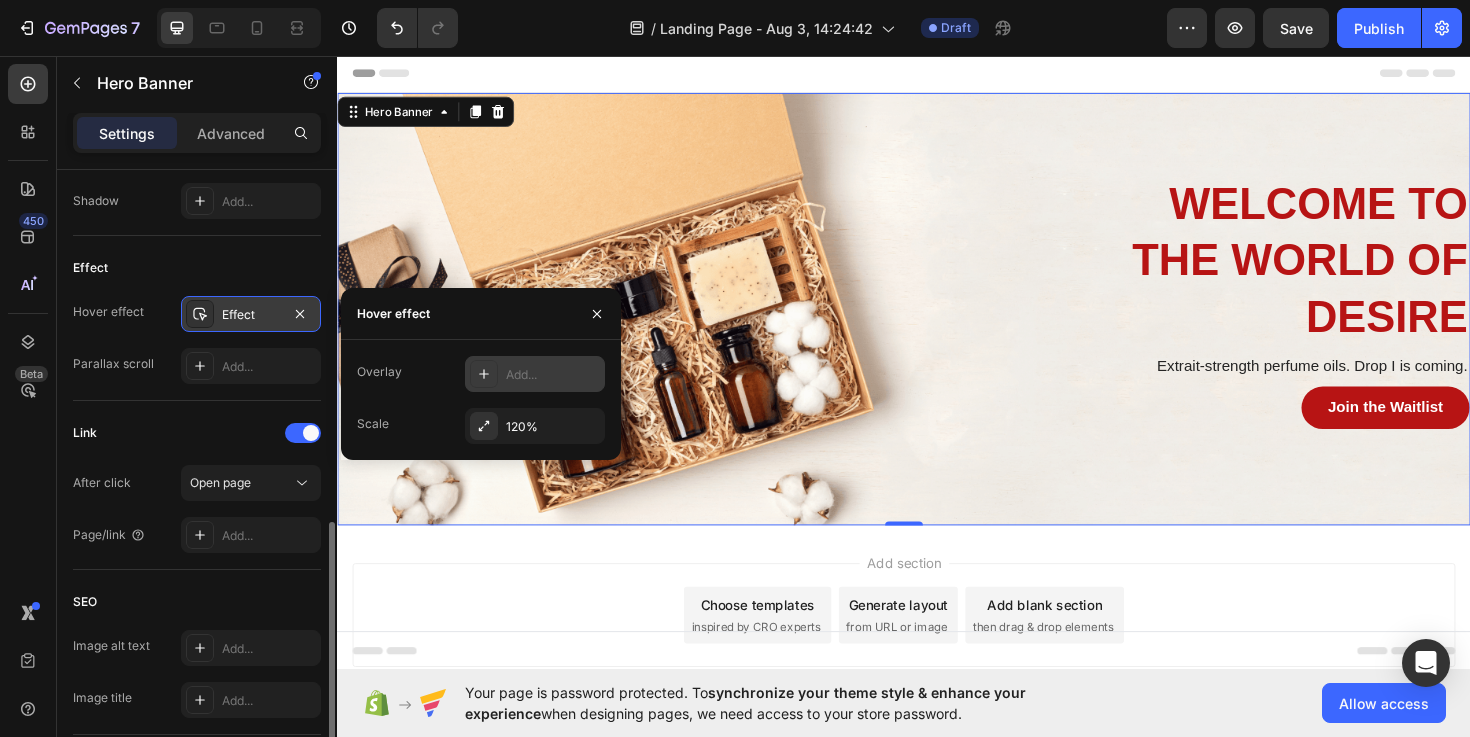 click on "Add..." at bounding box center (535, 374) 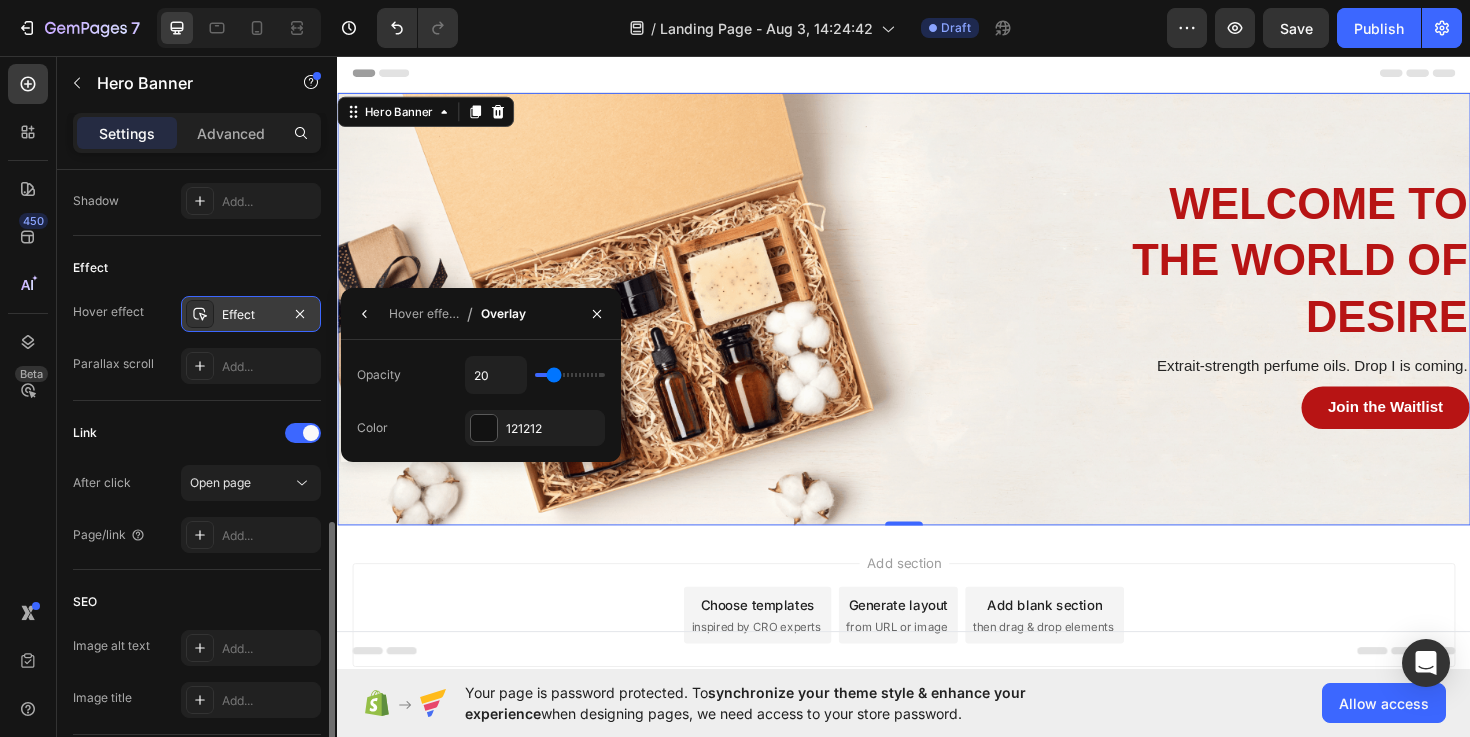 type on "28" 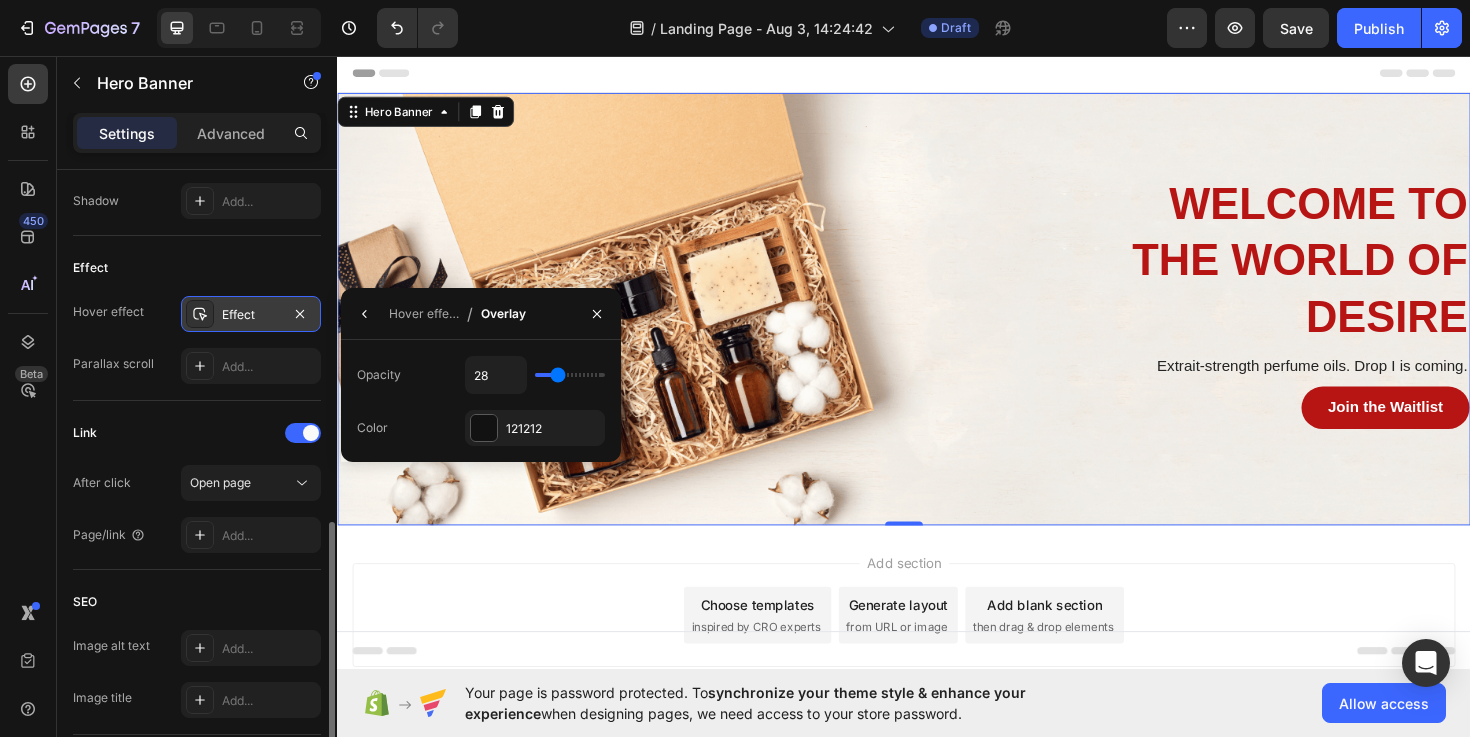 type on "30" 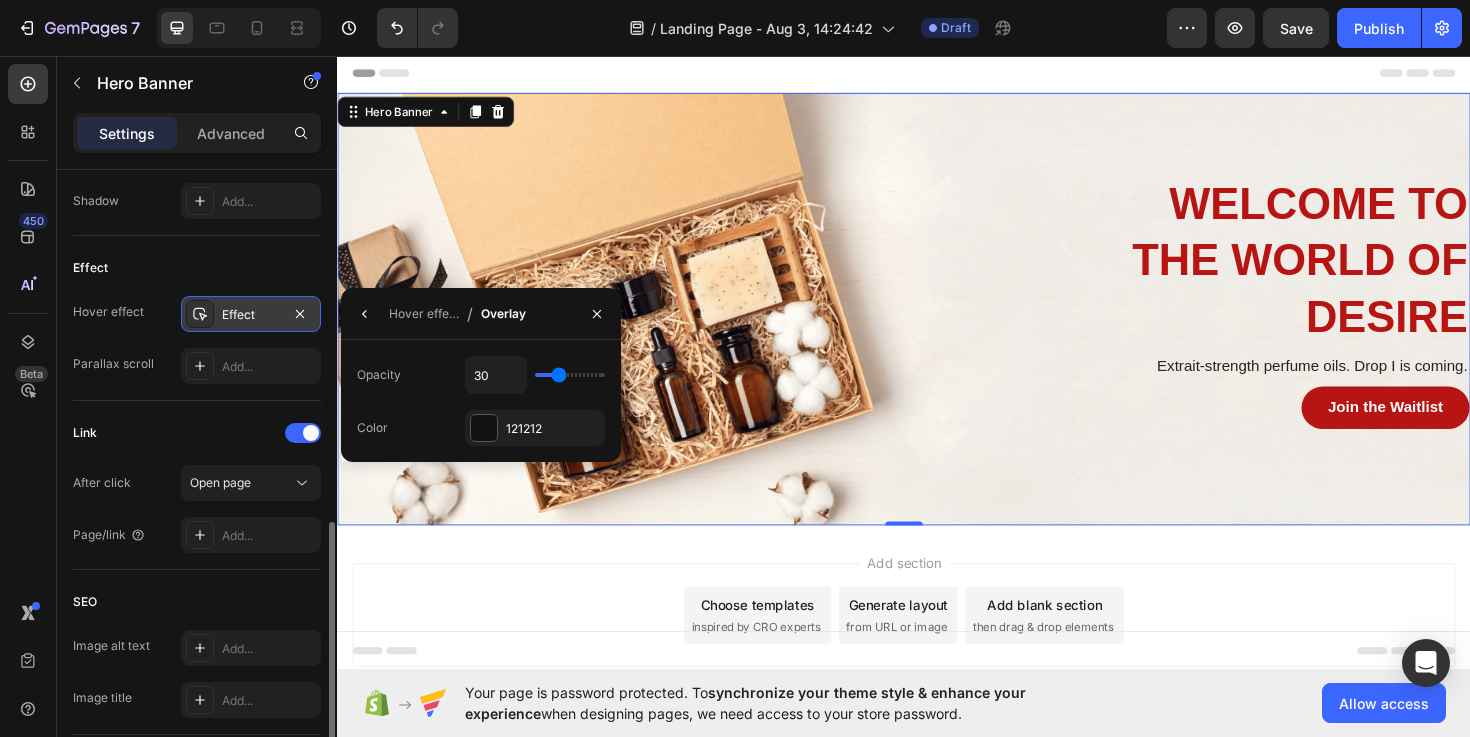 type on "35" 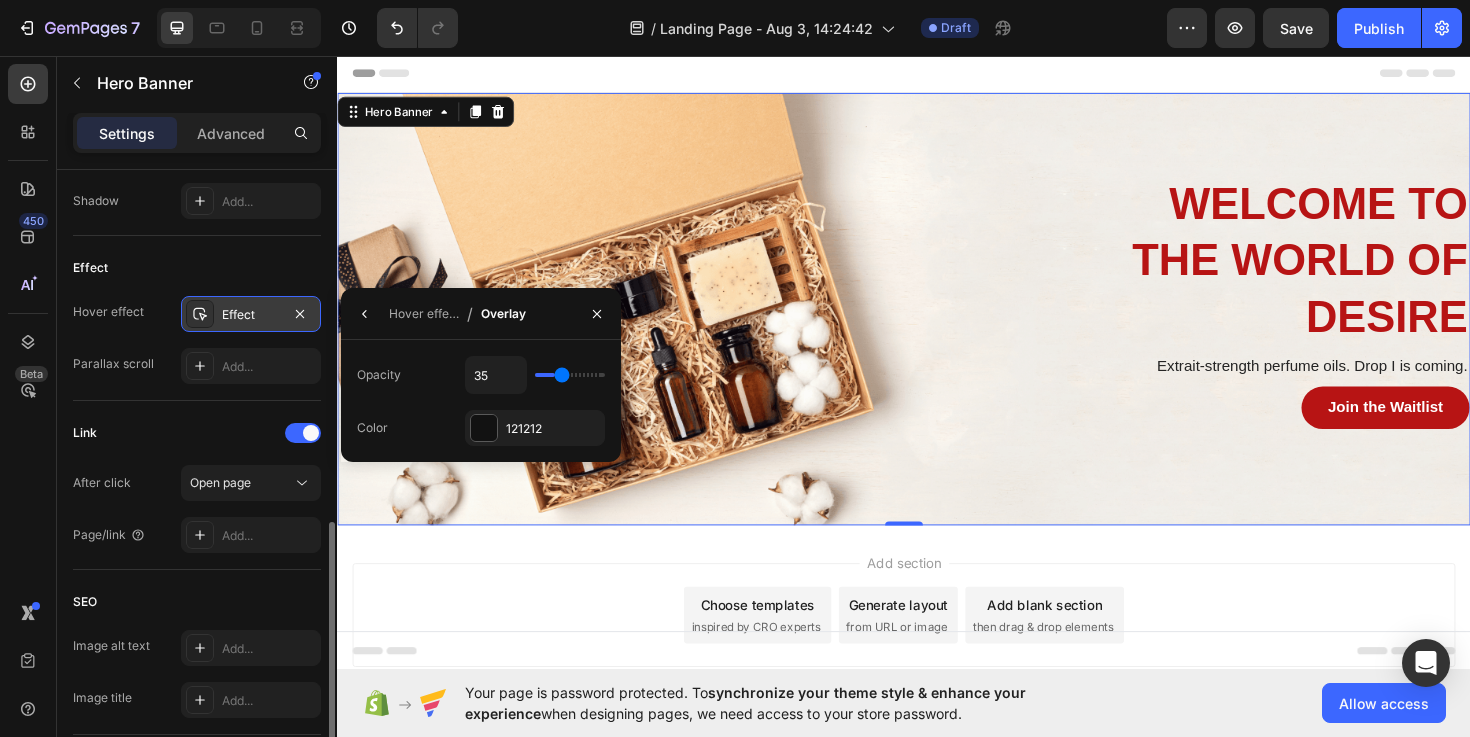 type on "41" 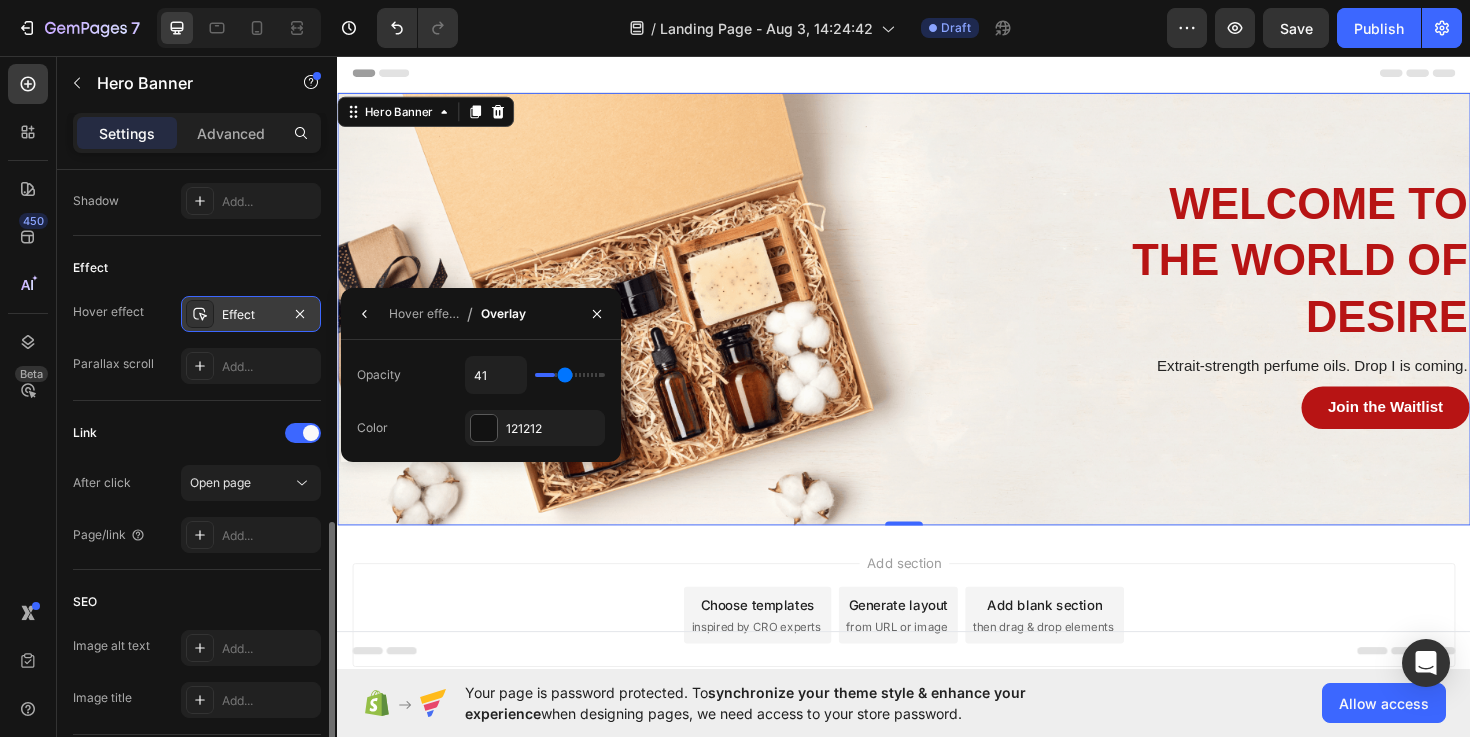 type on "47" 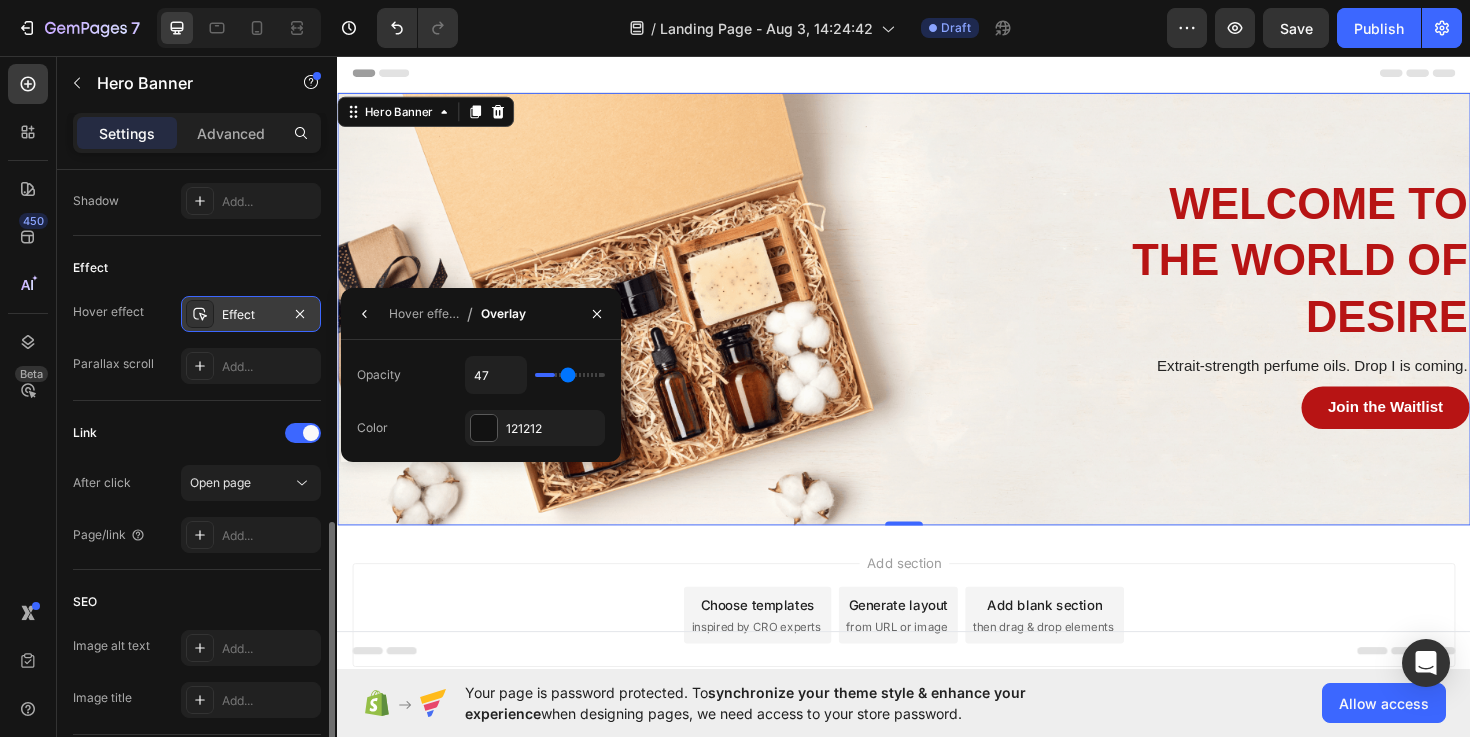type on "51" 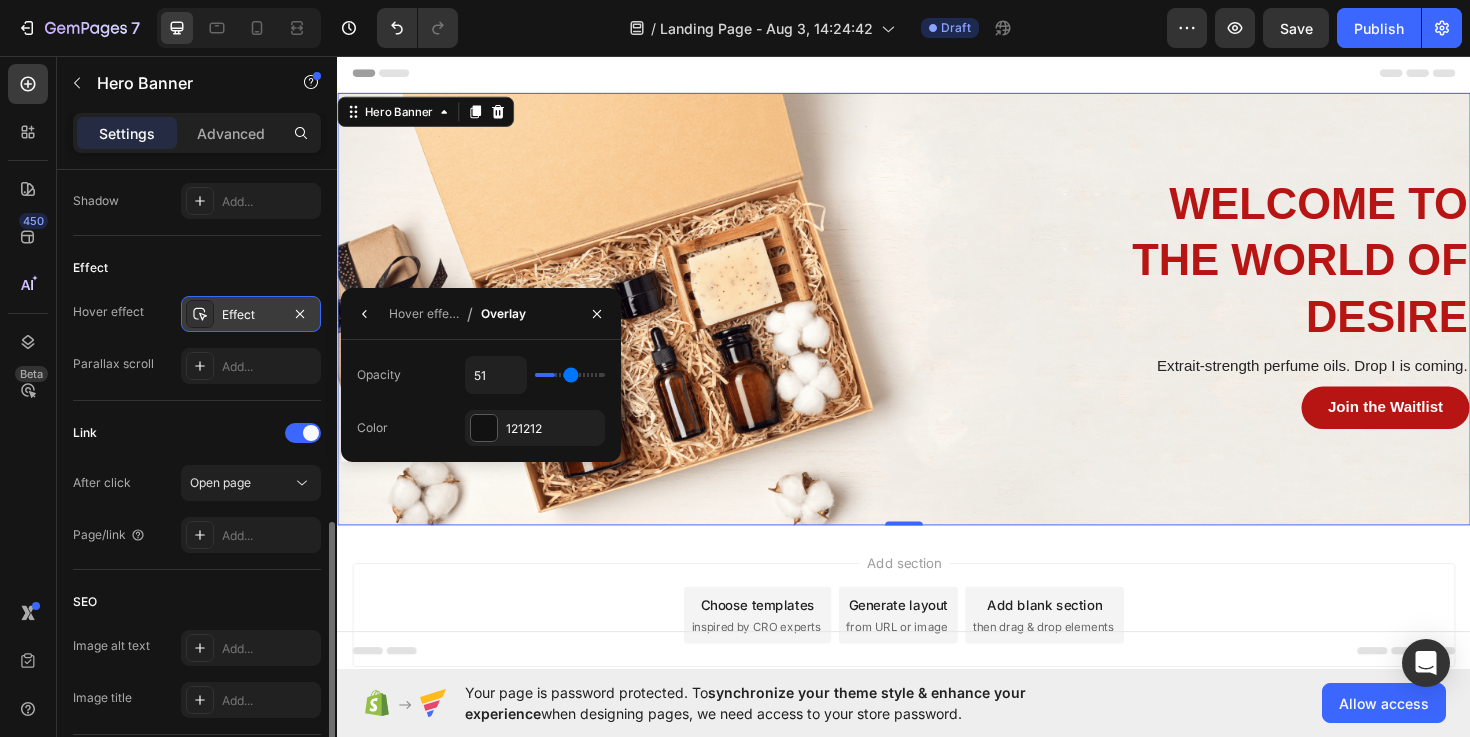 type on "53" 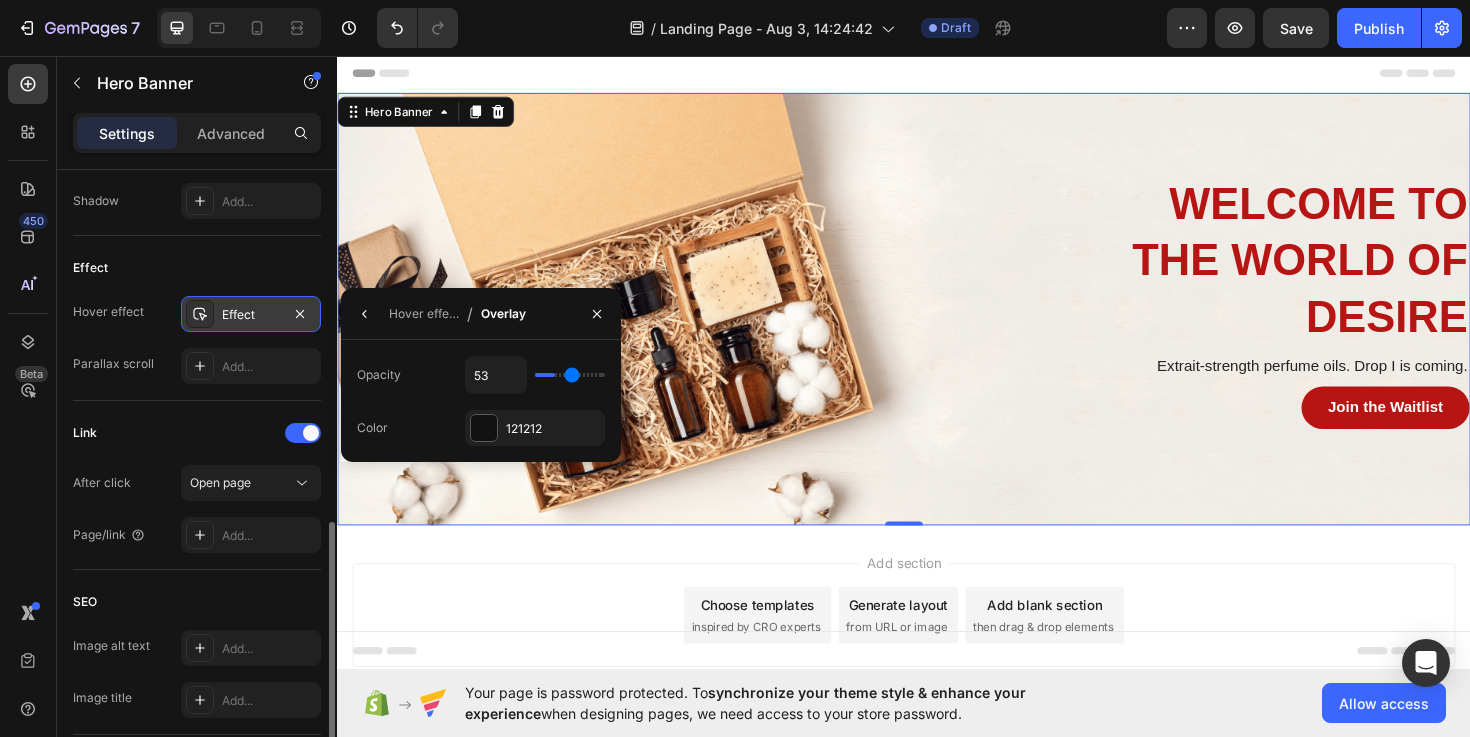 type on "55" 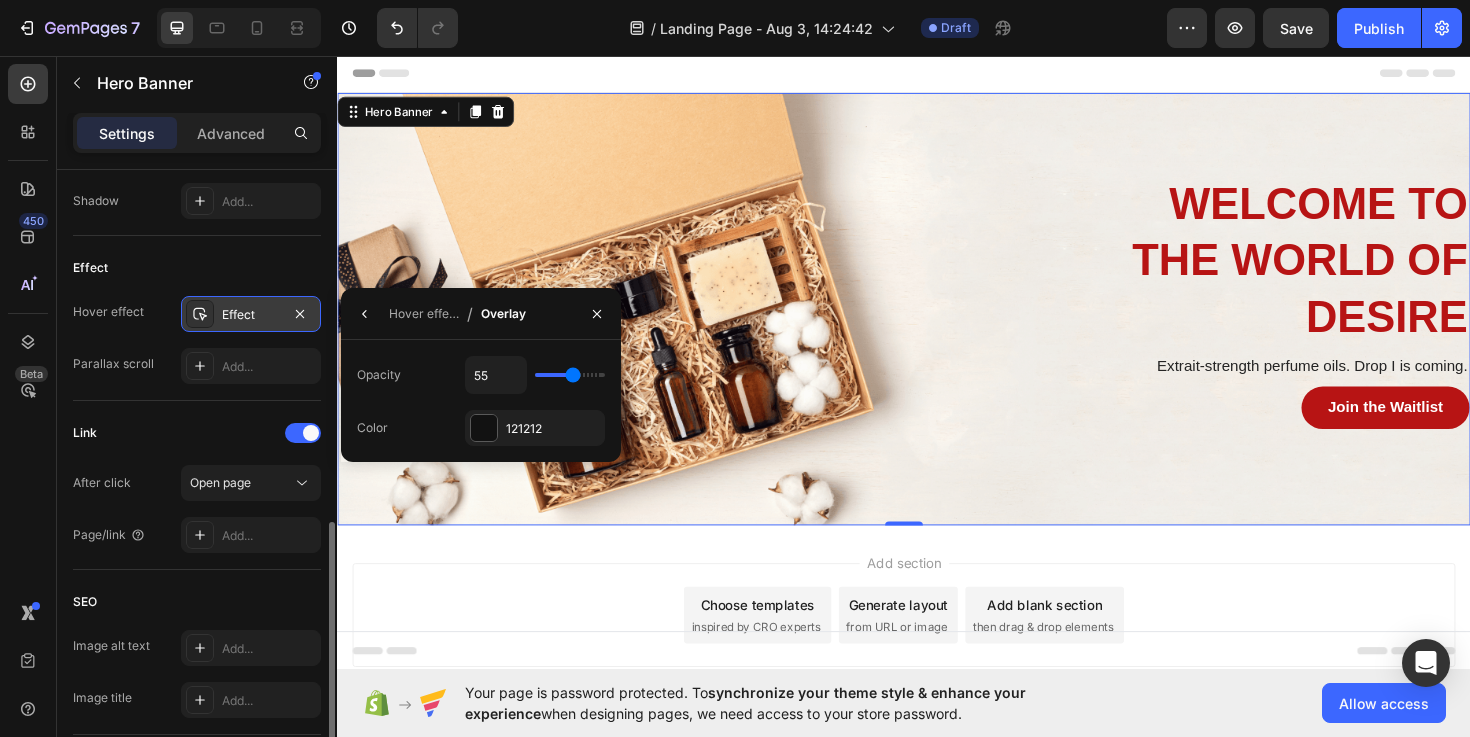 type on "54" 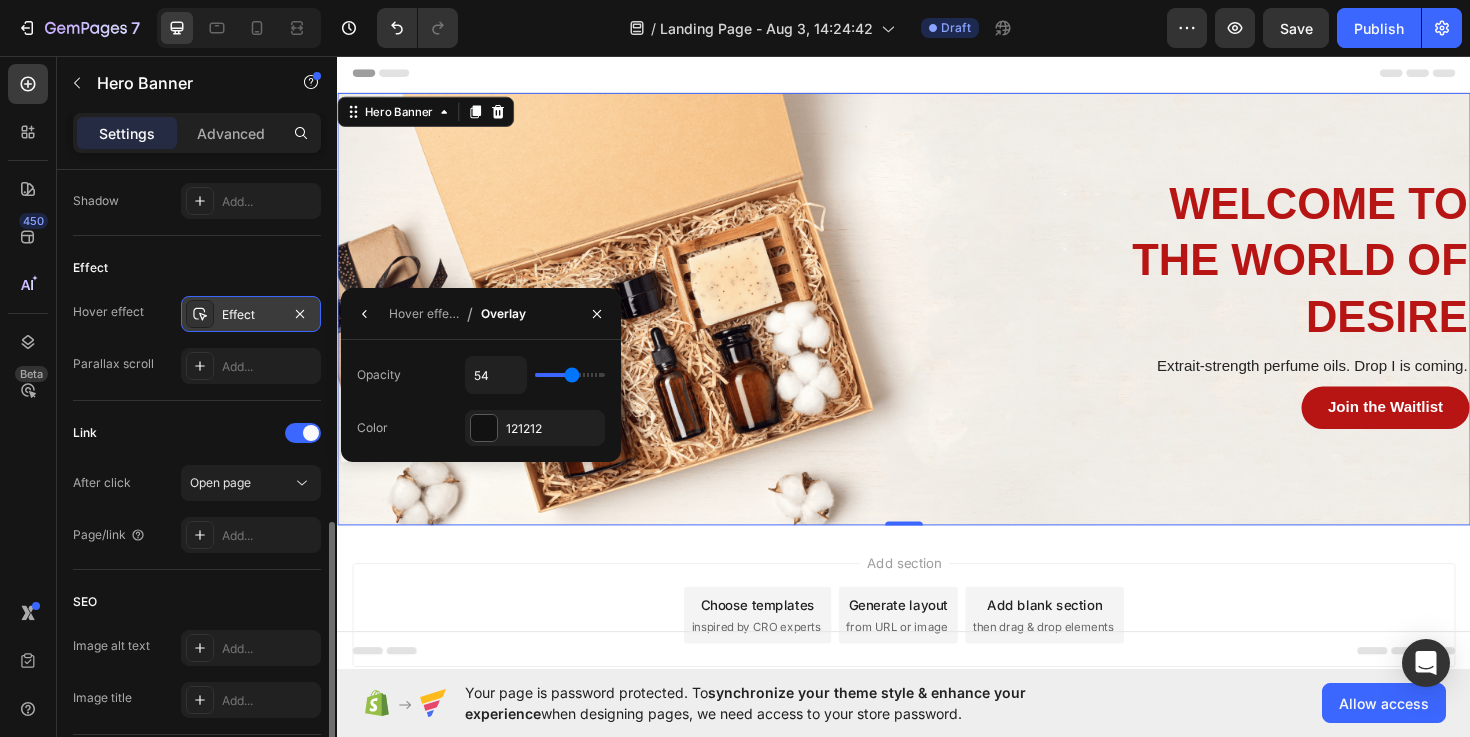 type on "53" 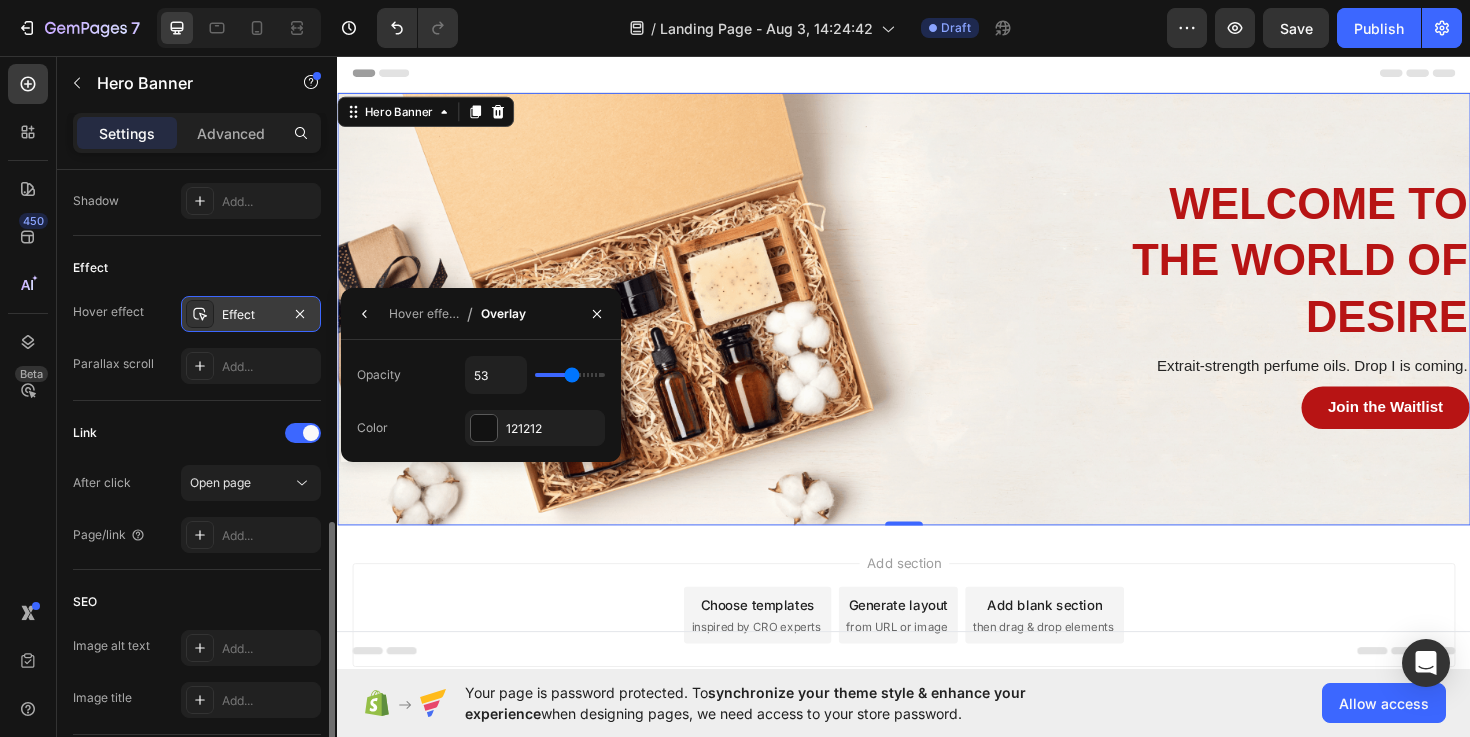type on "52" 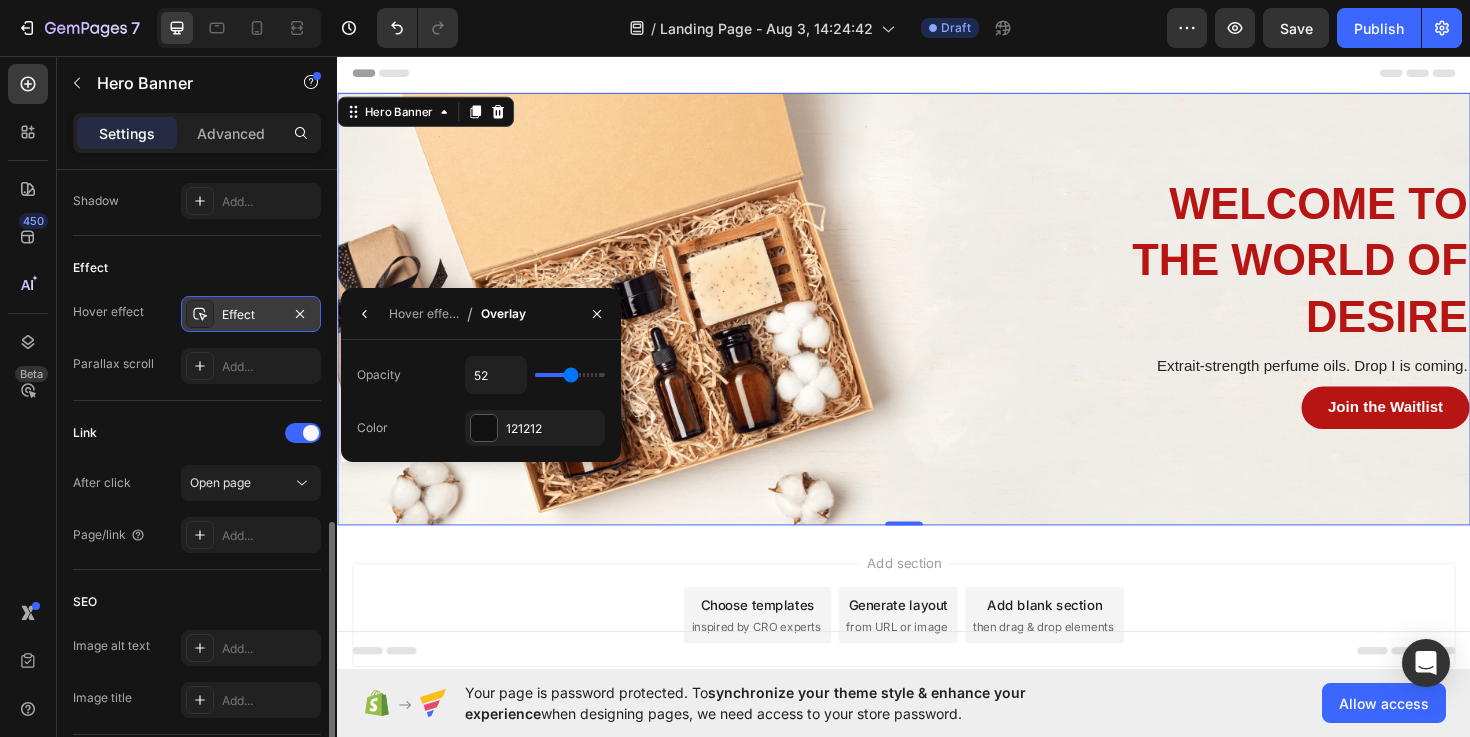 type on "51" 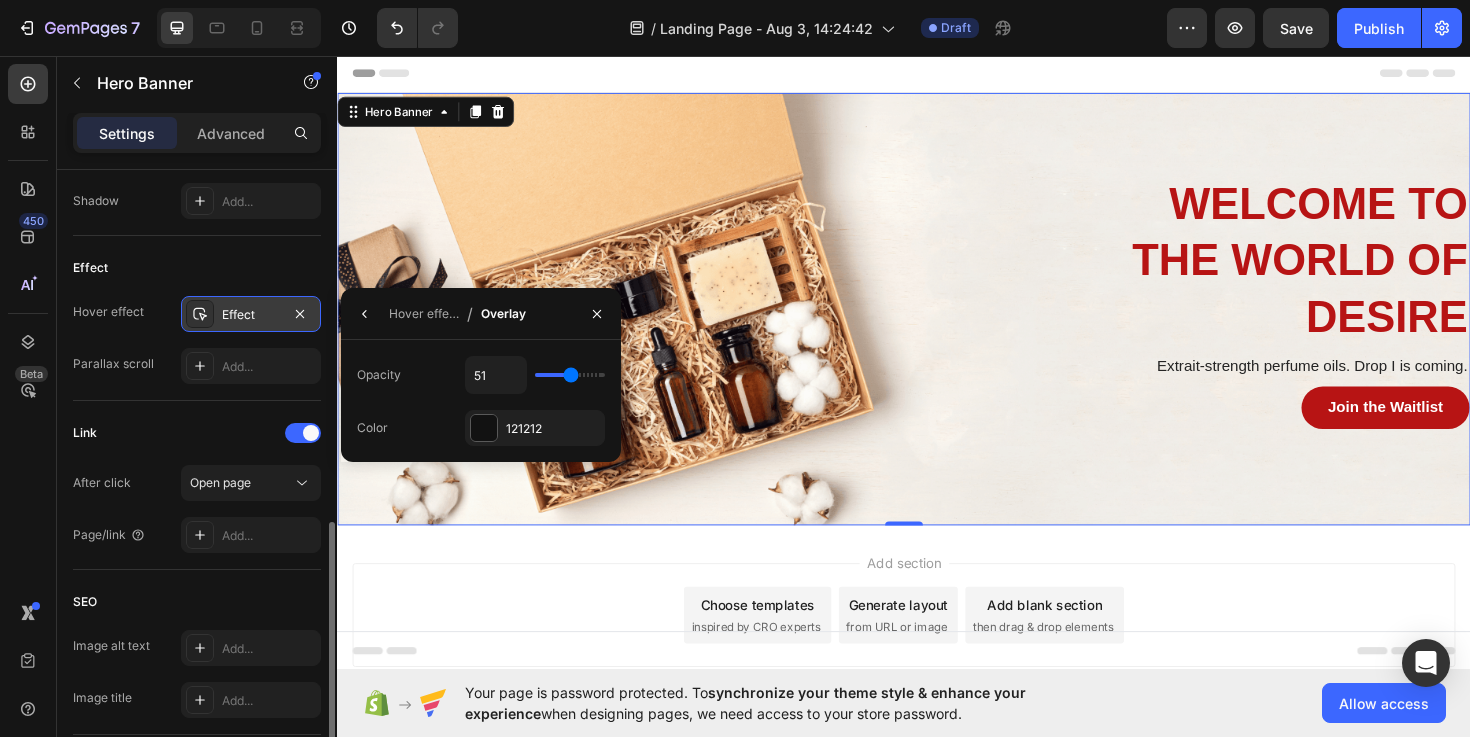 type on "49" 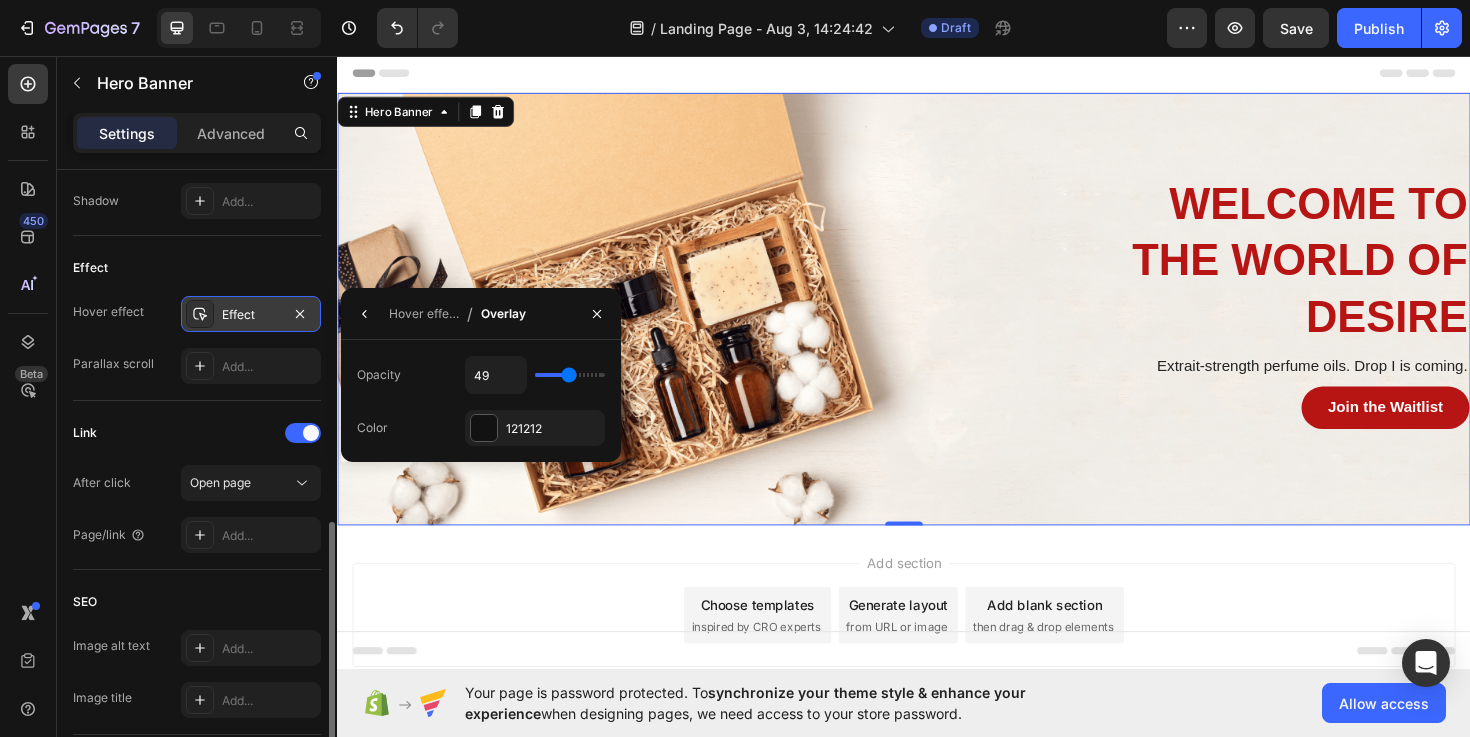 type on "47" 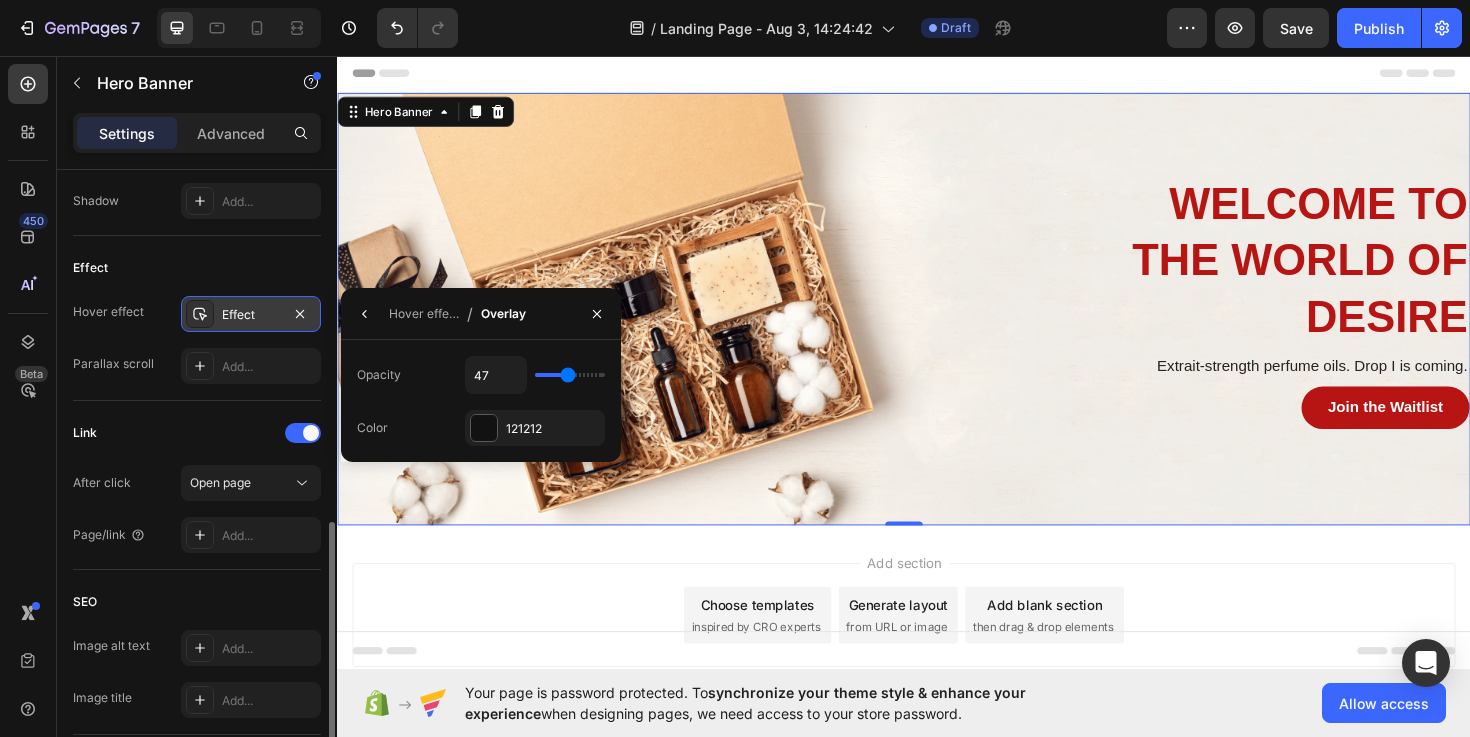 type on "46" 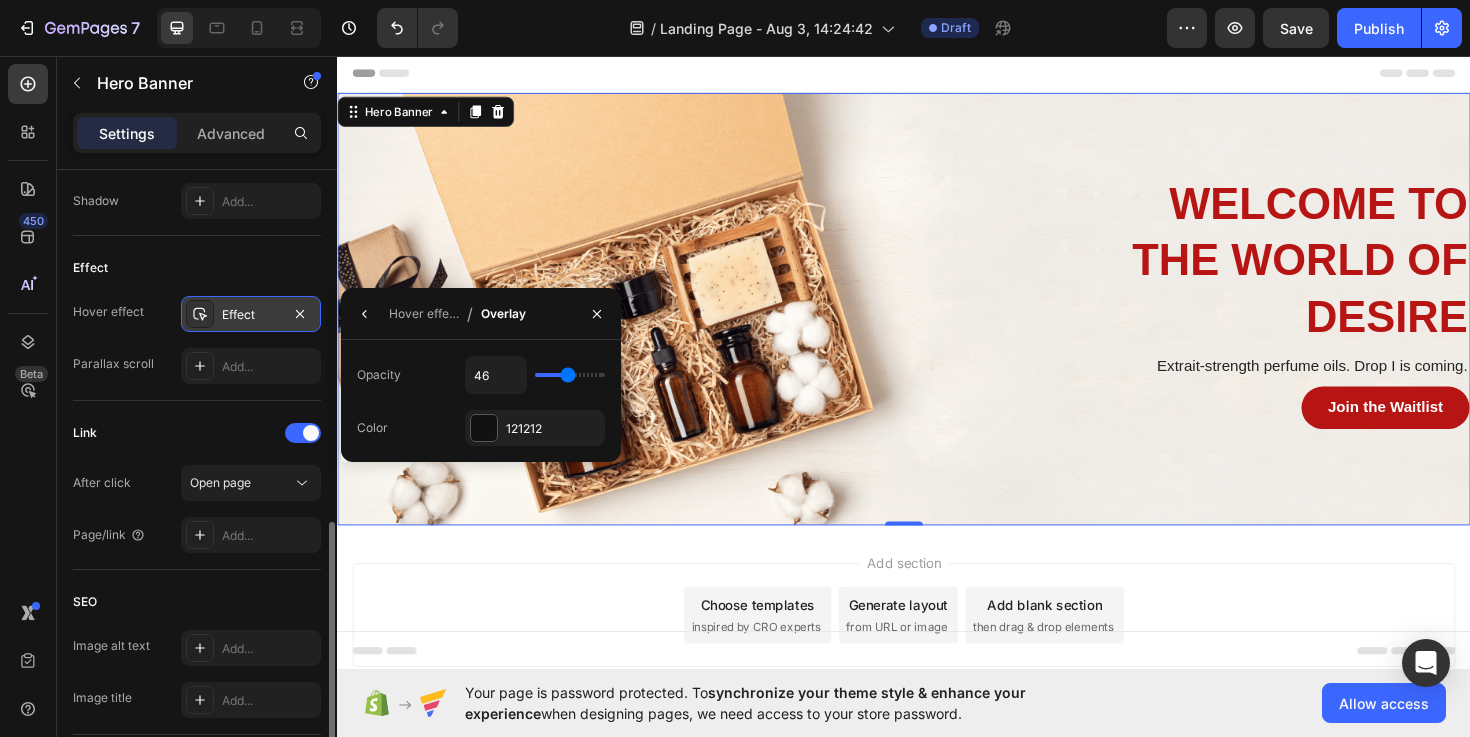 type on "45" 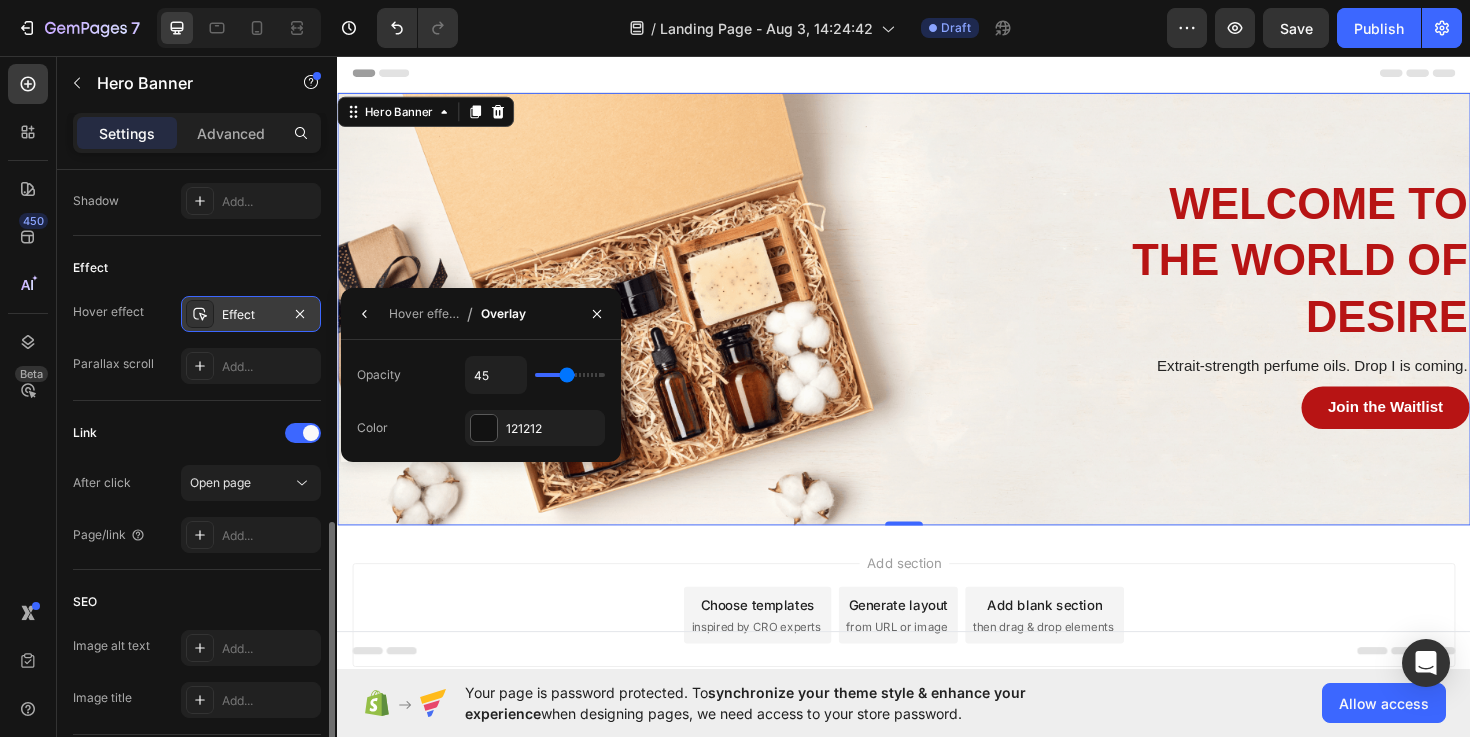 type on "44" 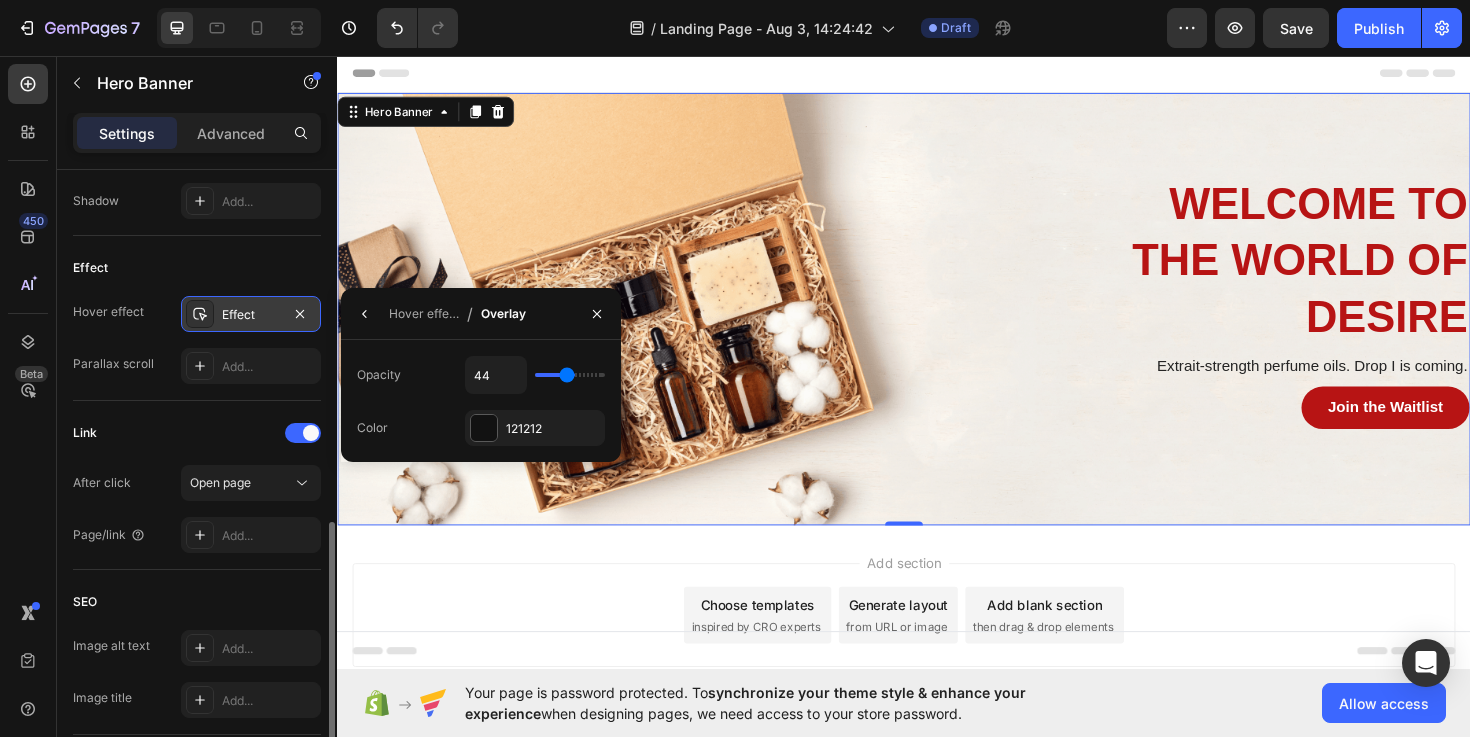 type on "43" 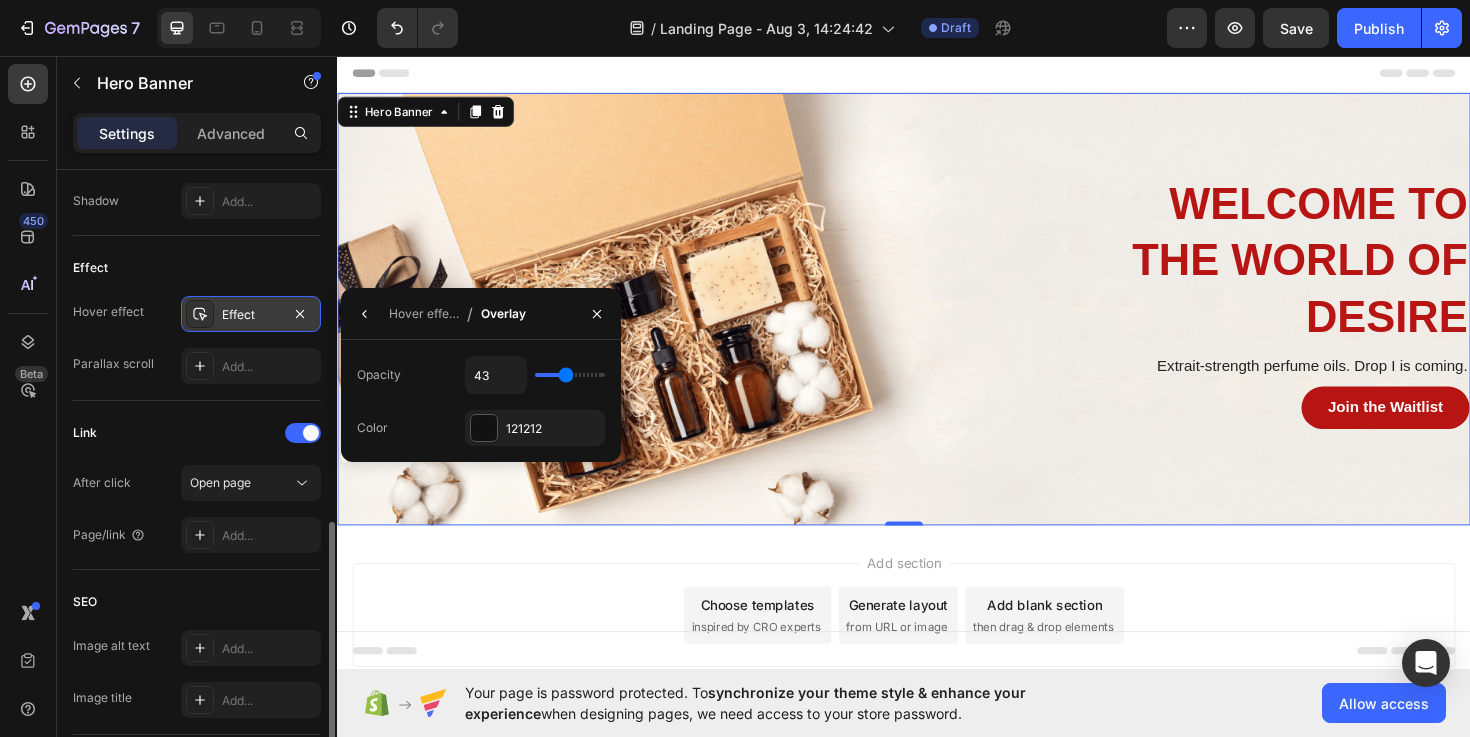 type on "44" 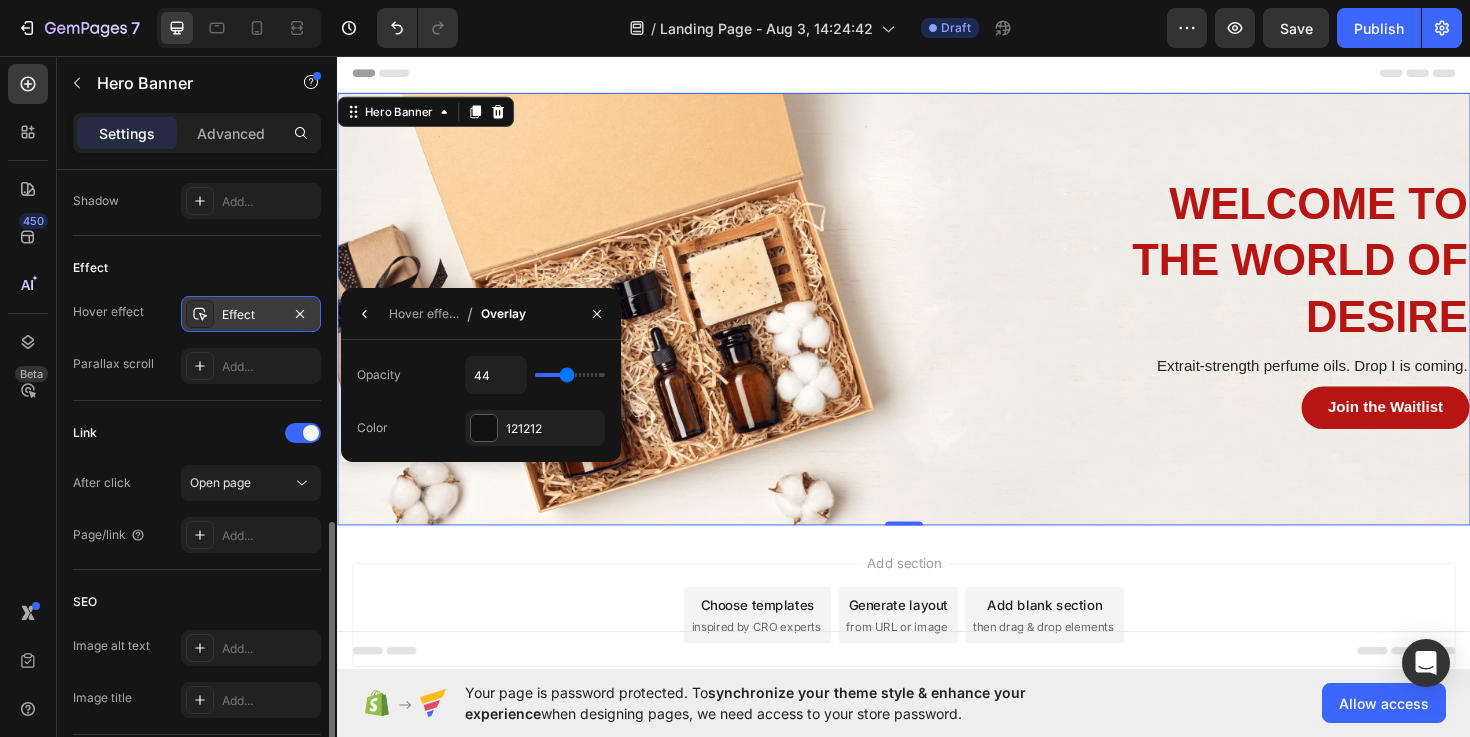 type on "45" 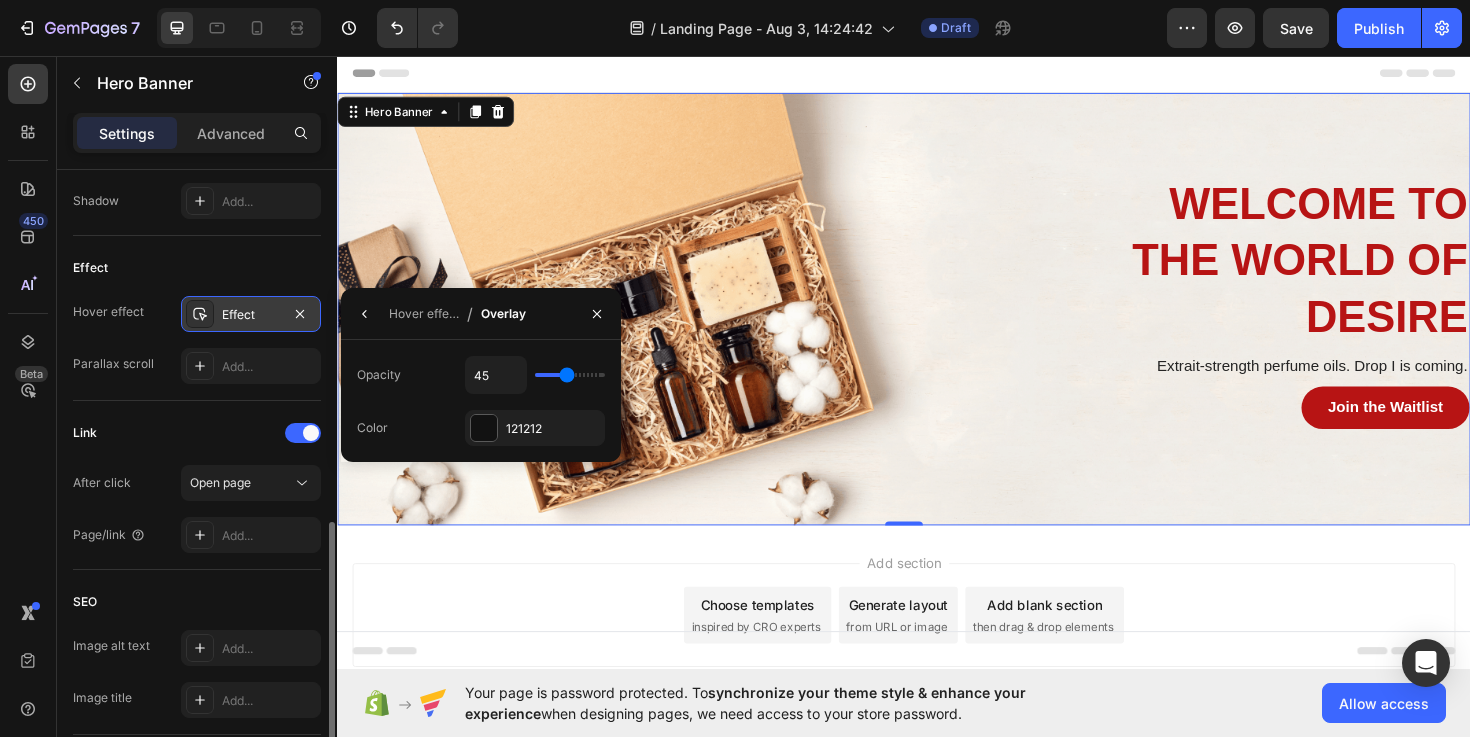 type on "46" 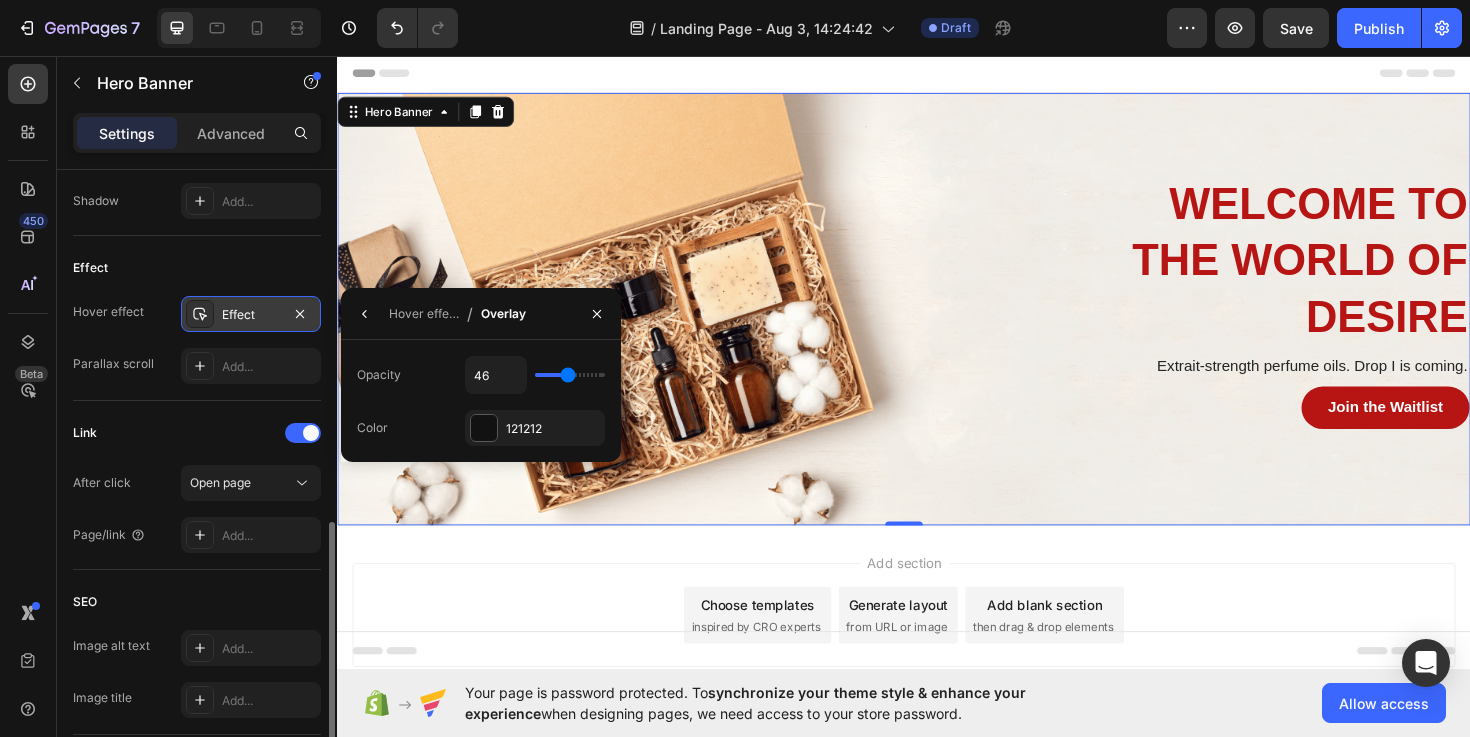 type on "47" 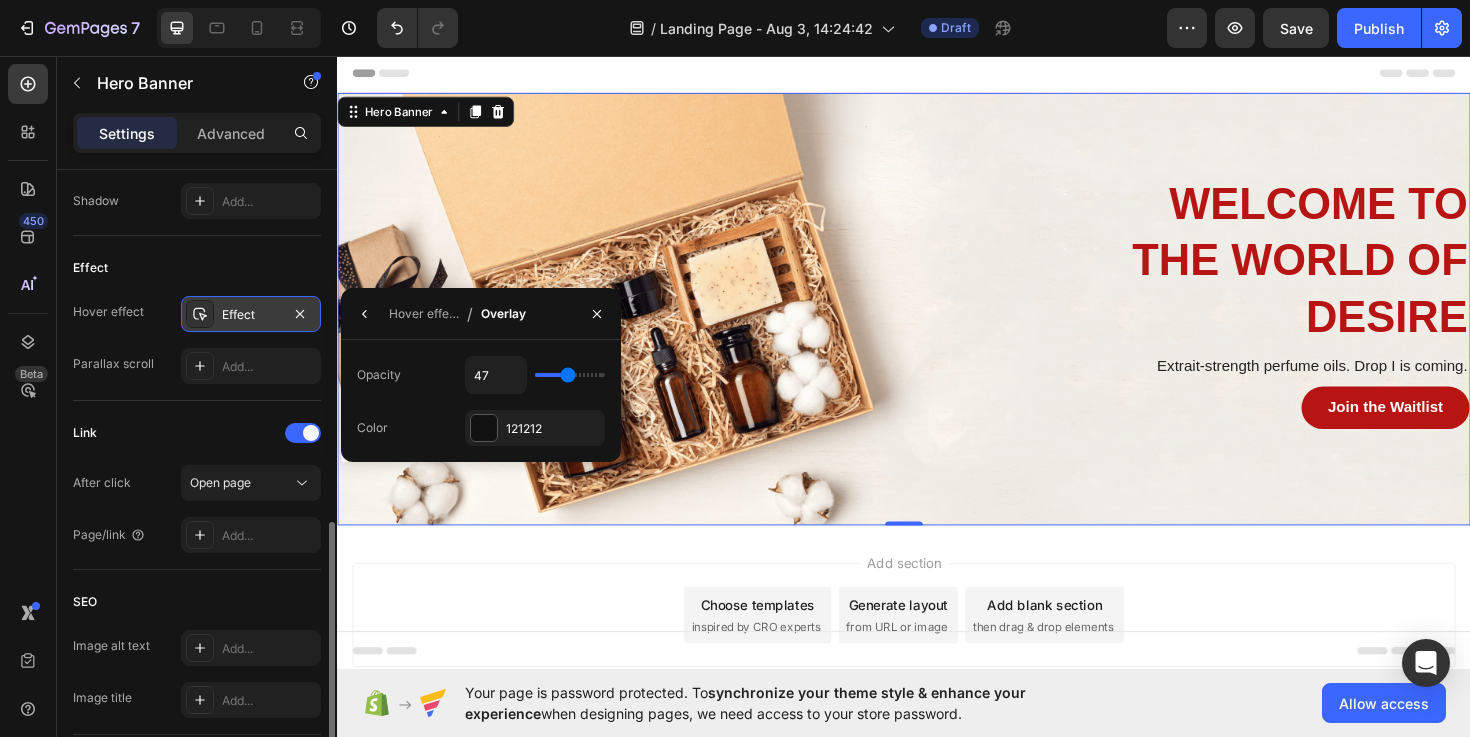 type on "48" 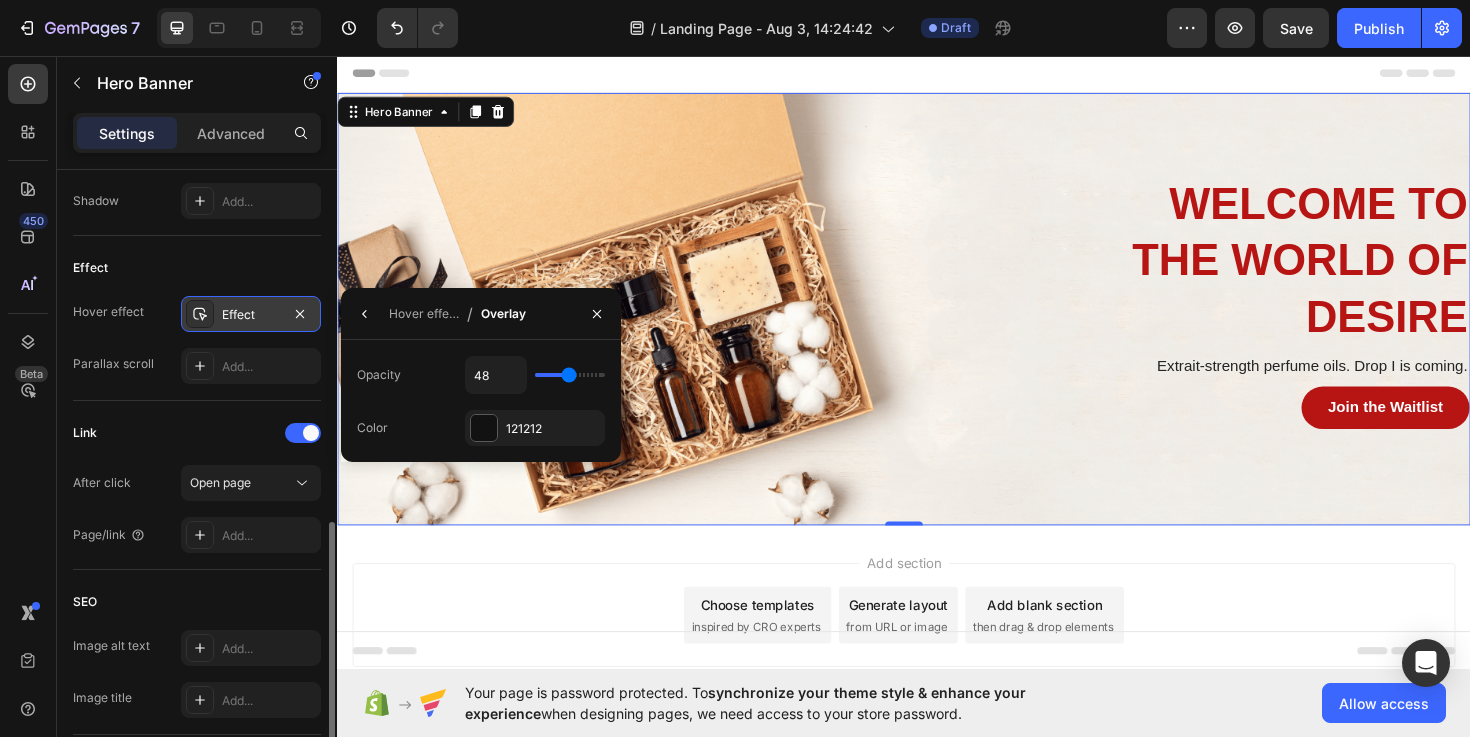 type on "49" 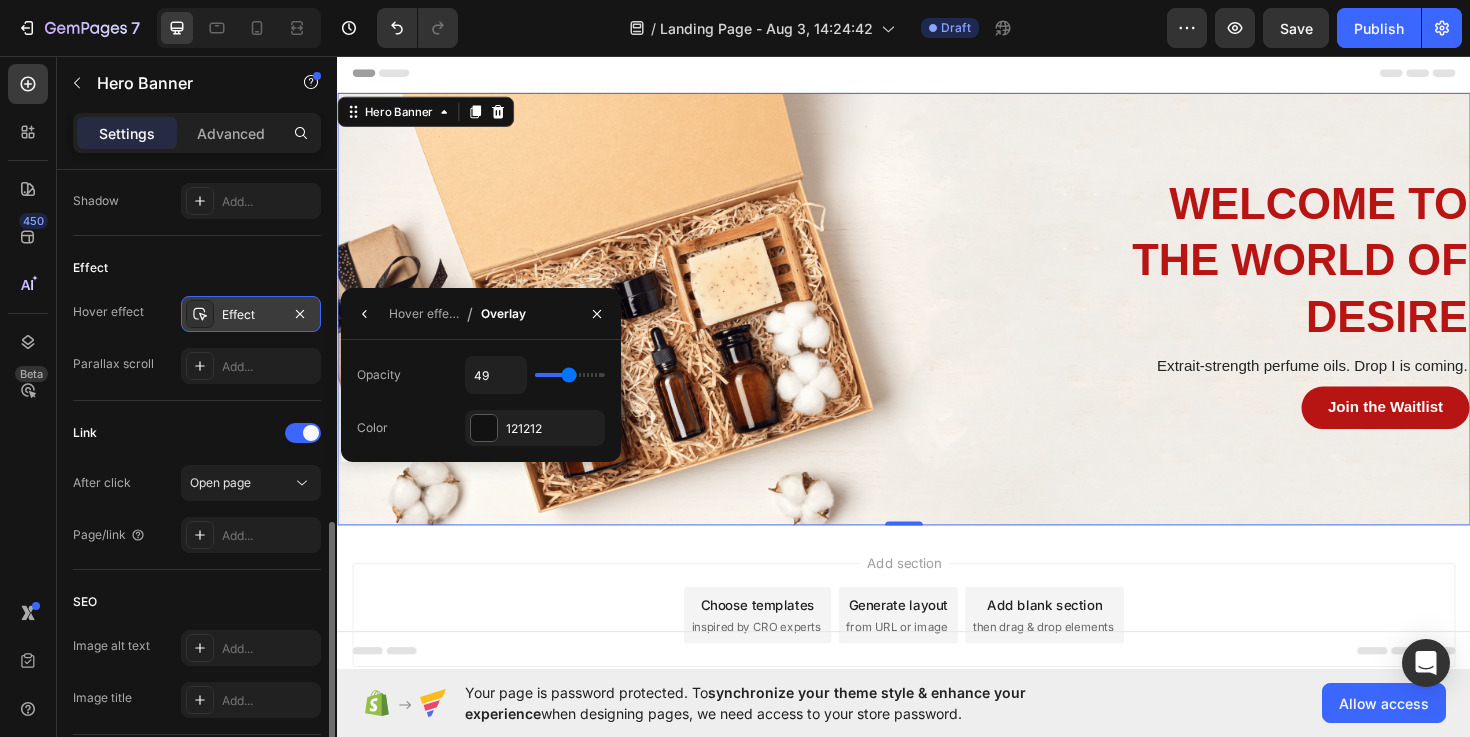 type on "50" 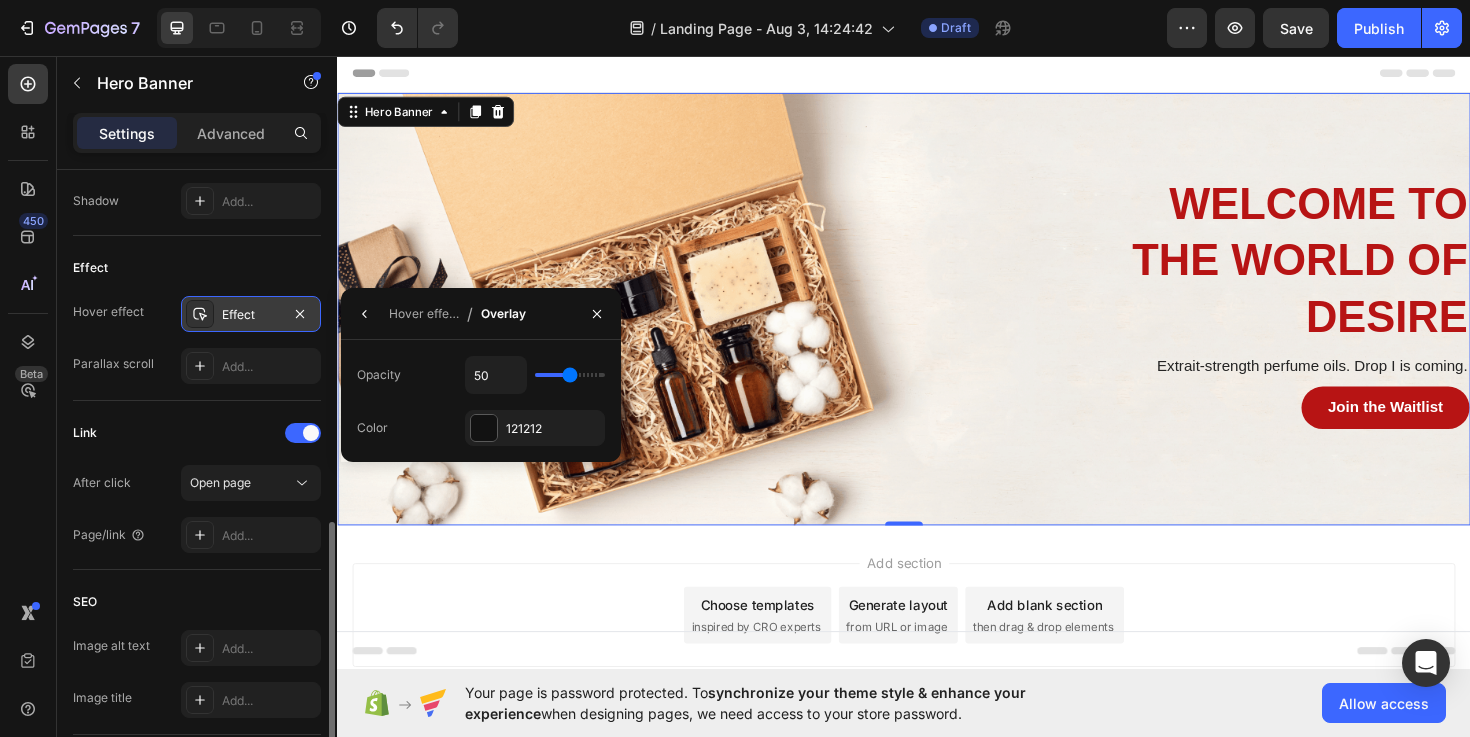 type on "51" 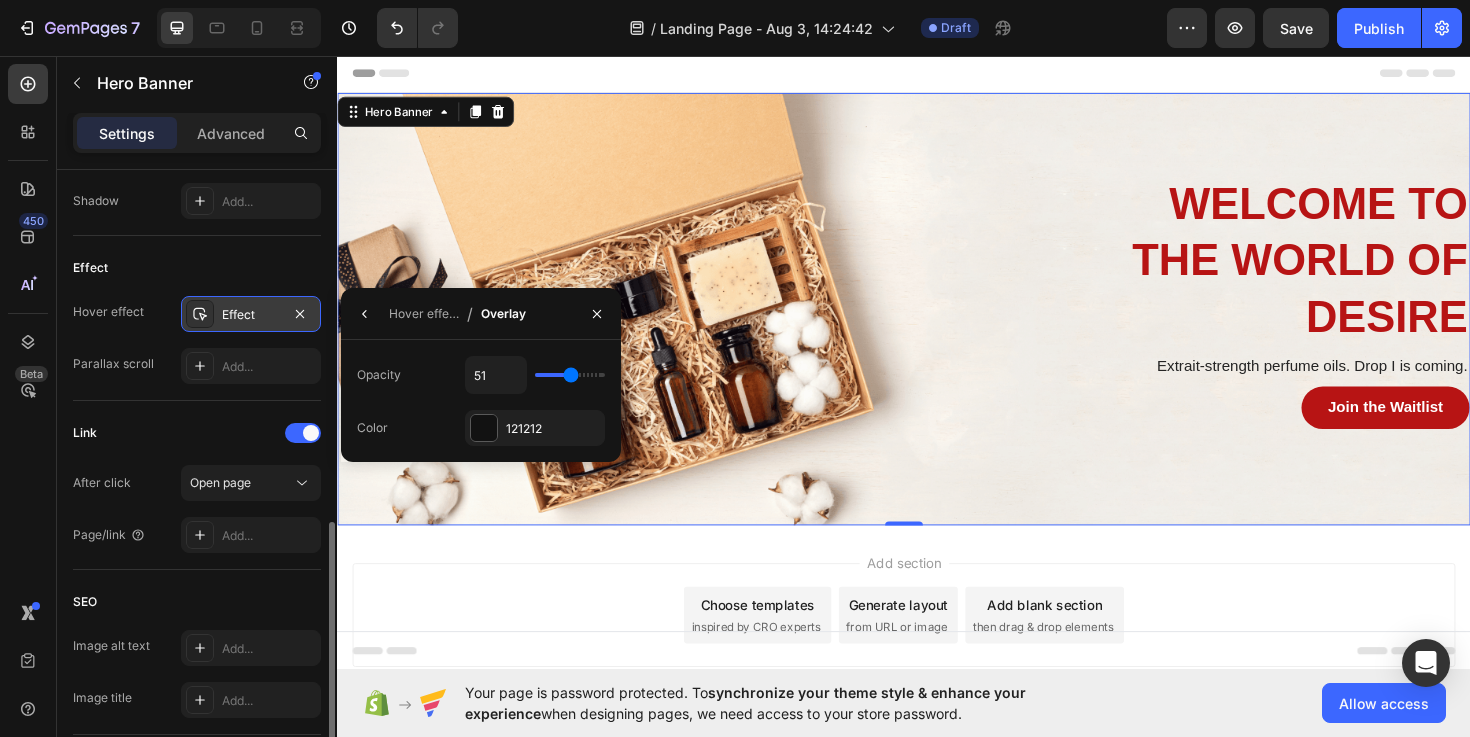 type on "50" 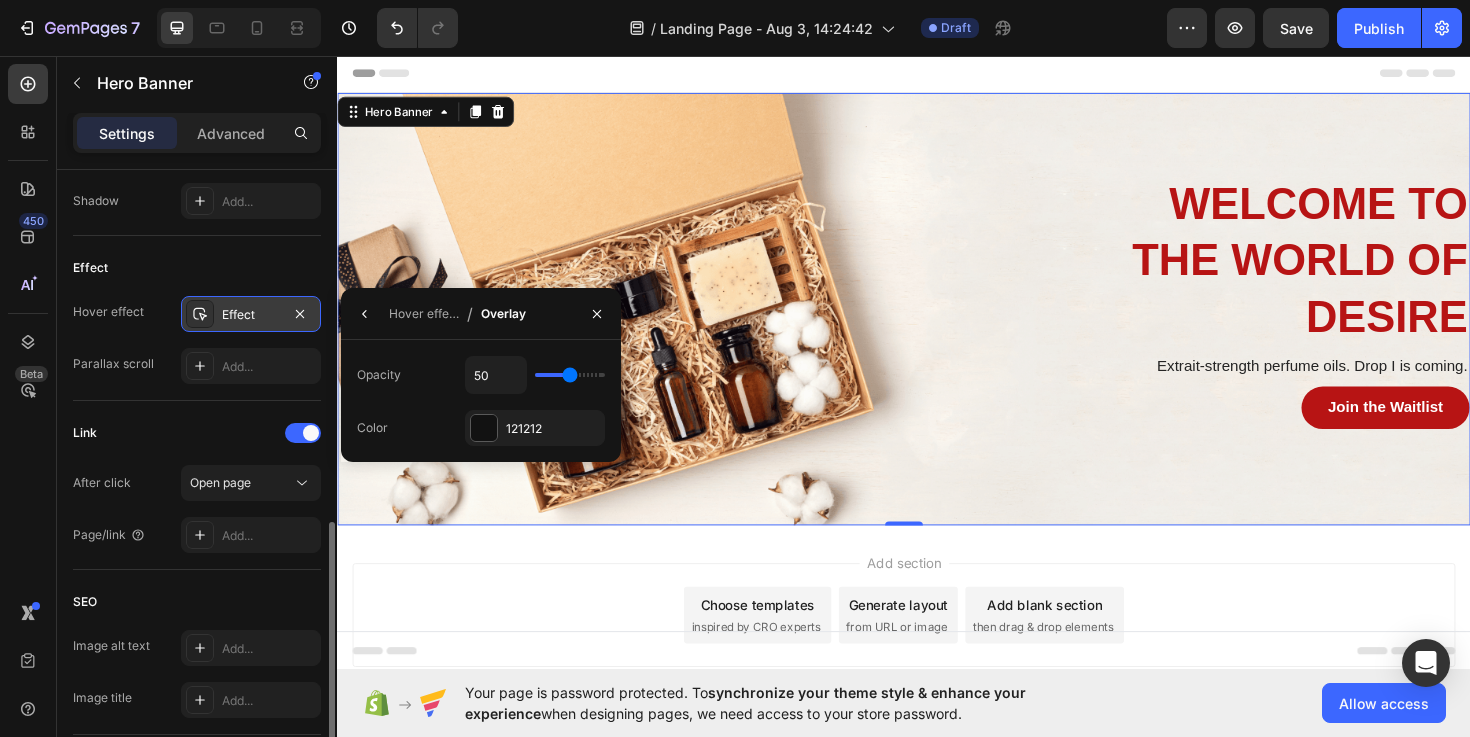 type on "49" 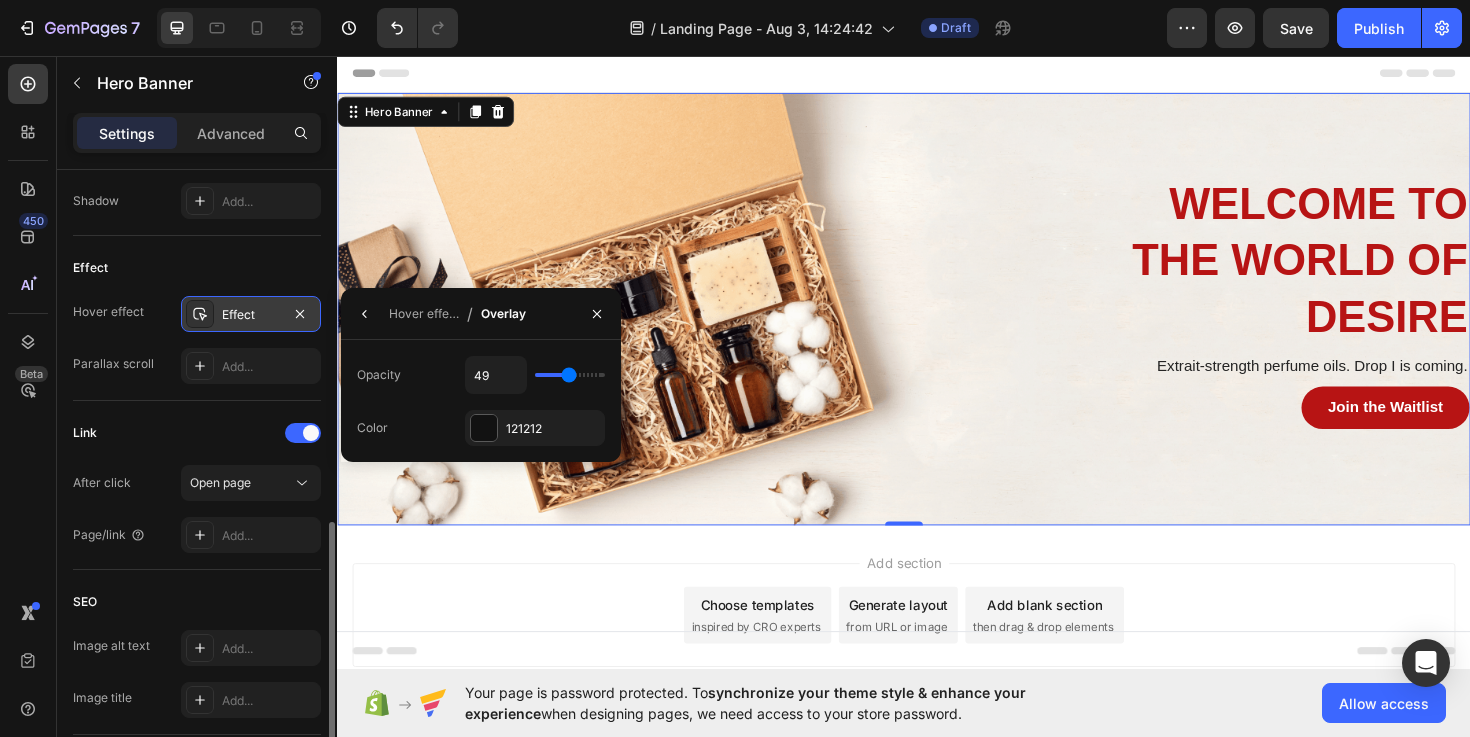 type on "50" 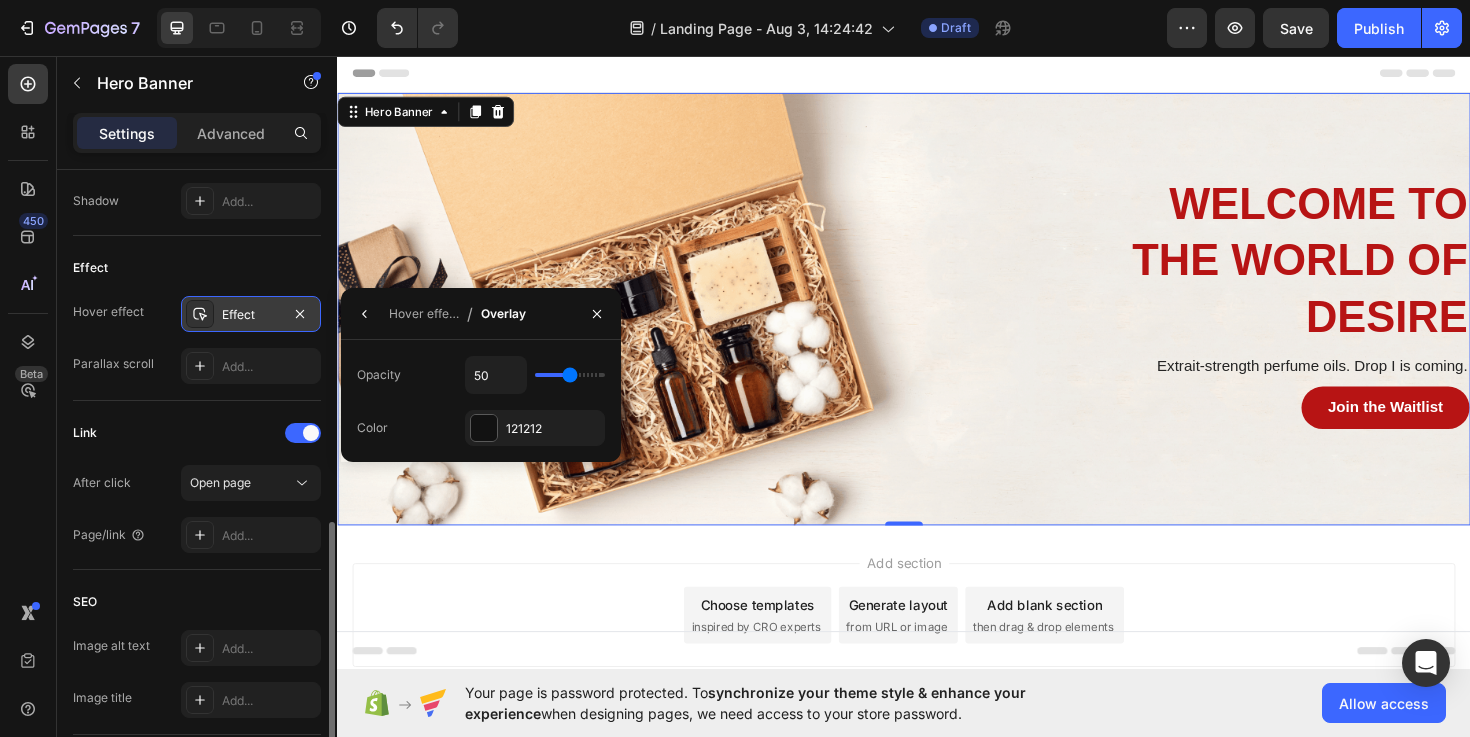 type on "51" 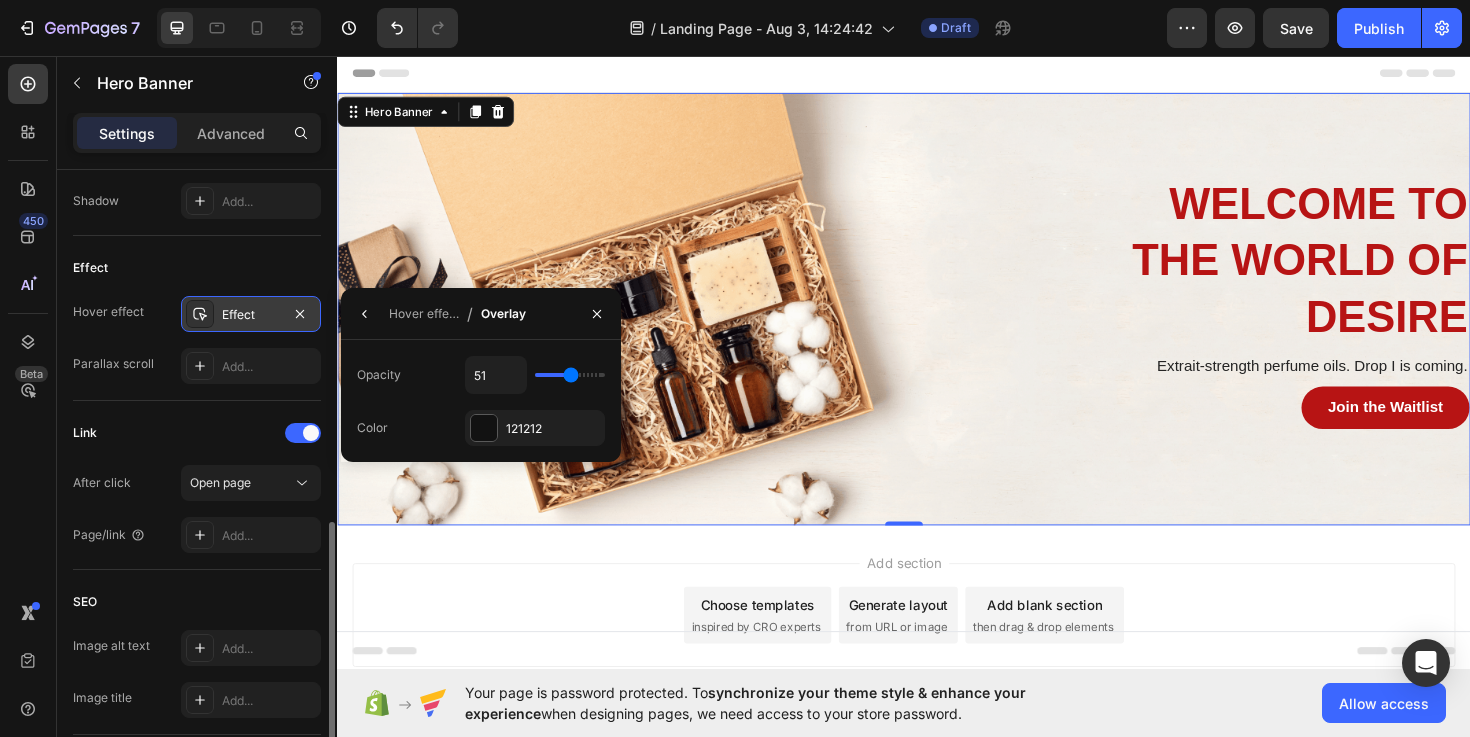 type on "50" 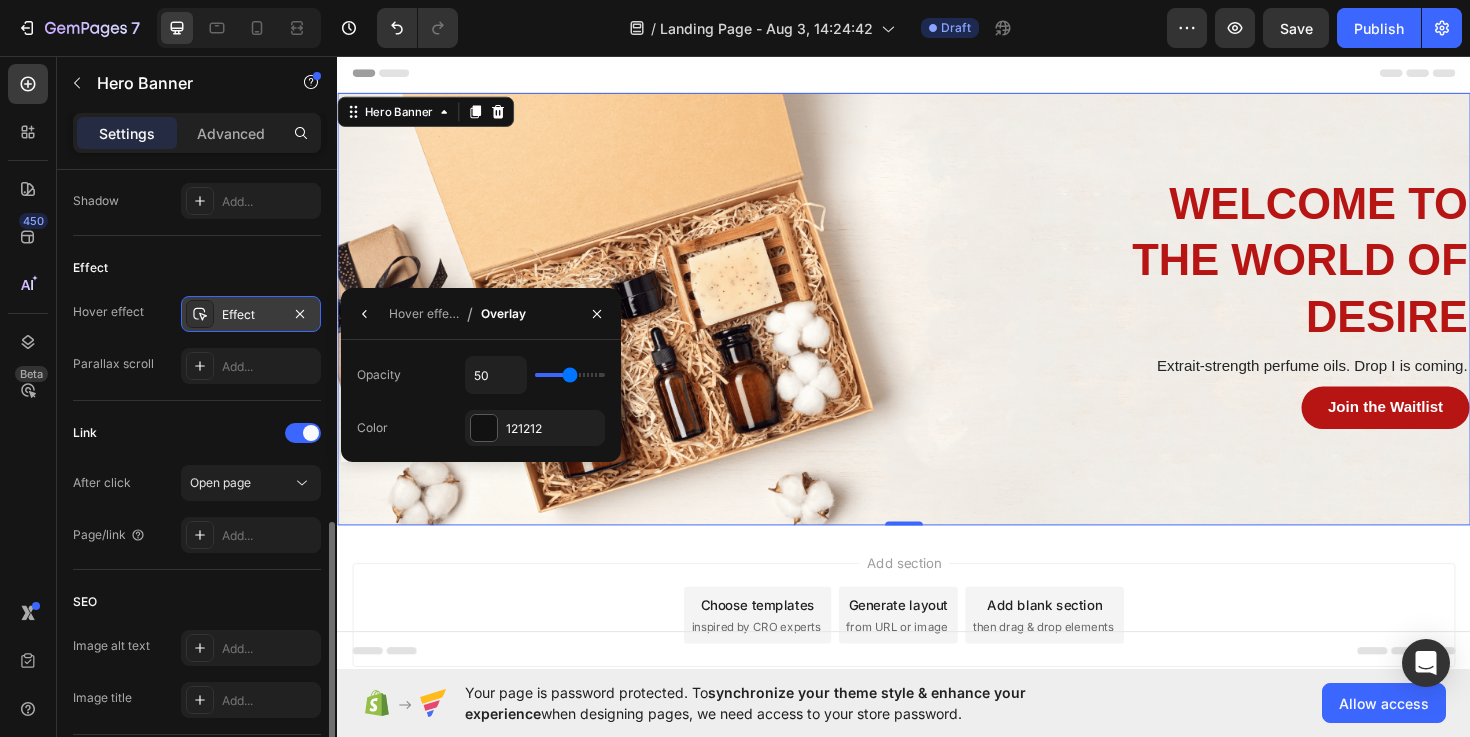 type on "49" 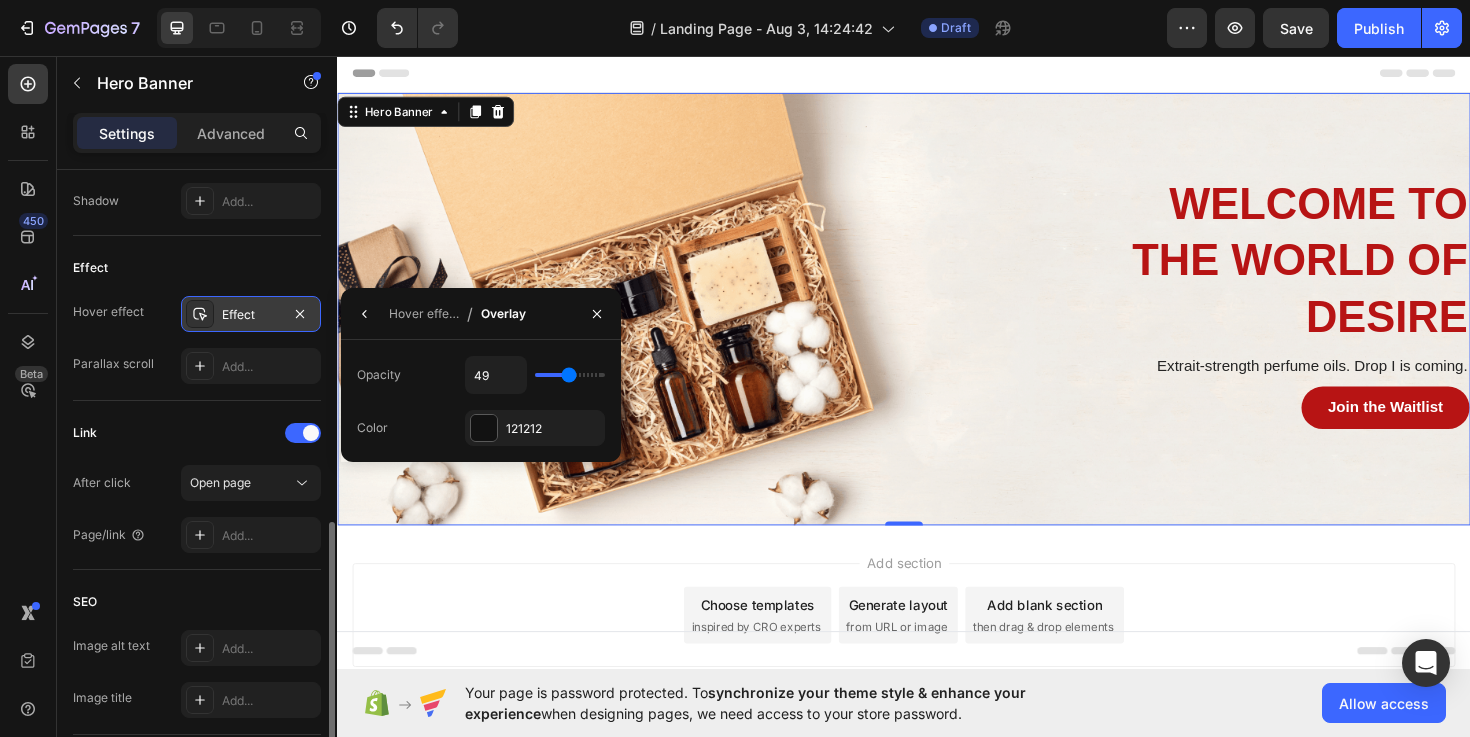 type on "50" 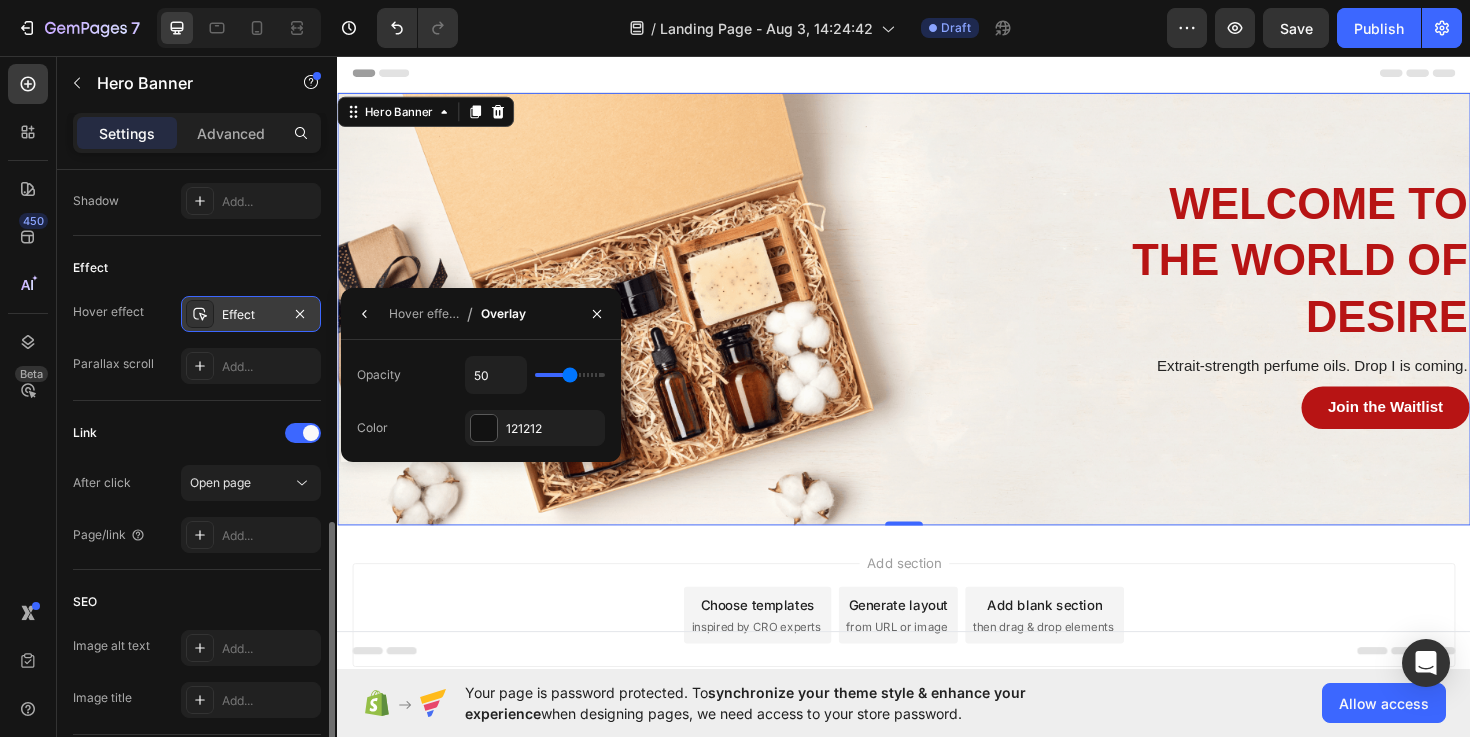 type on "51" 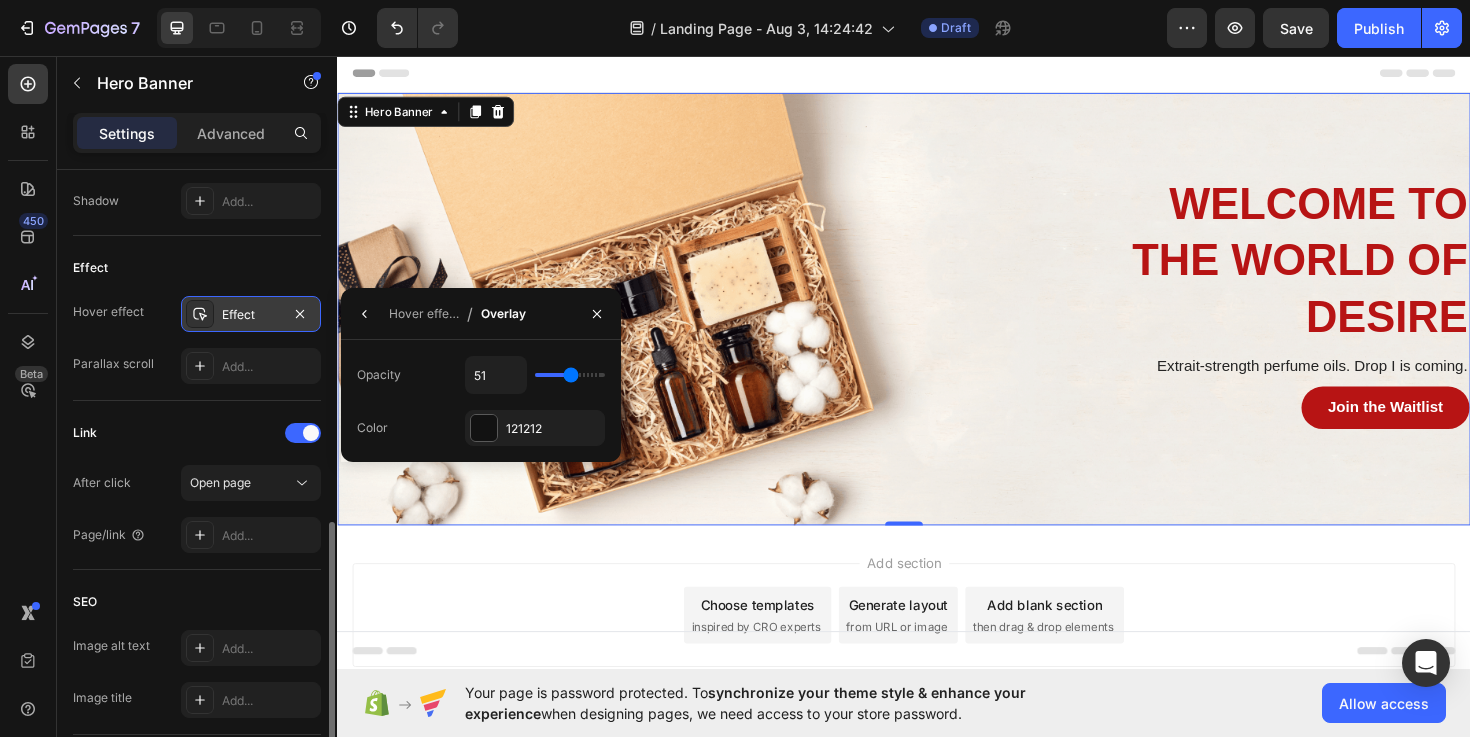 drag, startPoint x: 557, startPoint y: 377, endPoint x: 570, endPoint y: 378, distance: 13.038404 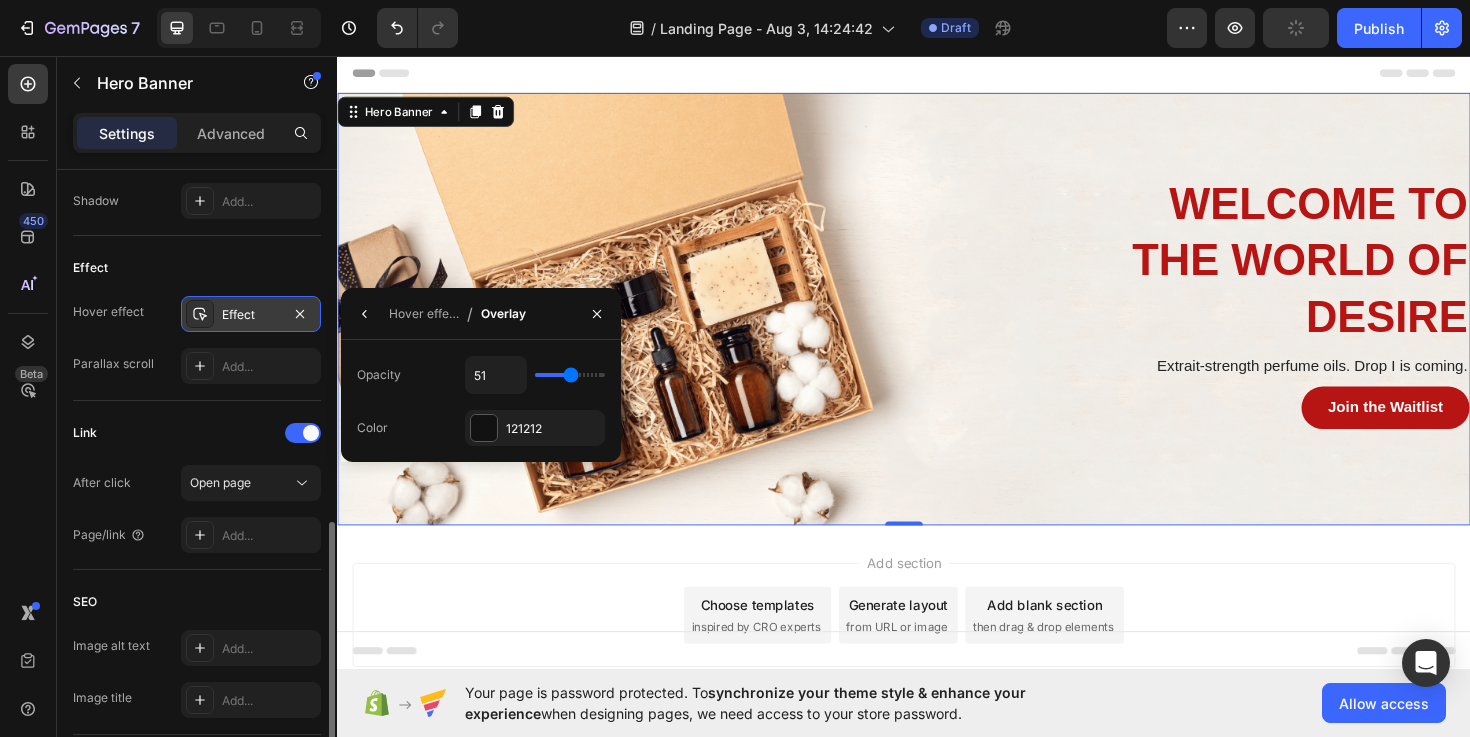 type on "46" 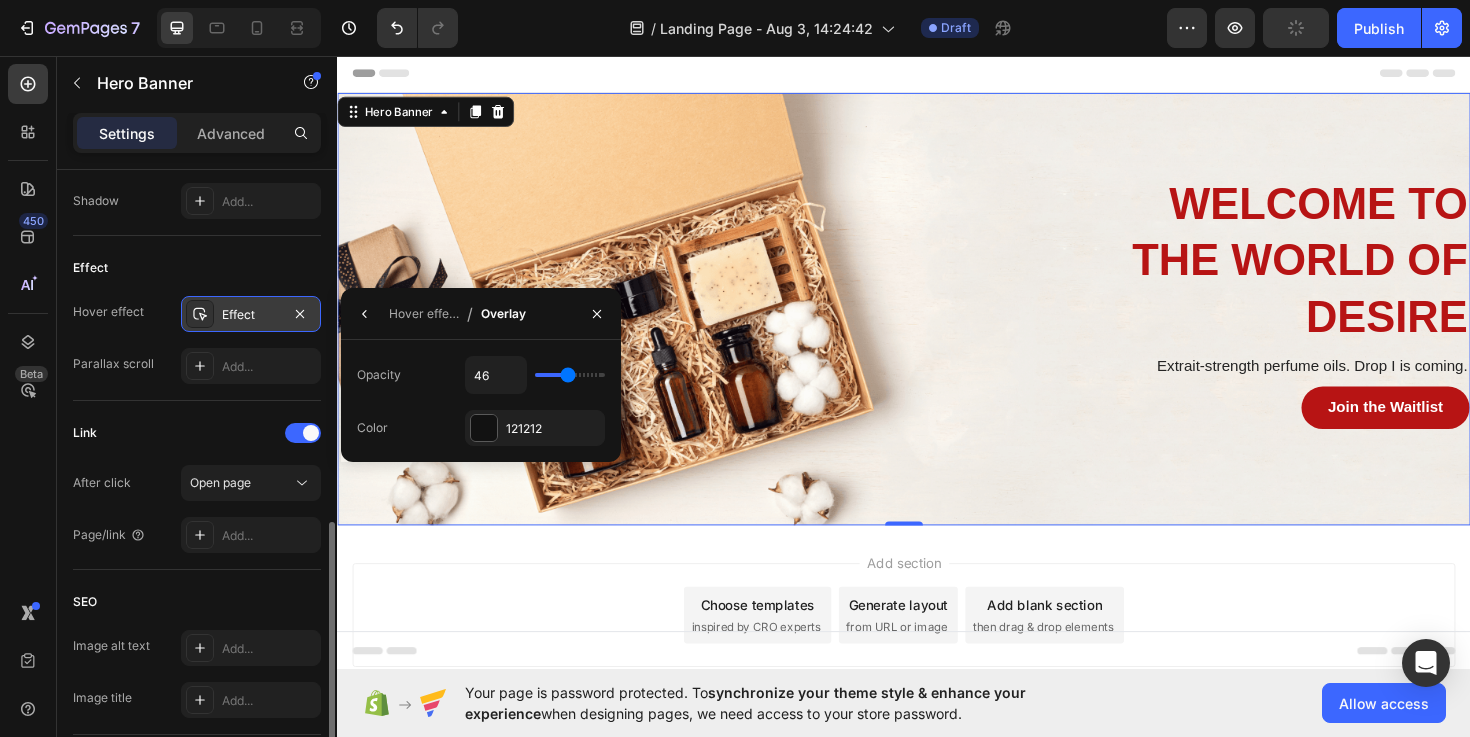 type on "45" 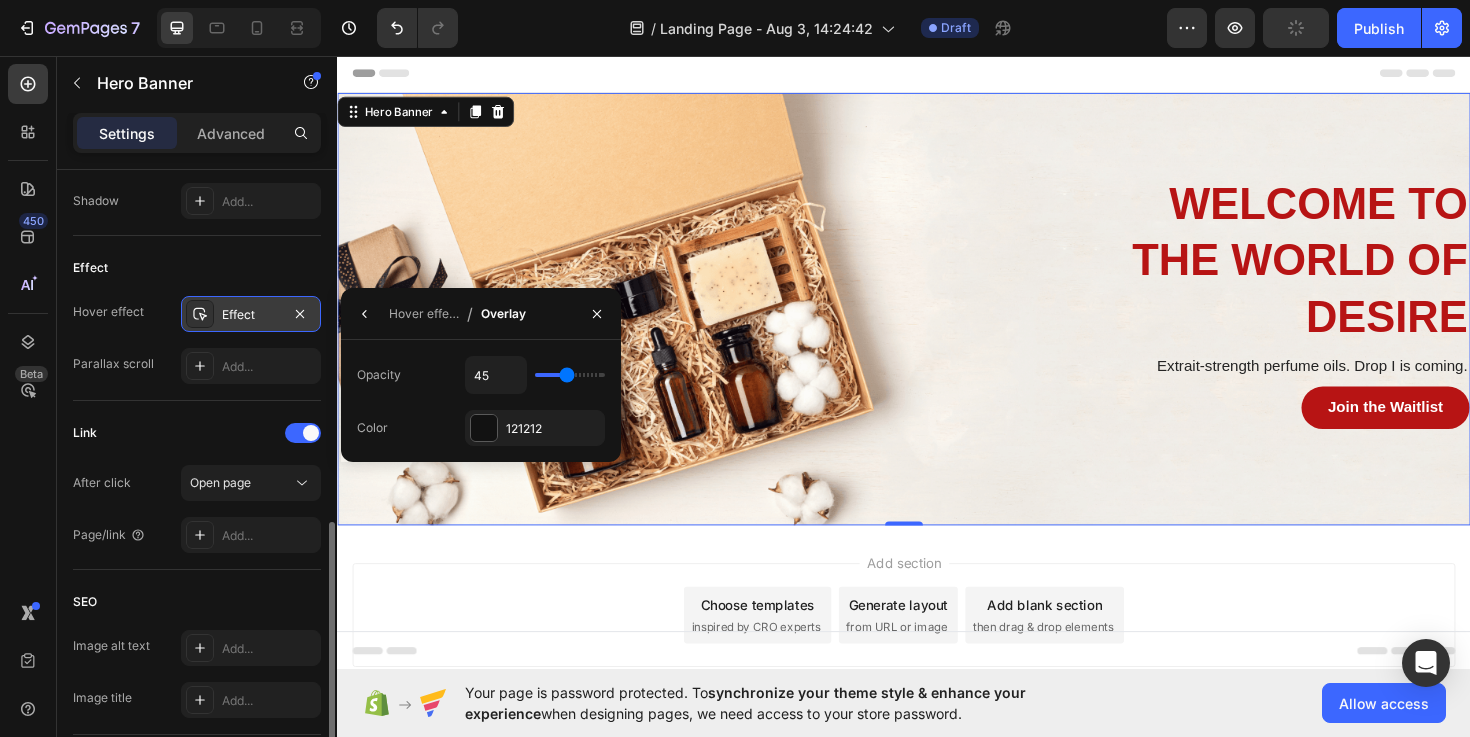 type on "44" 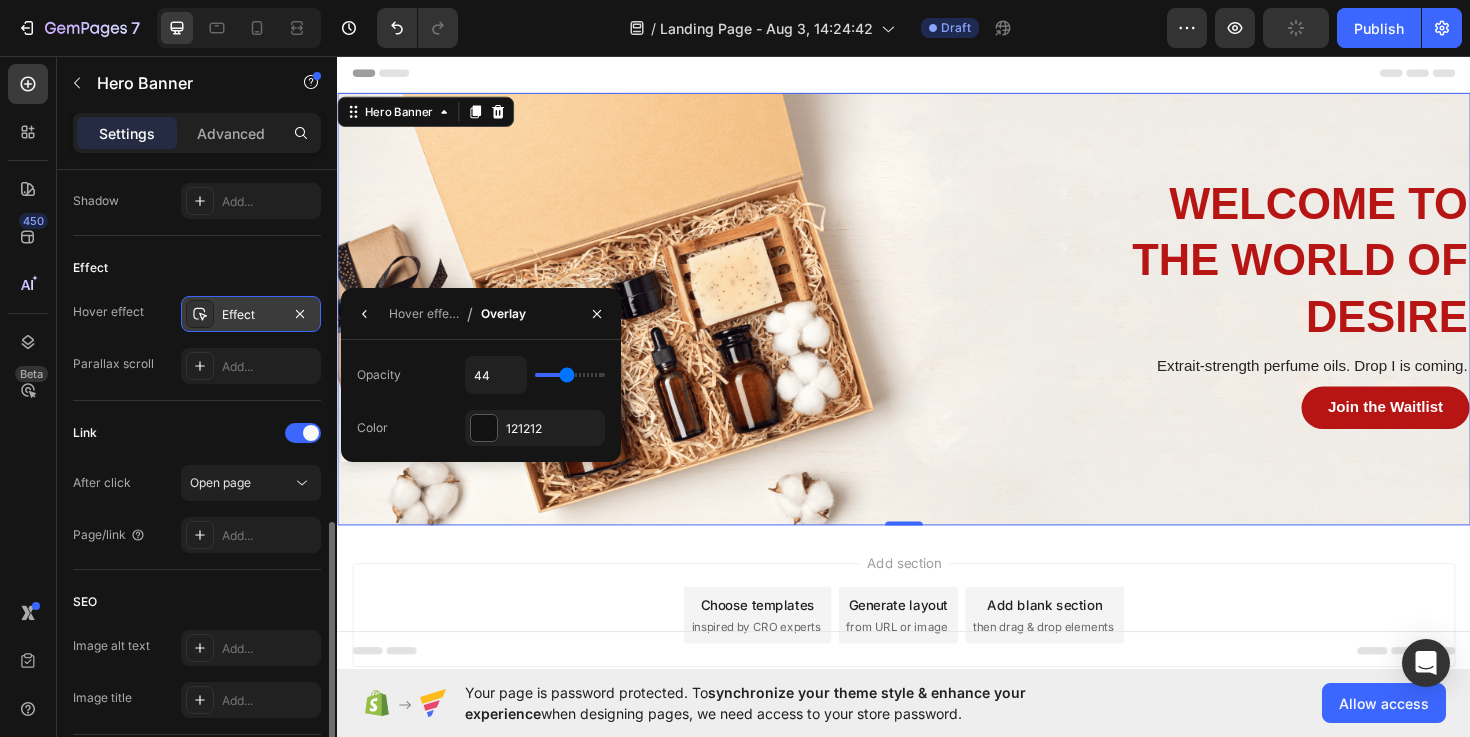 type on "46" 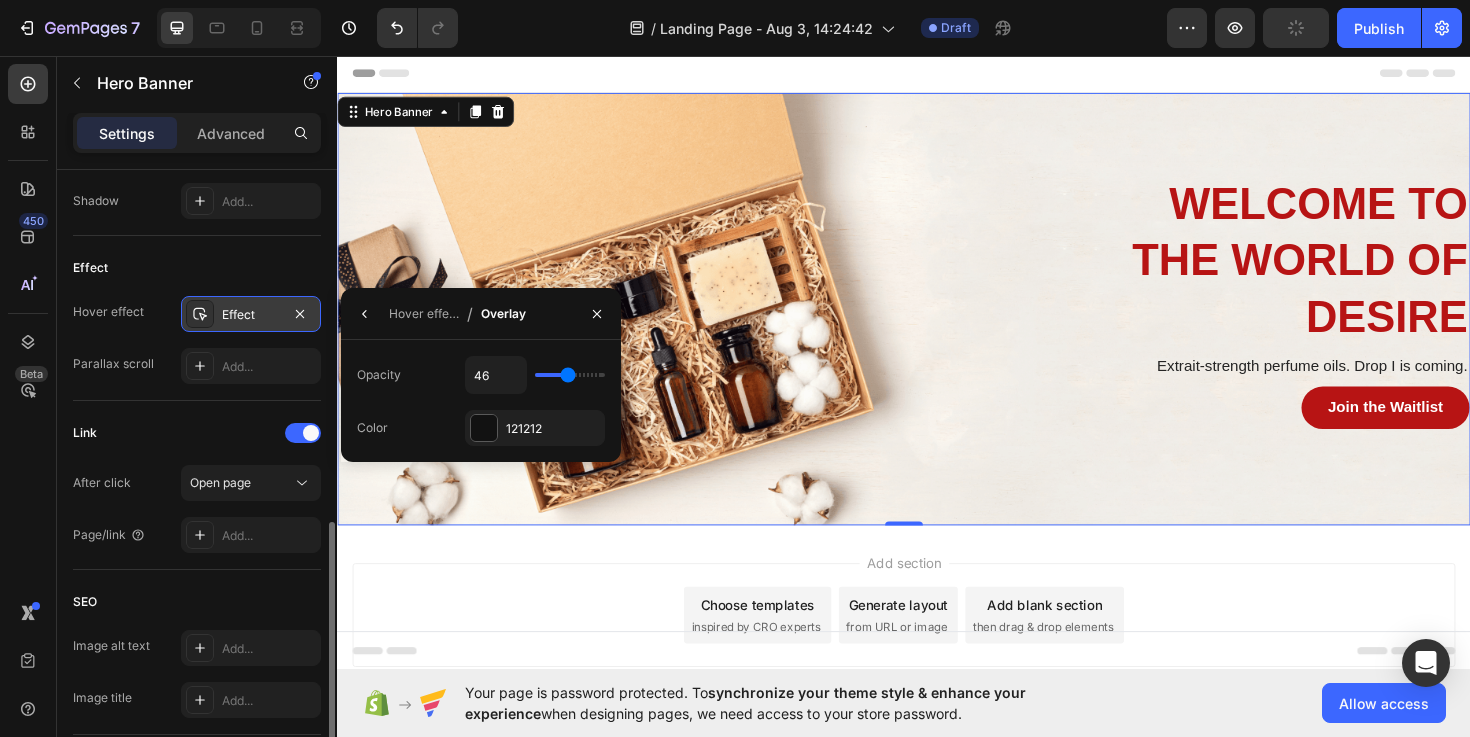 type on "47" 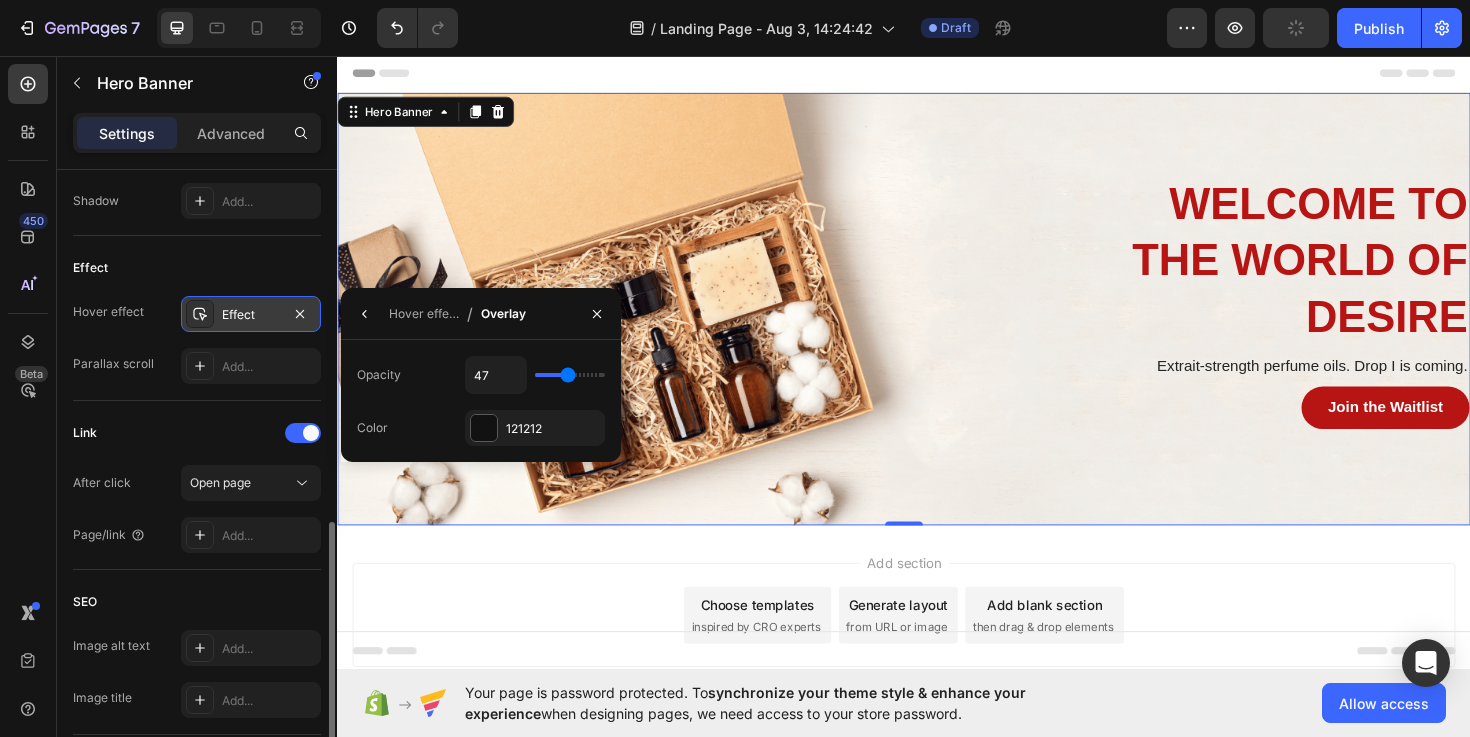 type on "48" 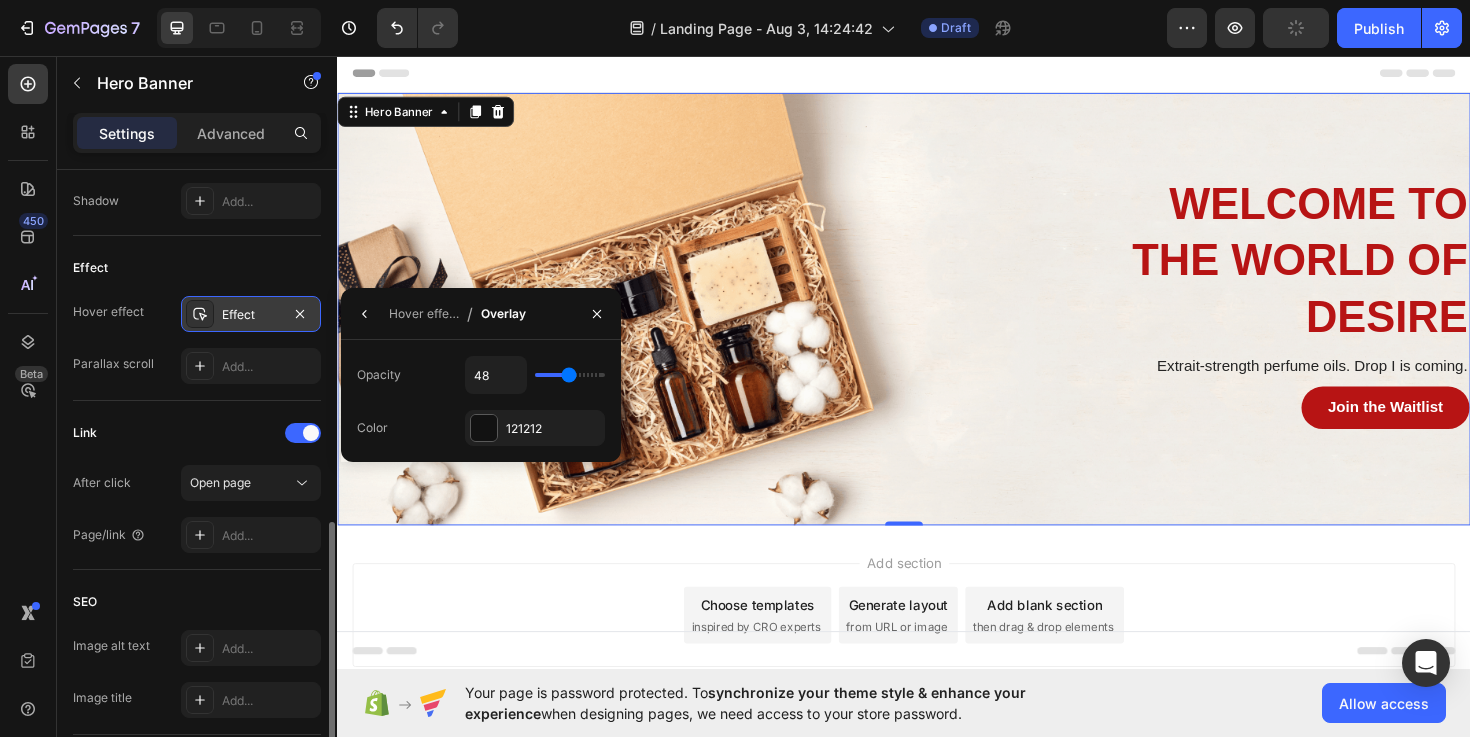 type on "49" 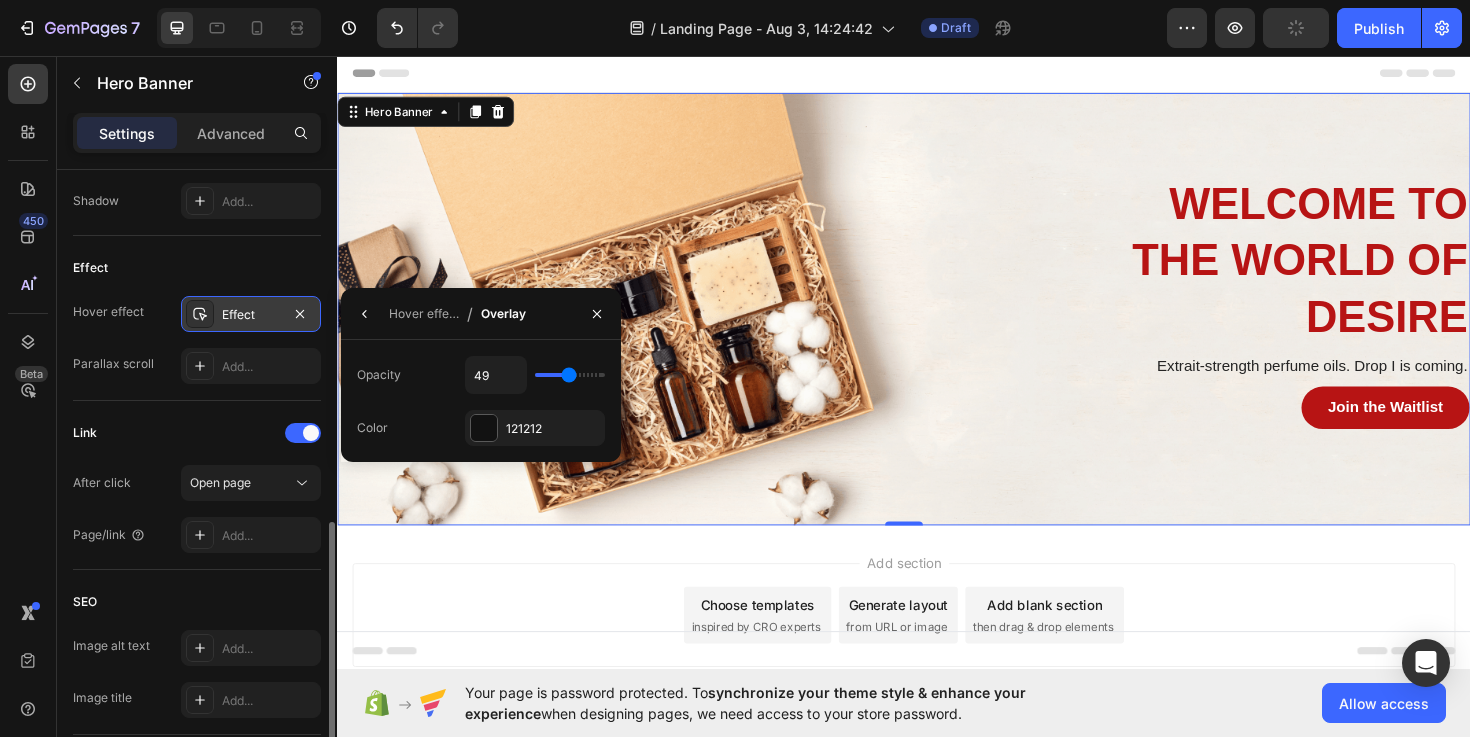 type on "50" 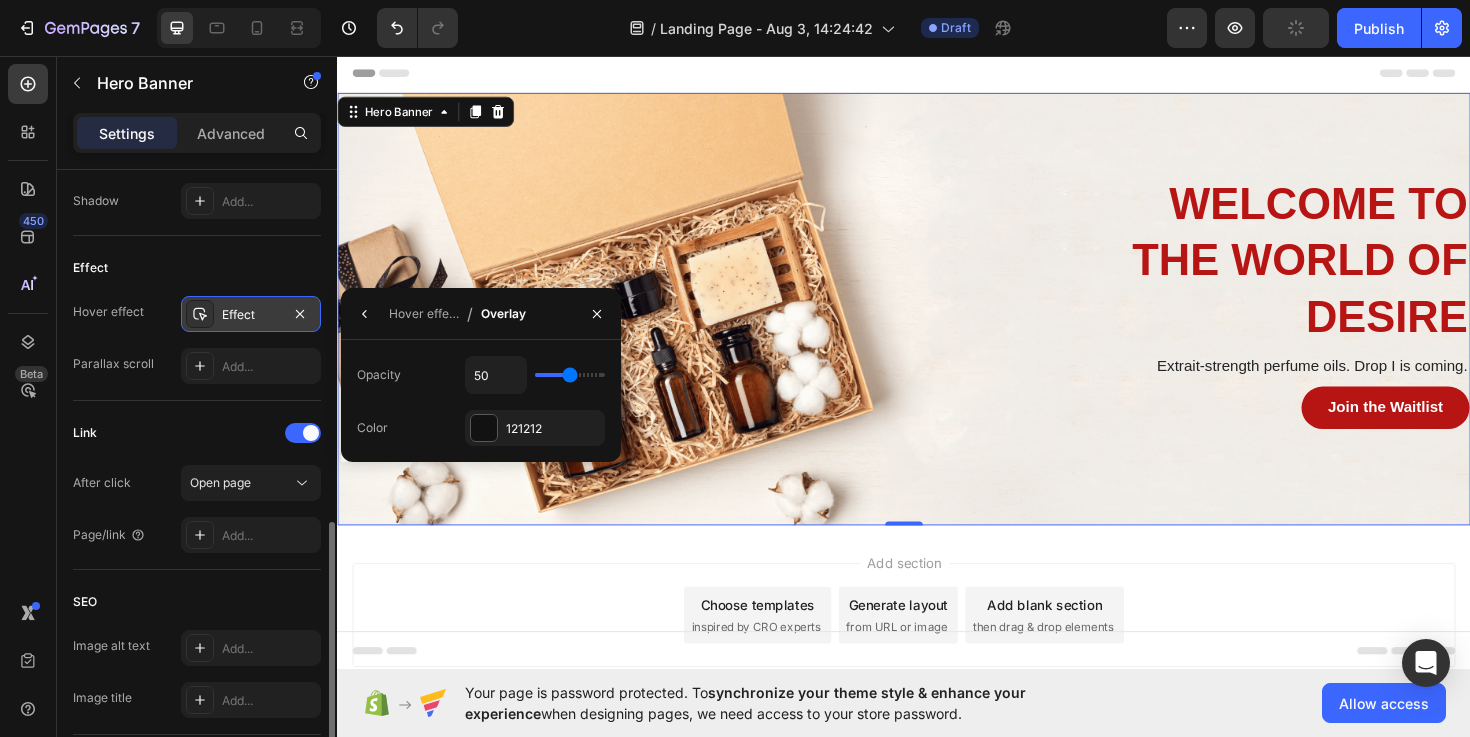 type on "50" 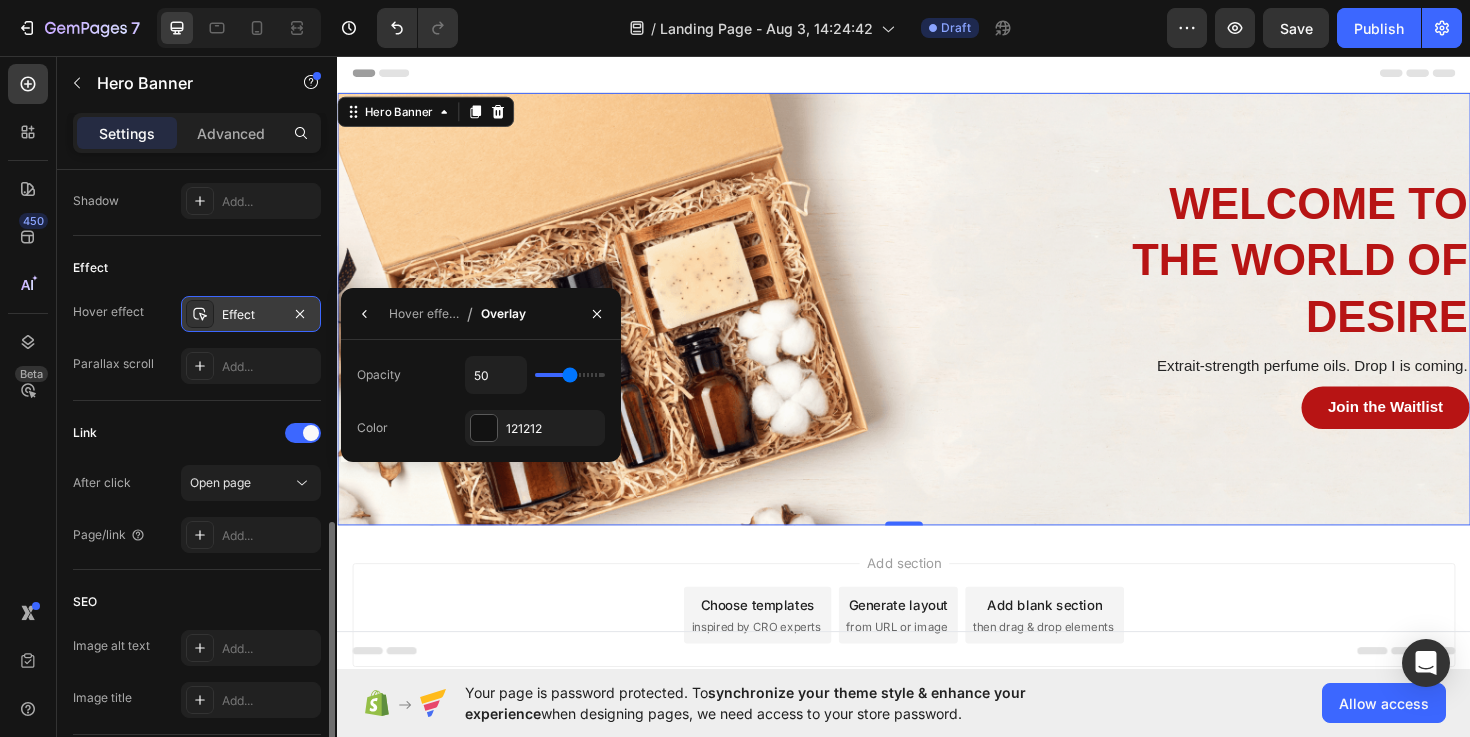 click on "welcome to the world of desire Heading  Extrait-strength perfume oils. Drop I is coming.  Text Block Join the Waitlist Button Row" at bounding box center [937, 324] 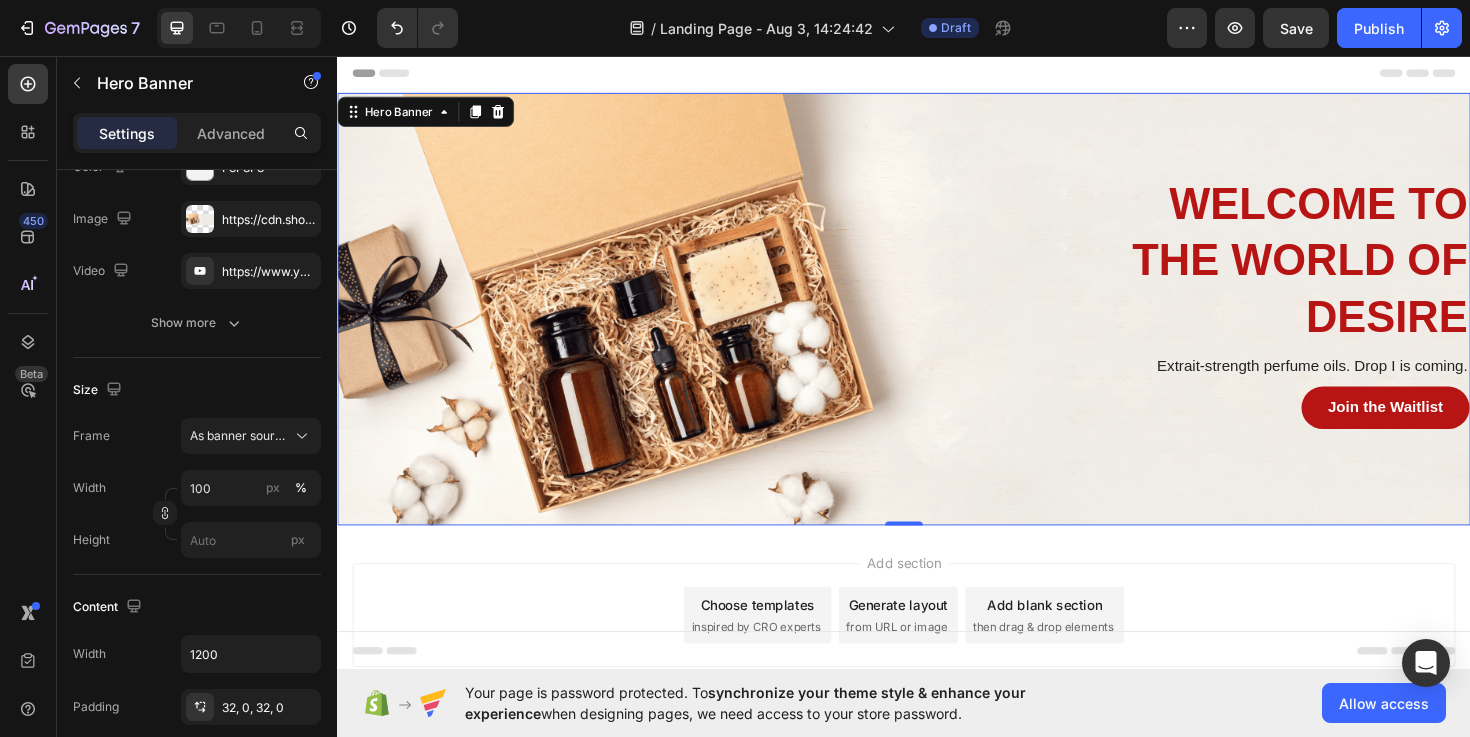 scroll, scrollTop: 0, scrollLeft: 0, axis: both 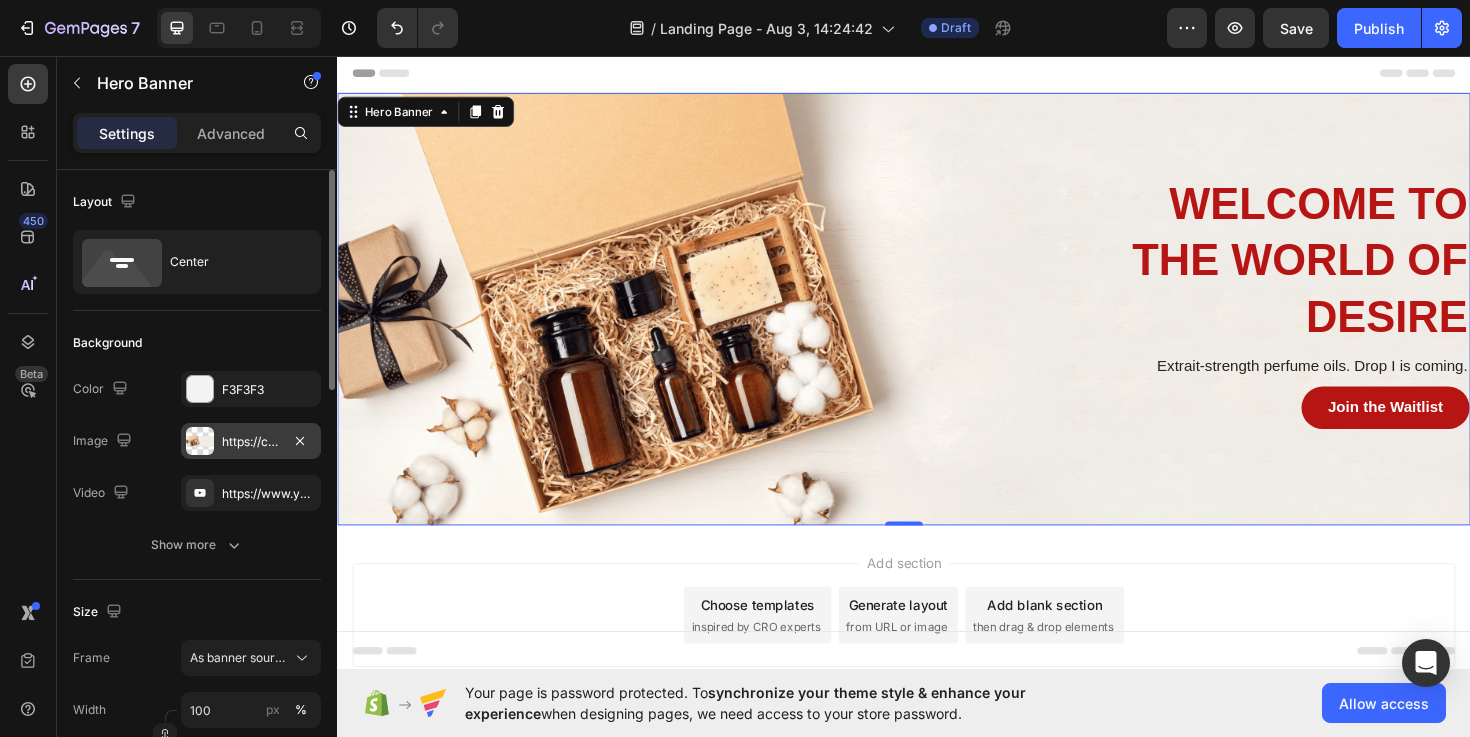 click at bounding box center [200, 441] 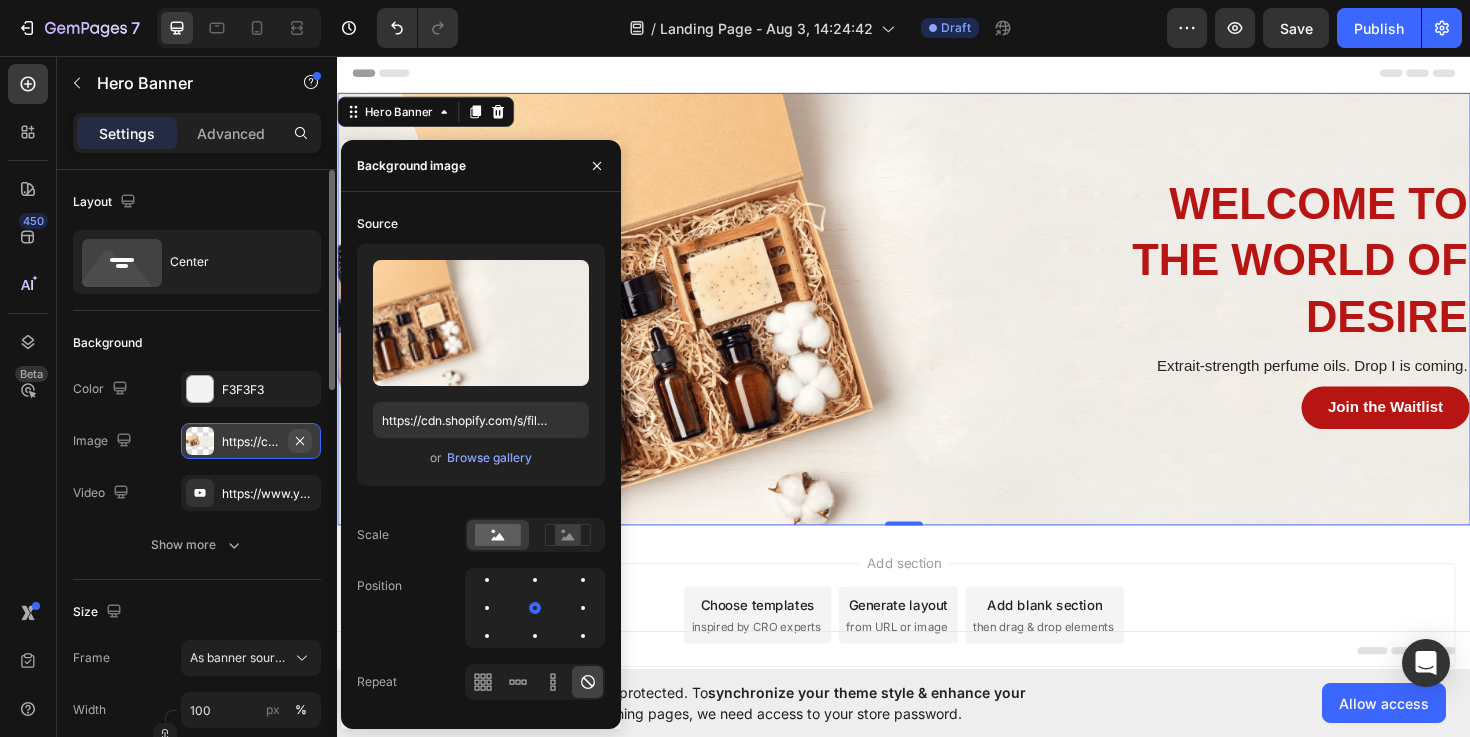 click 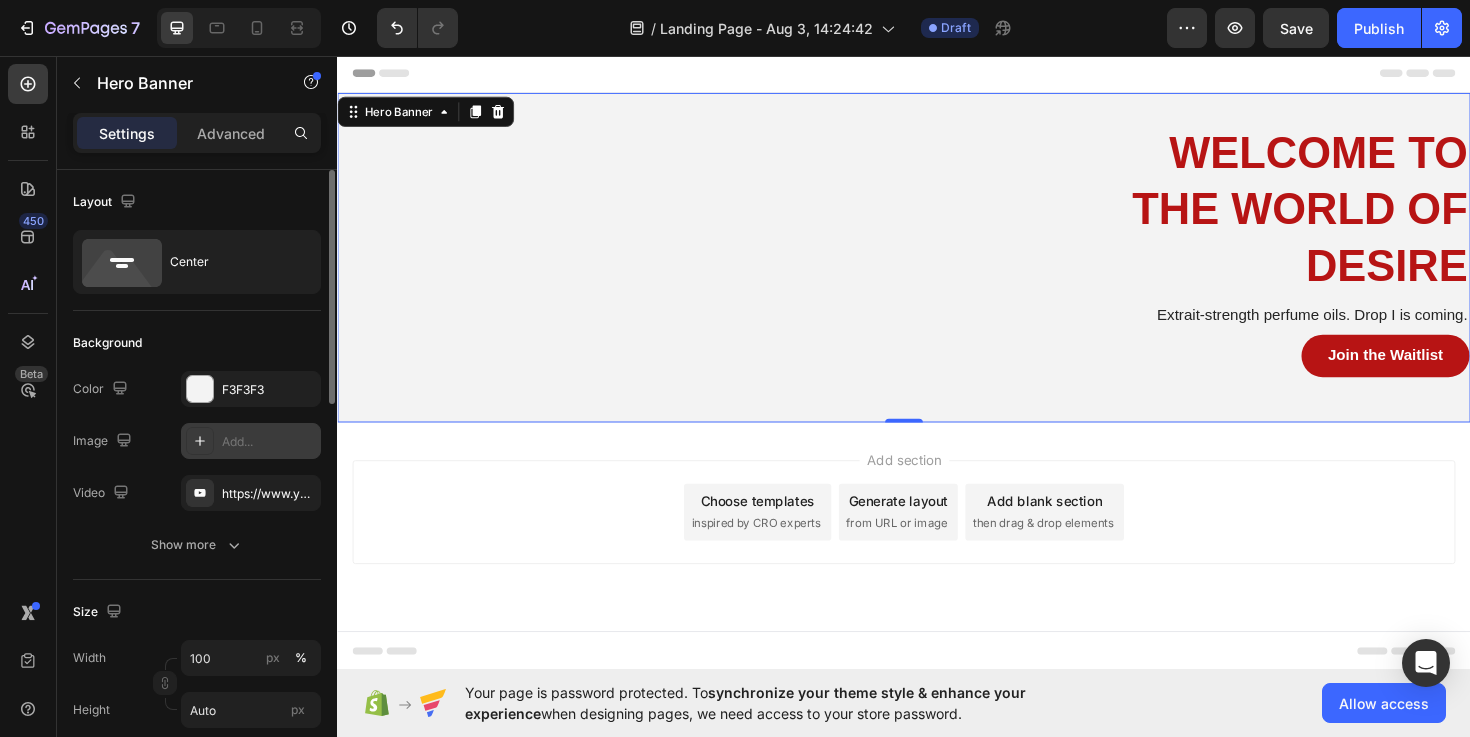 click 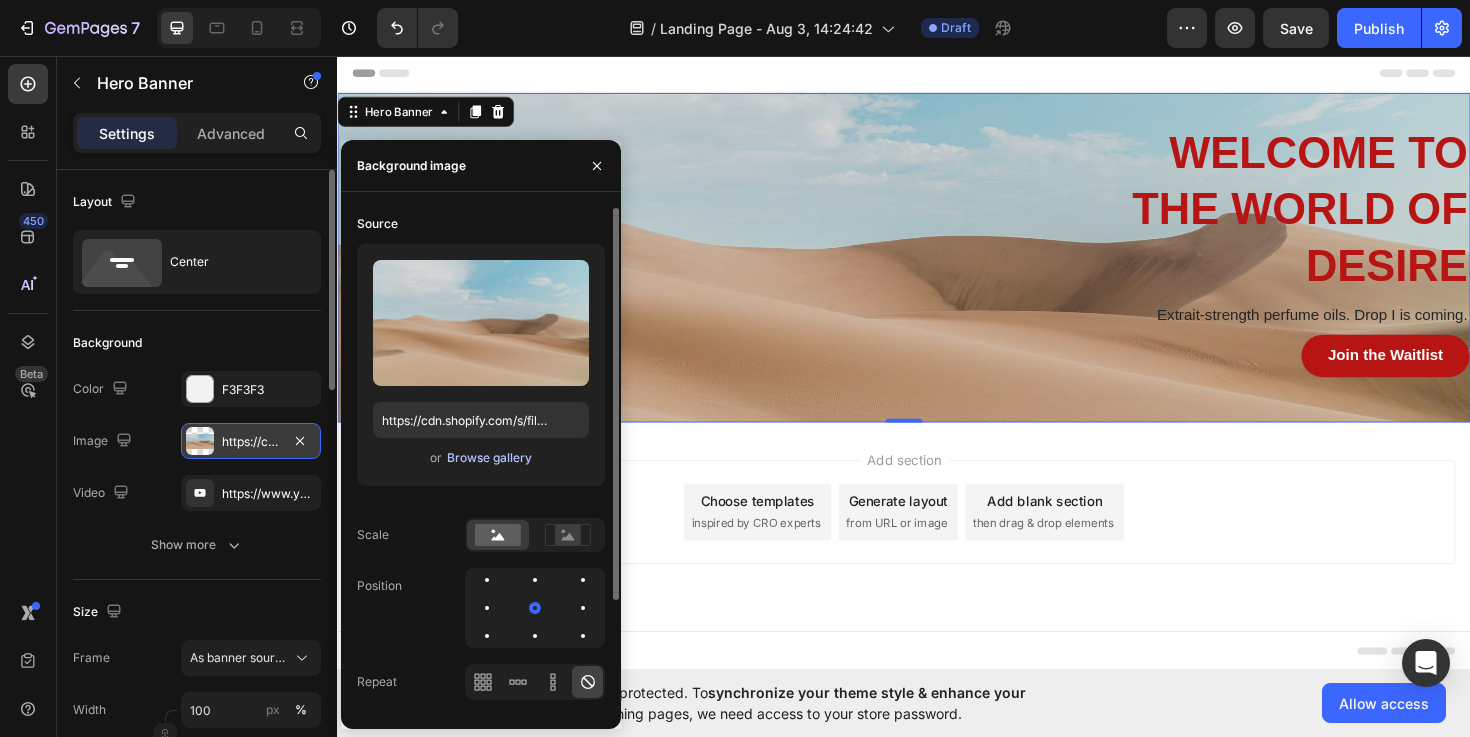 click on "Browse gallery" at bounding box center (489, 458) 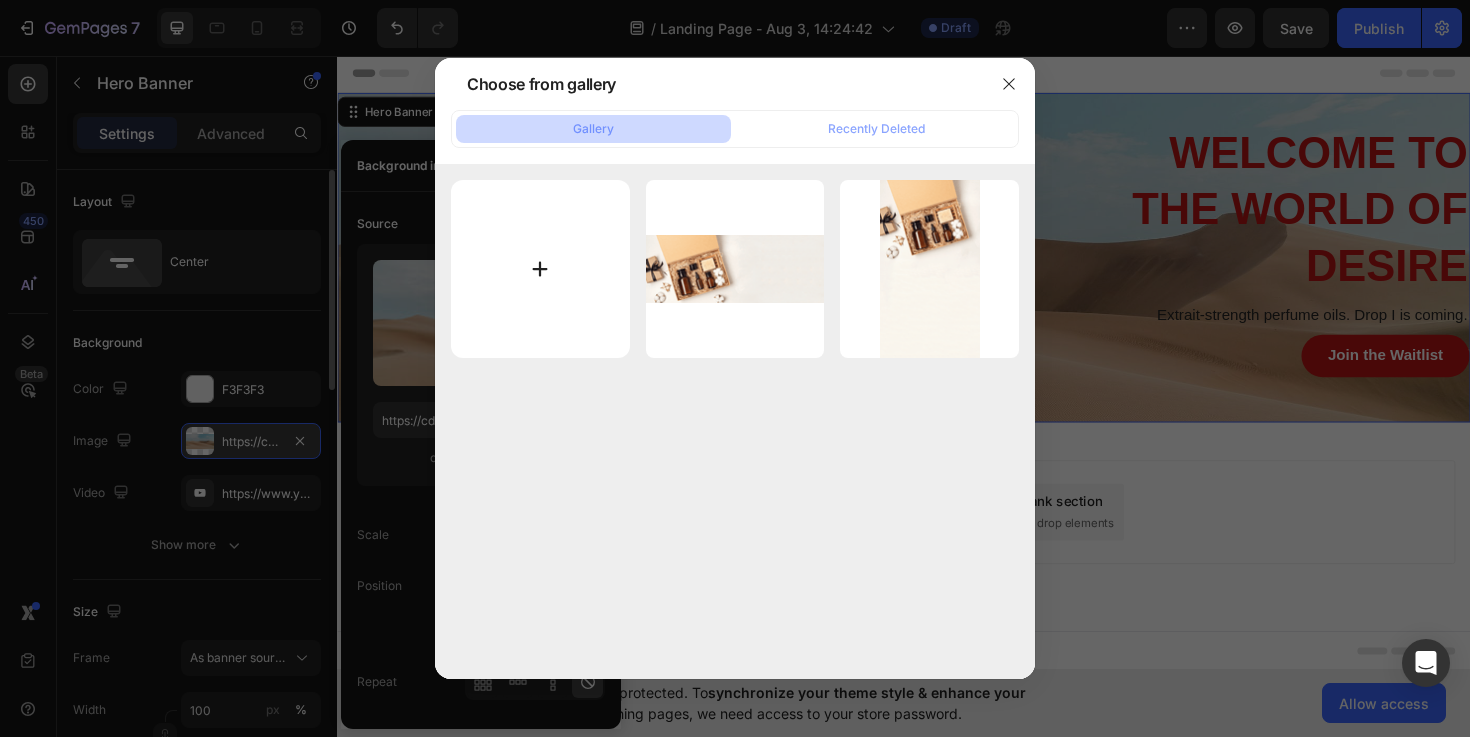click at bounding box center (540, 269) 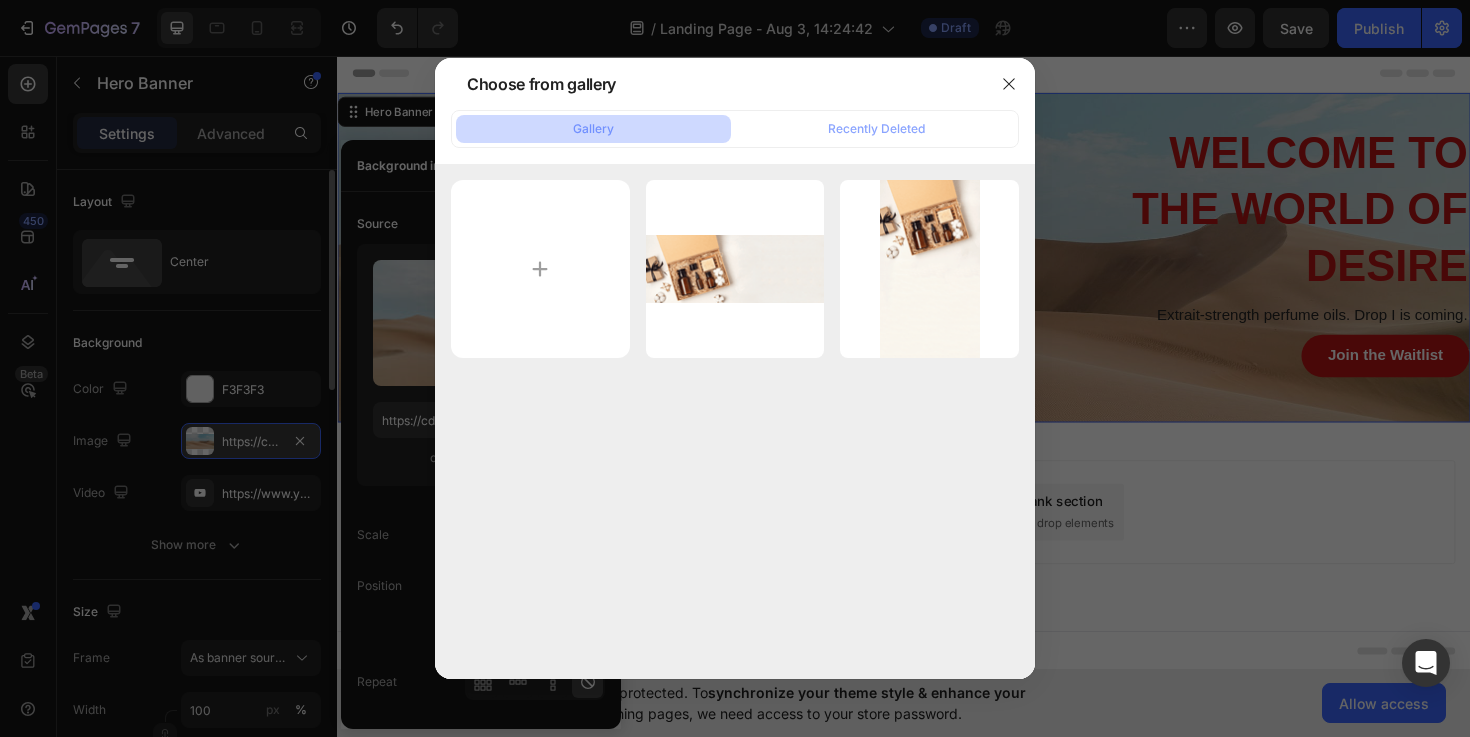 type on "C:\fakepath\SAINTX (2).png" 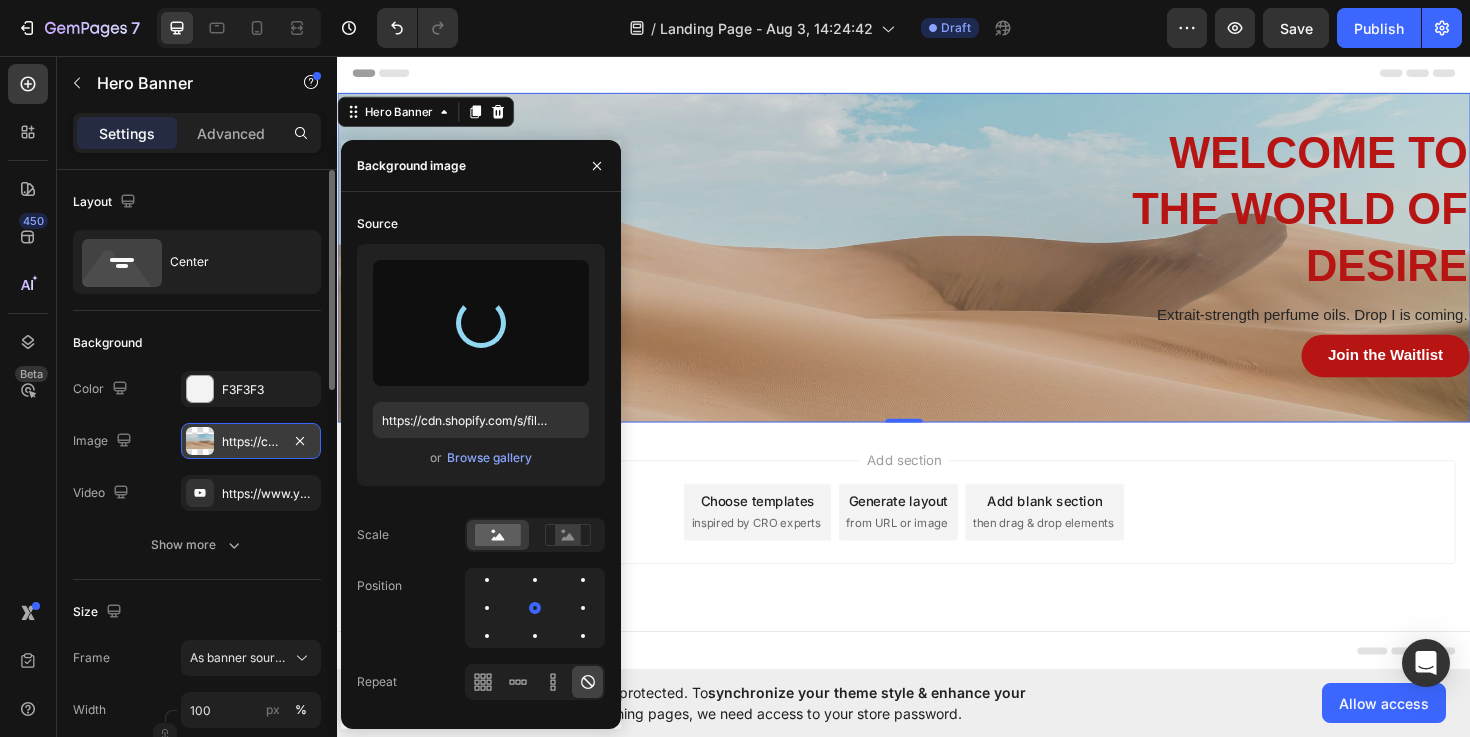 type on "https://cdn.shopify.com/s/files/1/0697/6988/7789/files/gempages_578252077298353093-d4112f8a-446c-49af-80ed-5793fd820a54.png" 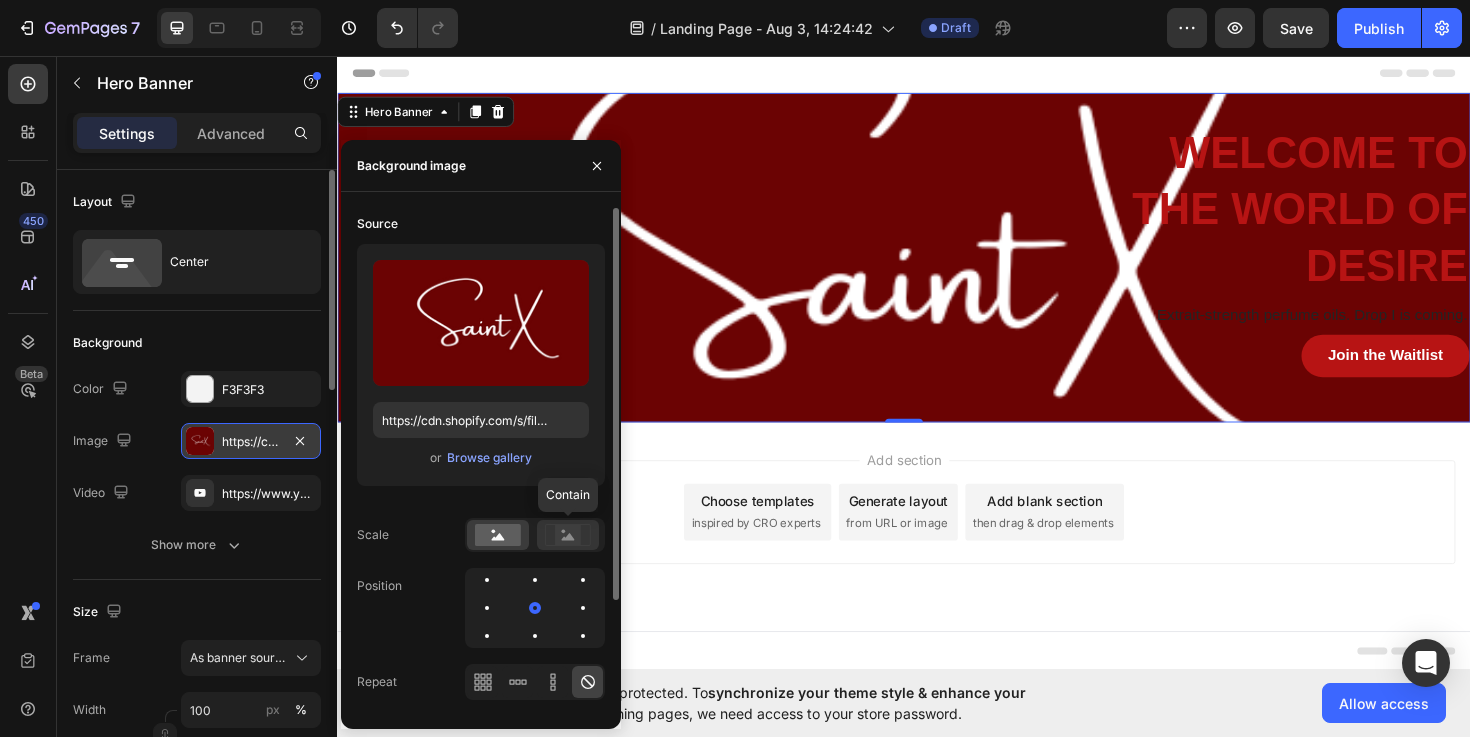 click 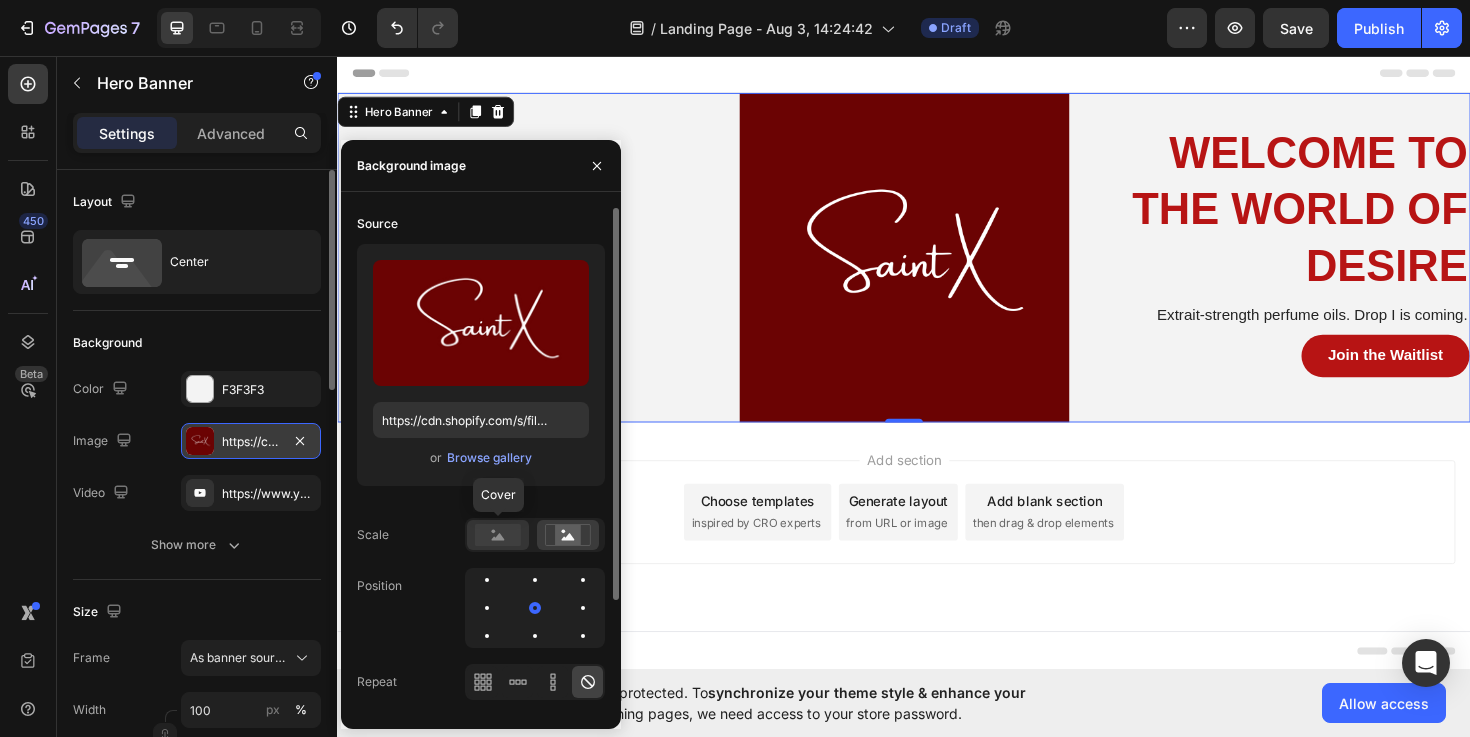 click 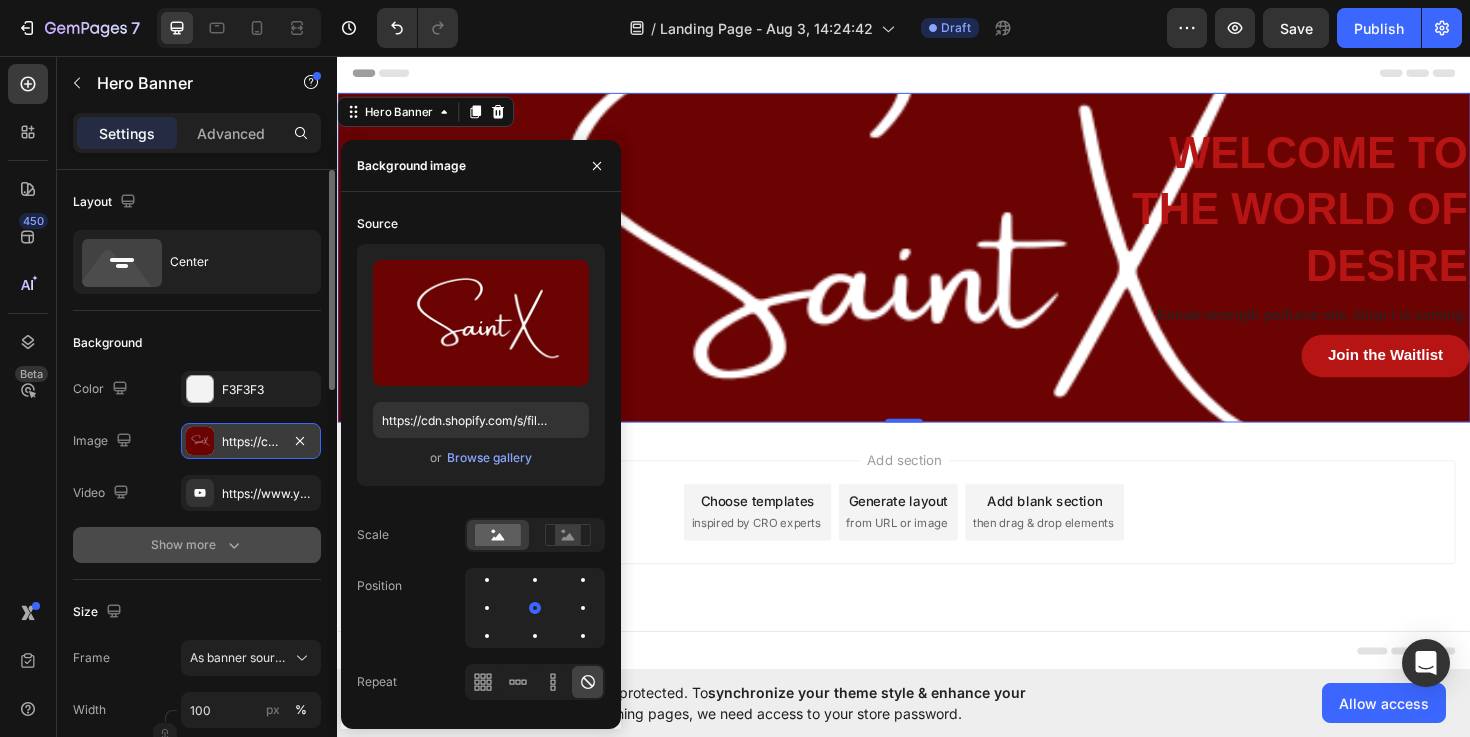 click on "Show more" at bounding box center [197, 545] 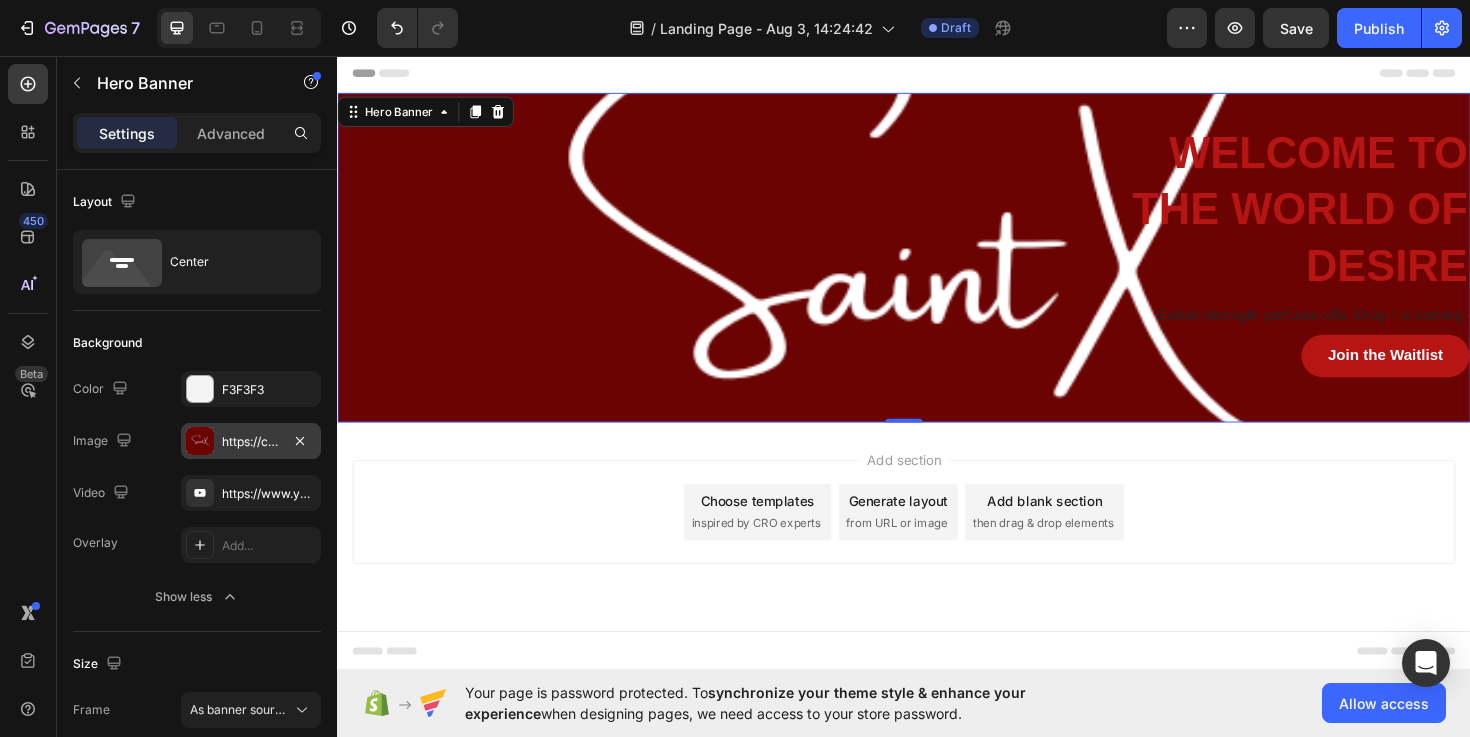 click at bounding box center [200, 441] 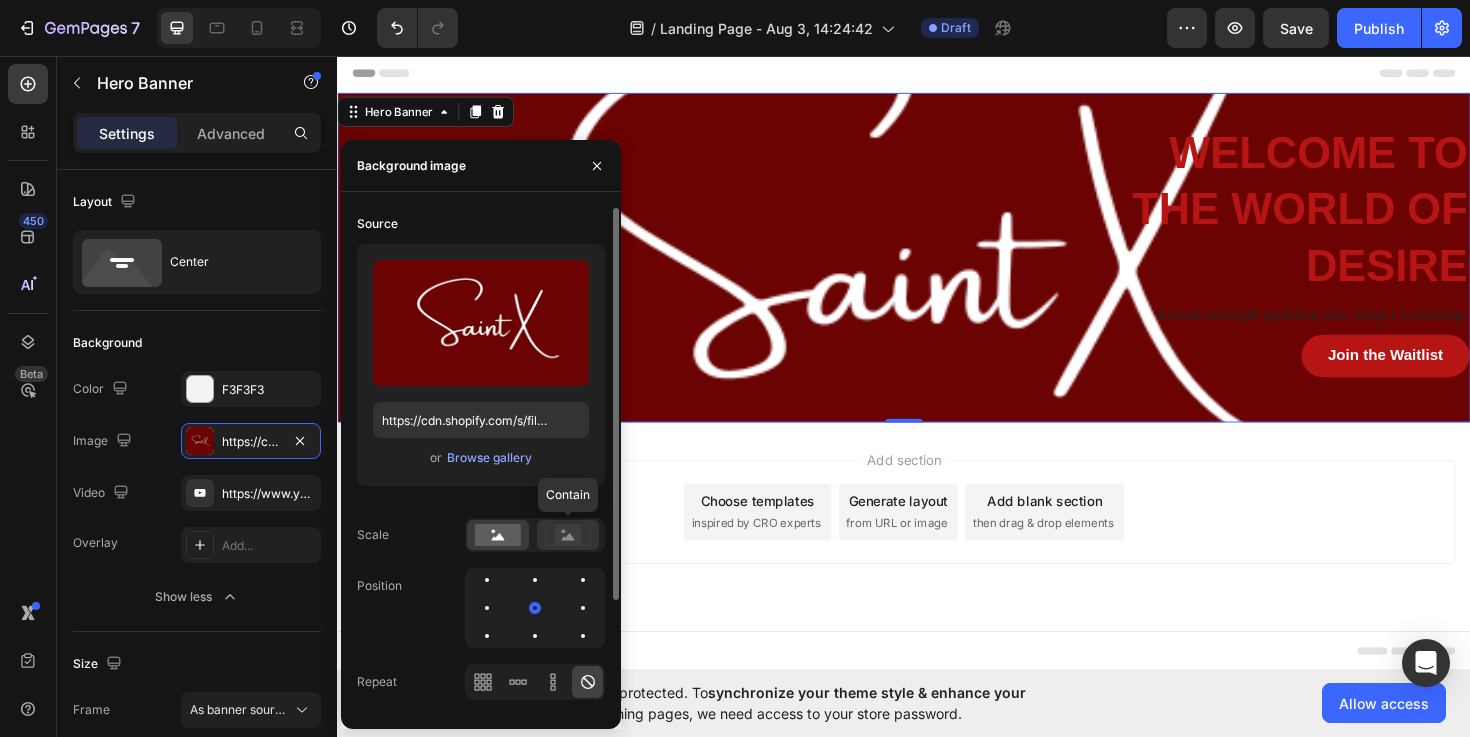 click 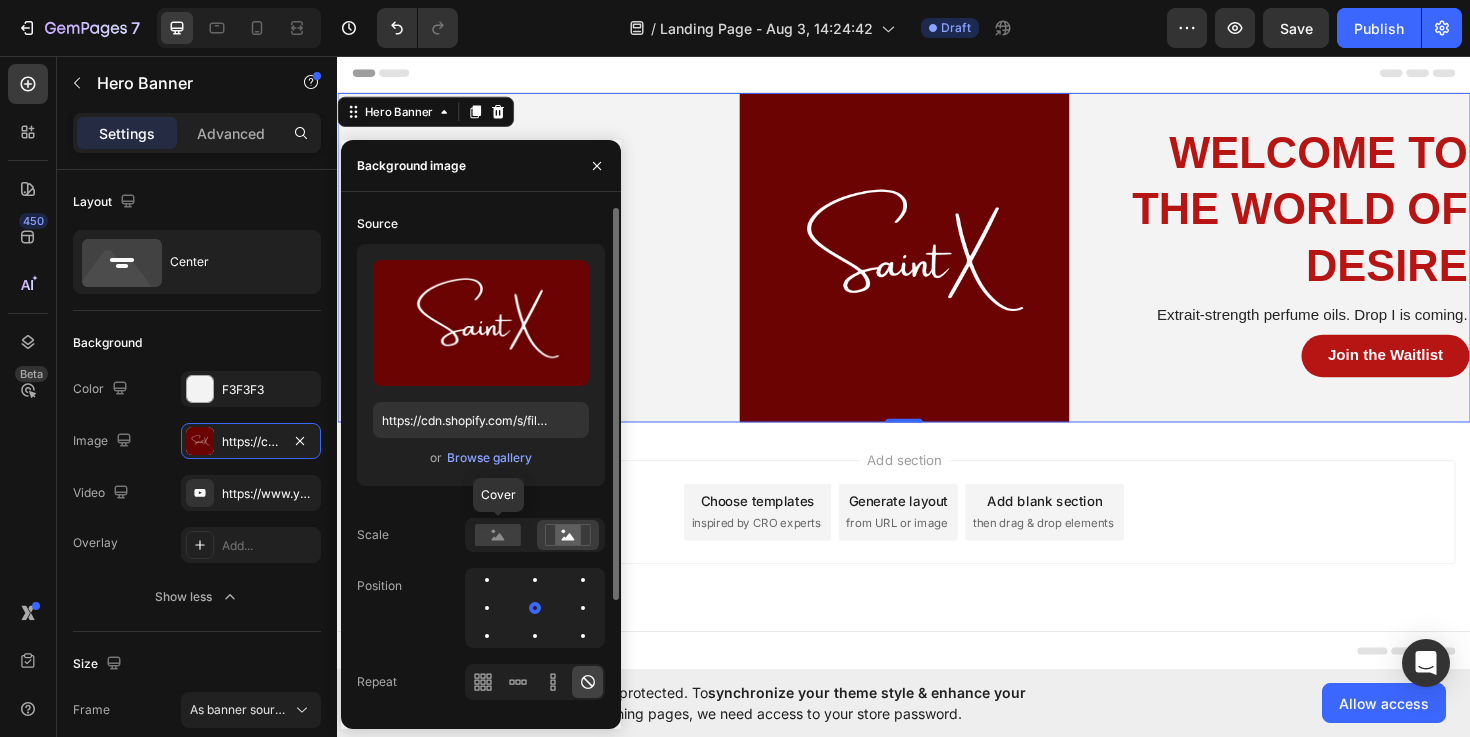 drag, startPoint x: 510, startPoint y: 544, endPoint x: 509, endPoint y: 554, distance: 10.049875 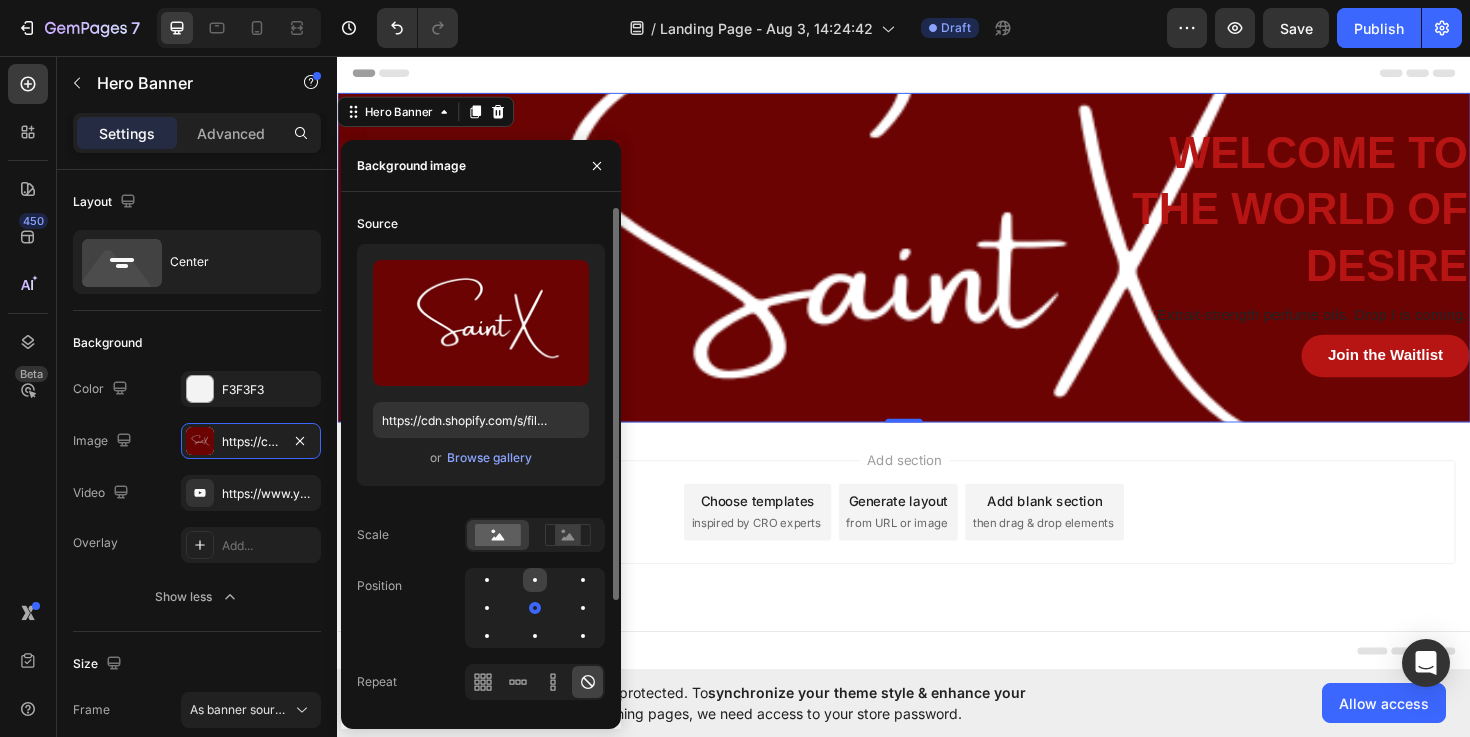 click 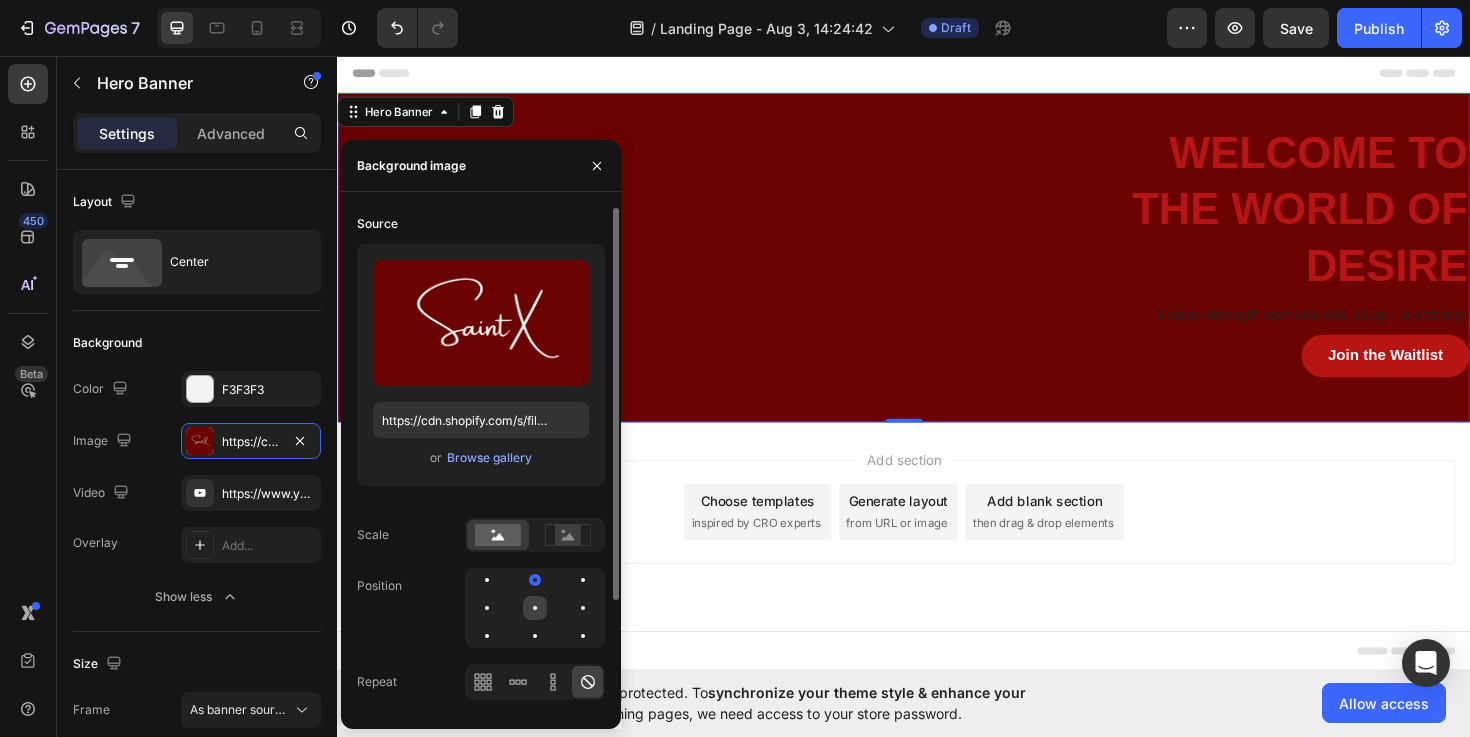 click 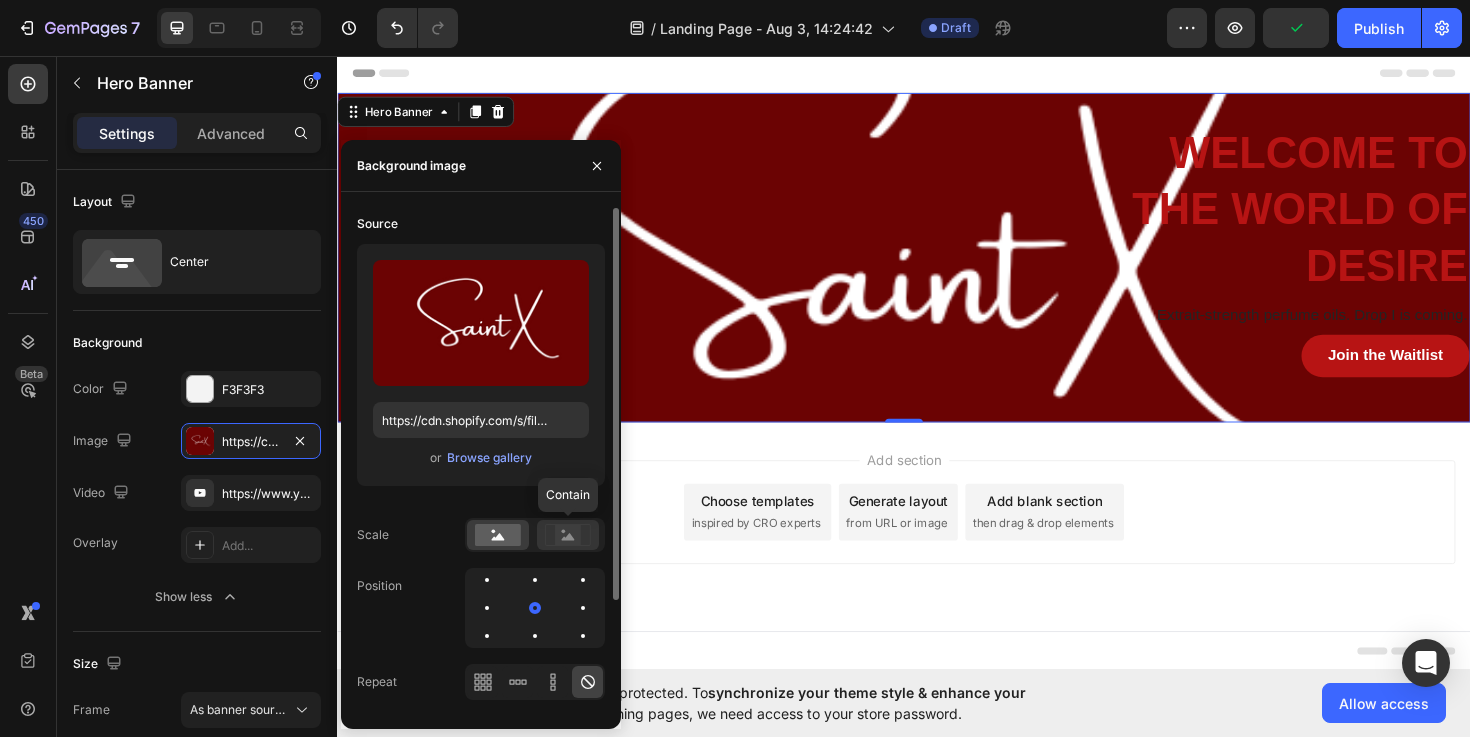 click 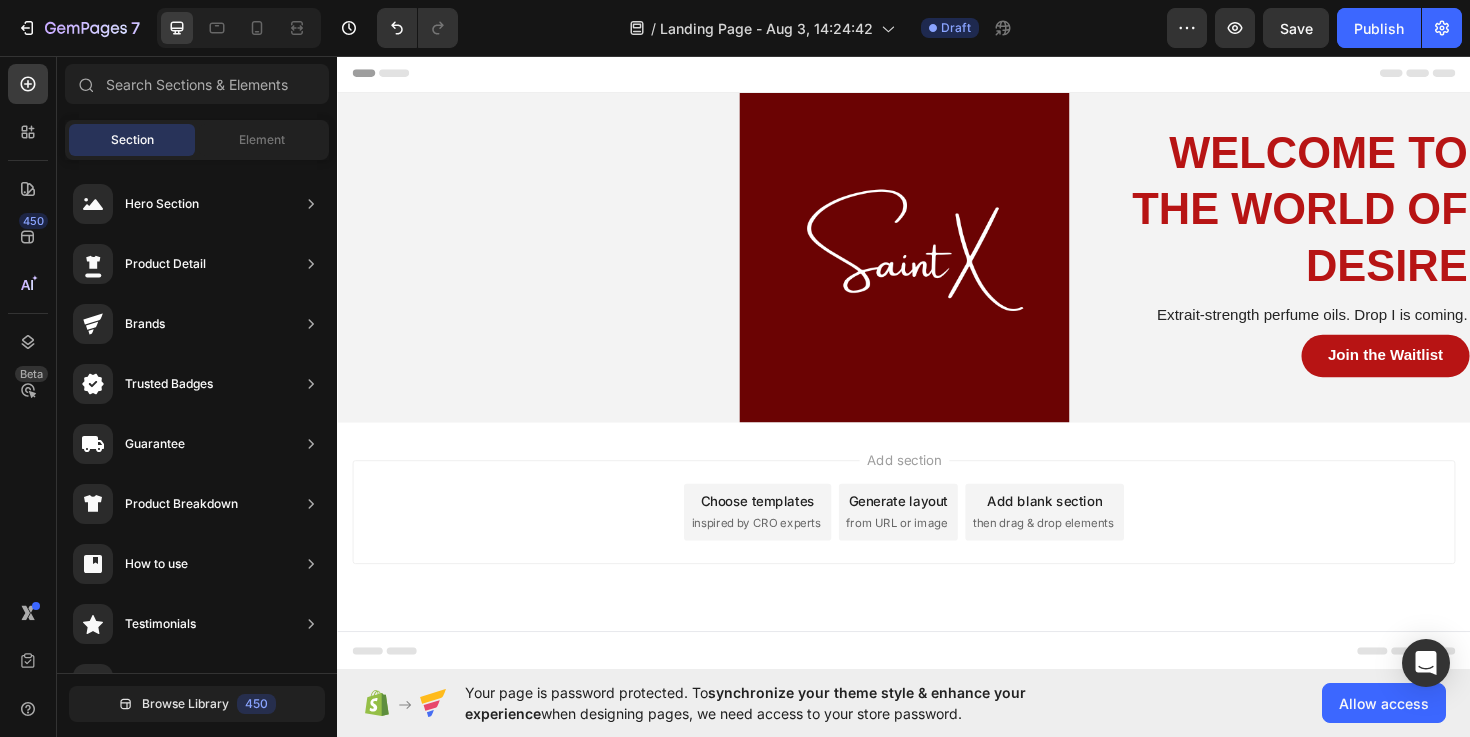 click on "Add section Choose templates inspired by CRO experts Generate layout from URL or image Add blank section then drag & drop elements" at bounding box center (937, 539) 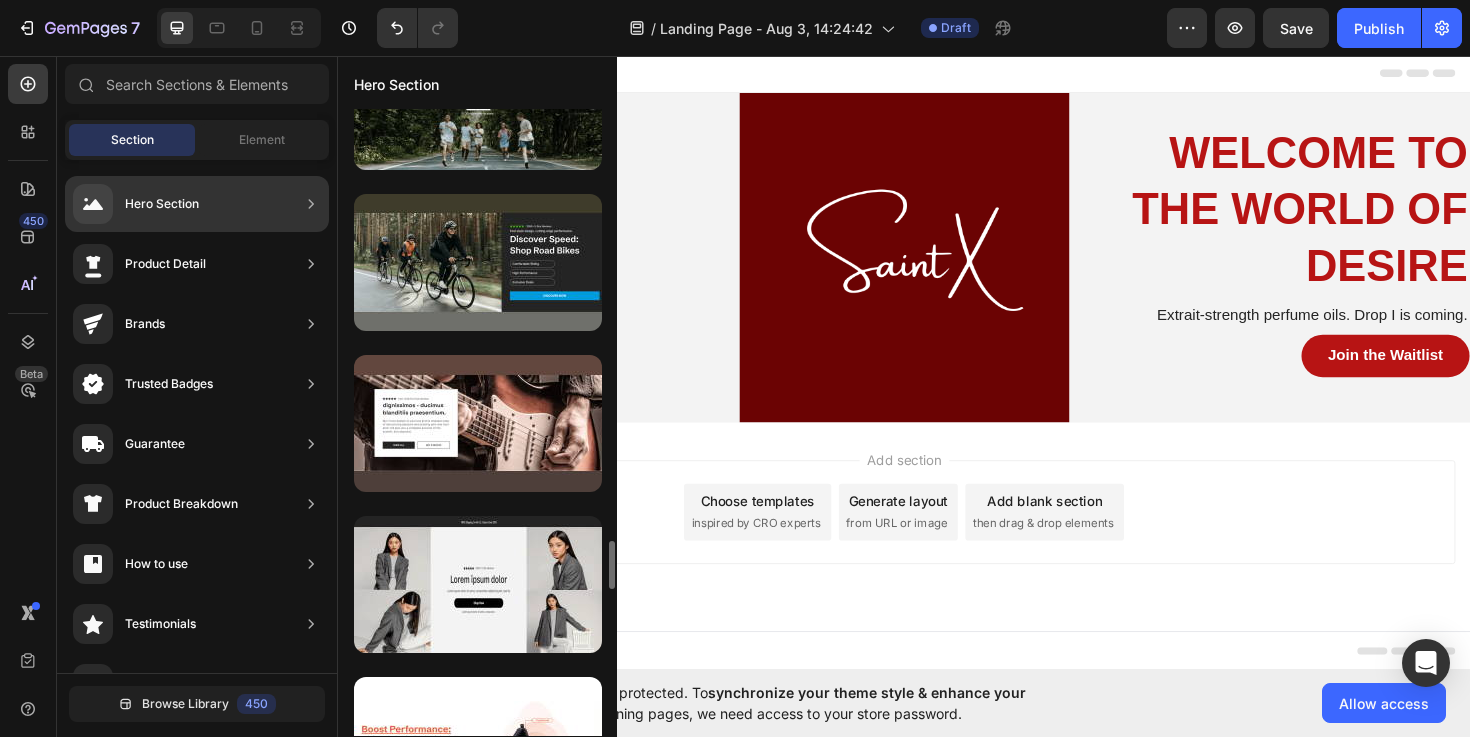 scroll, scrollTop: 4607, scrollLeft: 0, axis: vertical 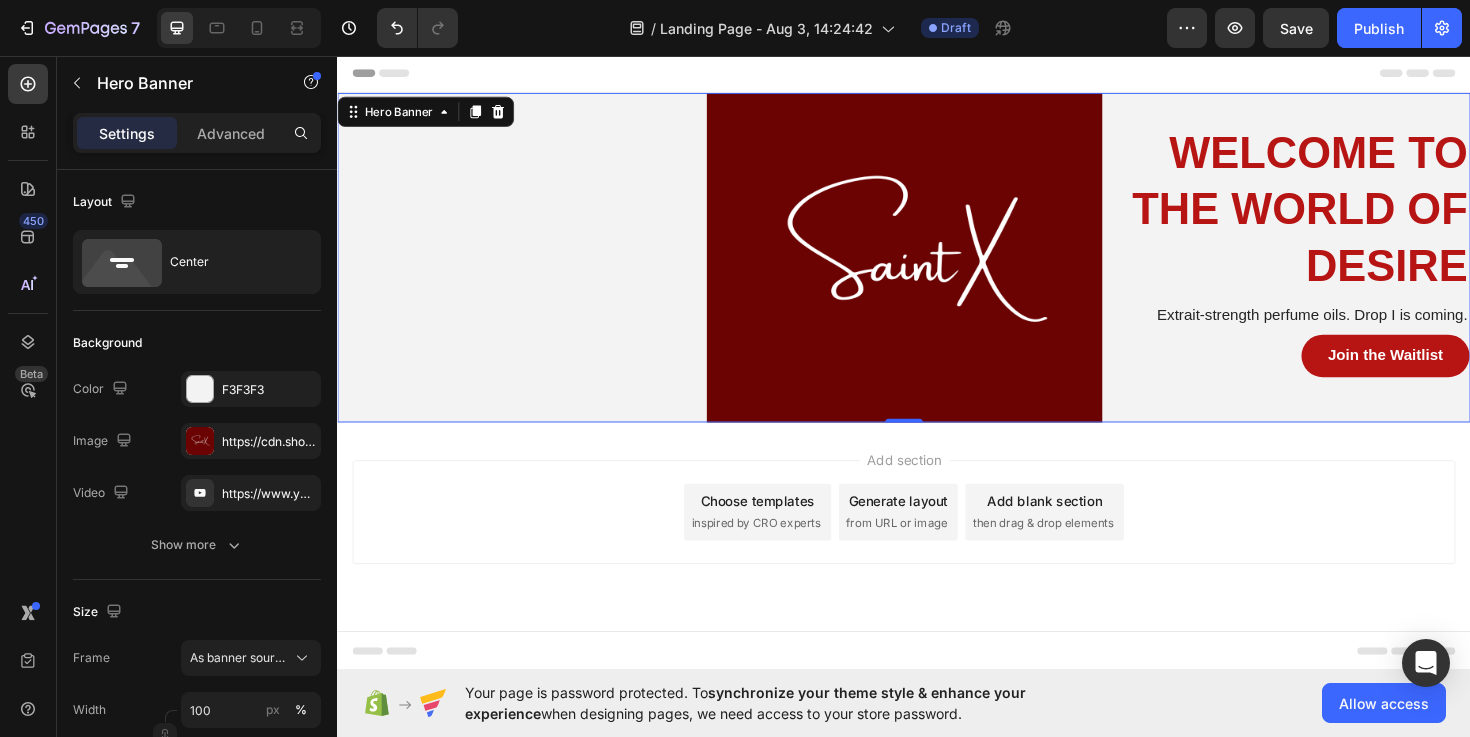 click on "welcome to the world of desire Heading  Extrait-strength perfume oils. Drop I is coming.  Text Block Join the Waitlist Button Row" at bounding box center (937, 269) 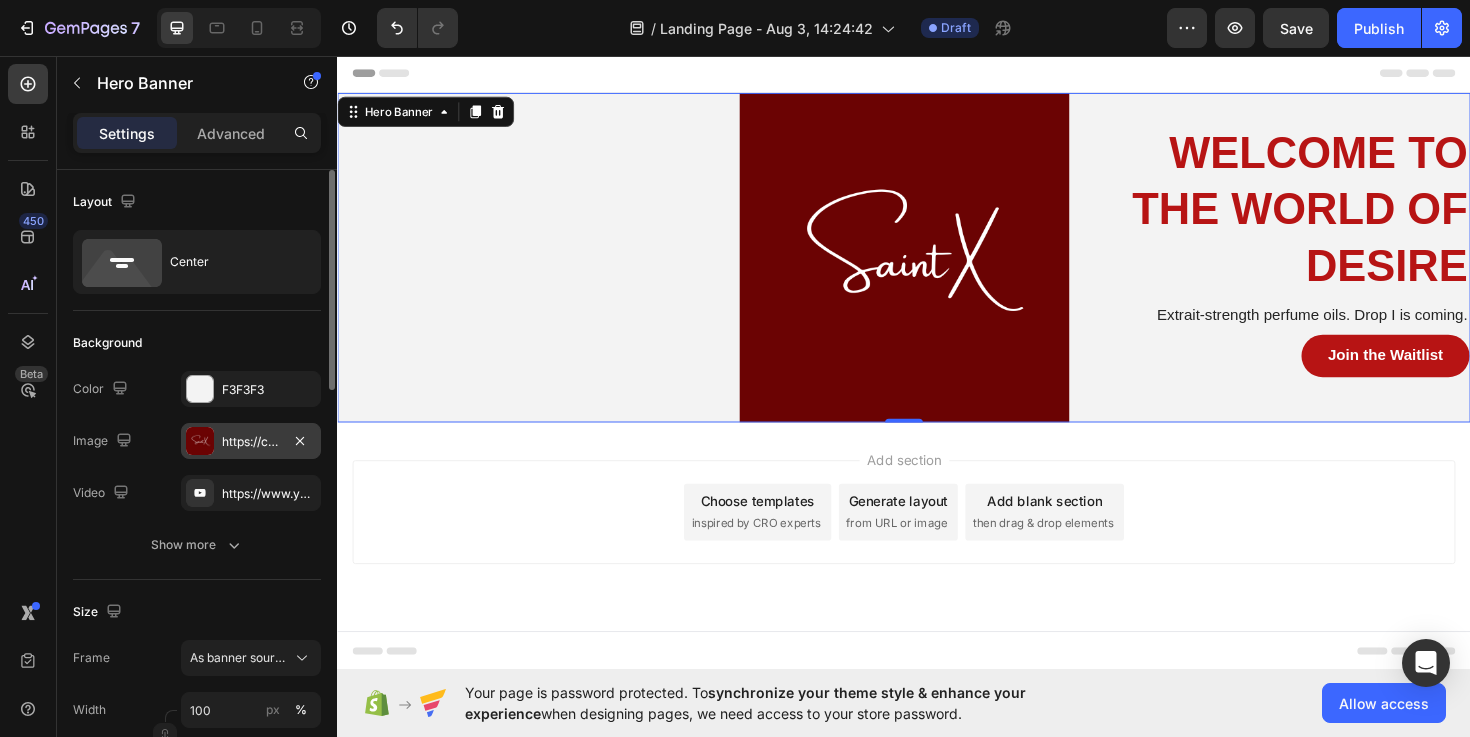 click at bounding box center (200, 441) 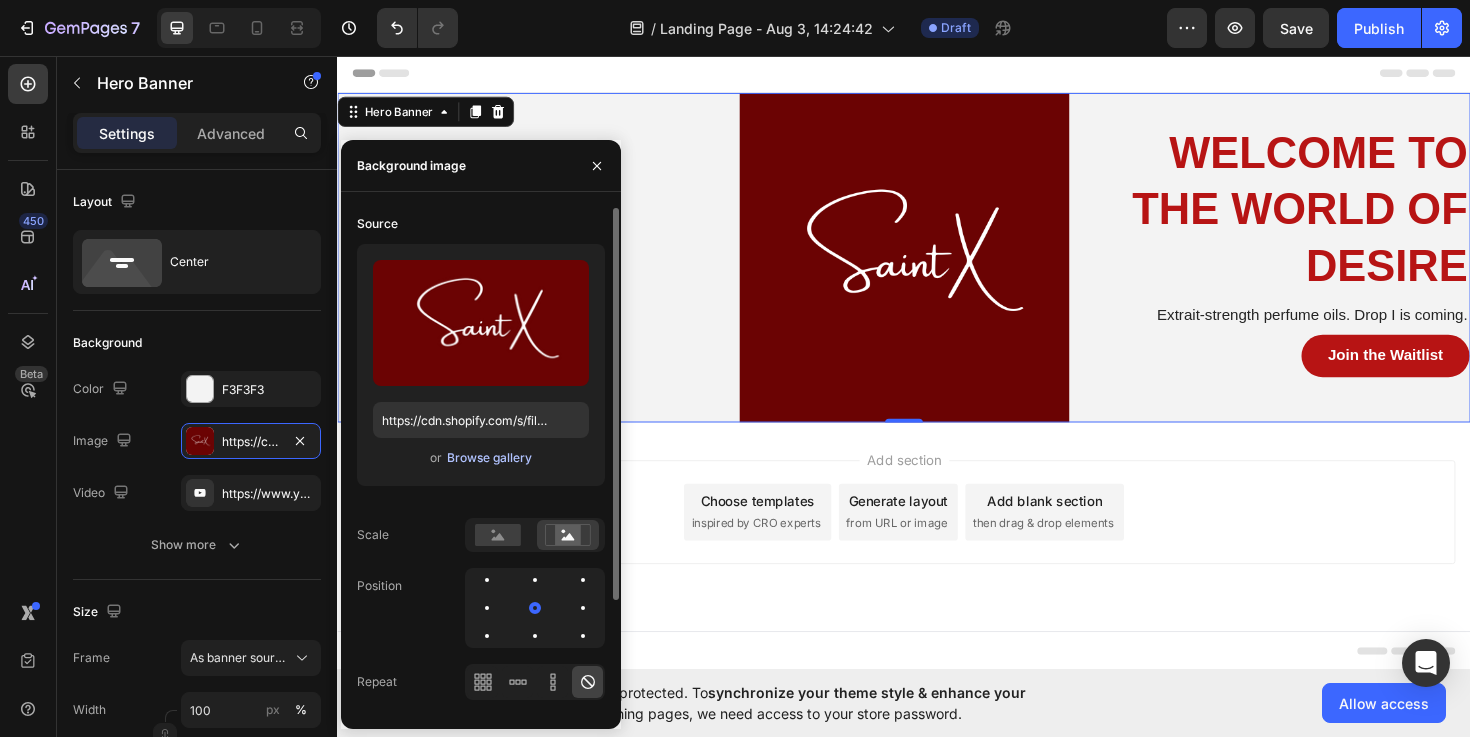 click on "Browse gallery" at bounding box center [489, 458] 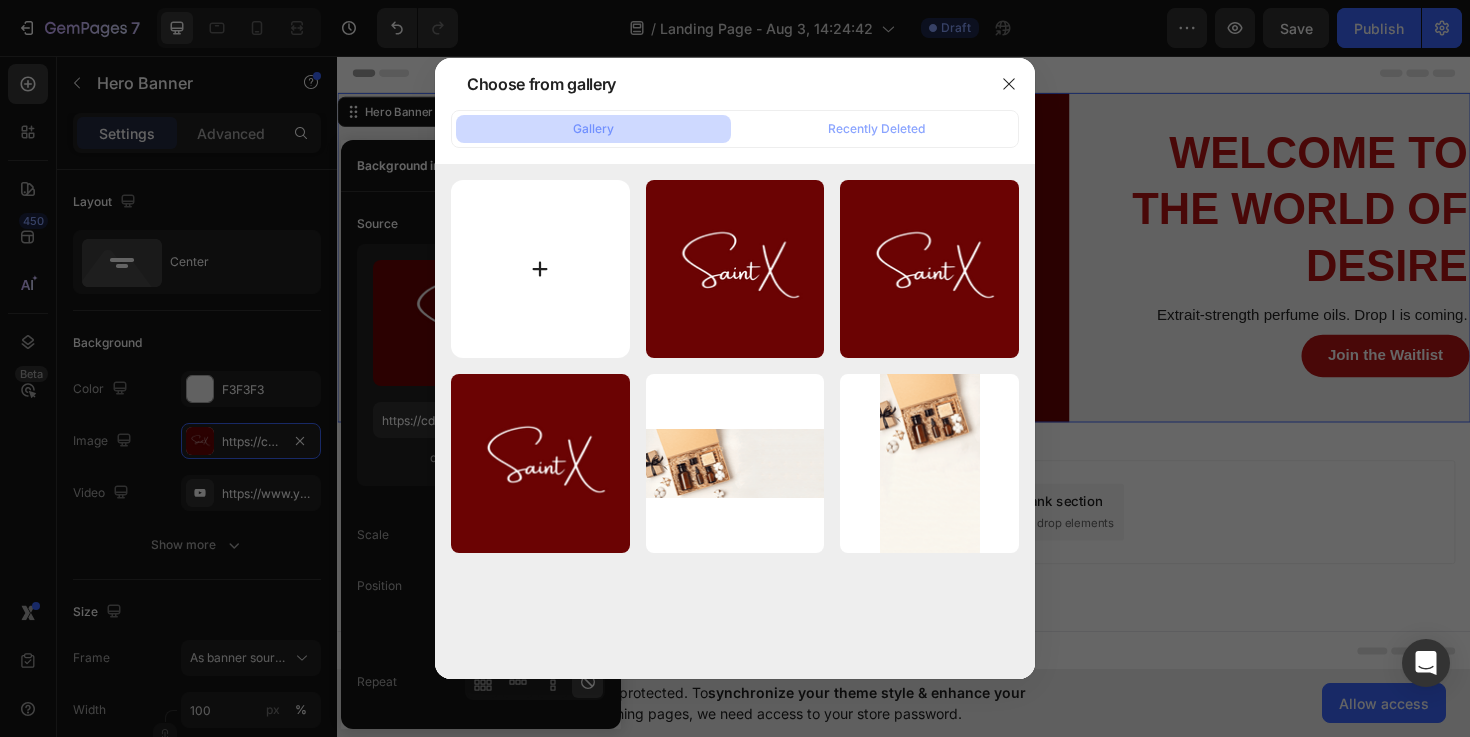 click at bounding box center (540, 269) 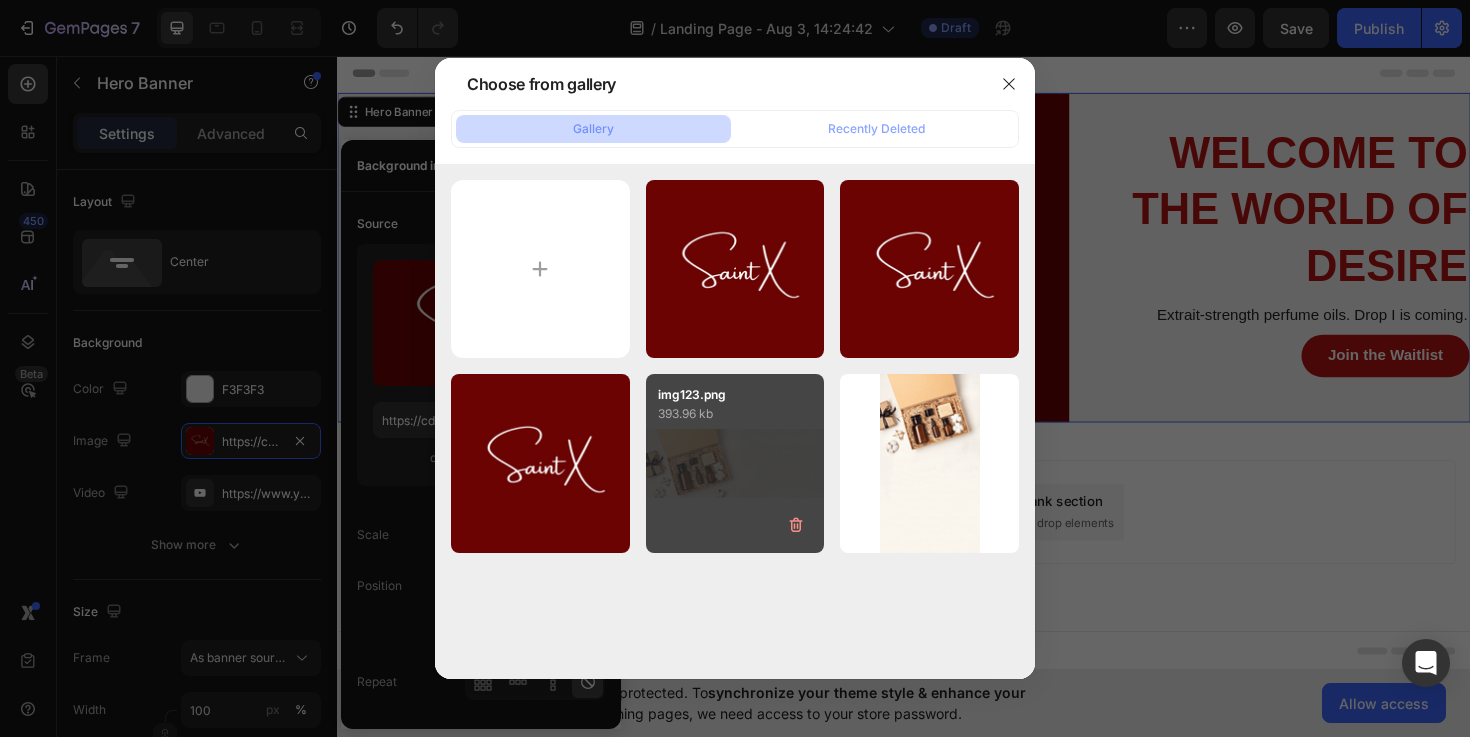 type on "C:\fakepath\6EE4D75E-648F-4791-99C3-1353374ED4B1 2.JPG" 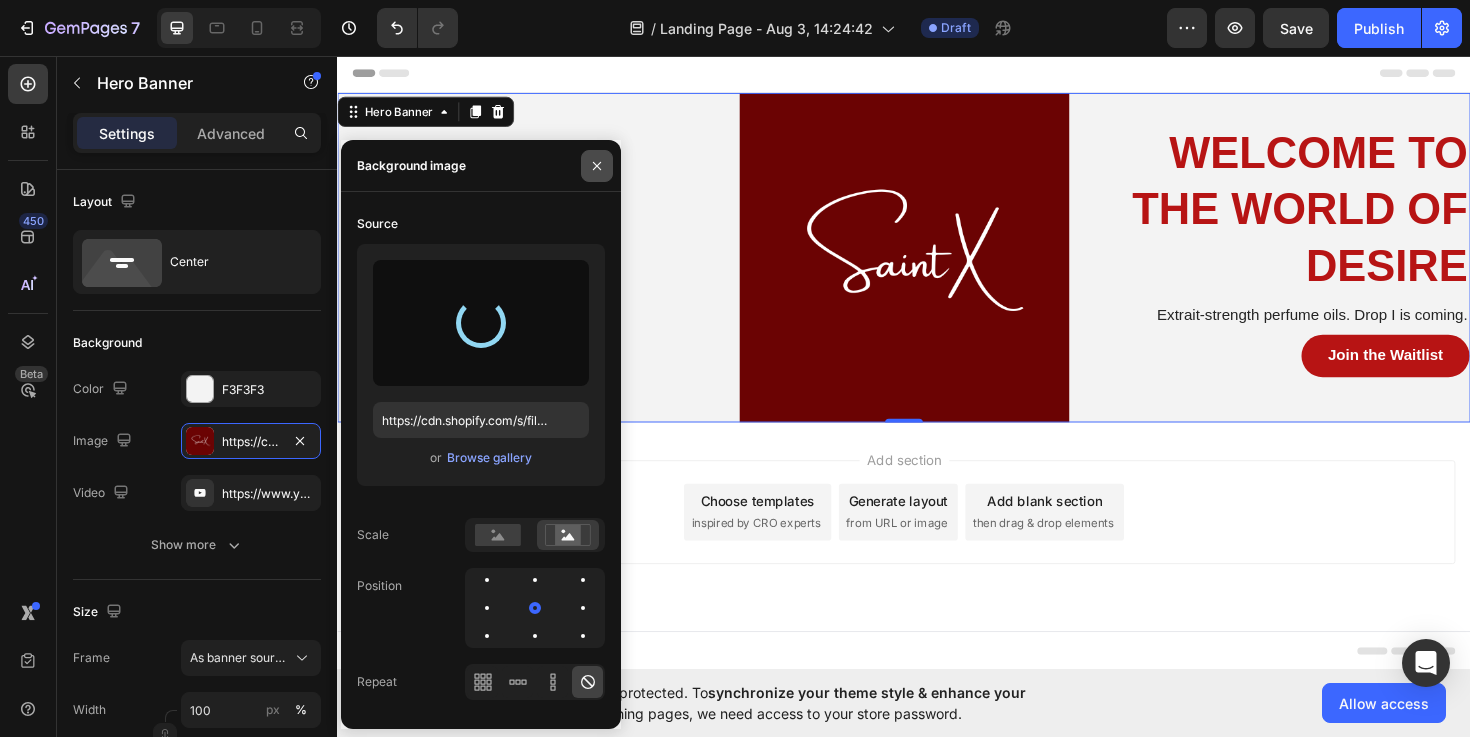click 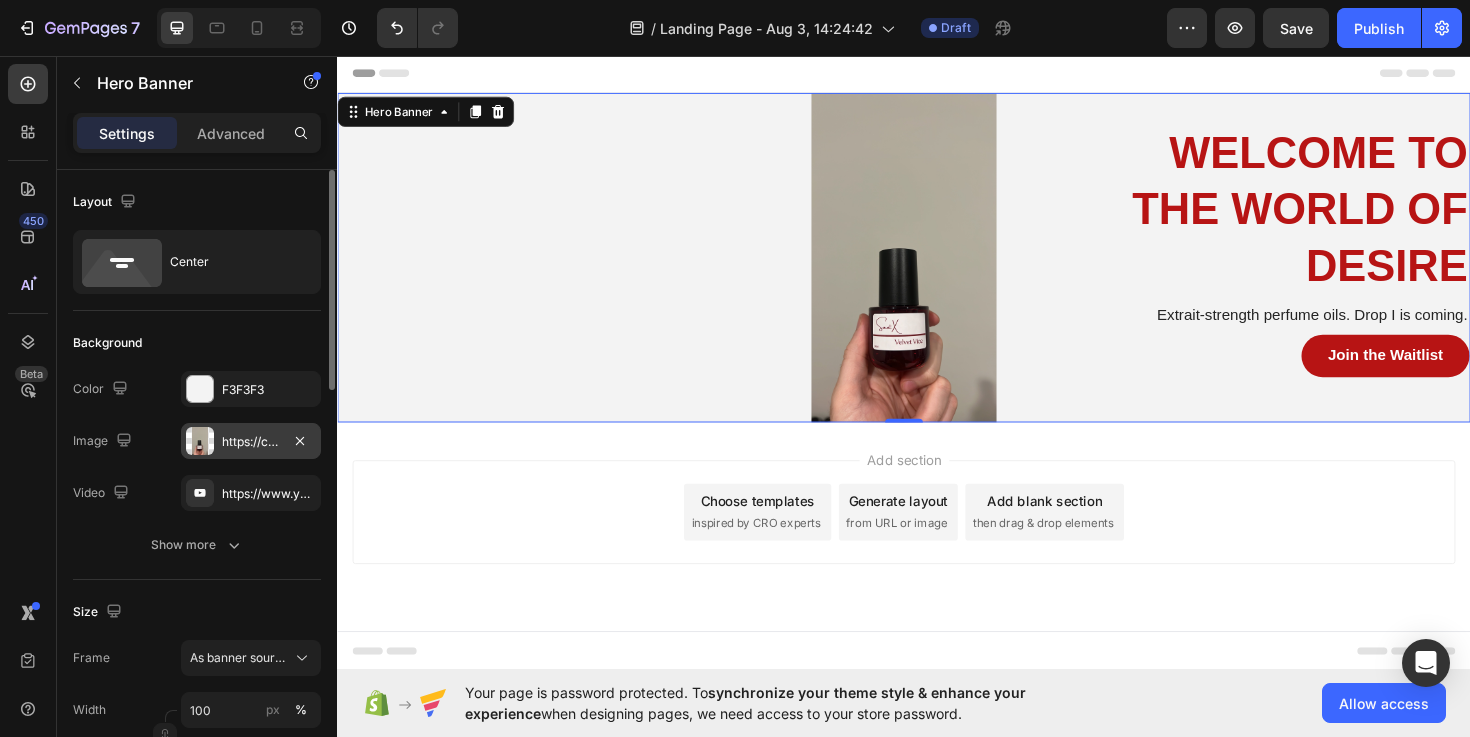 click at bounding box center [200, 441] 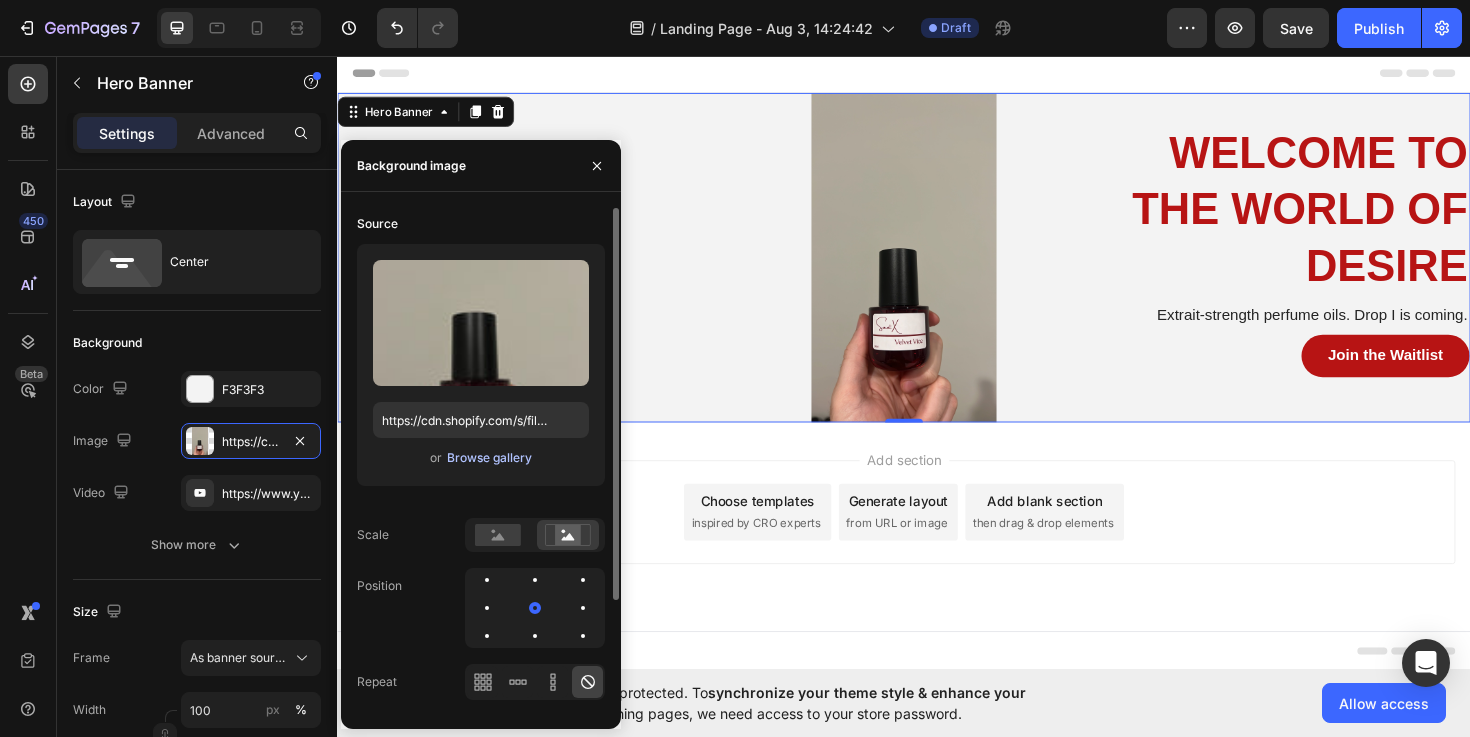 click on "Browse gallery" at bounding box center [489, 458] 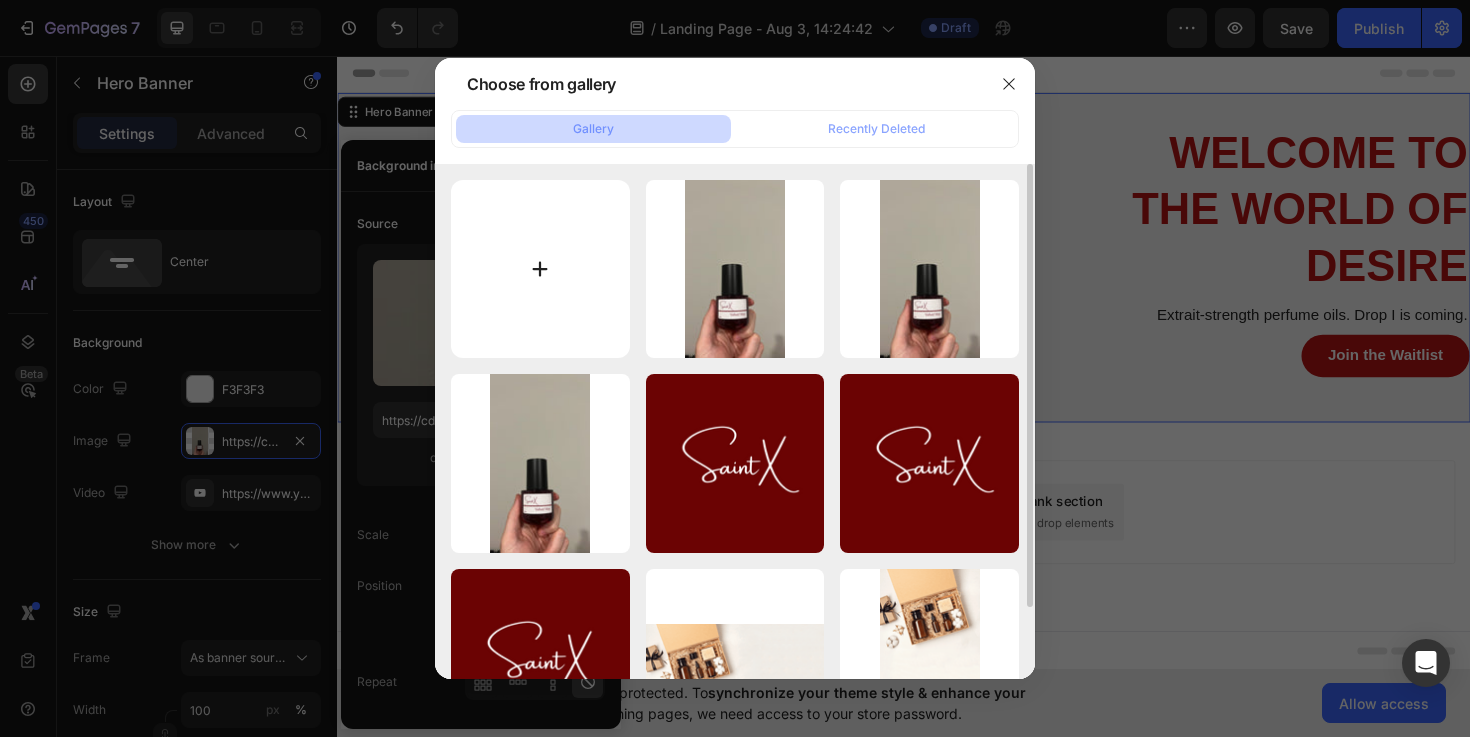 click at bounding box center [540, 269] 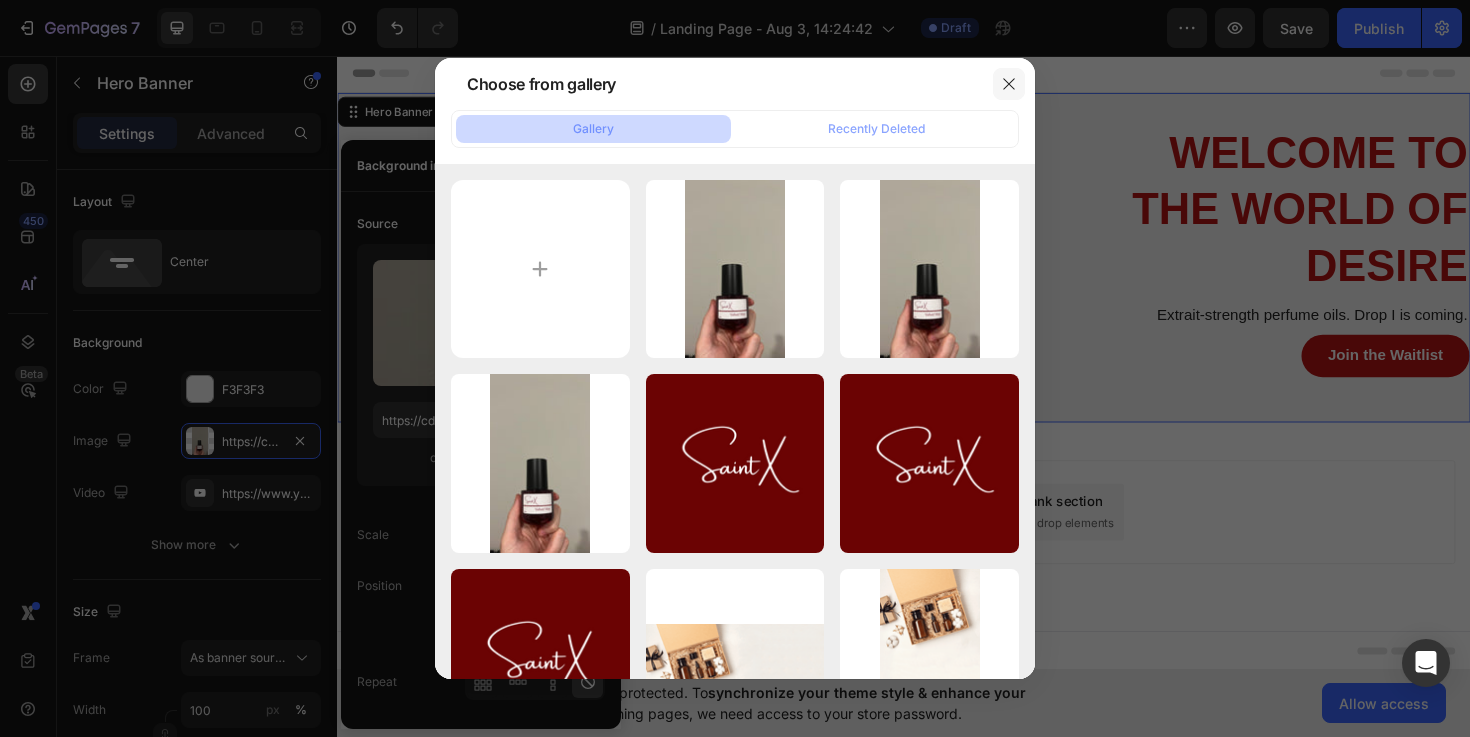 click at bounding box center [1009, 84] 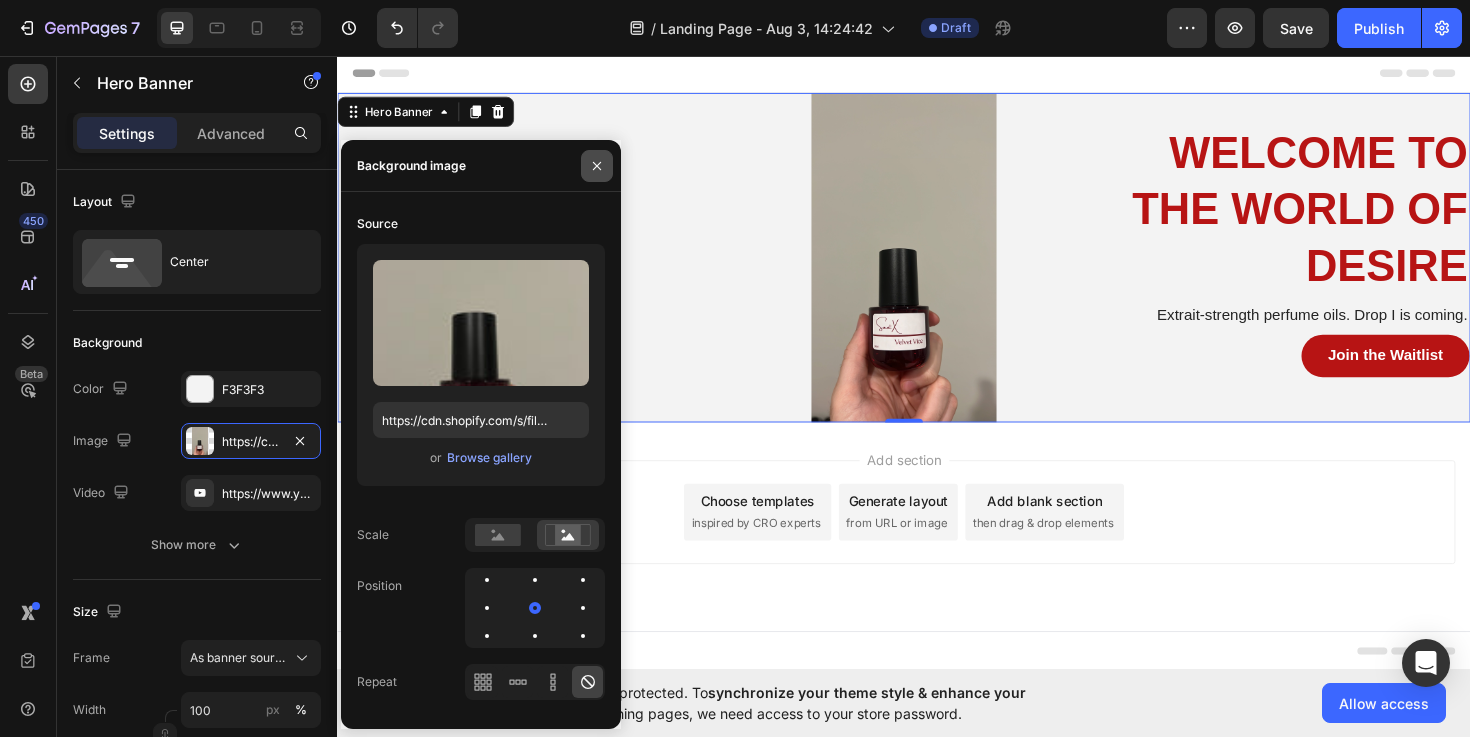 click at bounding box center [597, 166] 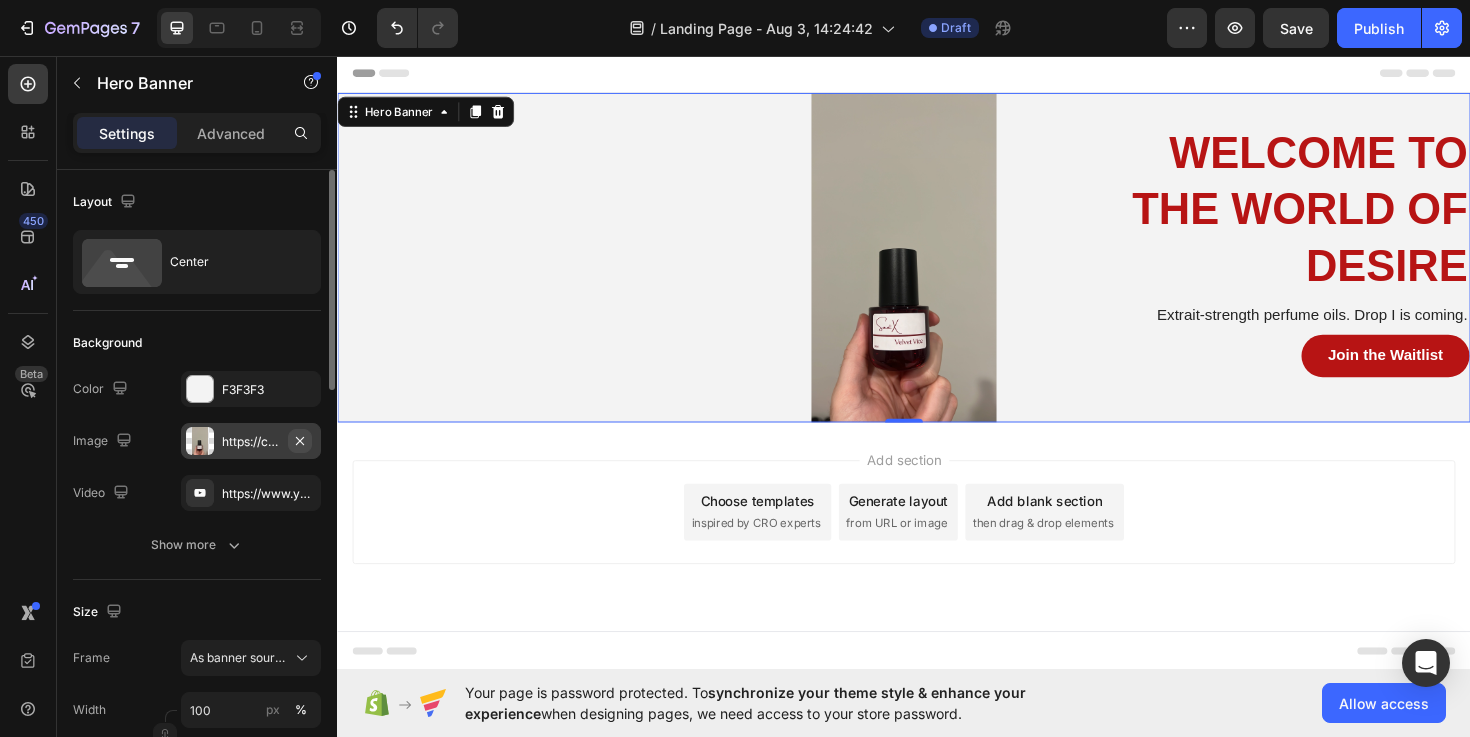 click 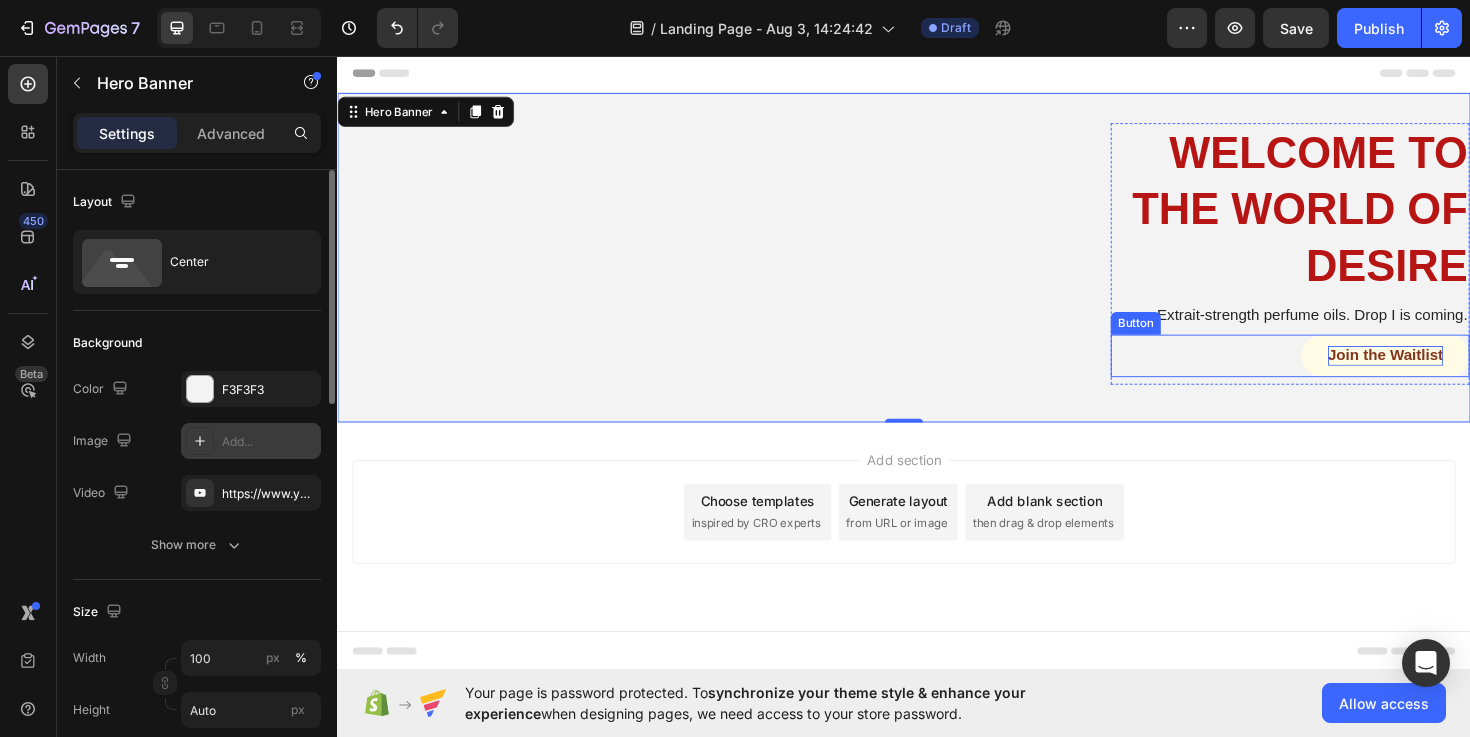 click on "Join the Waitlist" at bounding box center (1447, 373) 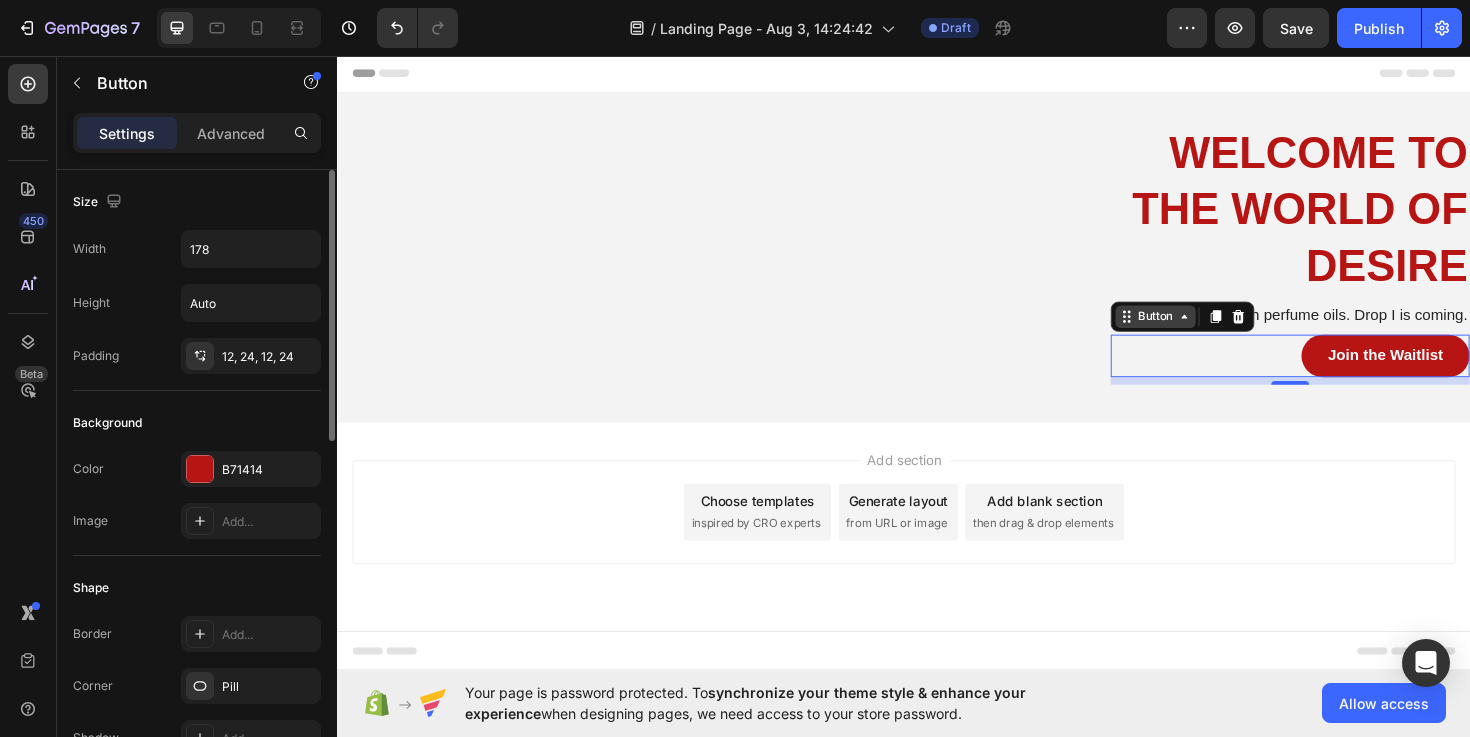 click on "Button" at bounding box center (1203, 332) 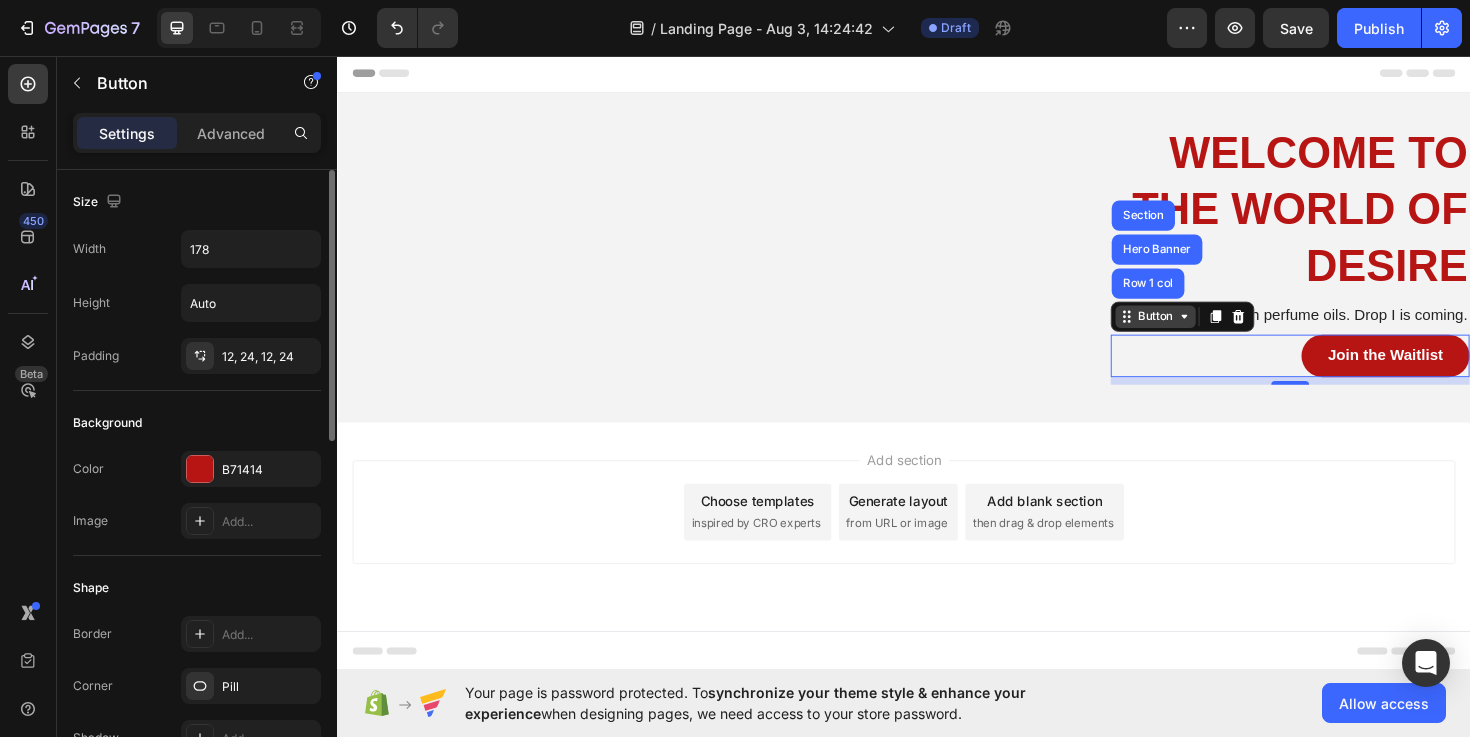 click on "Button" at bounding box center (1203, 332) 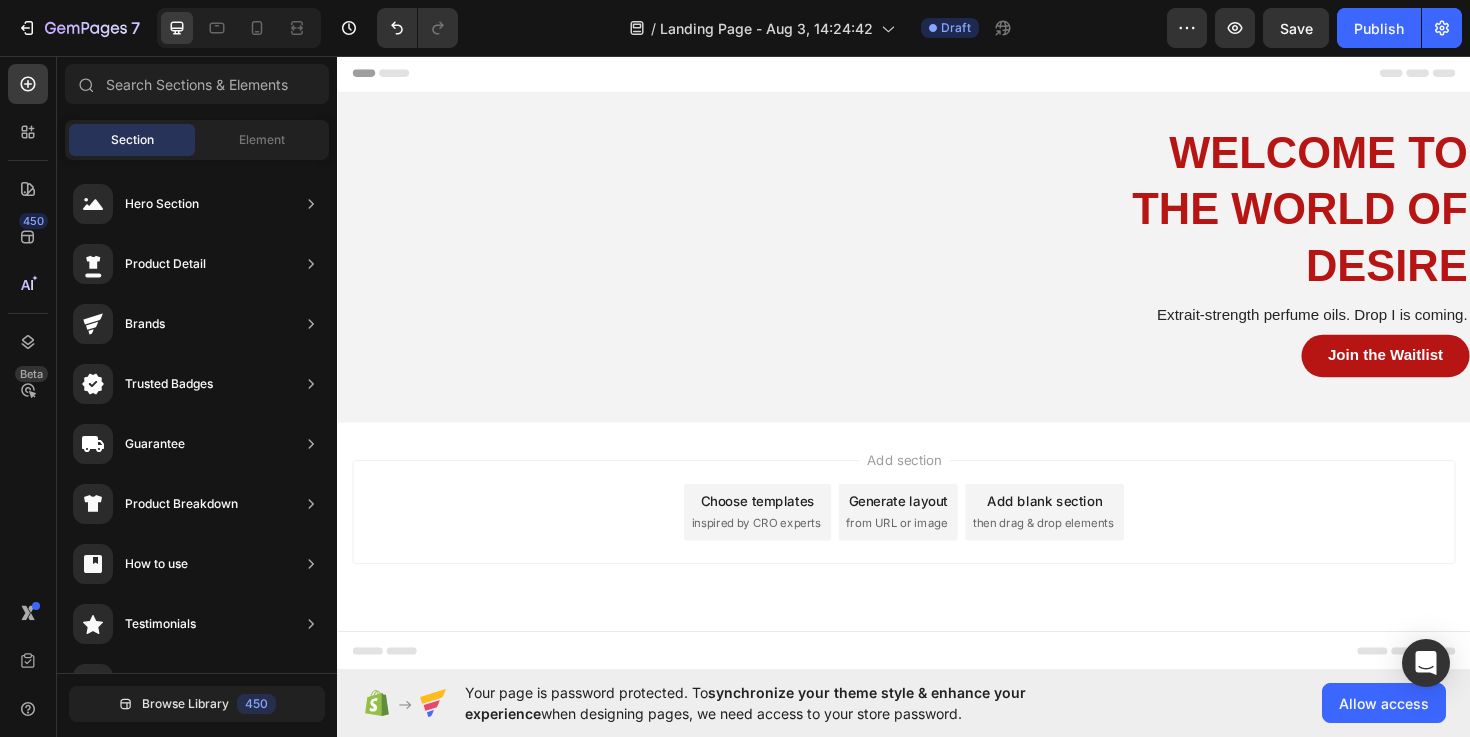 click on "Add section Choose templates inspired by CRO experts Generate layout from URL or image Add blank section then drag & drop elements" at bounding box center [937, 539] 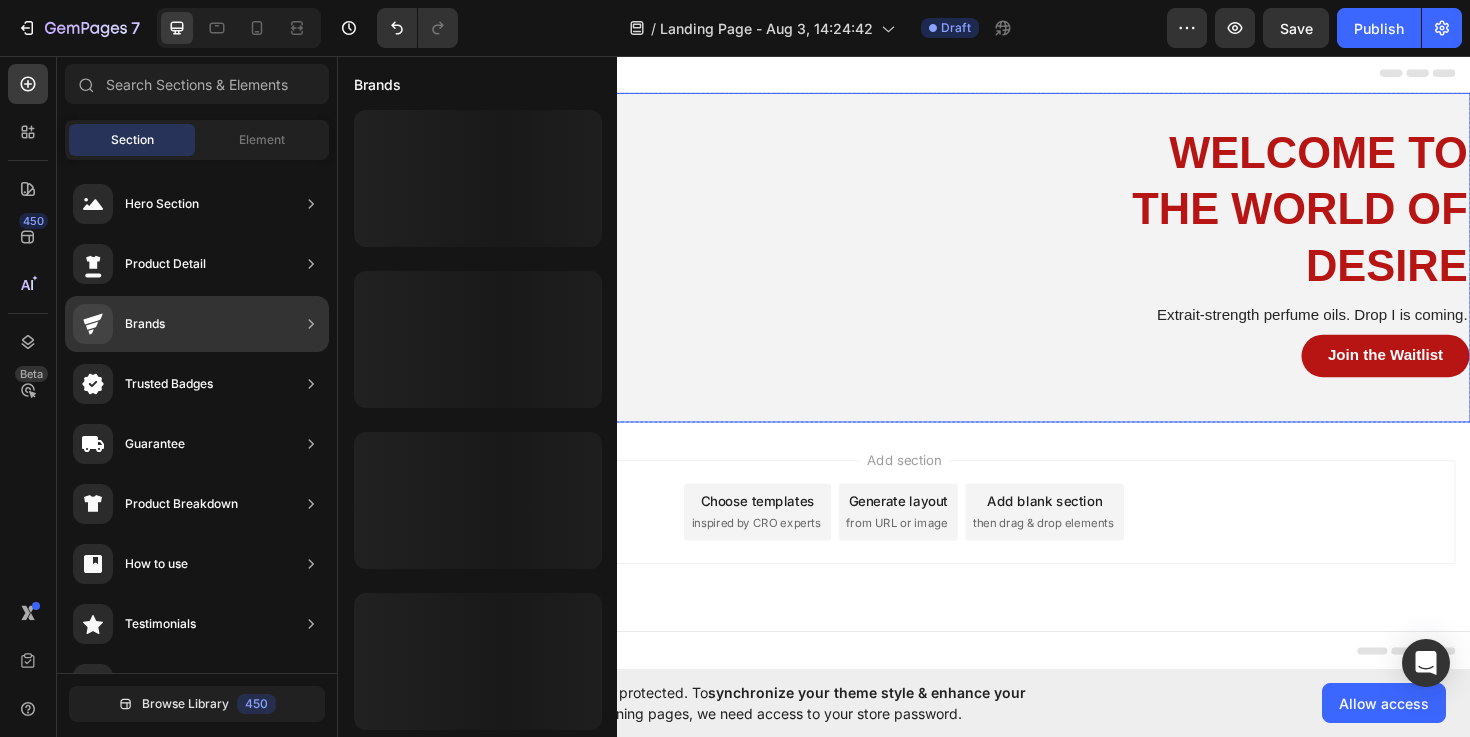 scroll, scrollTop: 971, scrollLeft: 0, axis: vertical 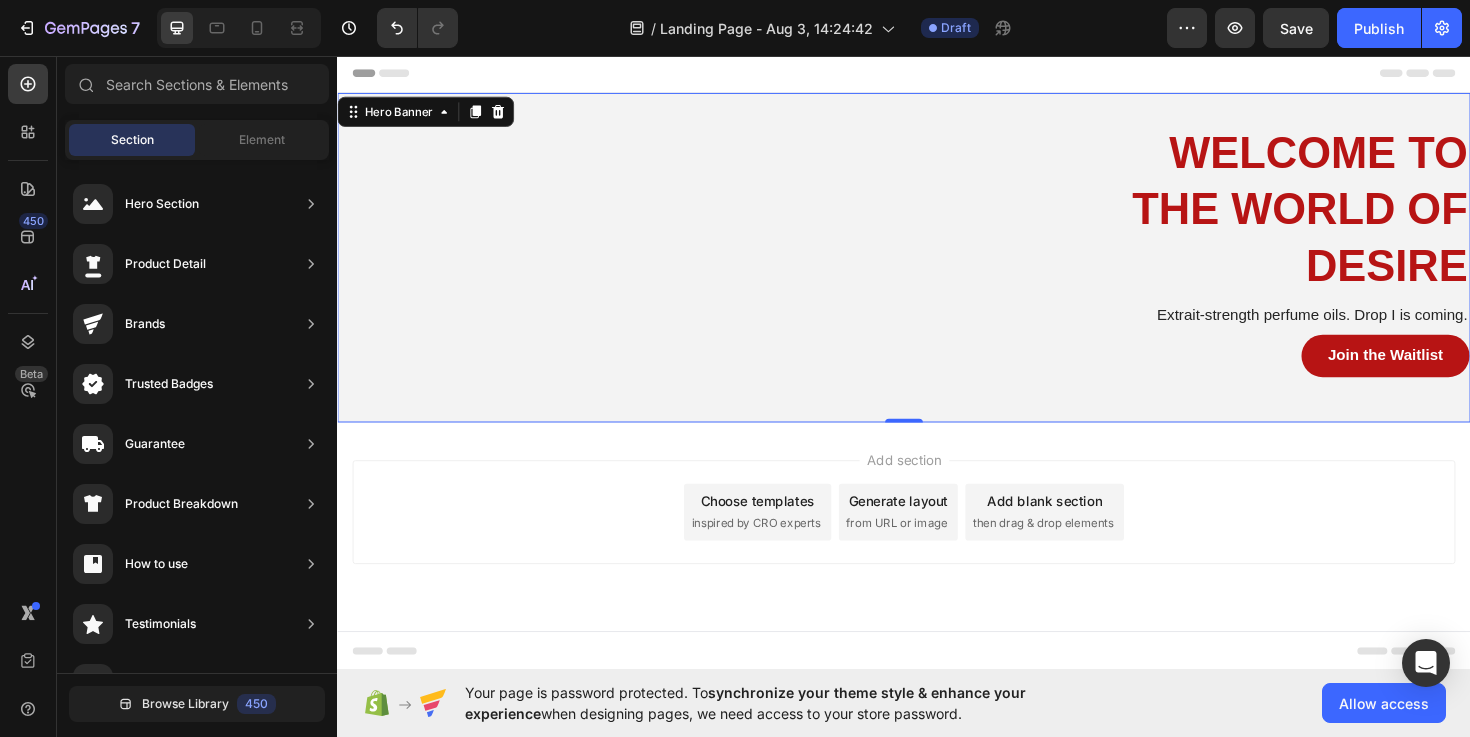 click on "welcome to the world of desire Heading  Extrait-strength perfume oils. Drop I is coming.  Text Block Join the Waitlist Button Row" at bounding box center (937, 269) 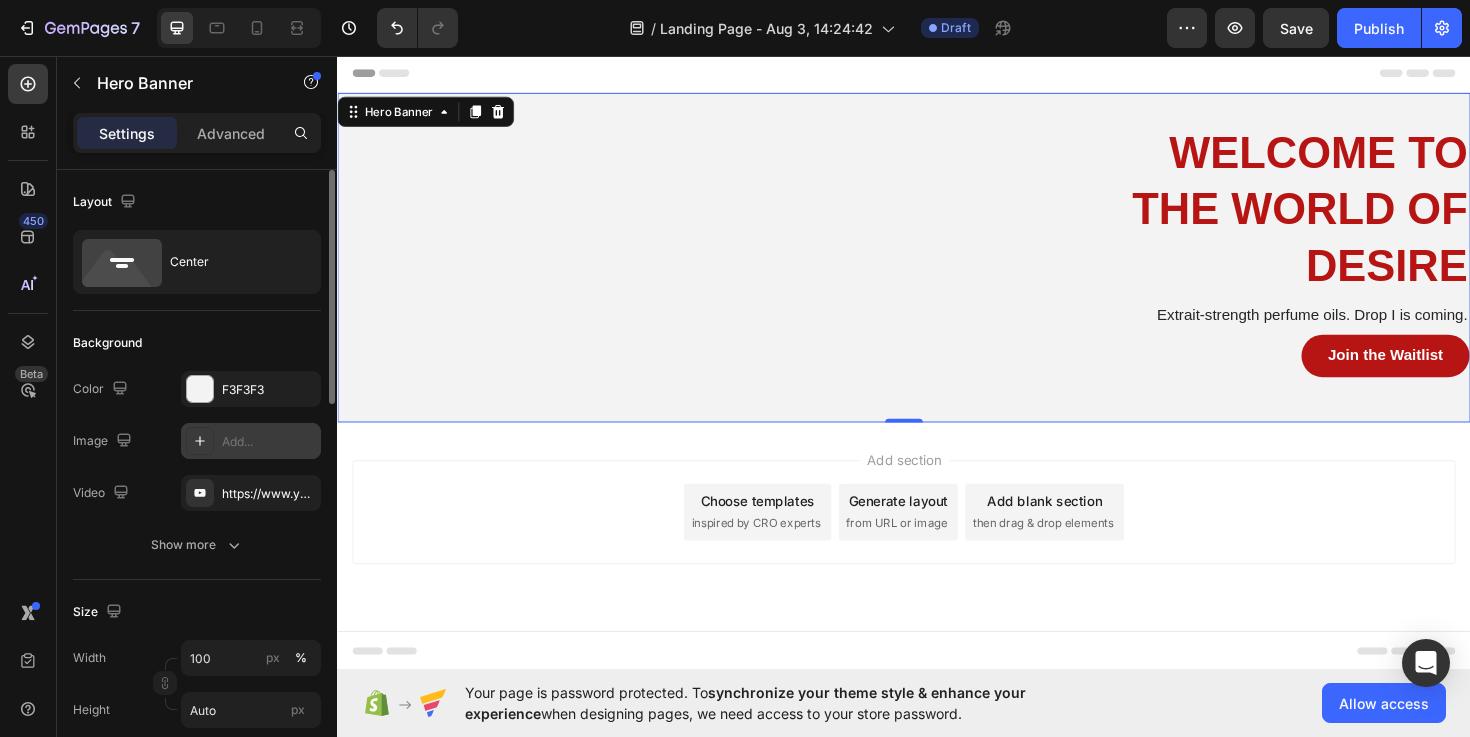 click 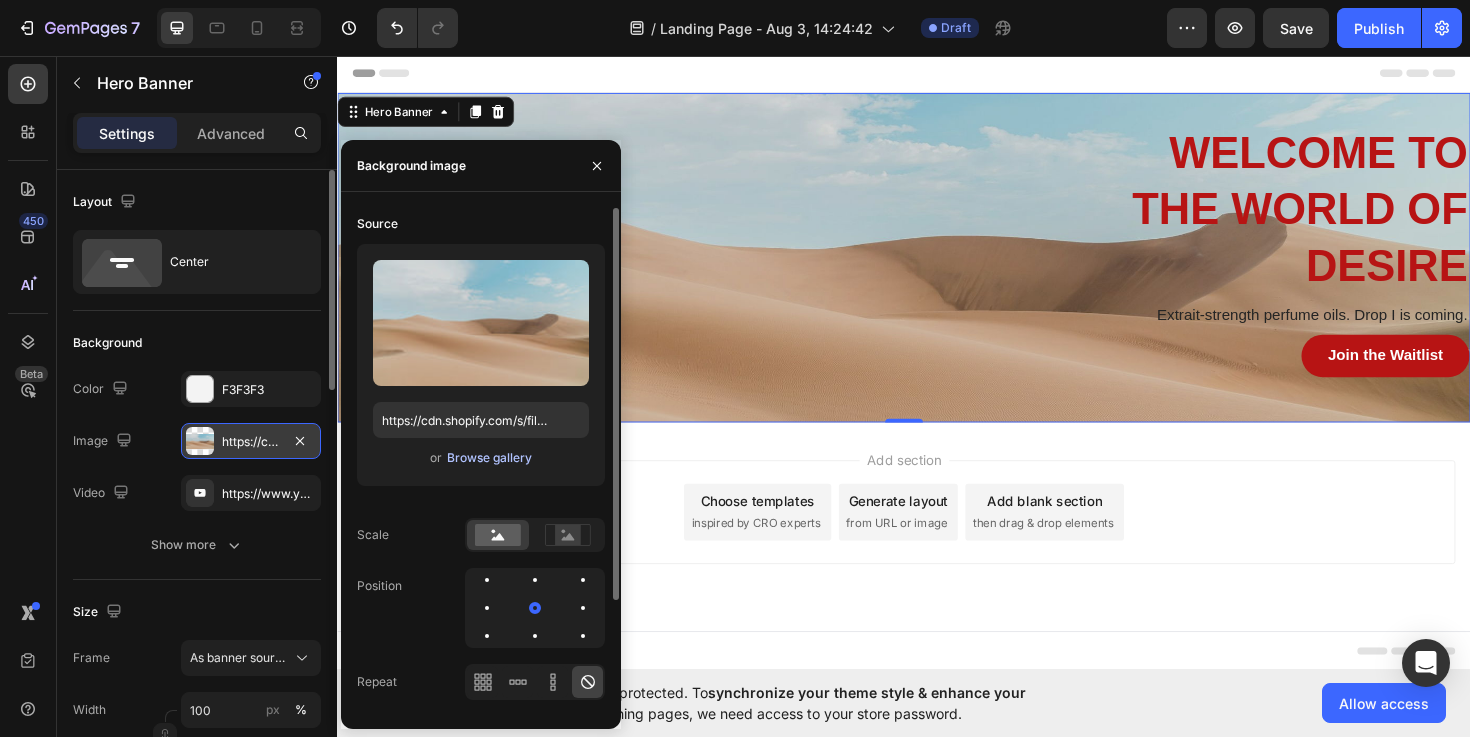 click on "Browse gallery" at bounding box center (489, 458) 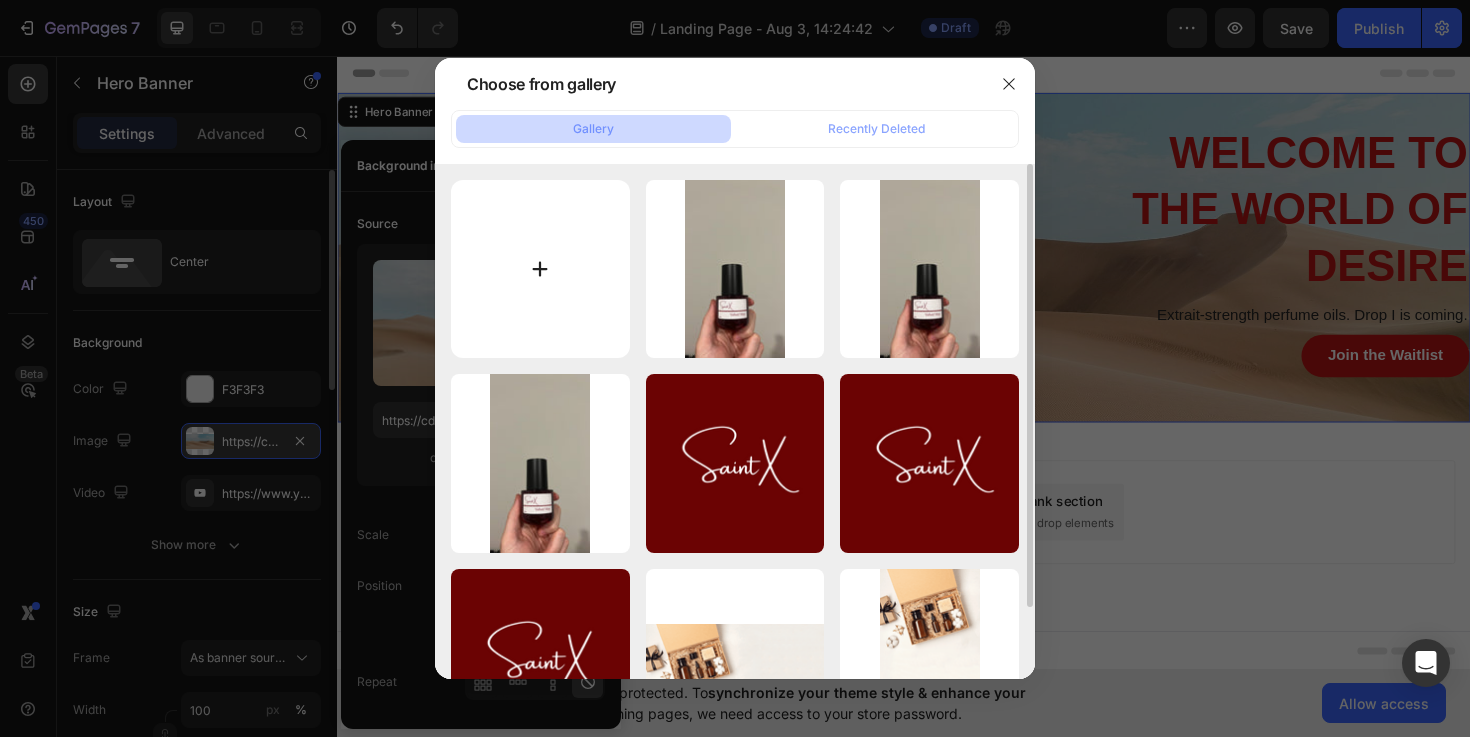 click at bounding box center (540, 269) 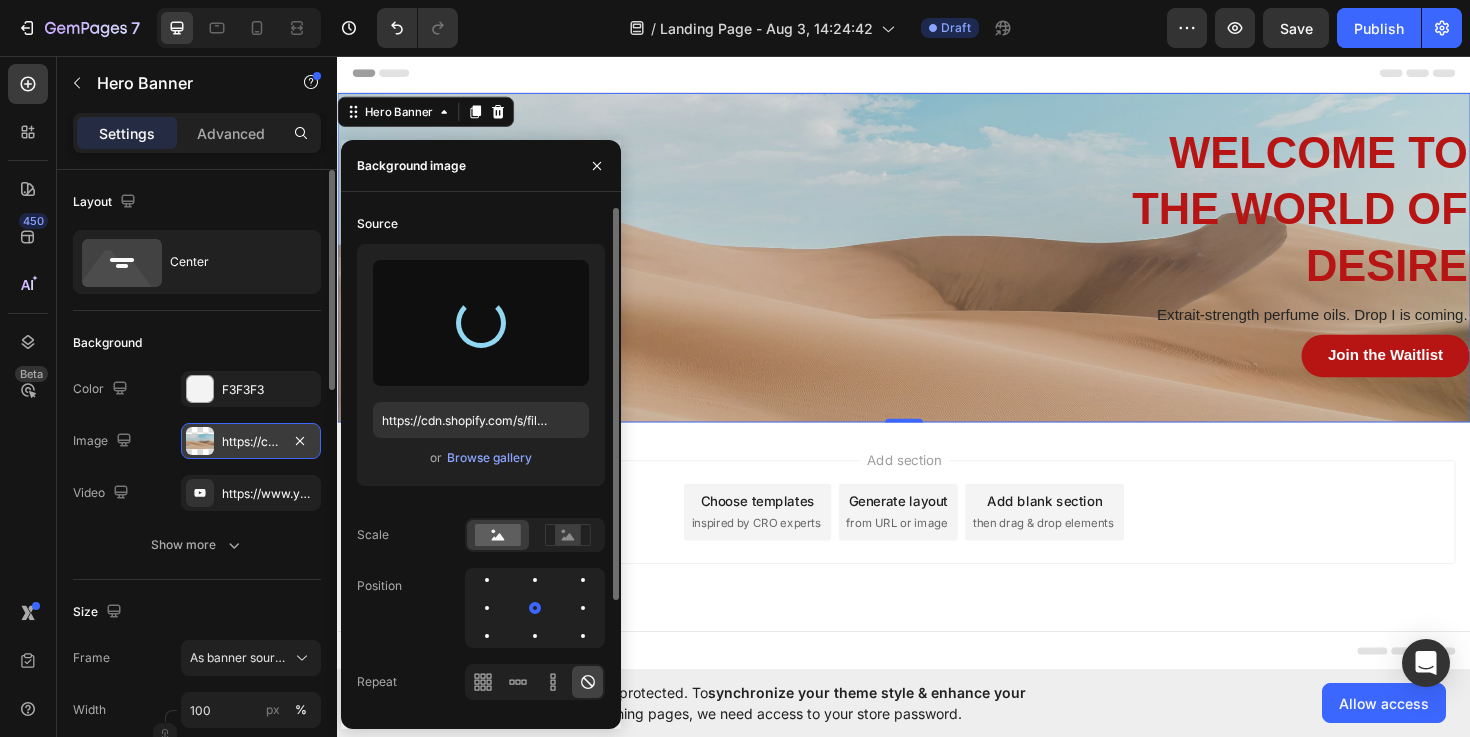 click at bounding box center (481, 323) 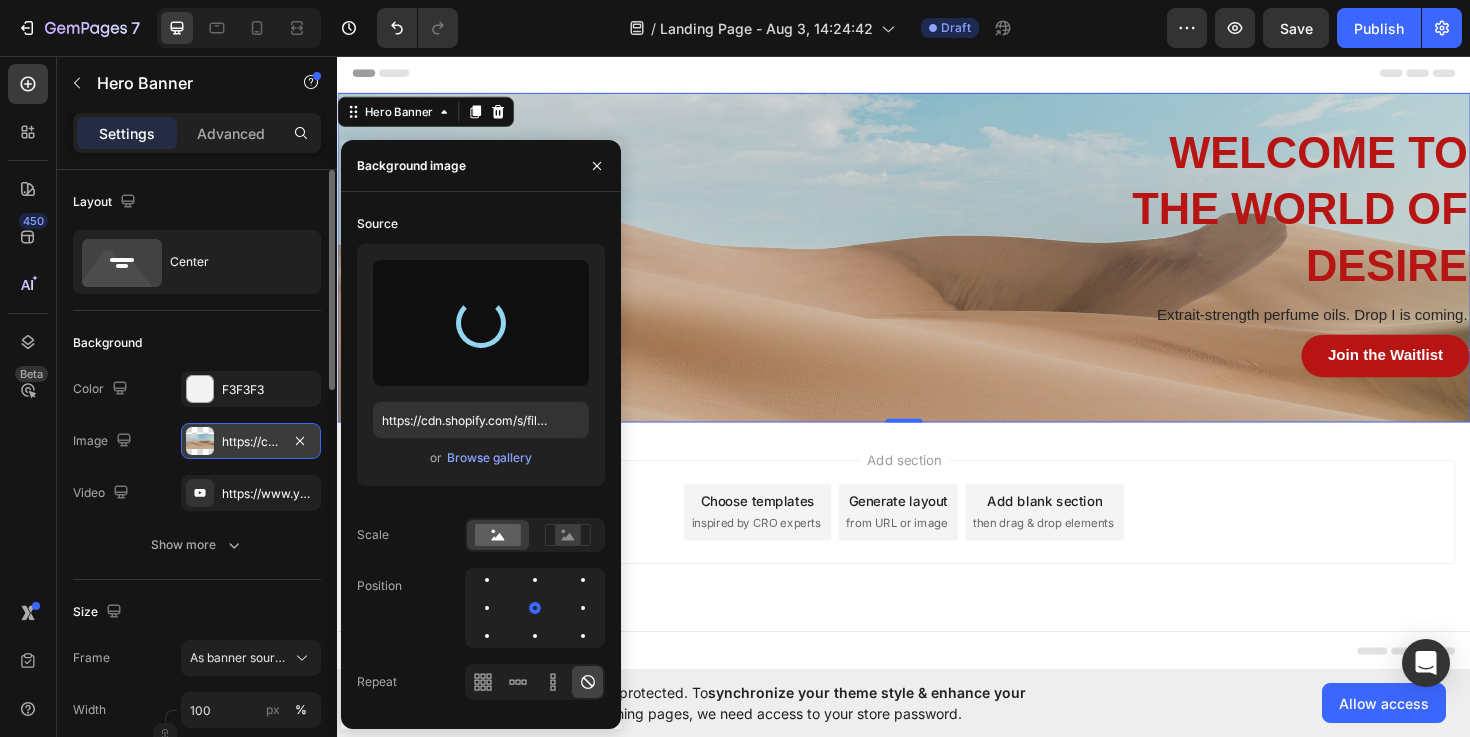 click on "https://cdn.shopify.com/s/files/1/2005/9307/files/background_settings.jpg" at bounding box center [251, 442] 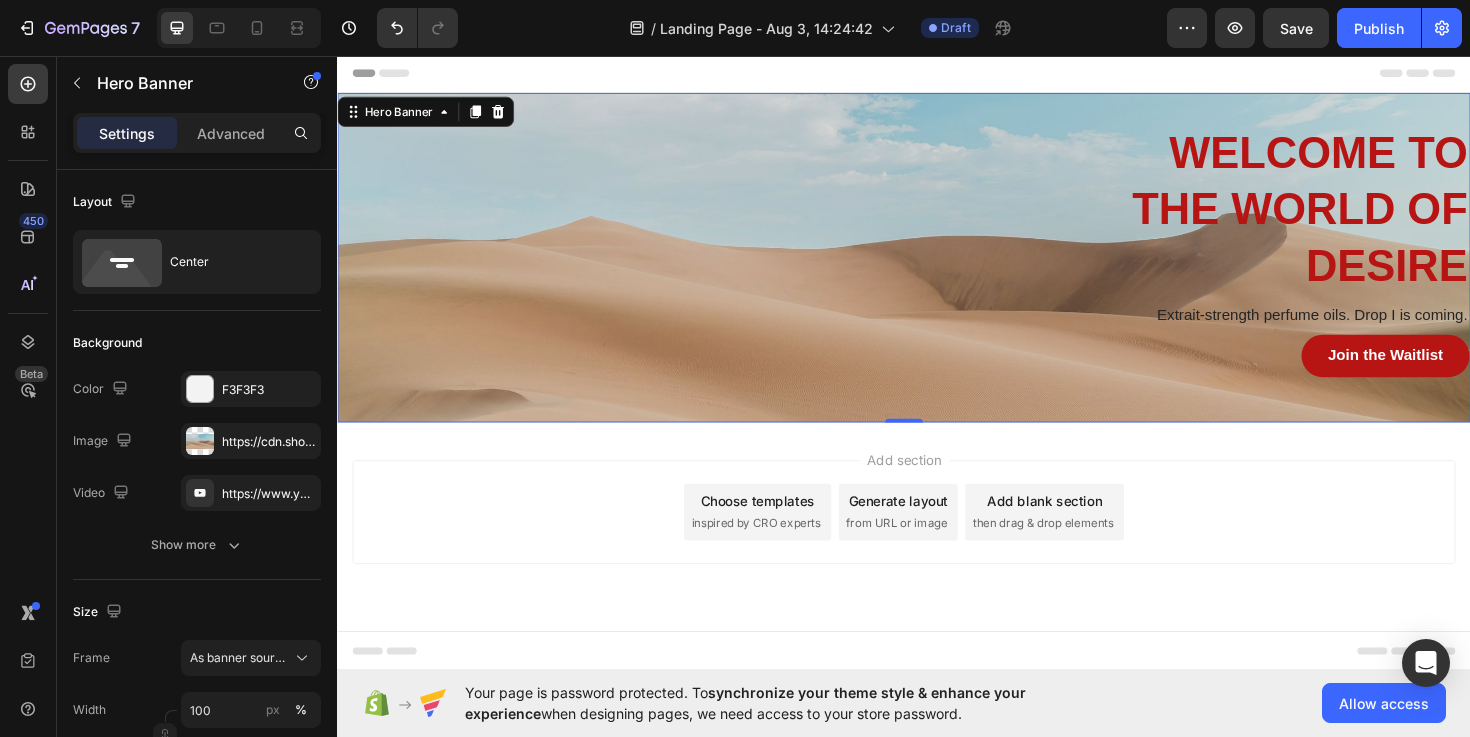 click at bounding box center (200, 441) 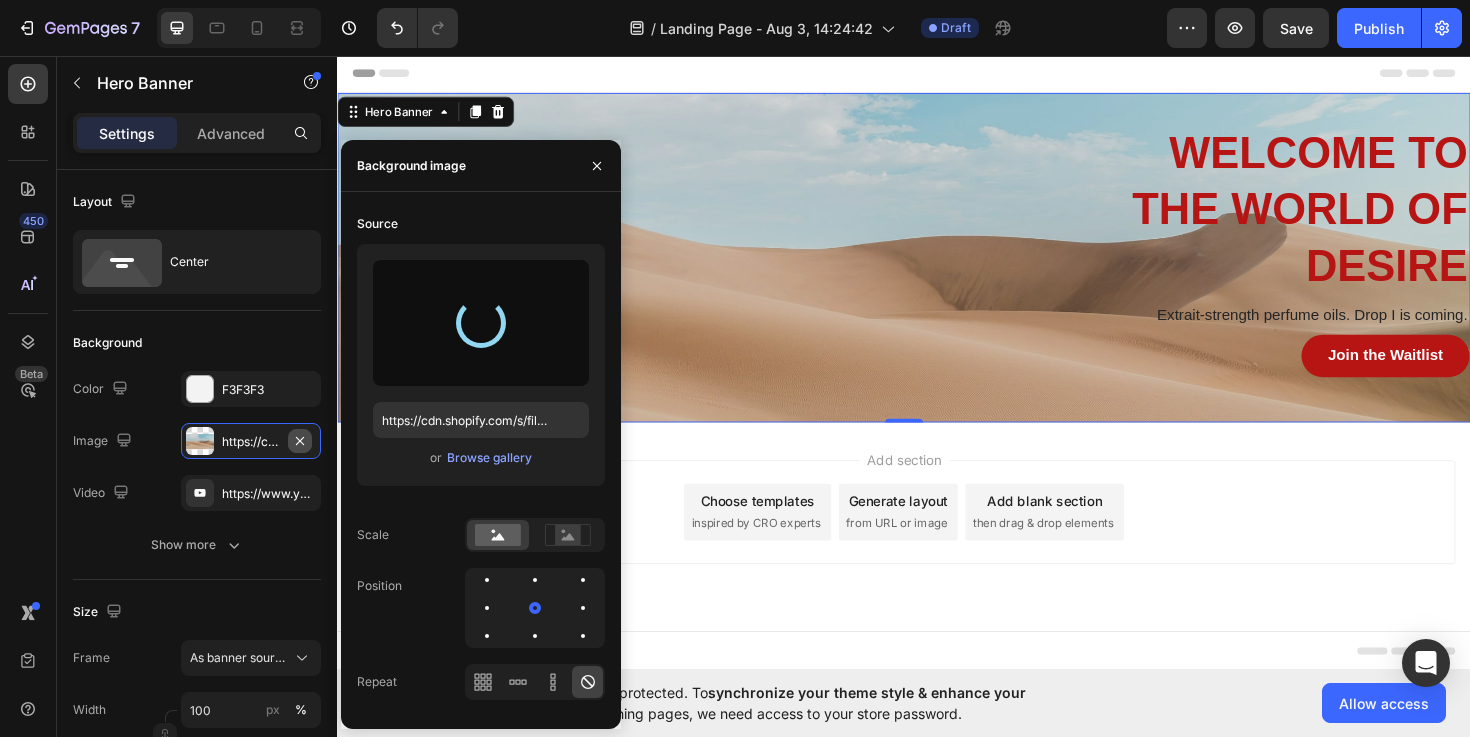 click 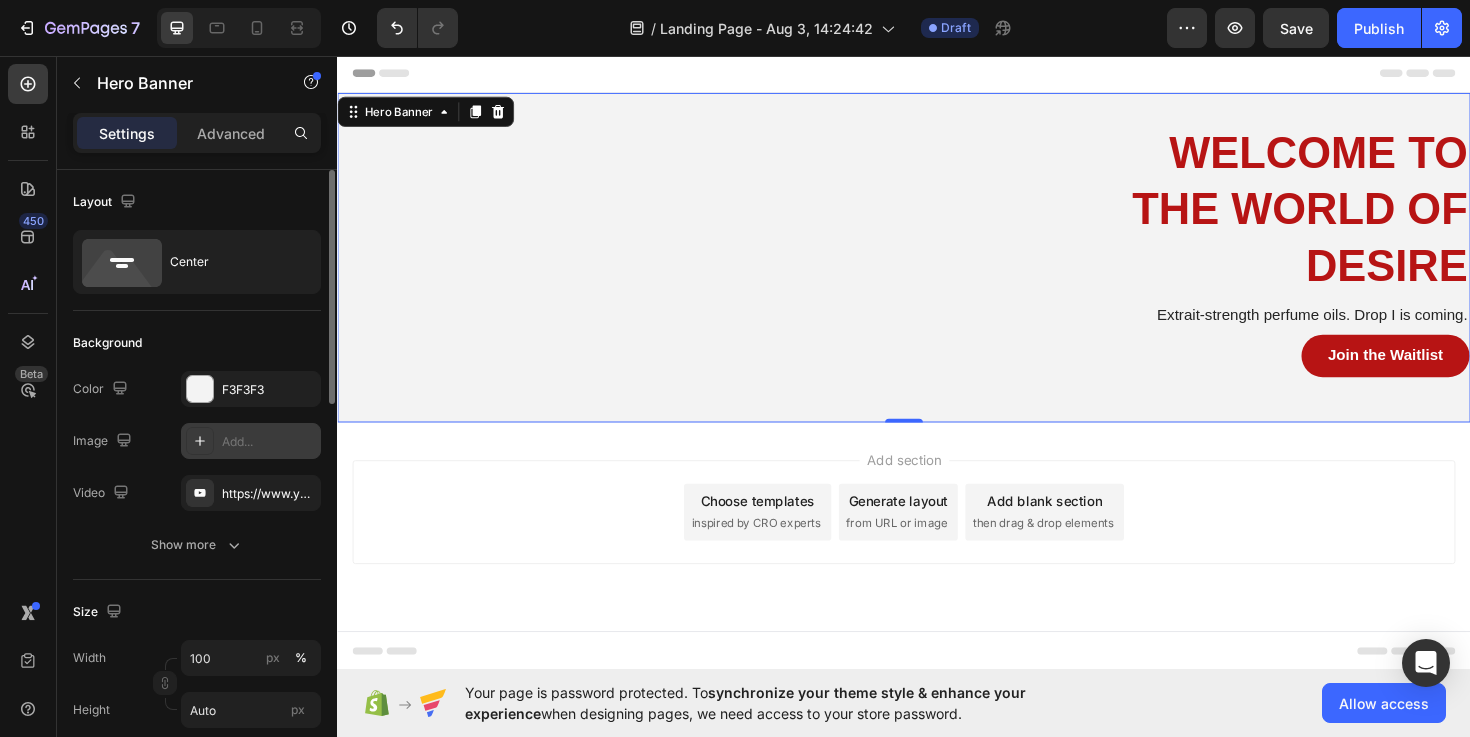 click at bounding box center [200, 441] 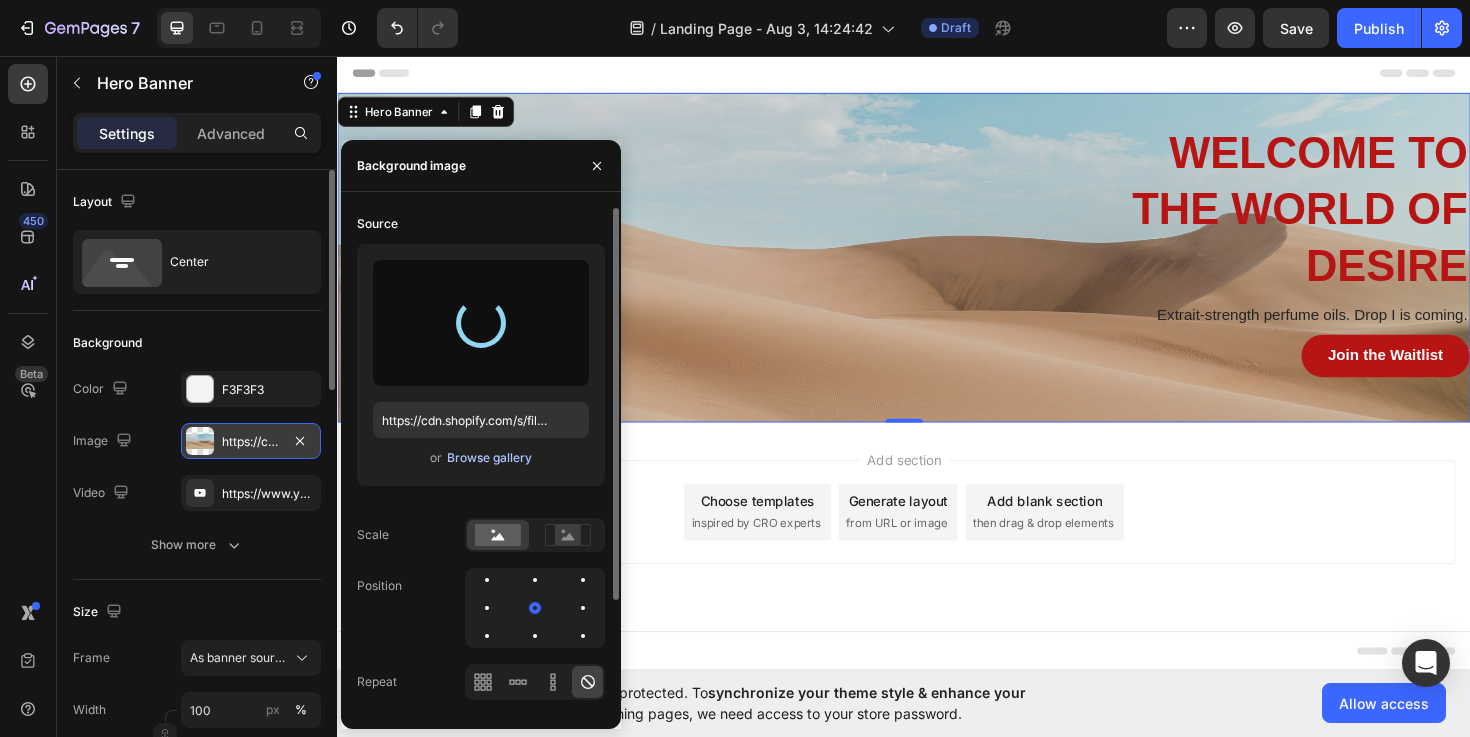 click on "Browse gallery" at bounding box center [489, 458] 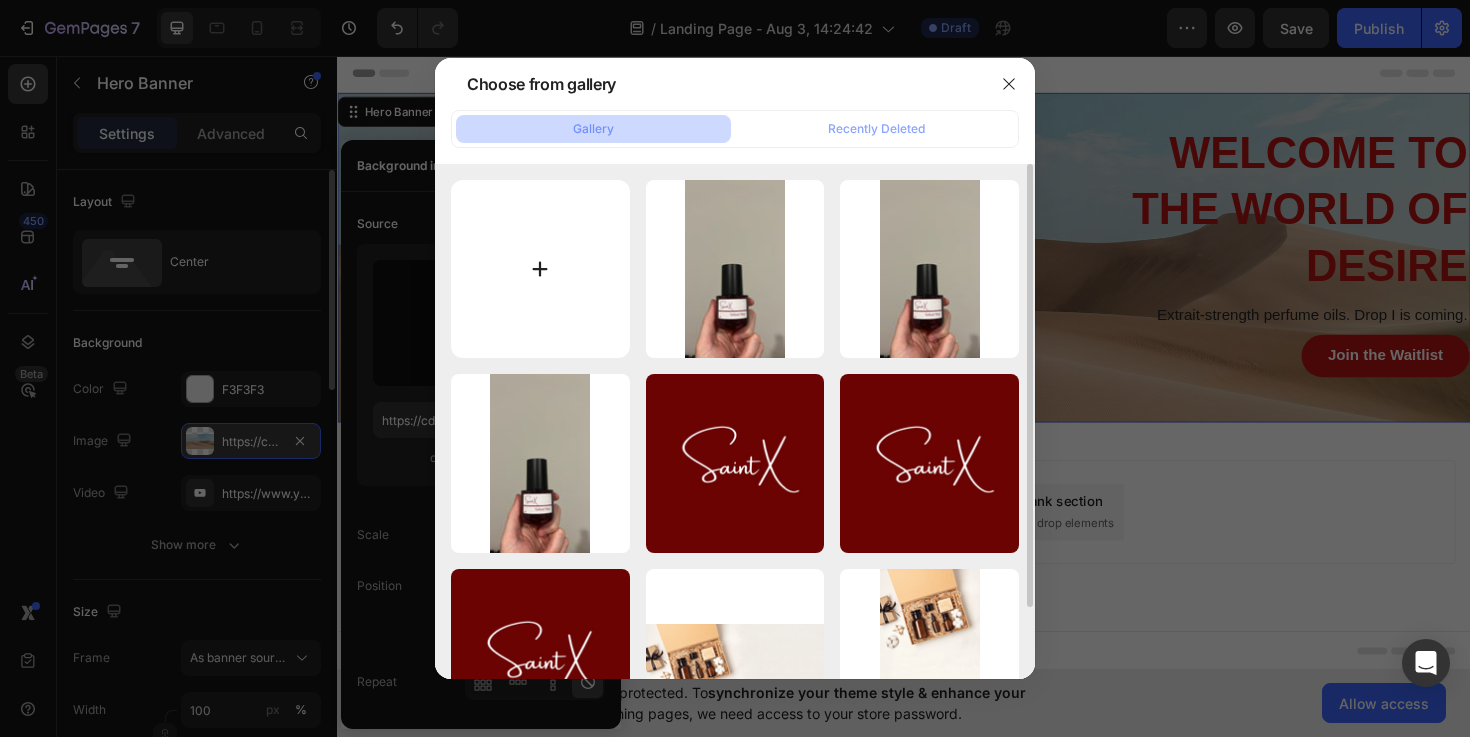 click at bounding box center (540, 269) 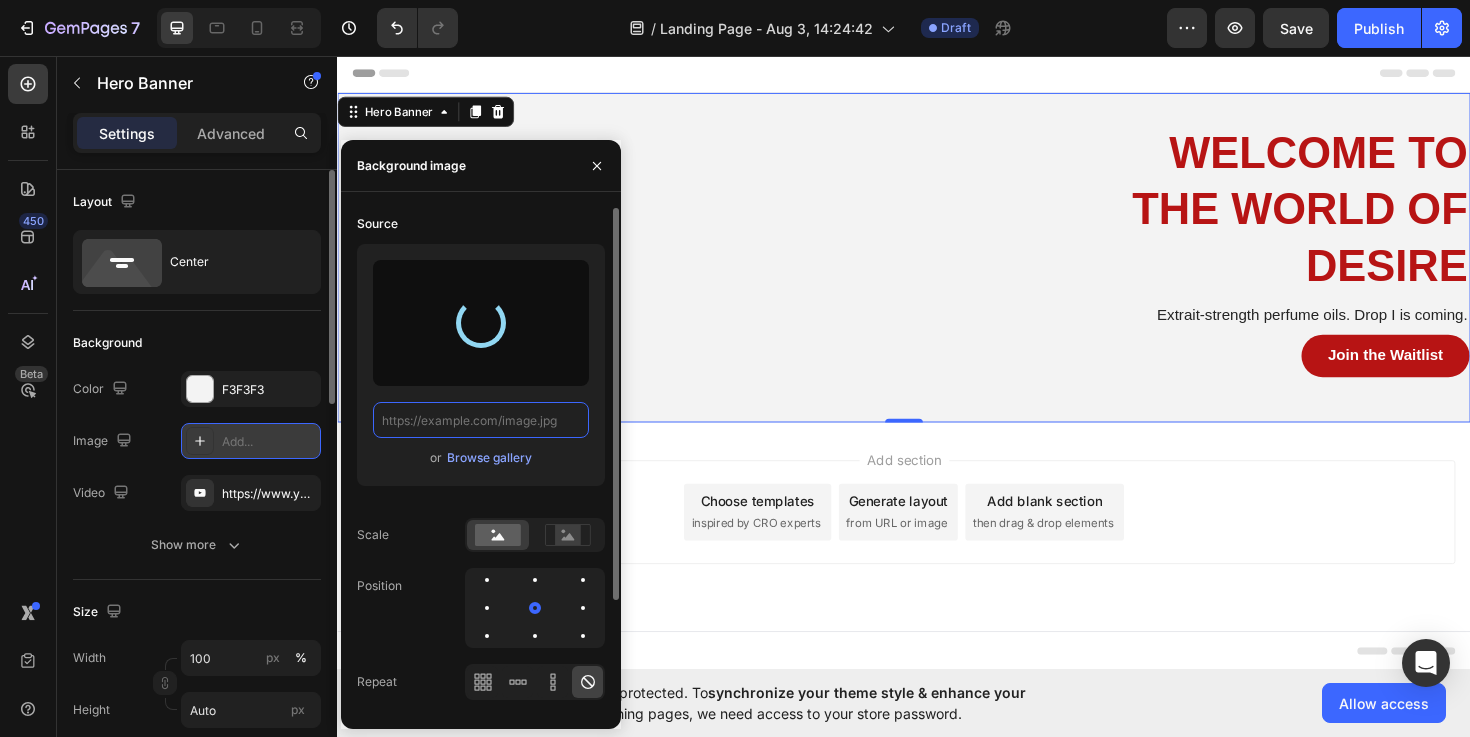 scroll, scrollTop: 0, scrollLeft: 0, axis: both 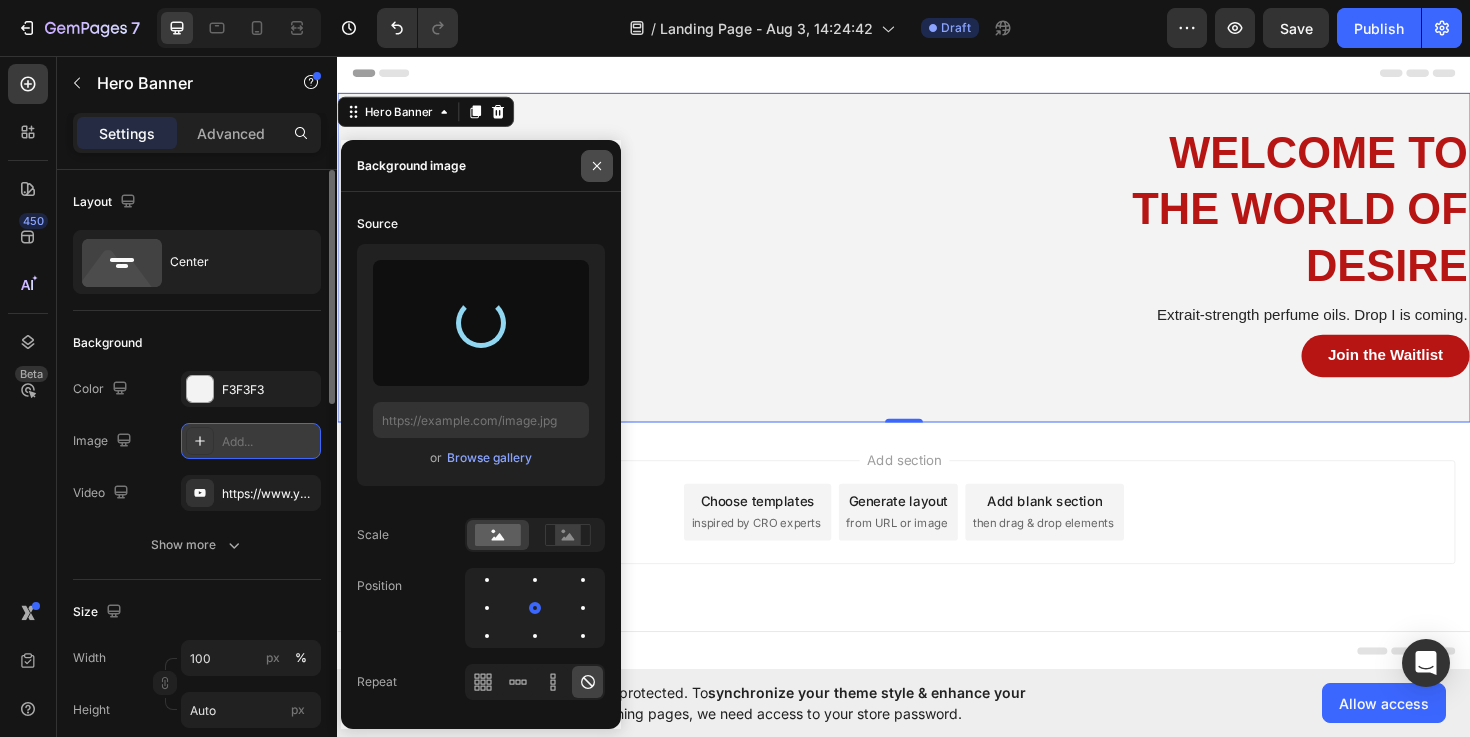 click 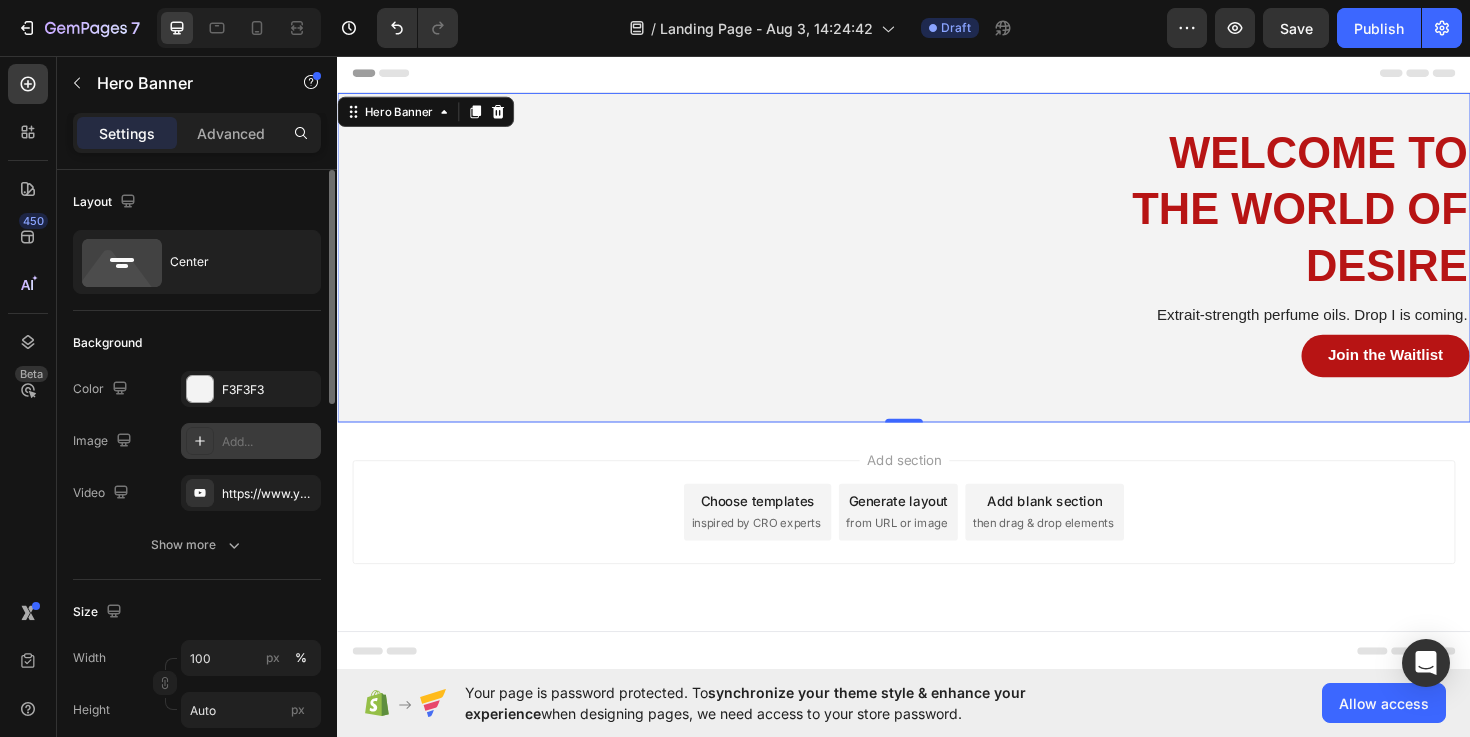 click 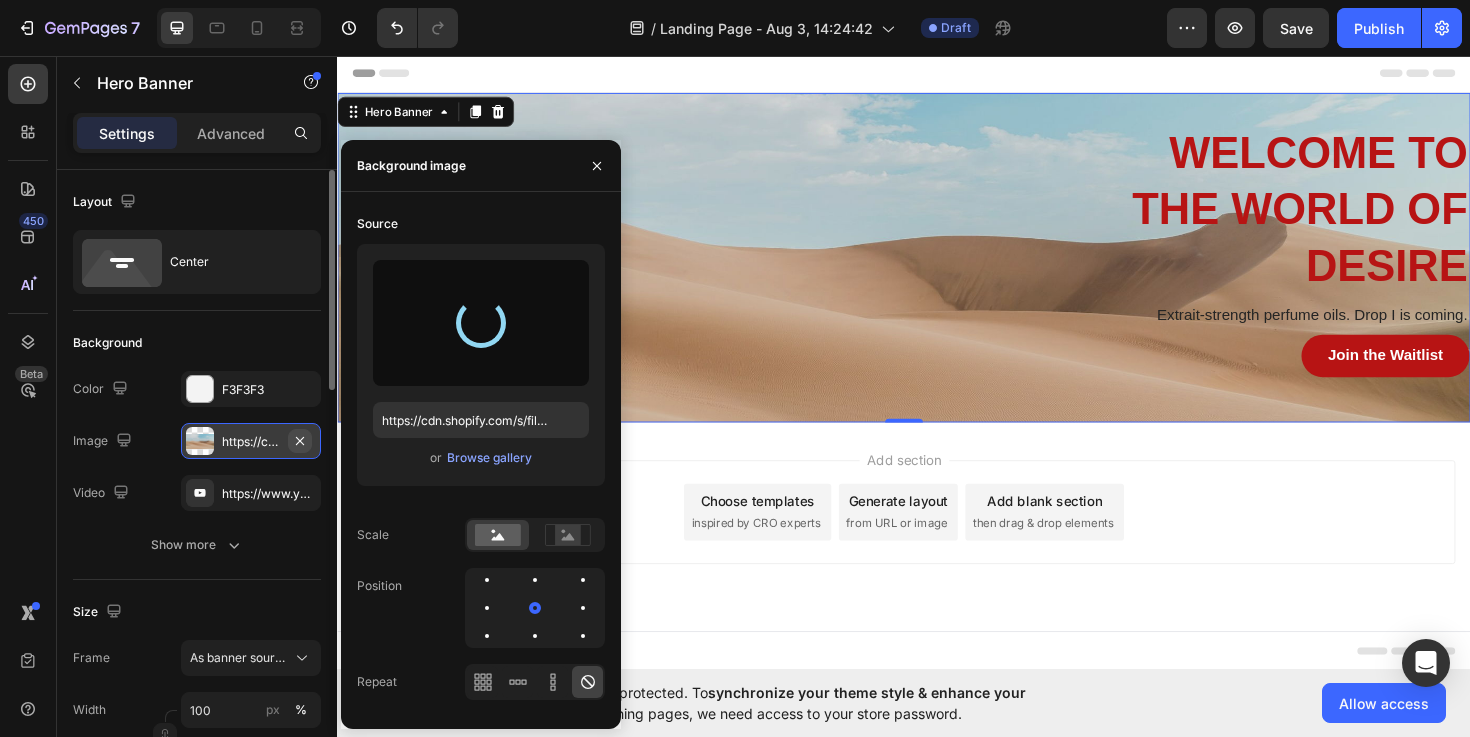 click 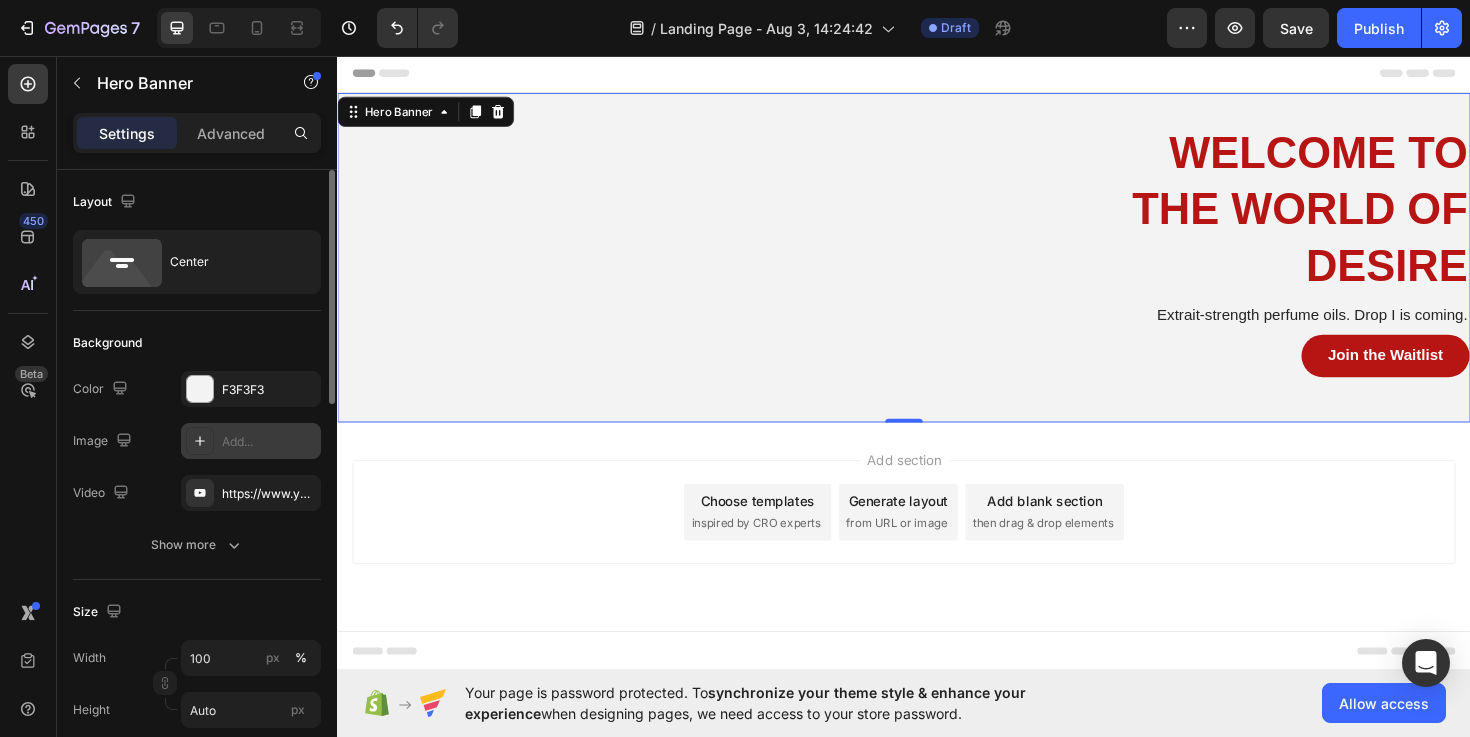 click at bounding box center (200, 441) 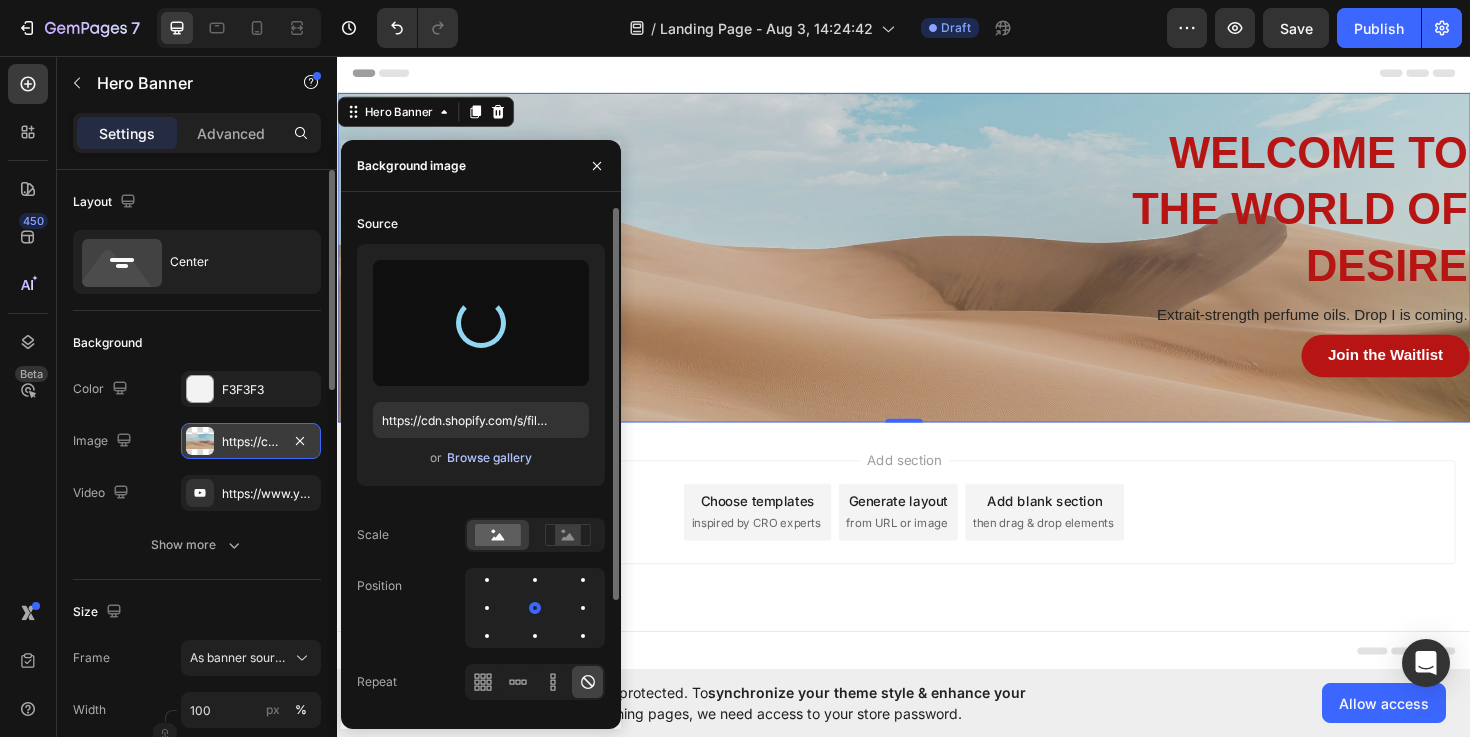 click on "Browse gallery" at bounding box center [489, 458] 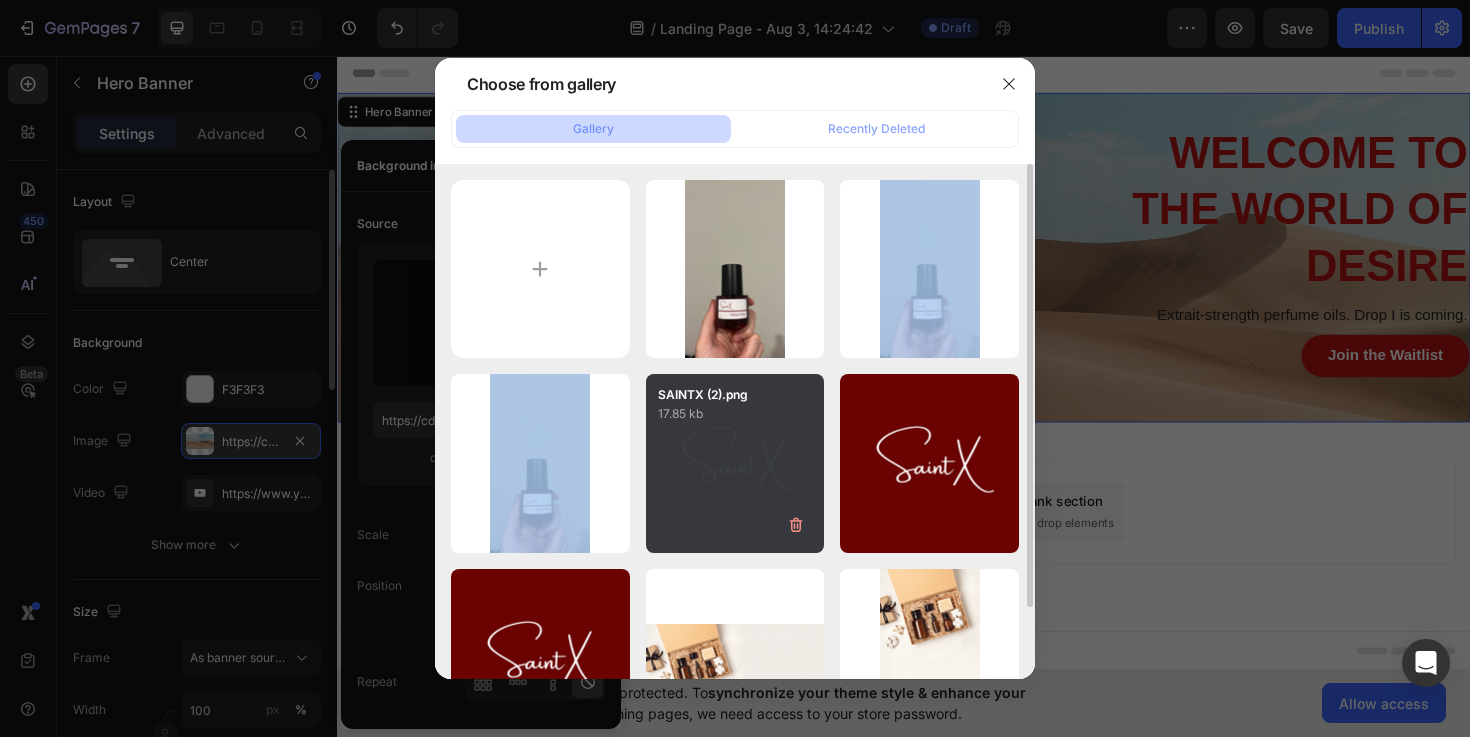 drag, startPoint x: 727, startPoint y: 328, endPoint x: 704, endPoint y: 383, distance: 59.615433 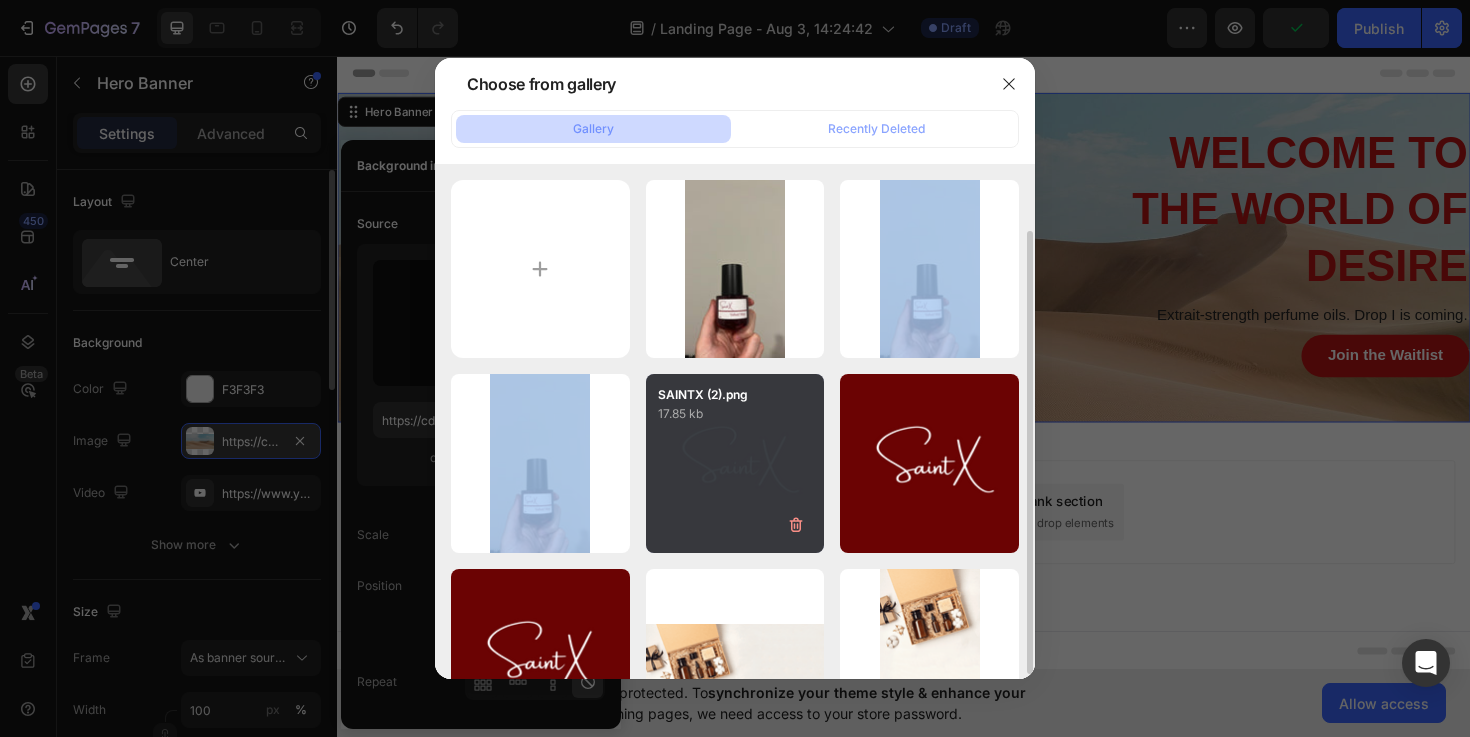 scroll, scrollTop: 84, scrollLeft: 0, axis: vertical 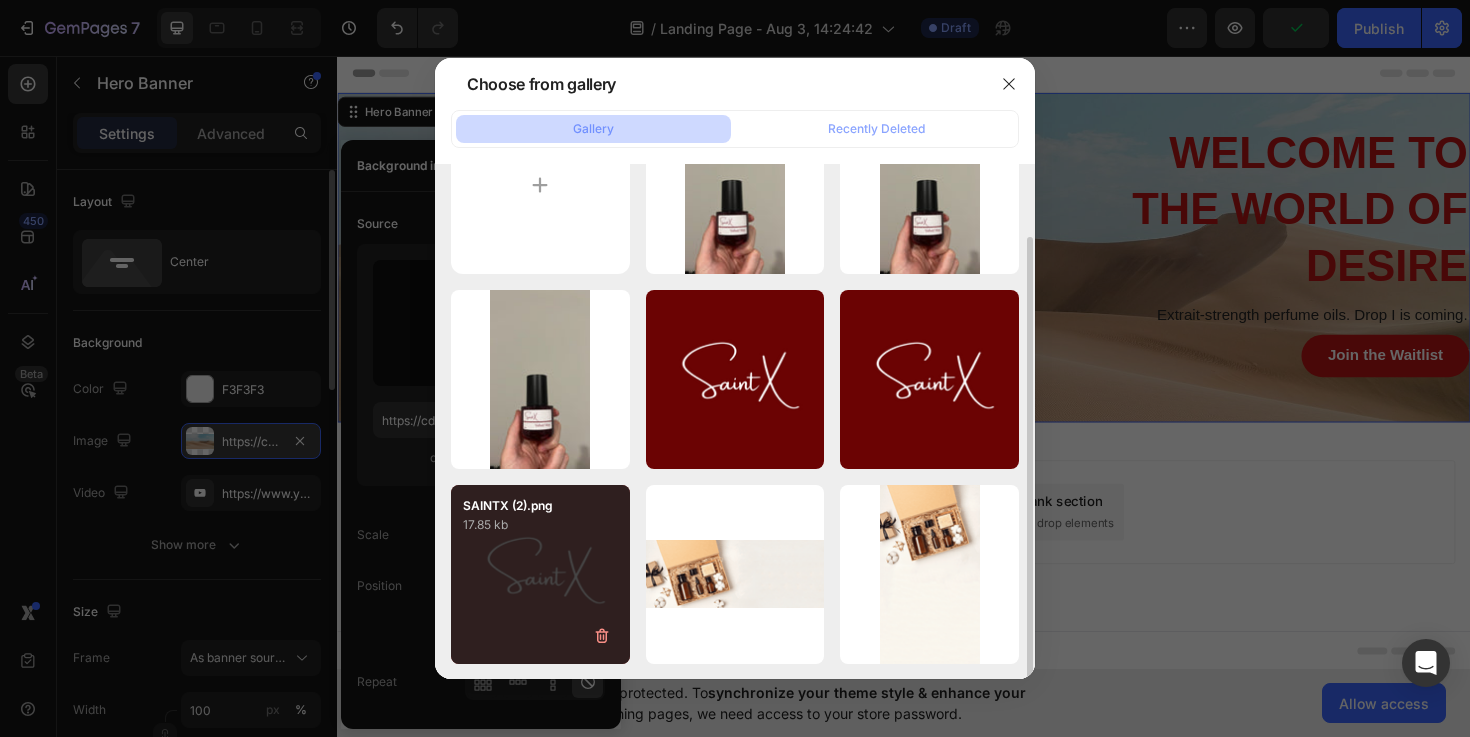 click on "17.85 kb" at bounding box center (540, 525) 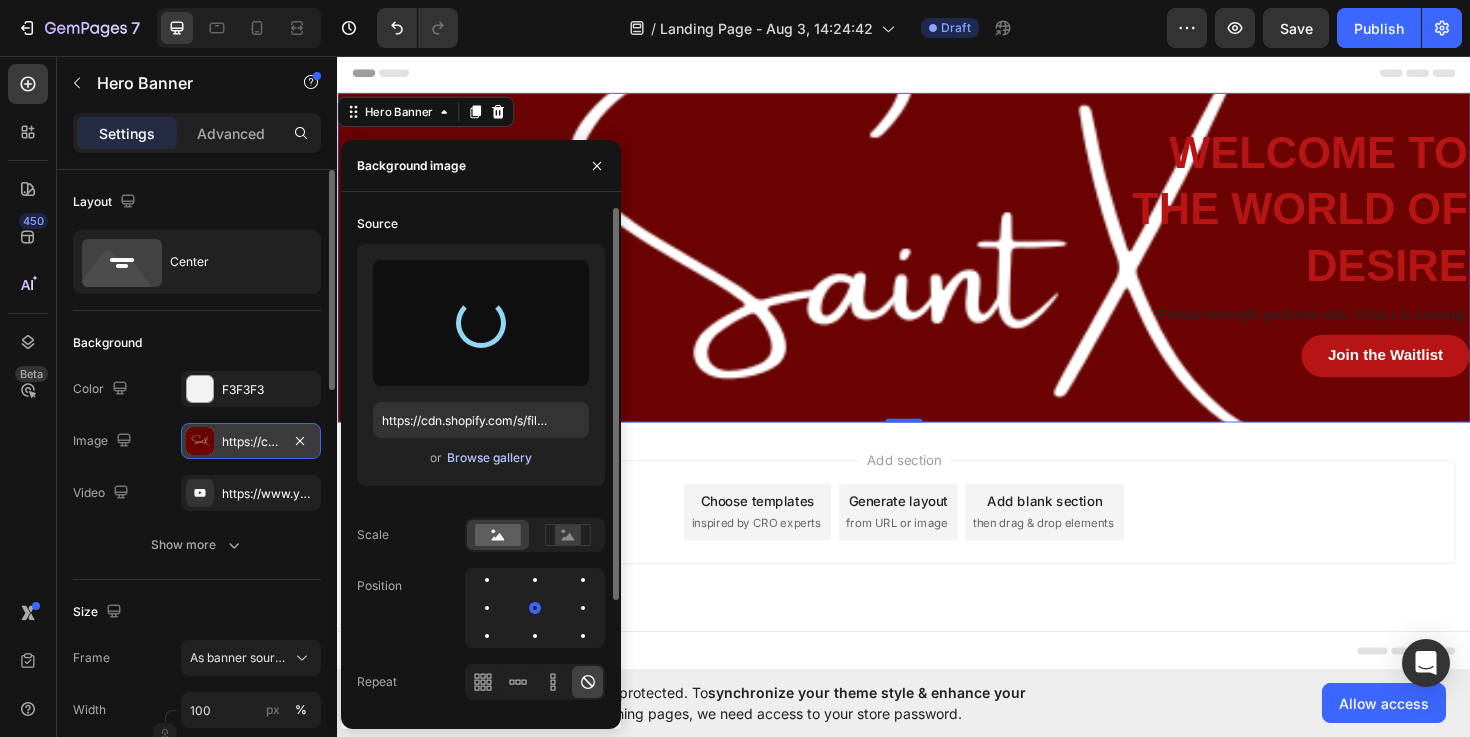 click on "Browse gallery" at bounding box center (489, 458) 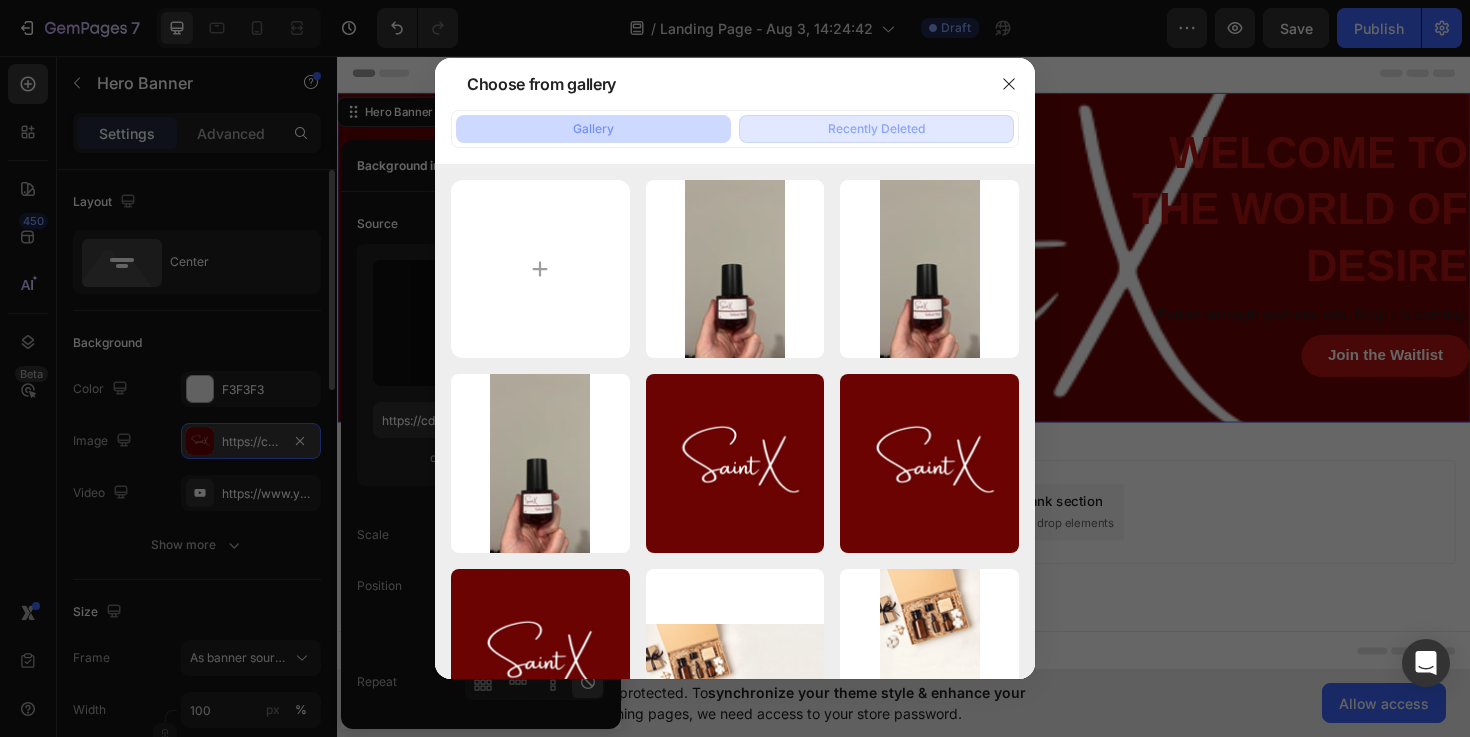 click on "Recently Deleted" at bounding box center (876, 129) 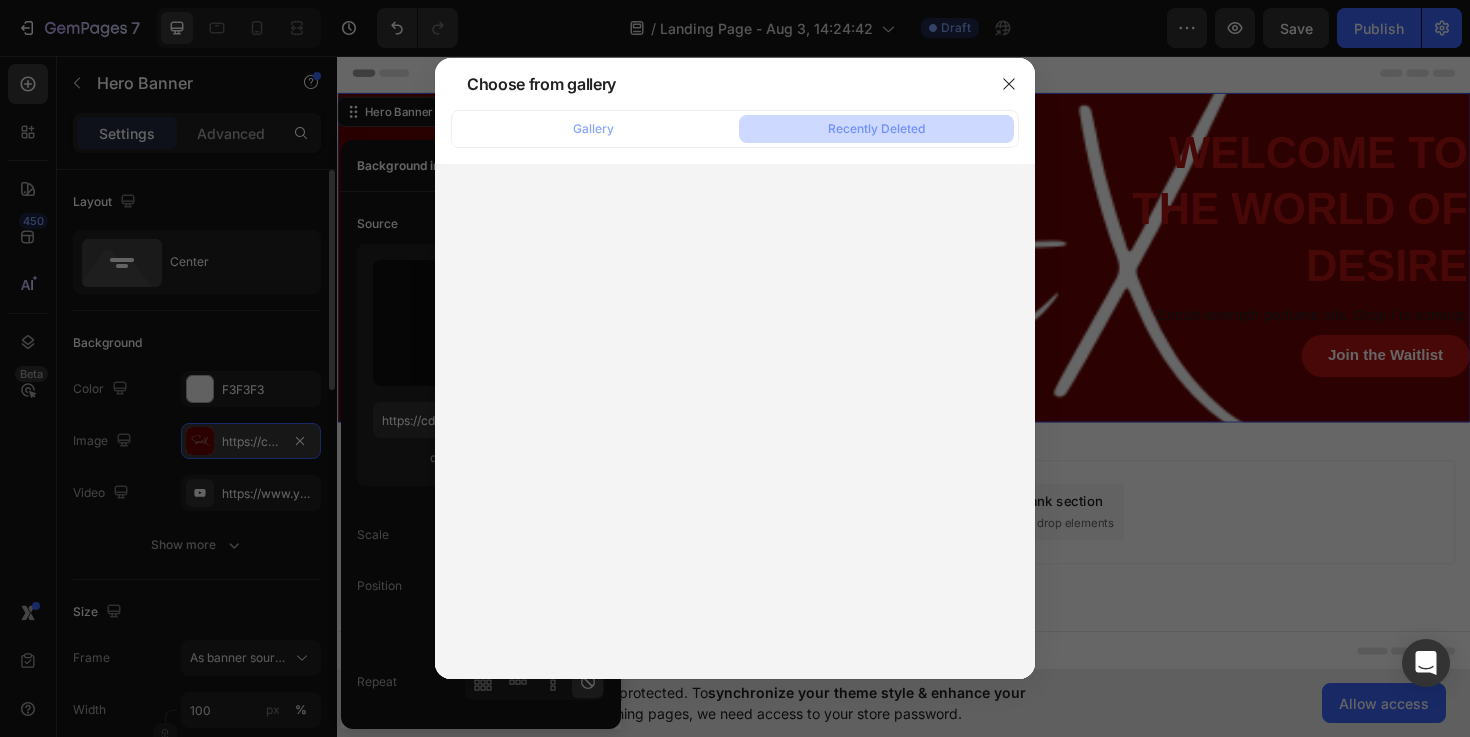 click on "Gallery Recently Deleted" at bounding box center (735, 395) 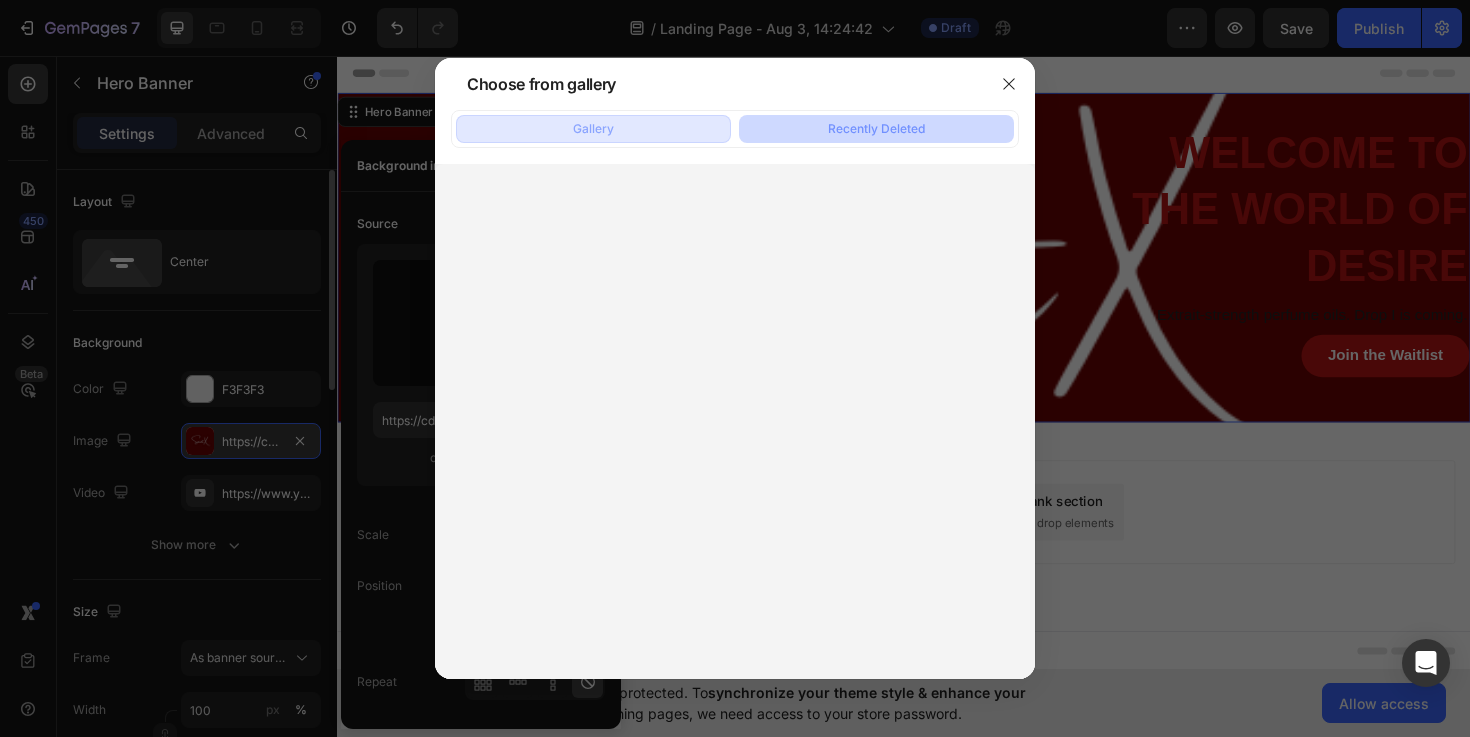 click on "Gallery" 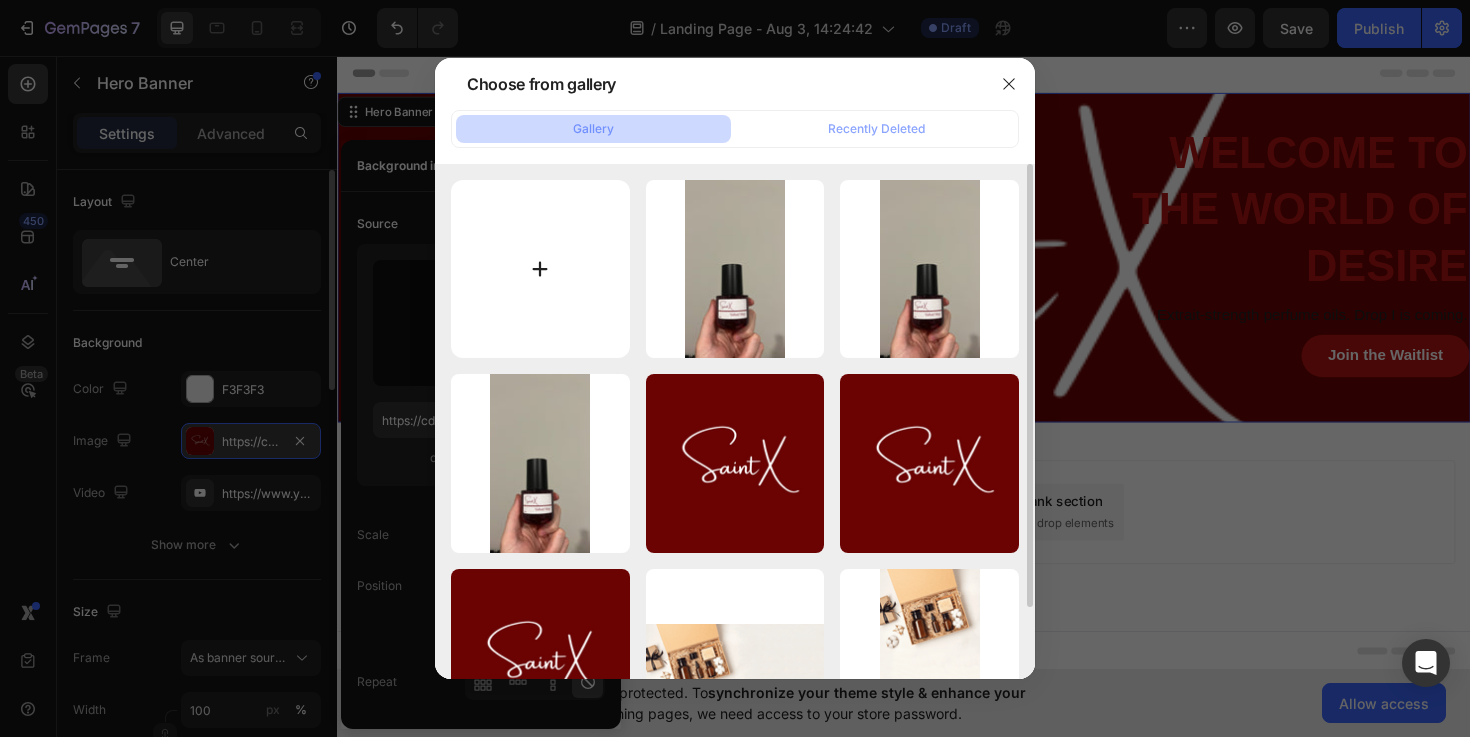 click at bounding box center (540, 269) 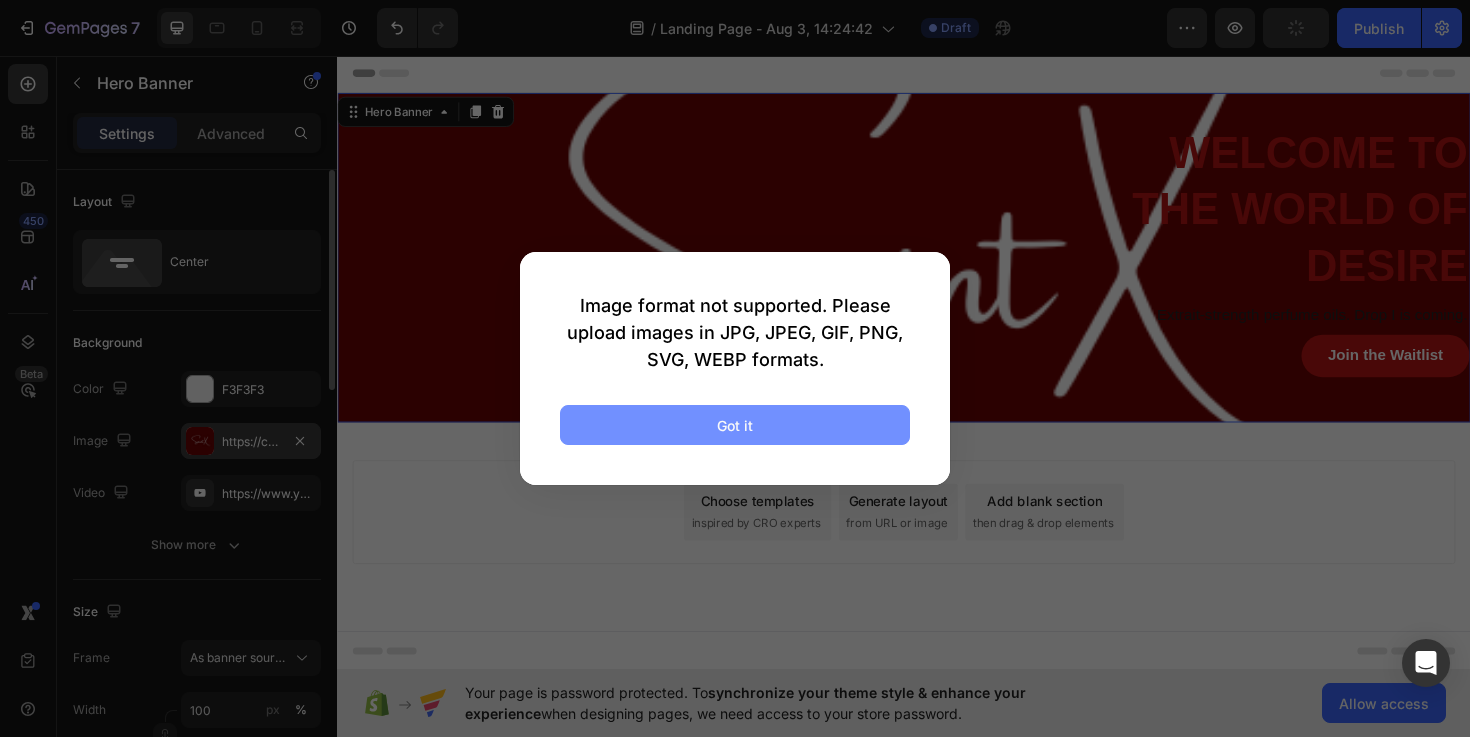 click on "Got it" at bounding box center (735, 425) 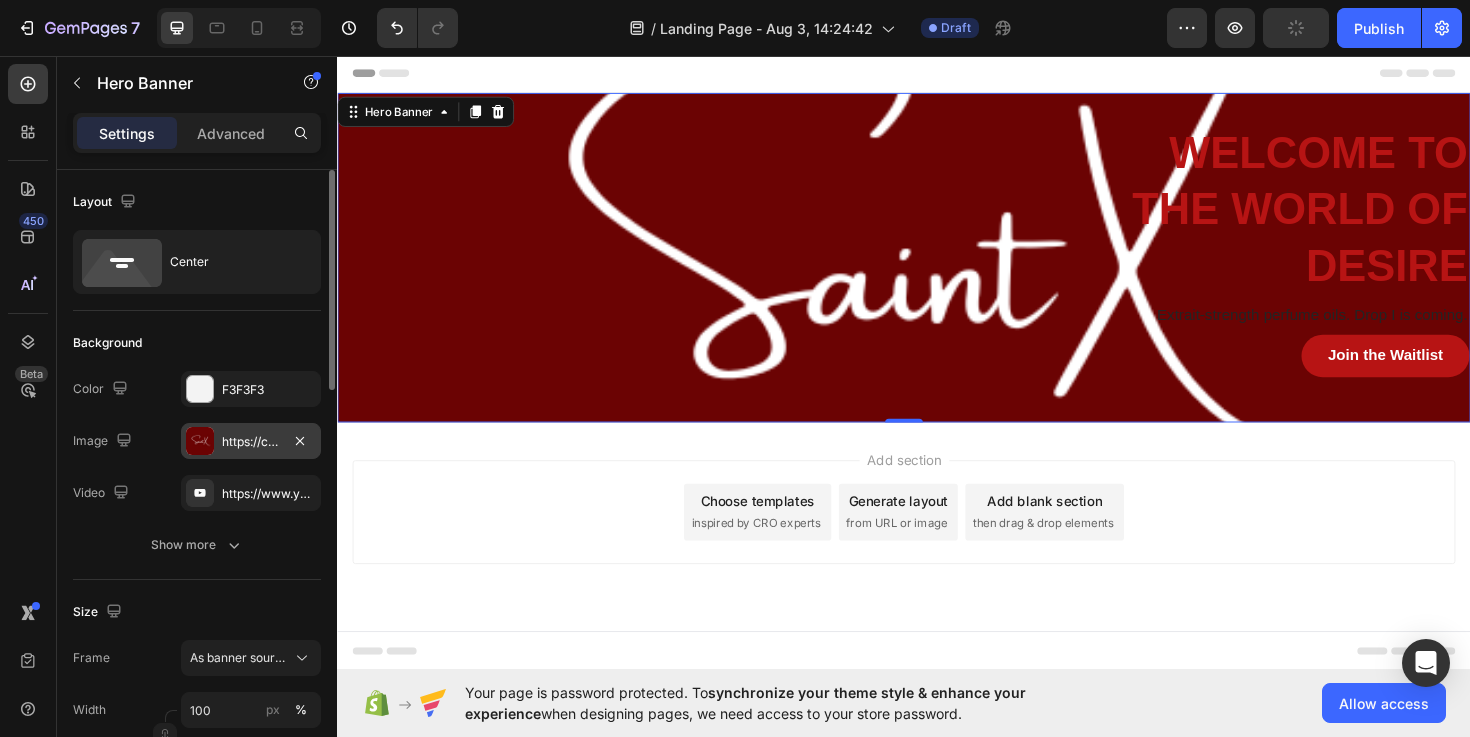 click at bounding box center [200, 441] 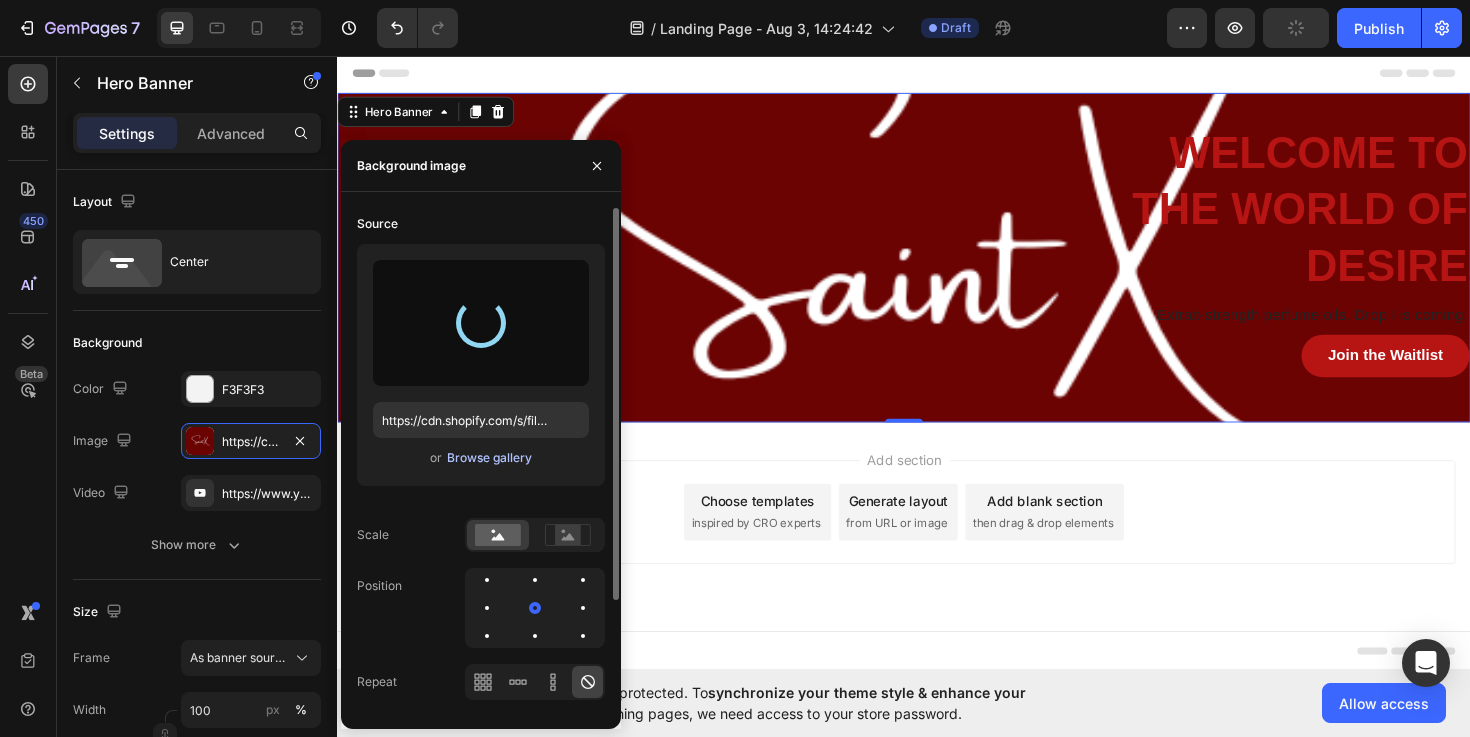 click on "Browse gallery" at bounding box center [489, 458] 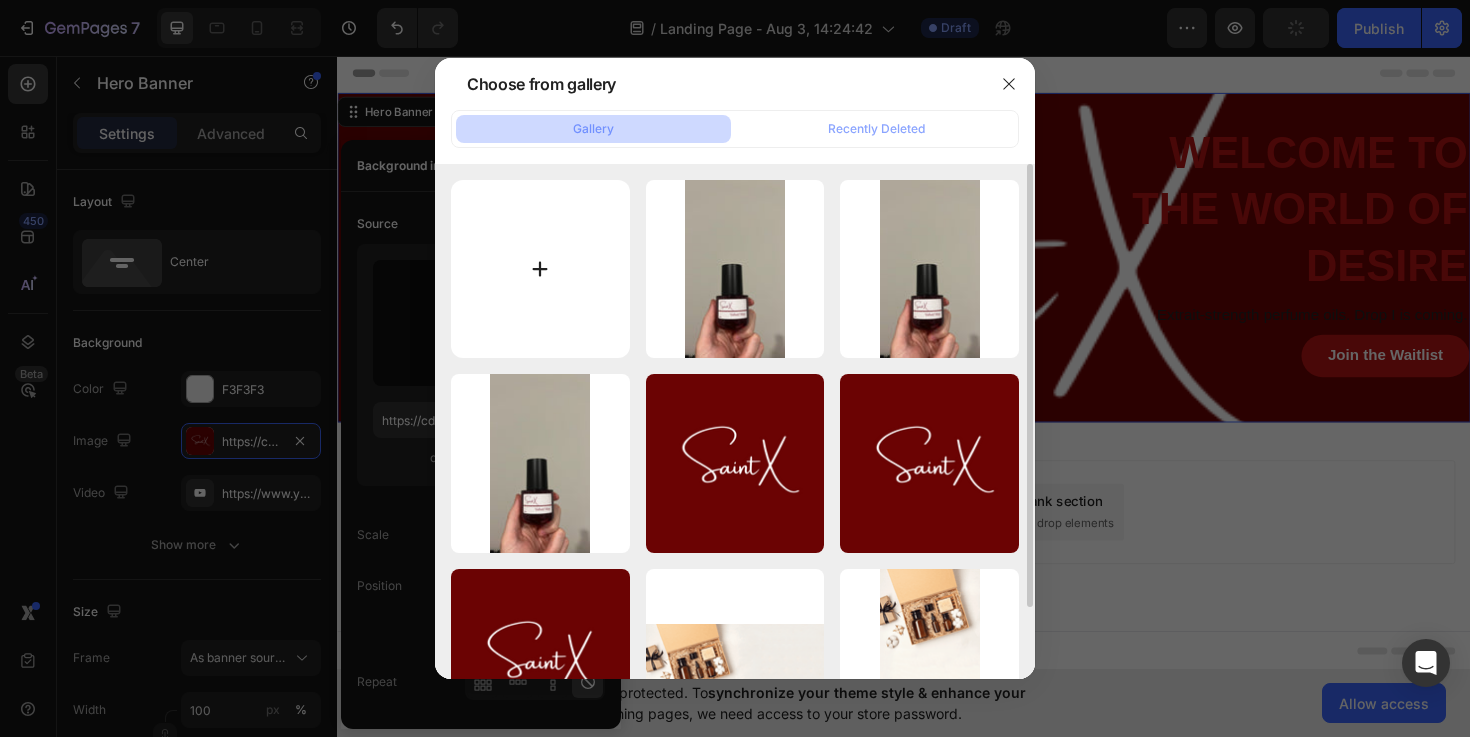 click at bounding box center (540, 269) 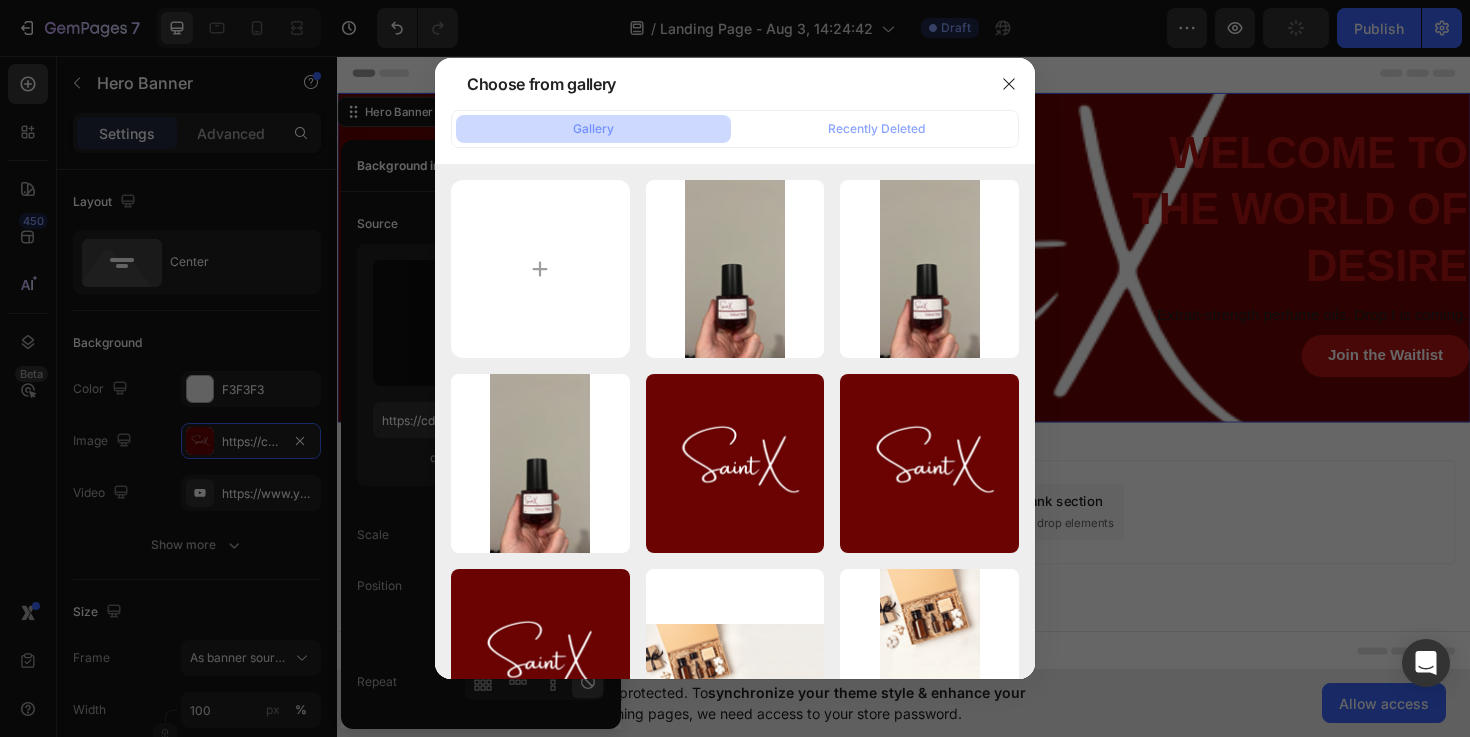 type on "C:\fakepath\IMG_1705 - Edited - Edited - Edited.png" 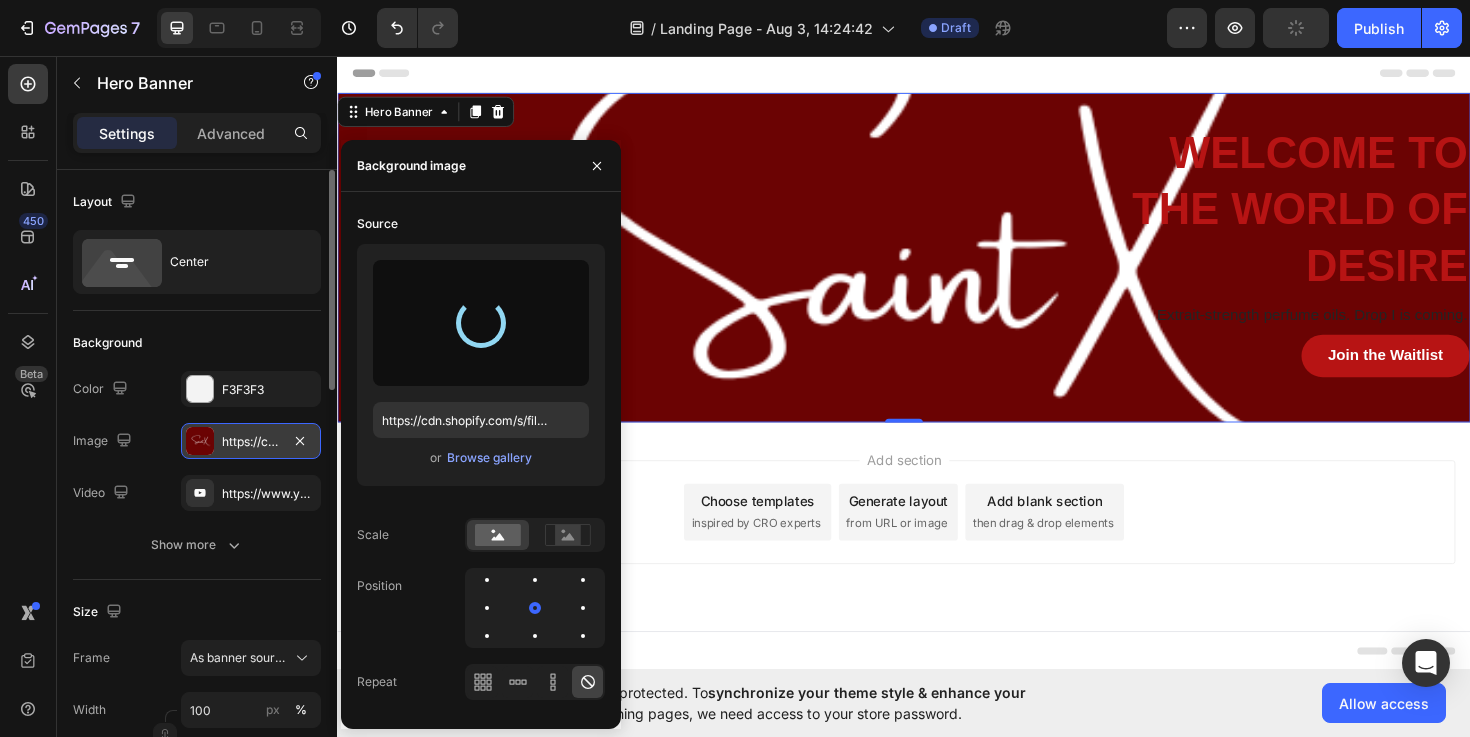click on "https://cdn.shopify.com/s/files/1/0697/6988/7789/files/gempages_578252077298353093-d4112f8a-446c-49af-80ed-5793fd820a54.png" at bounding box center [251, 442] 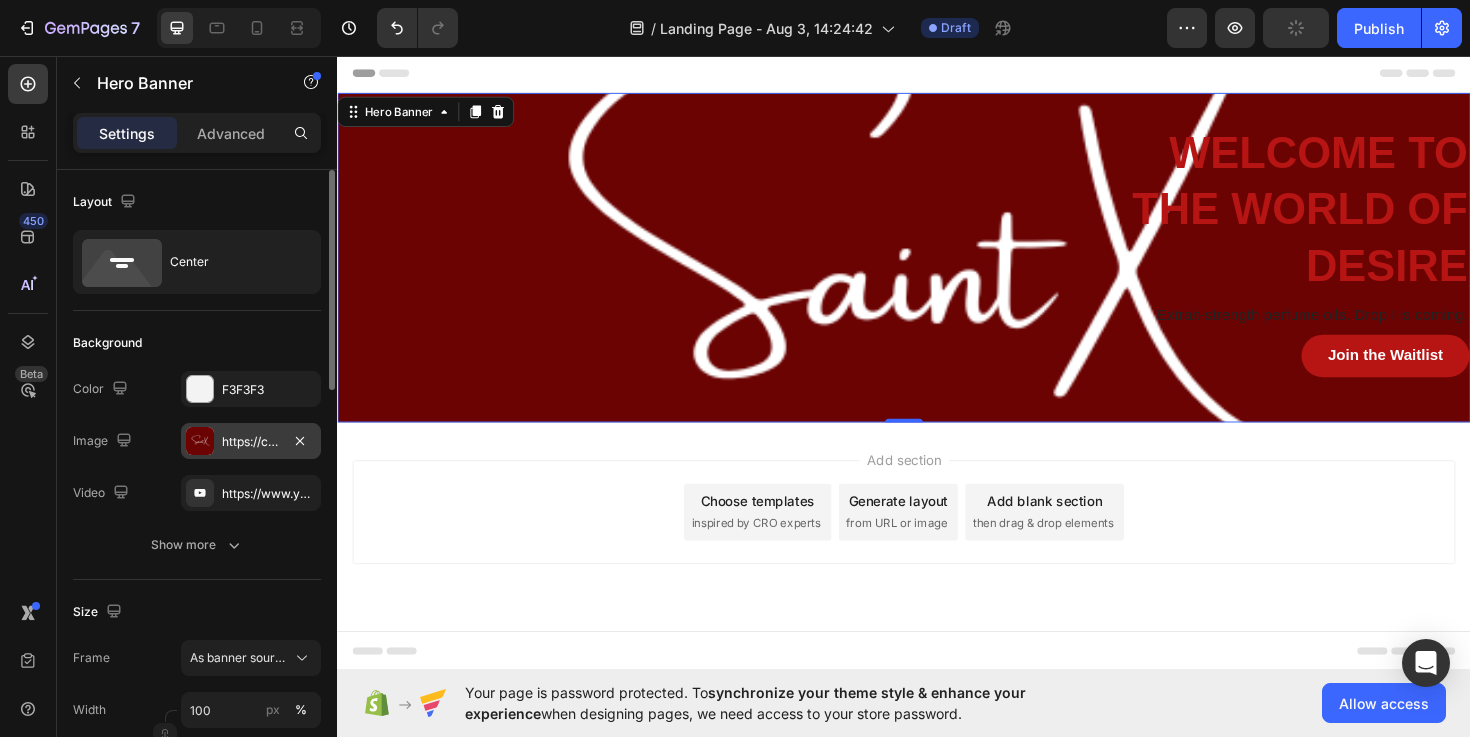 click on "https://cdn.shopify.com/s/files/1/0697/6988/7789/files/gempages_578252077298353093-d4112f8a-446c-49af-80ed-5793fd820a54.png" at bounding box center [251, 441] 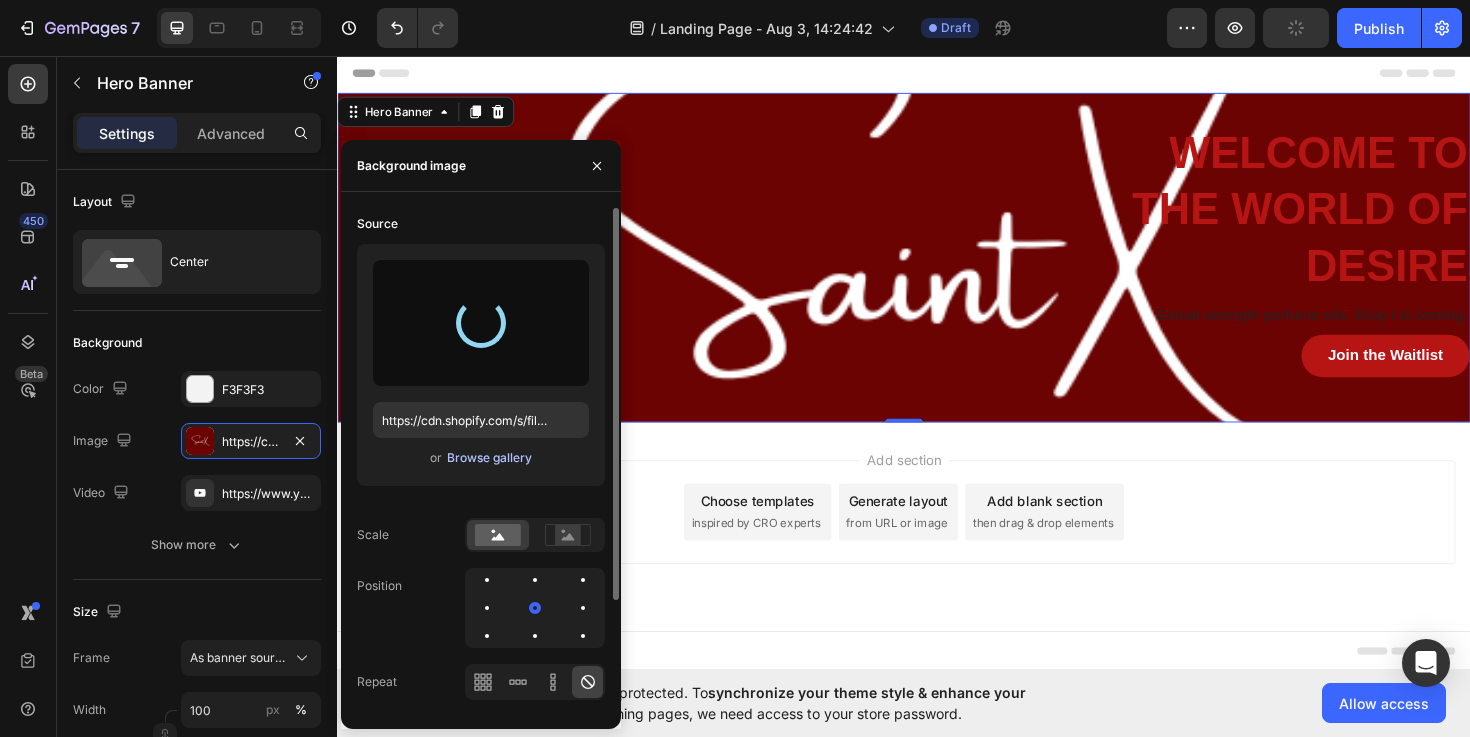 click on "Browse gallery" at bounding box center [489, 458] 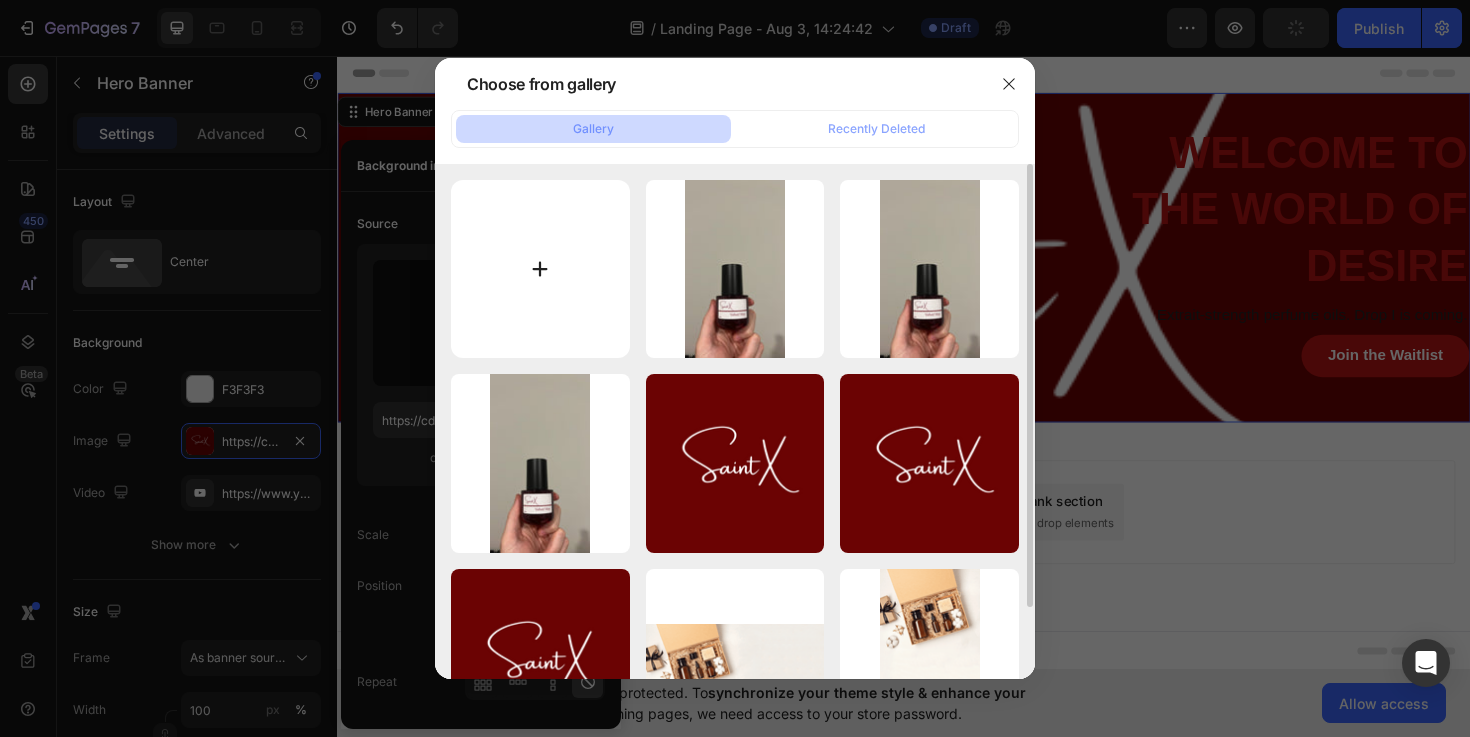 click at bounding box center [540, 269] 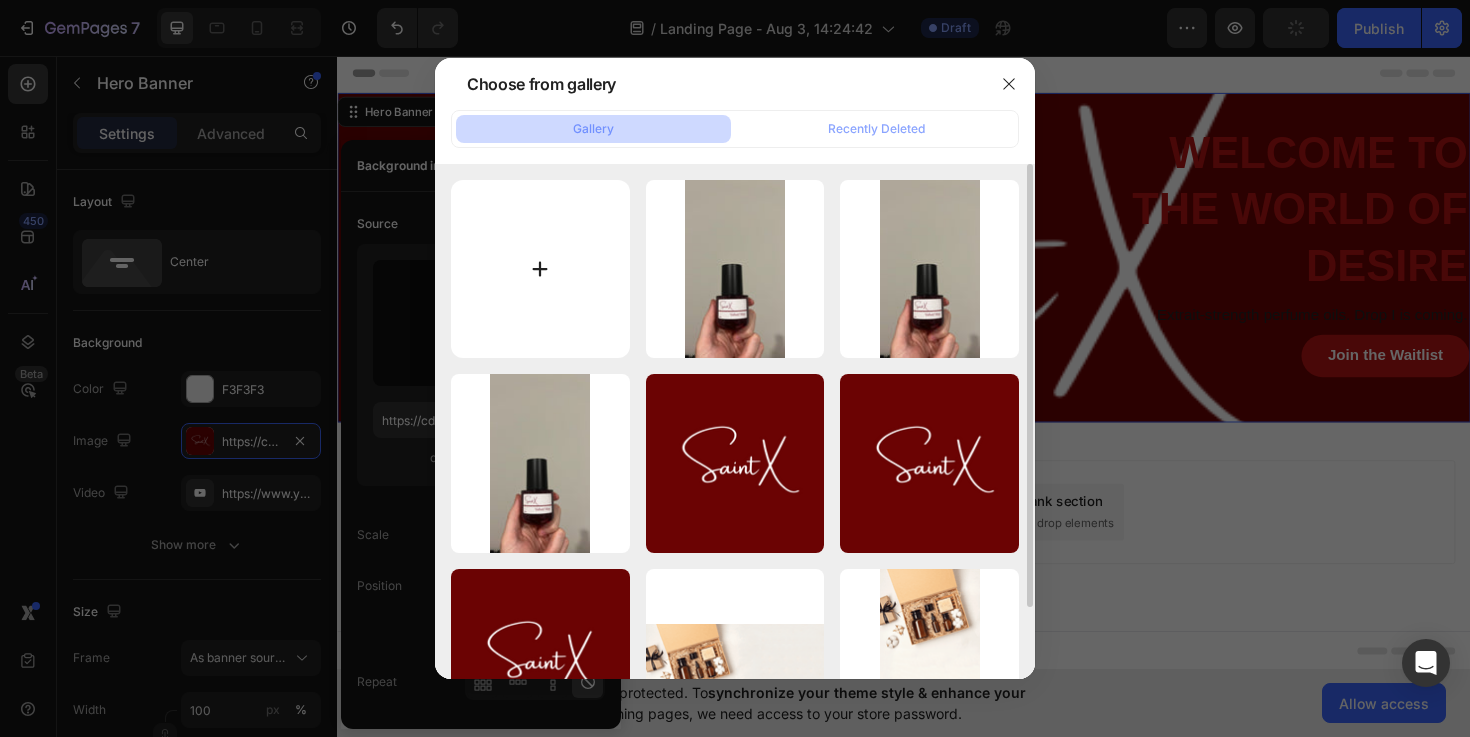 type on "C:\fakepath\IMG_1705 - Edited - Edited - Edited.png" 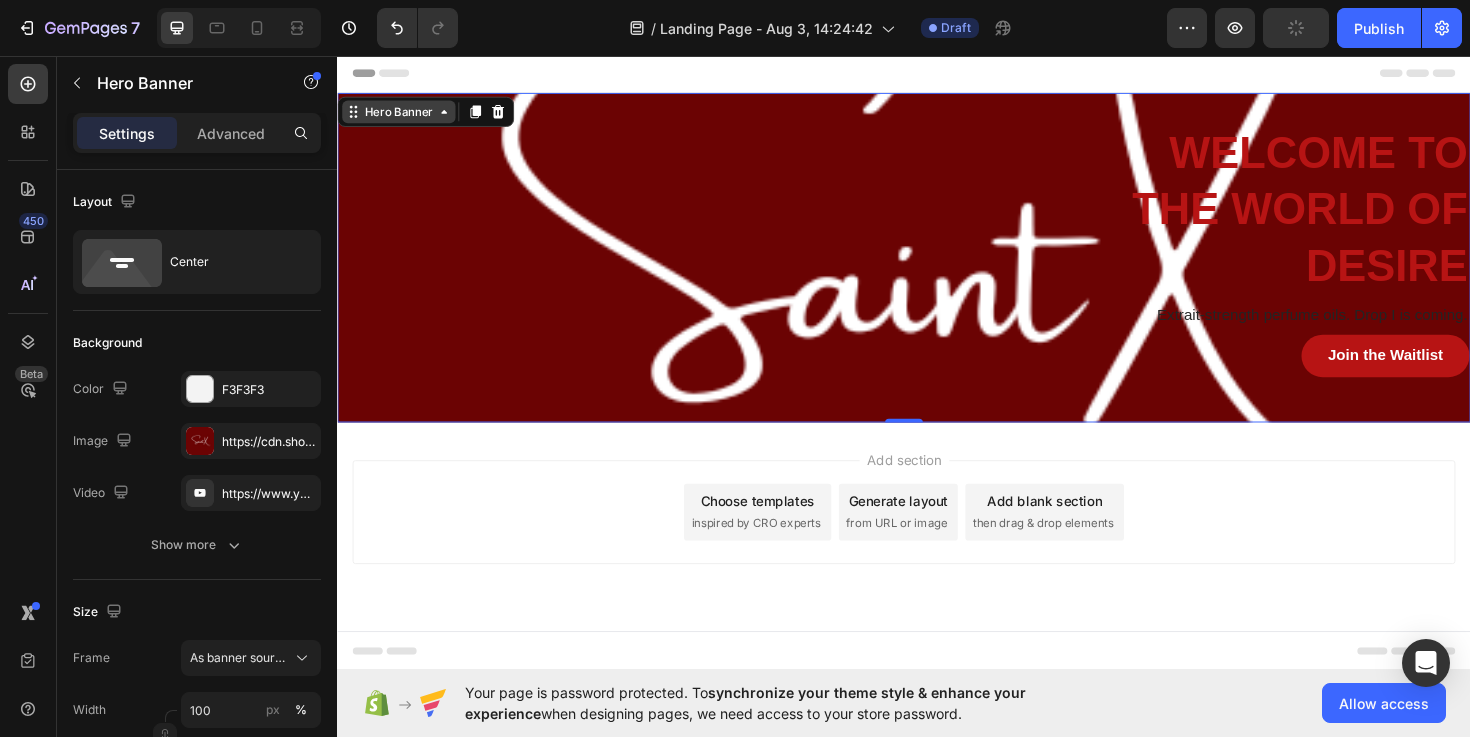 click 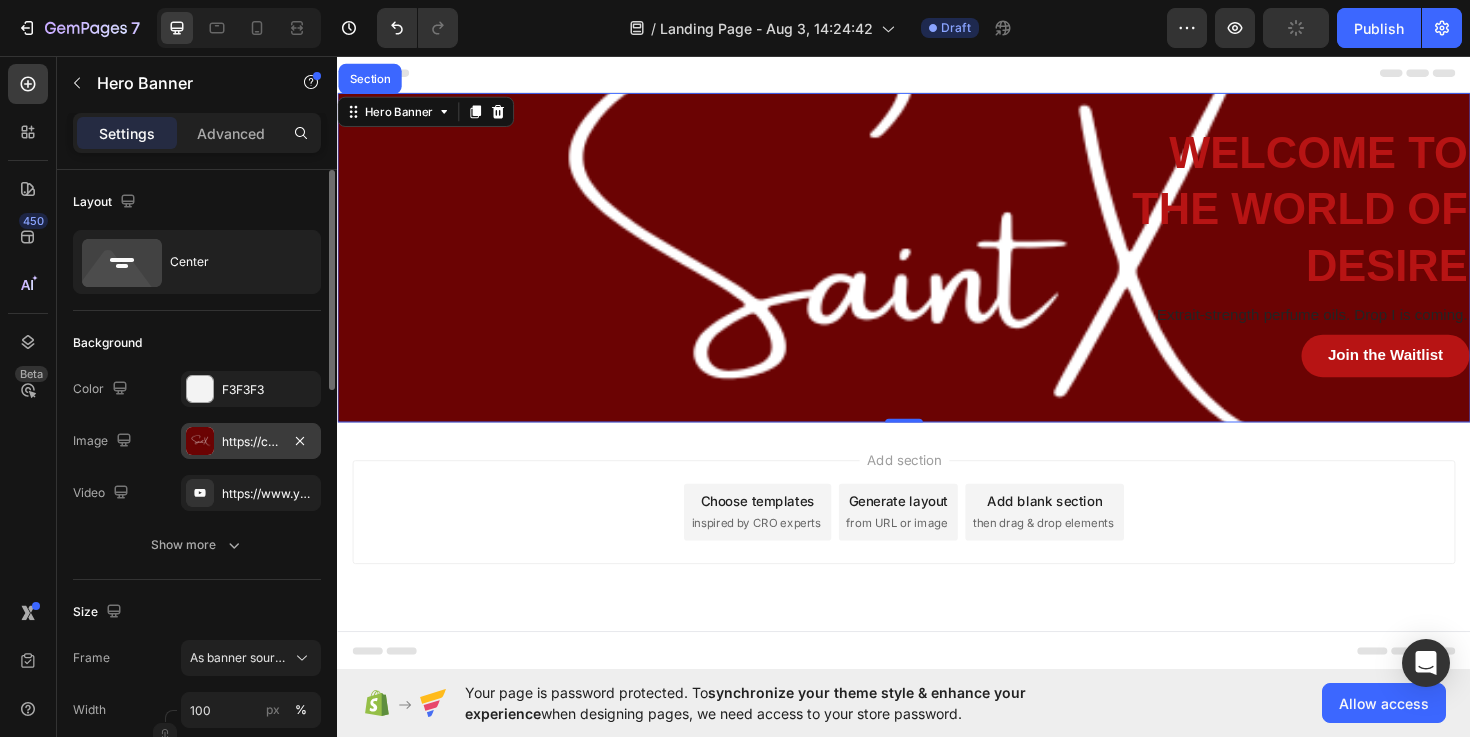 click on "https://cdn.shopify.com/s/files/1/0697/6988/7789/files/gempages_578252077298353093-d4112f8a-446c-49af-80ed-5793fd820a54.png" at bounding box center (251, 441) 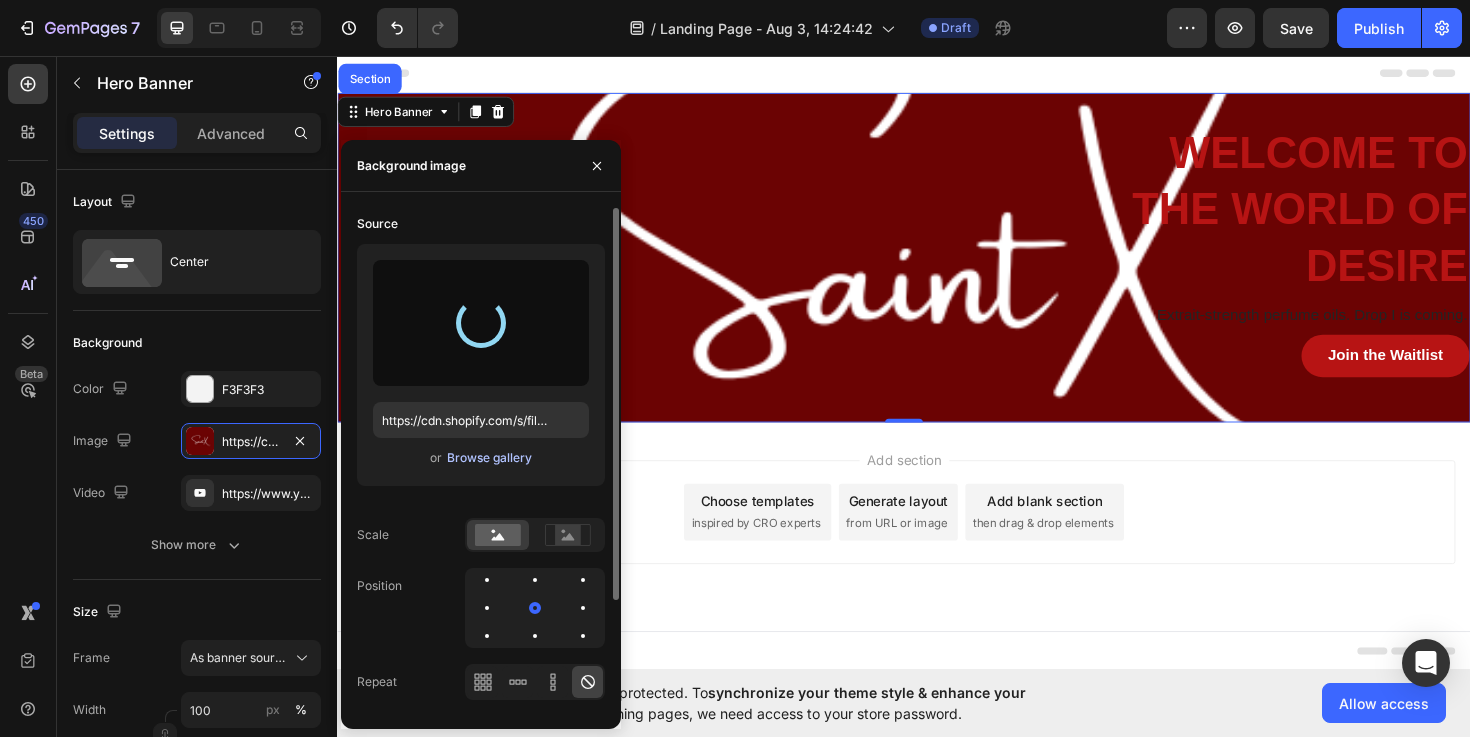 click on "Browse gallery" at bounding box center (489, 458) 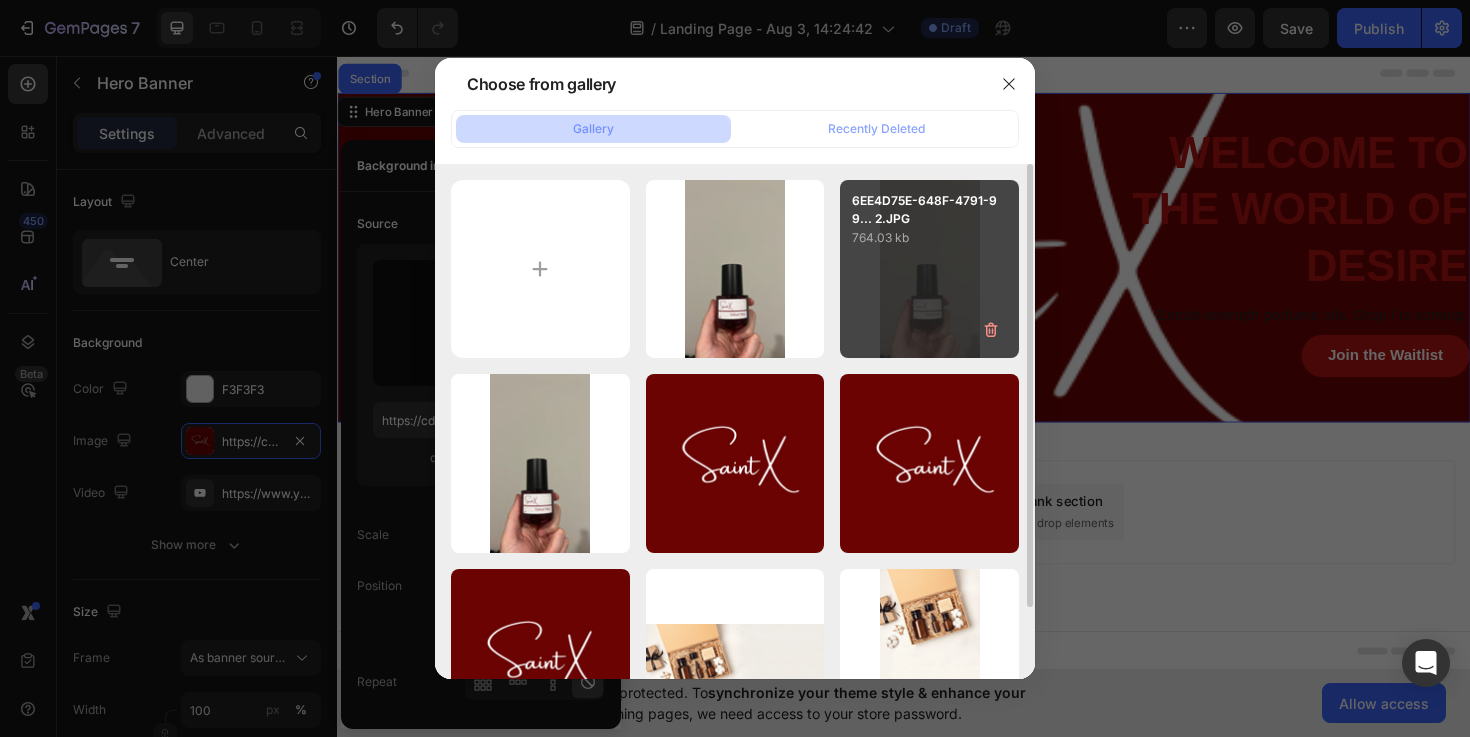 click on "6EE4D75E-648F-4791-99... 2.JPG 764.03 kb" at bounding box center [929, 269] 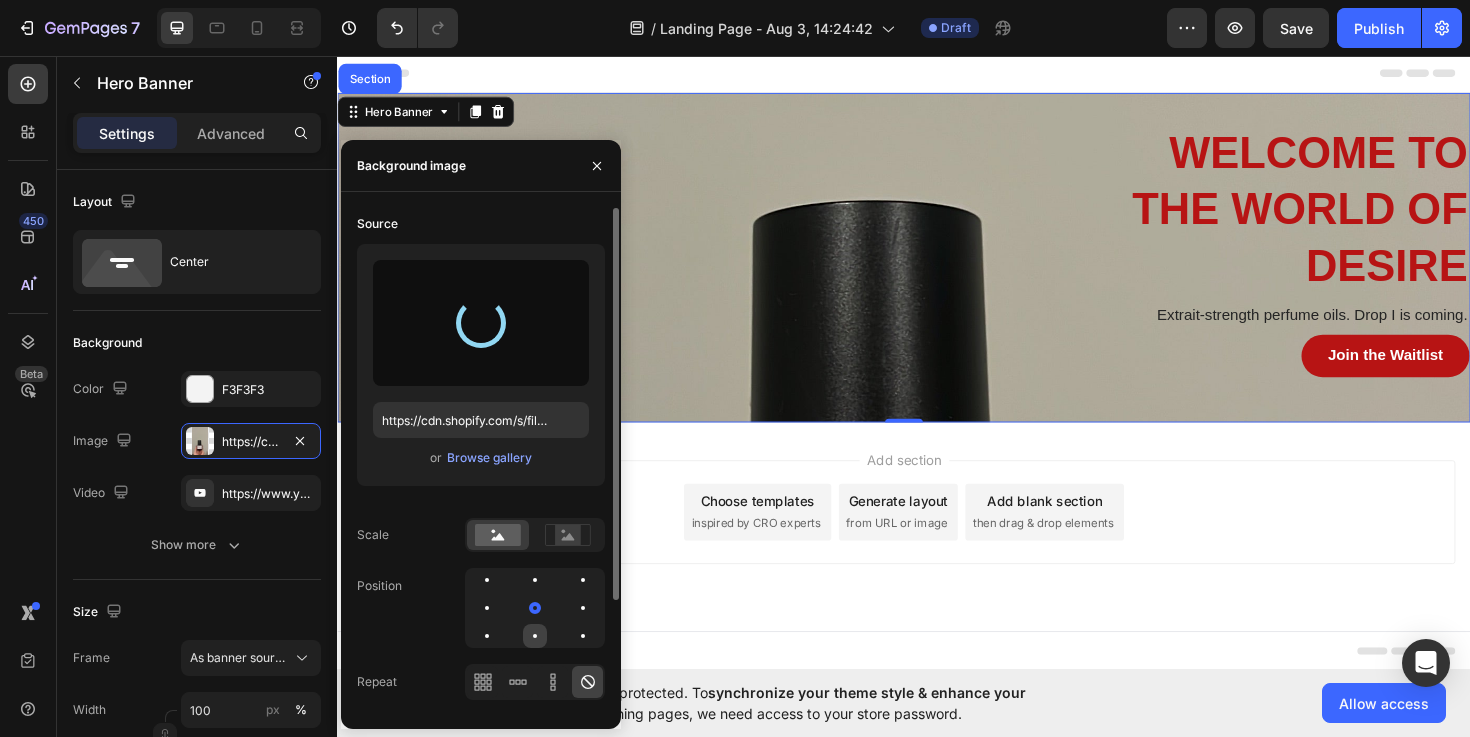 click at bounding box center [535, 636] 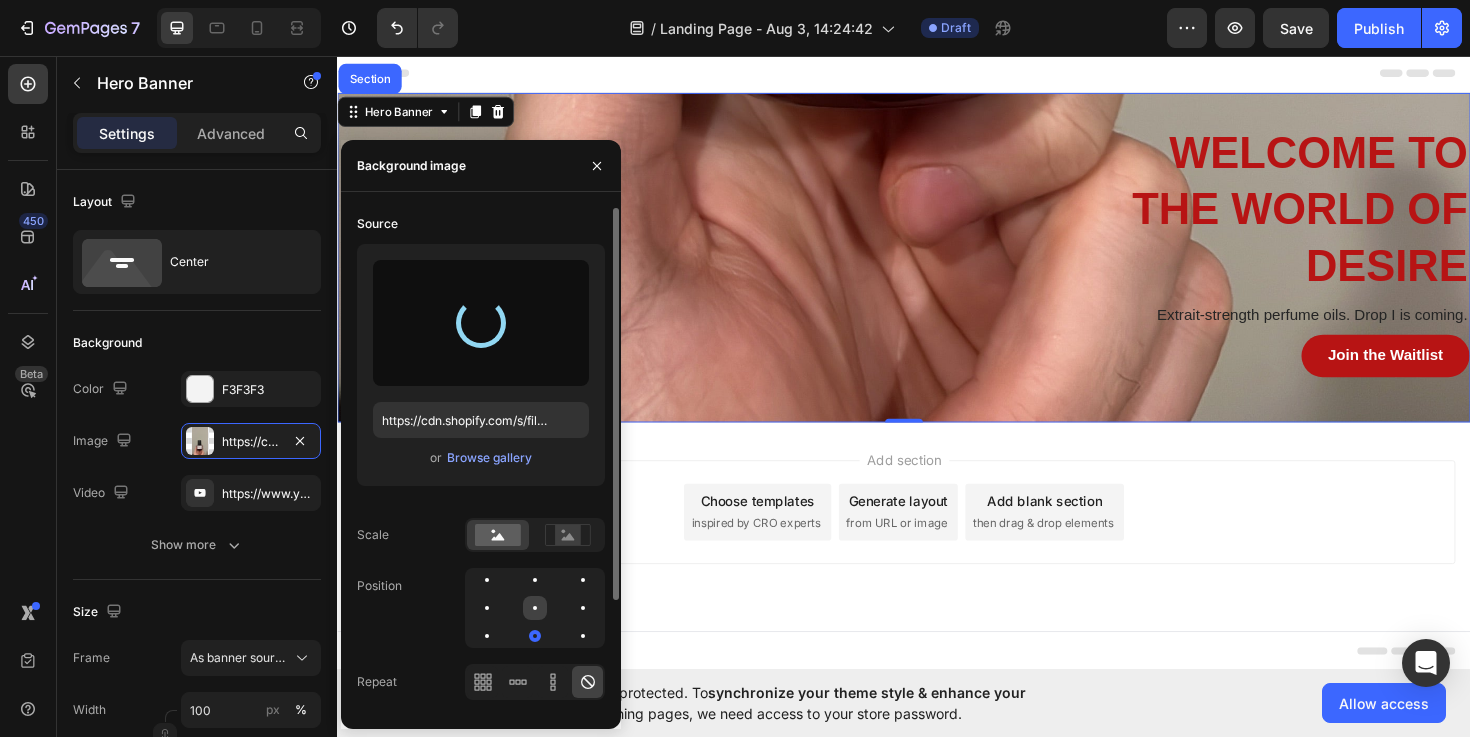 click 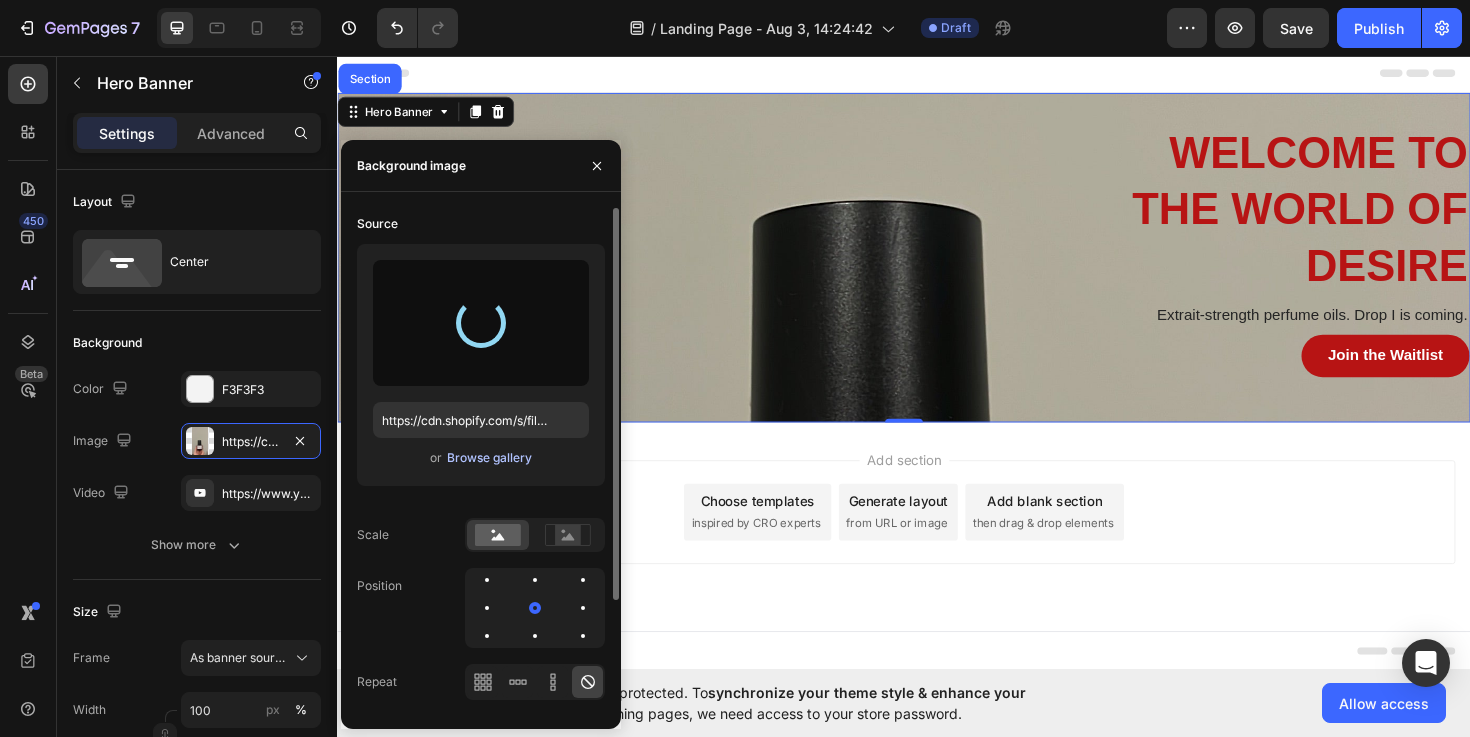 click on "Browse gallery" at bounding box center (489, 458) 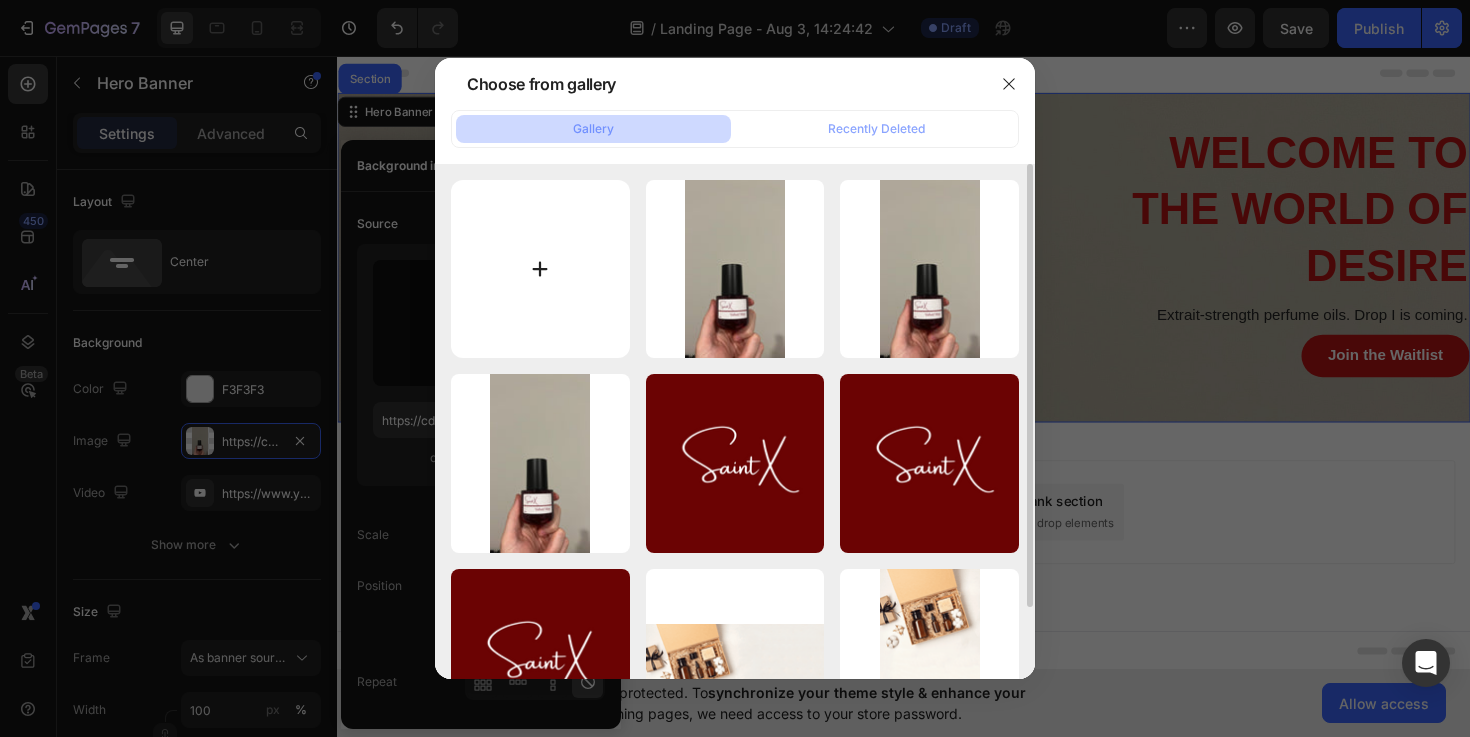 click at bounding box center [540, 269] 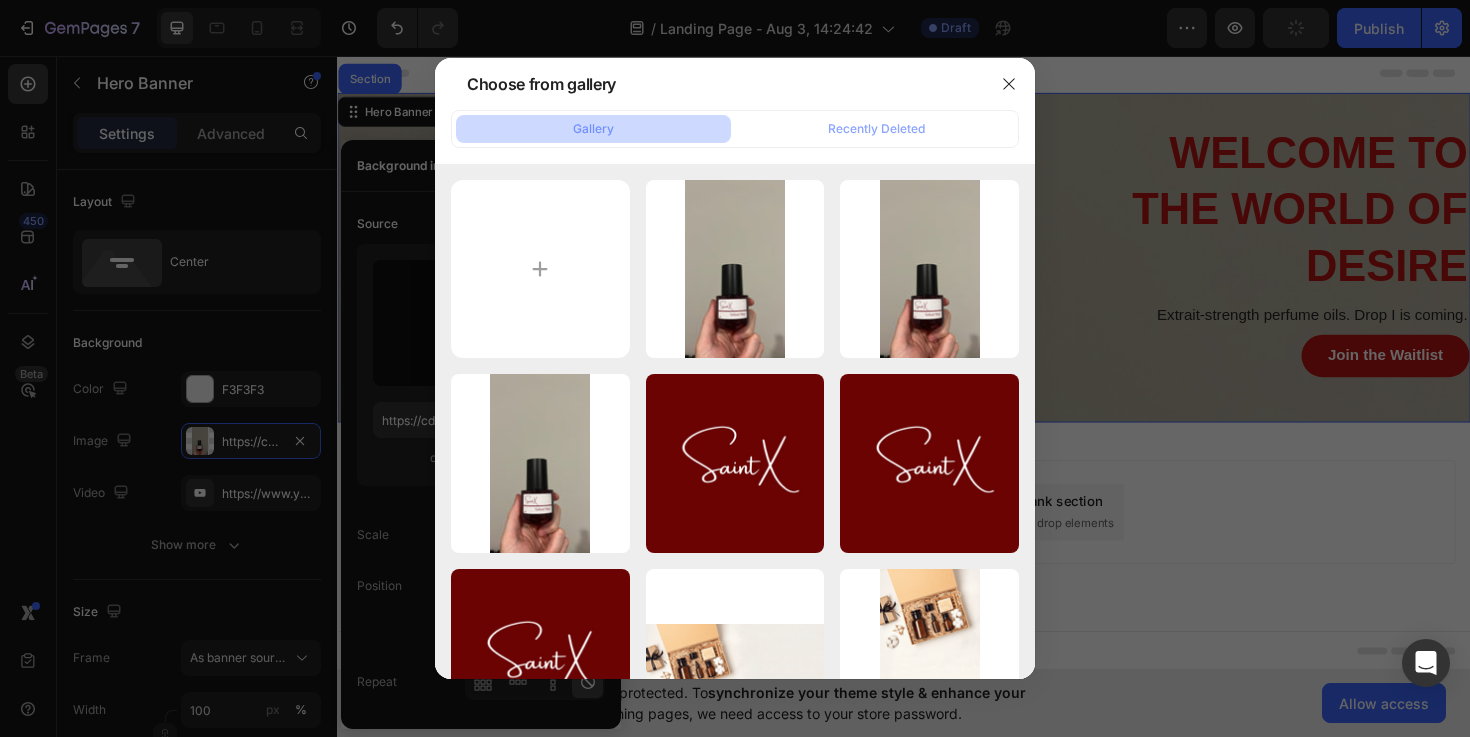 type on "C:\fakepath\IMG_1705 - Edited - Edited - Edited.png" 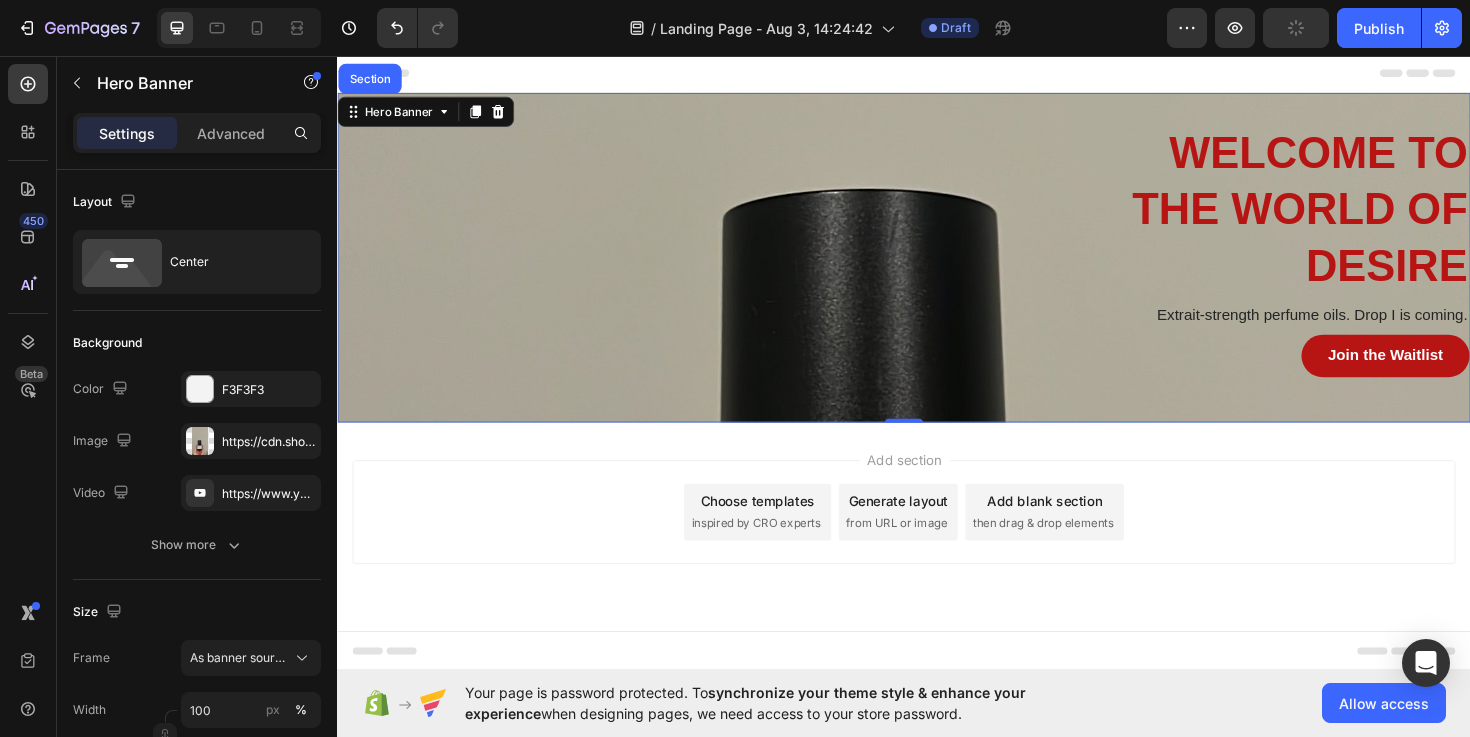 click on "welcome to the world of desire Heading  Extrait-strength perfume oils. Drop I is coming.  Text Block Join the Waitlist Button Row" at bounding box center [937, 269] 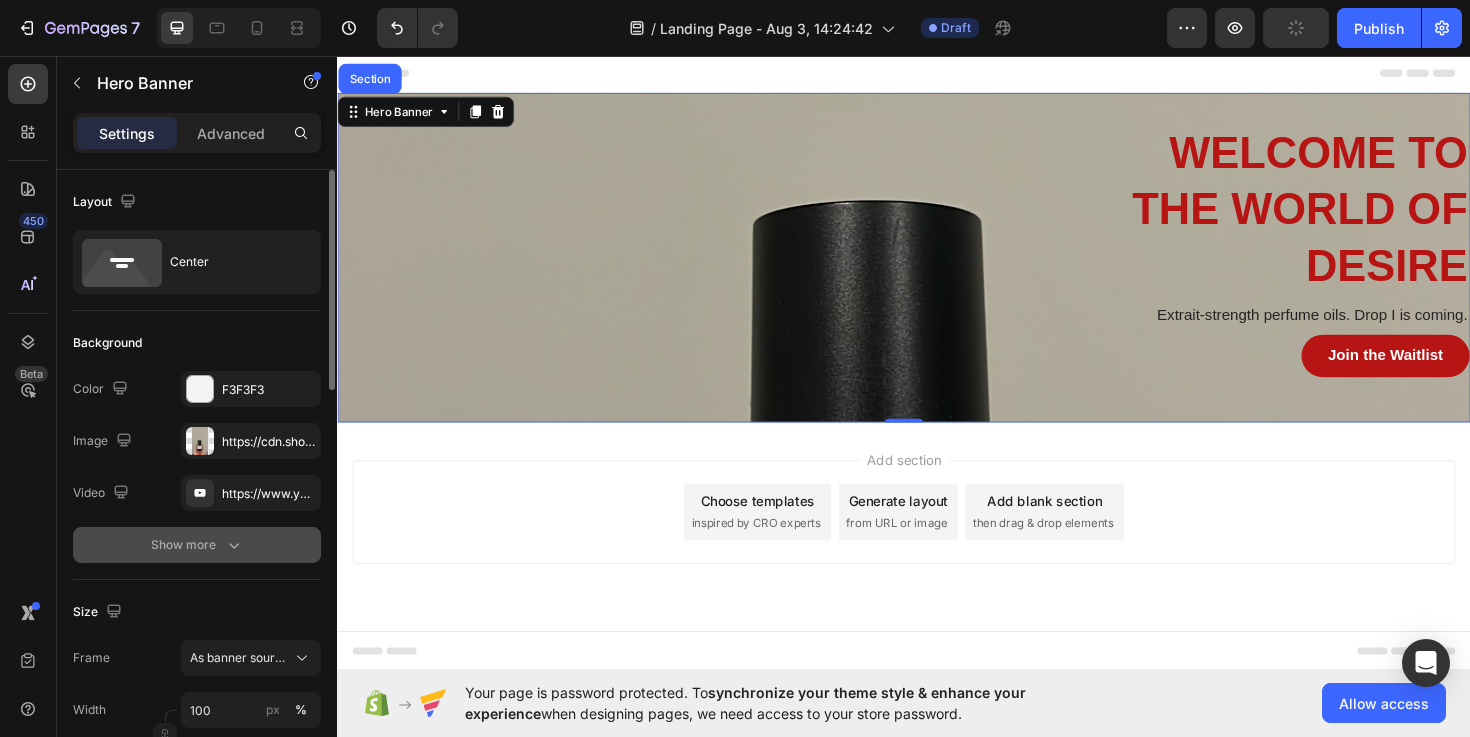 click on "Show more" at bounding box center (197, 545) 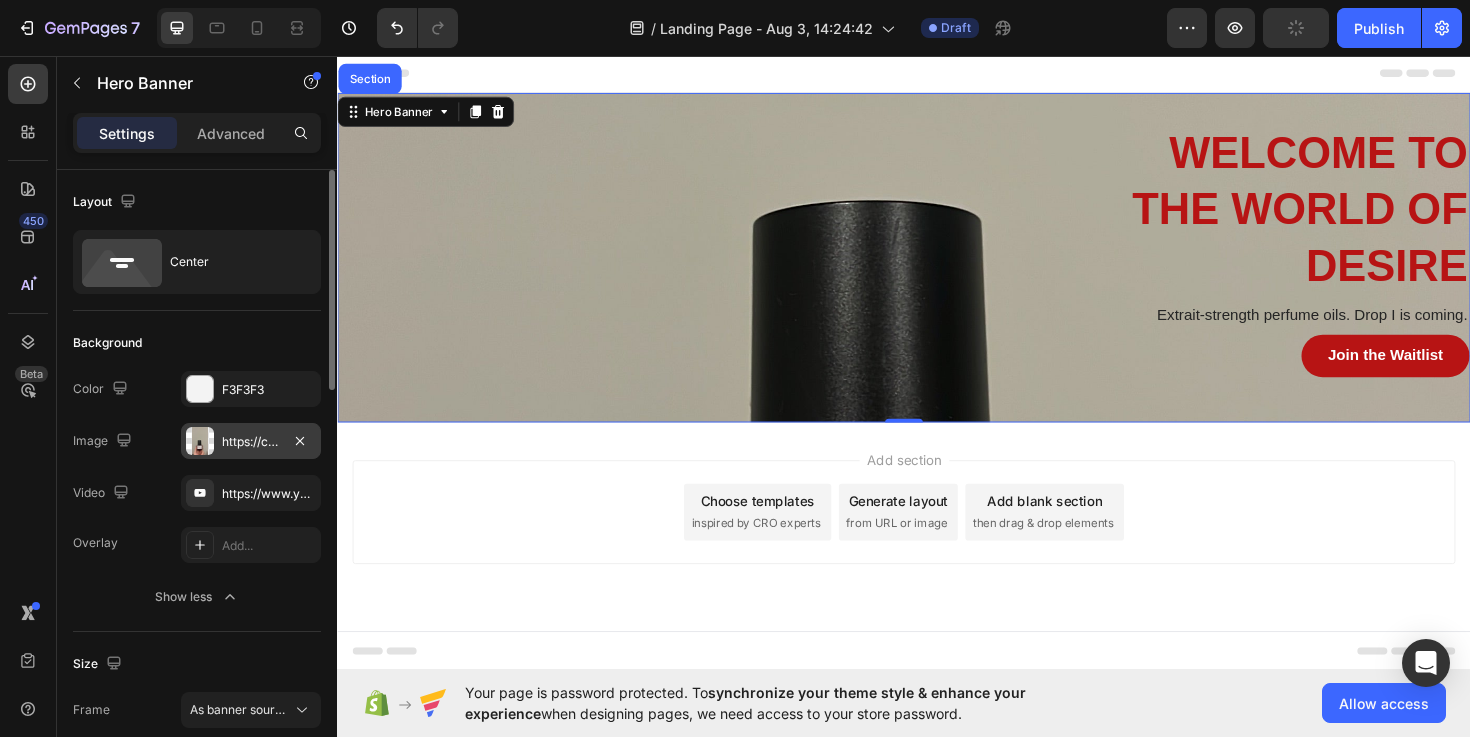 click at bounding box center [200, 441] 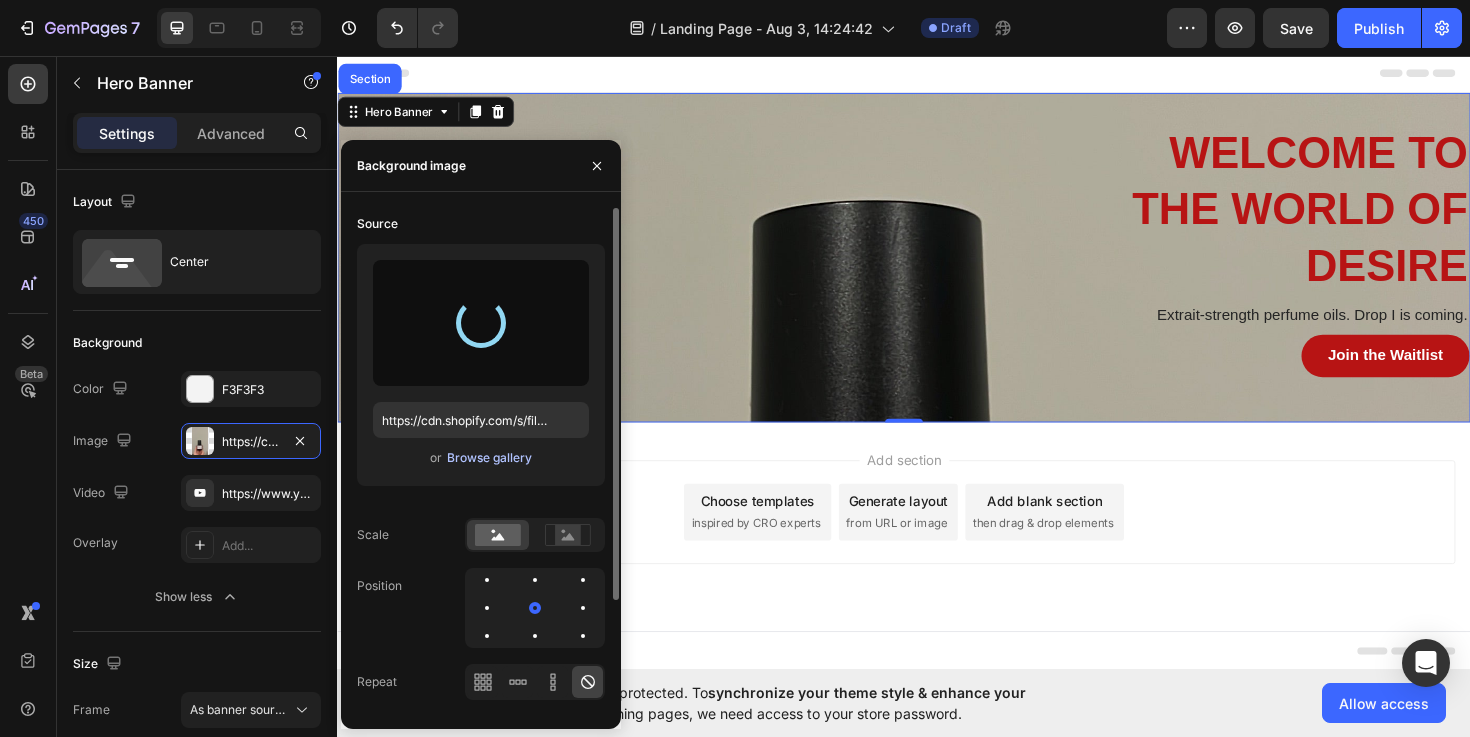 click on "Browse gallery" at bounding box center [489, 458] 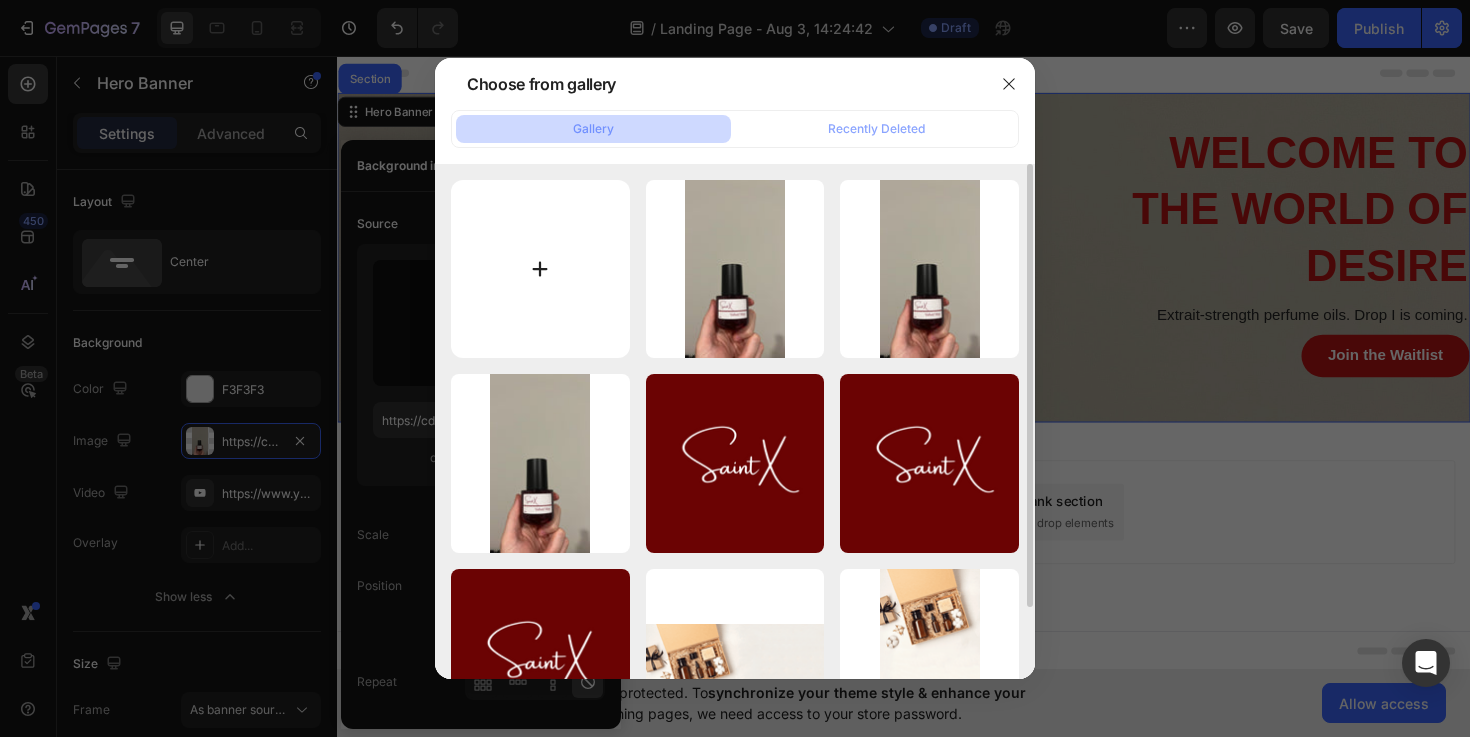 click at bounding box center (540, 269) 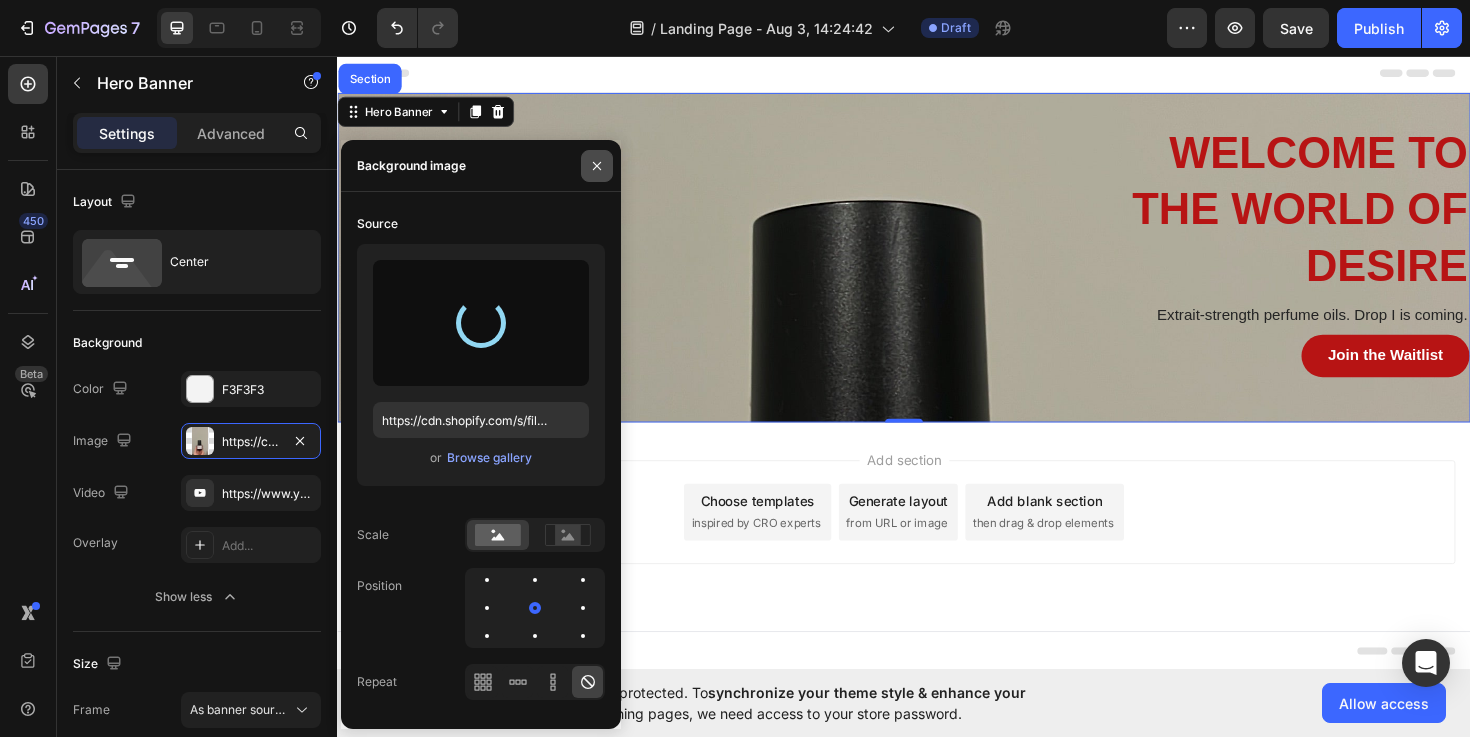 click 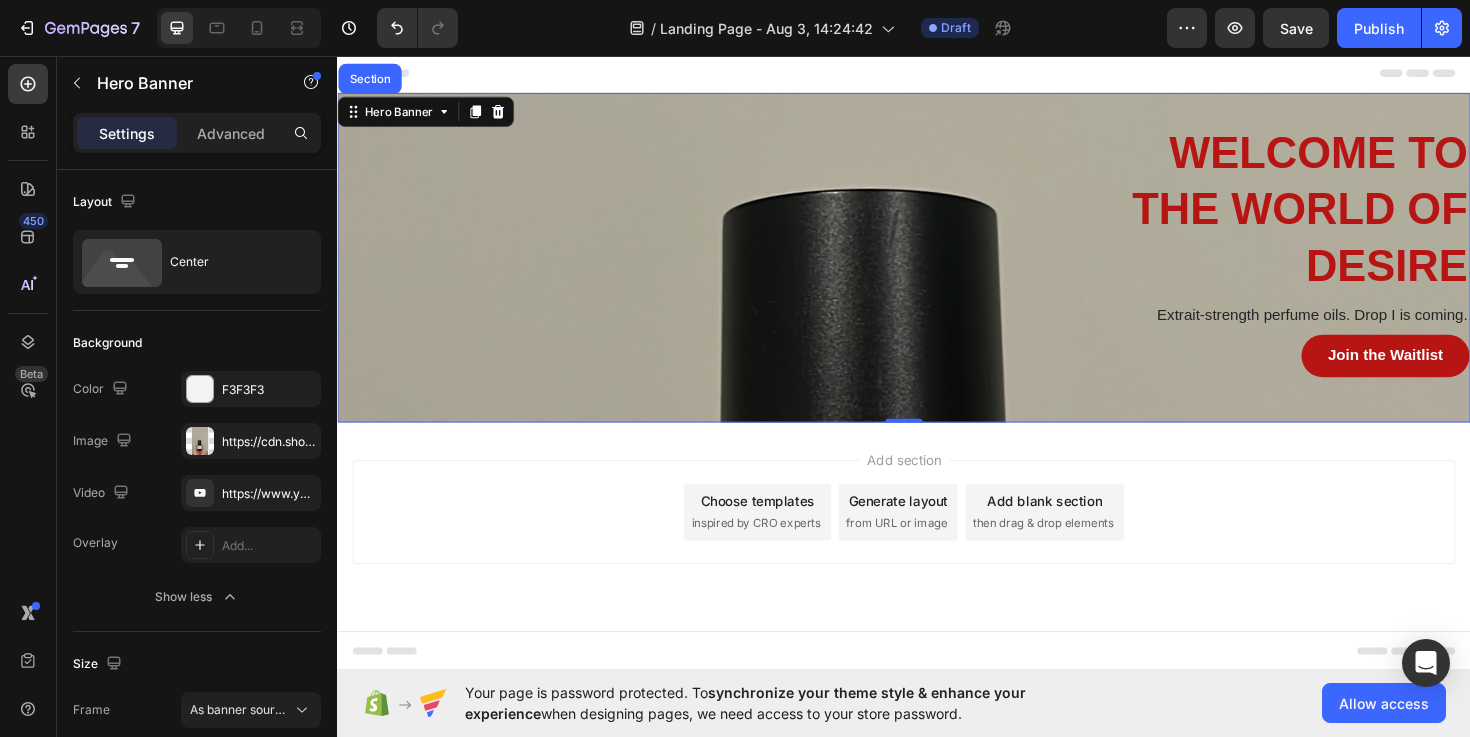 click on "welcome to the world of desire Heading  Extrait-strength perfume oils. Drop I is coming.  Text Block Join the Waitlist Button Row" at bounding box center (937, 269) 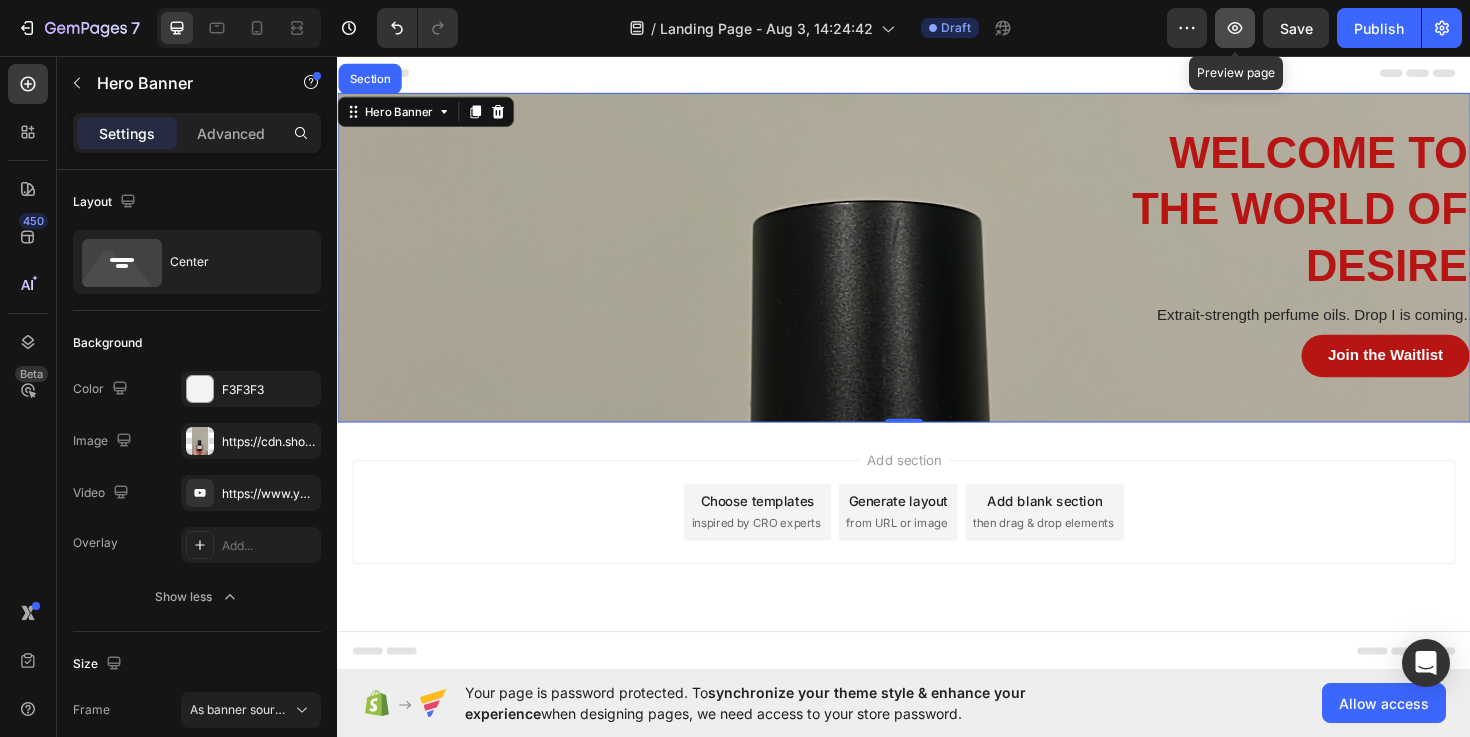 click 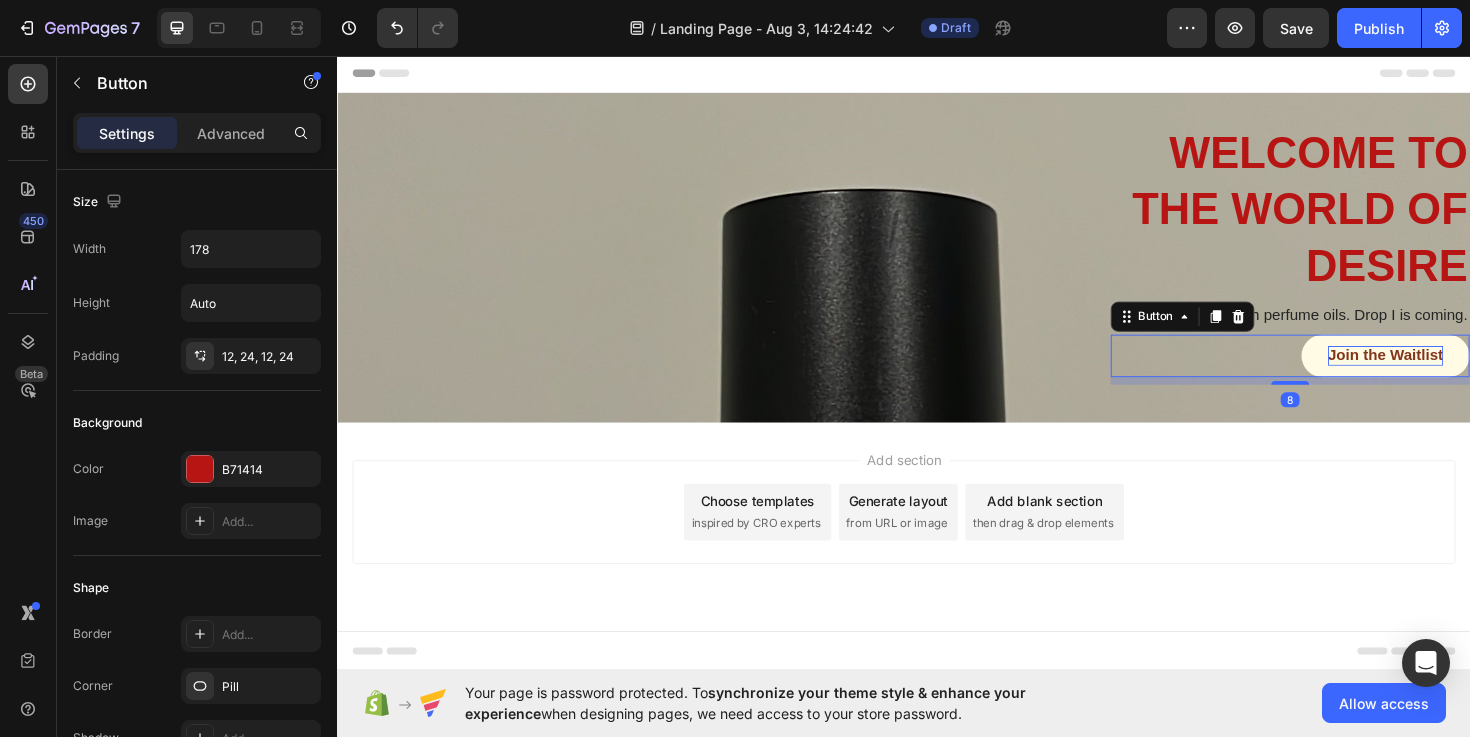 click on "Join the Waitlist" at bounding box center [1447, 373] 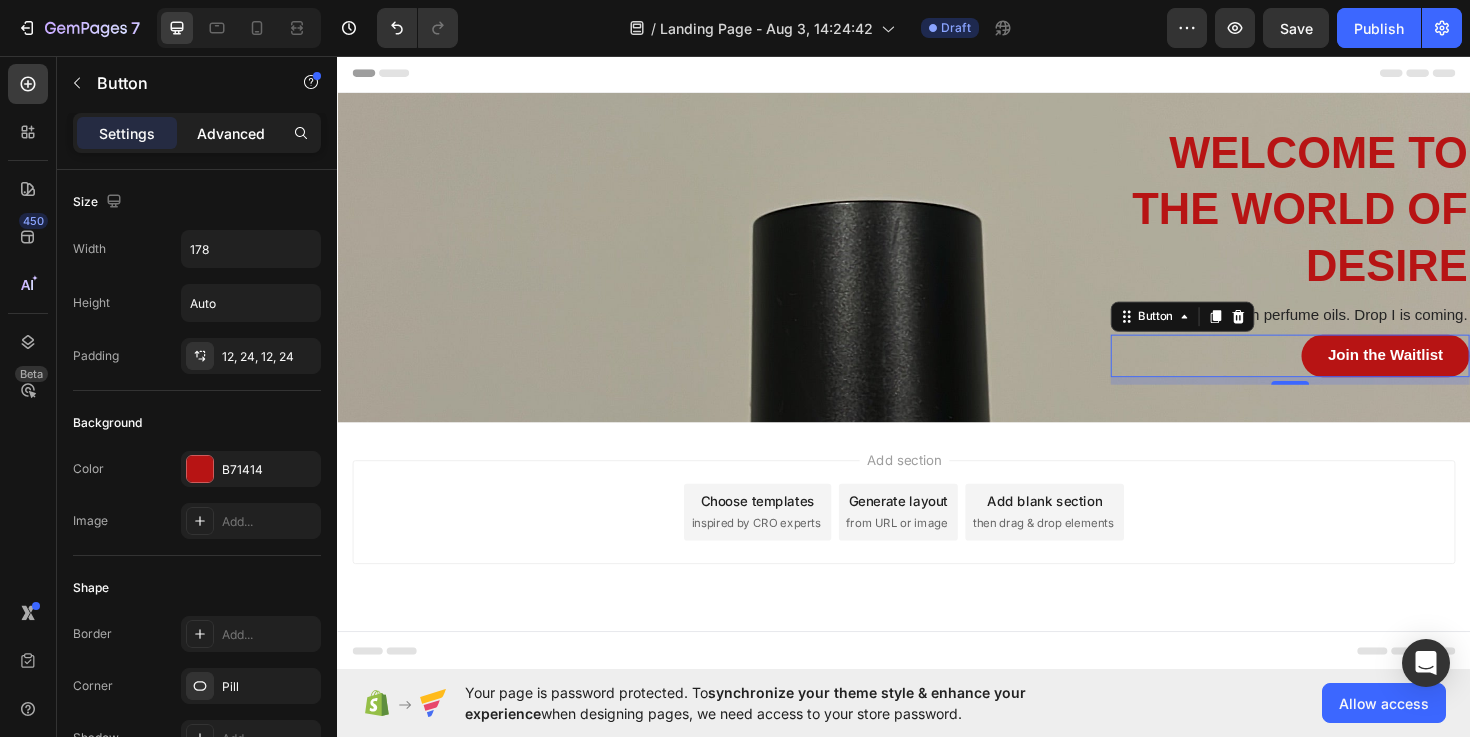 click on "Advanced" at bounding box center [231, 133] 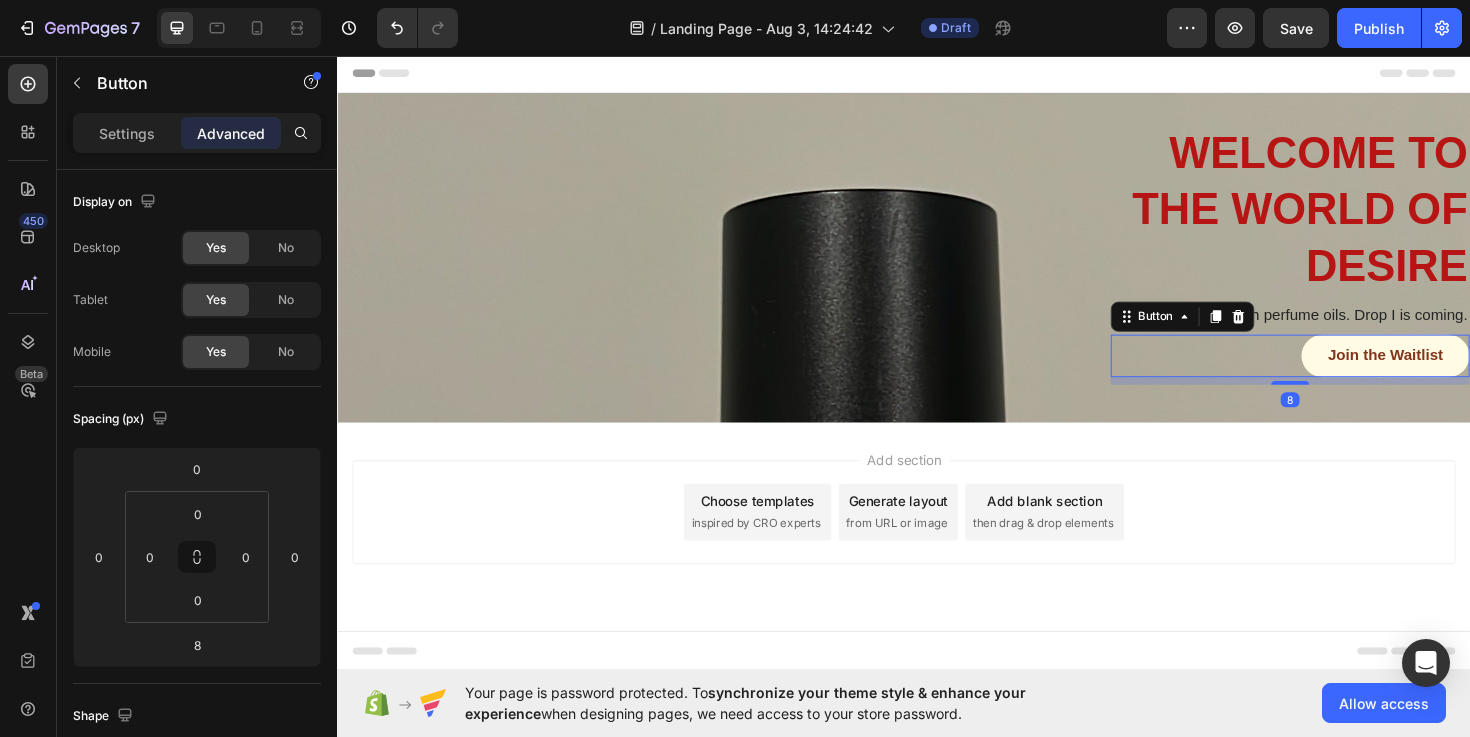 click on "Join the Waitlist" at bounding box center (1447, 373) 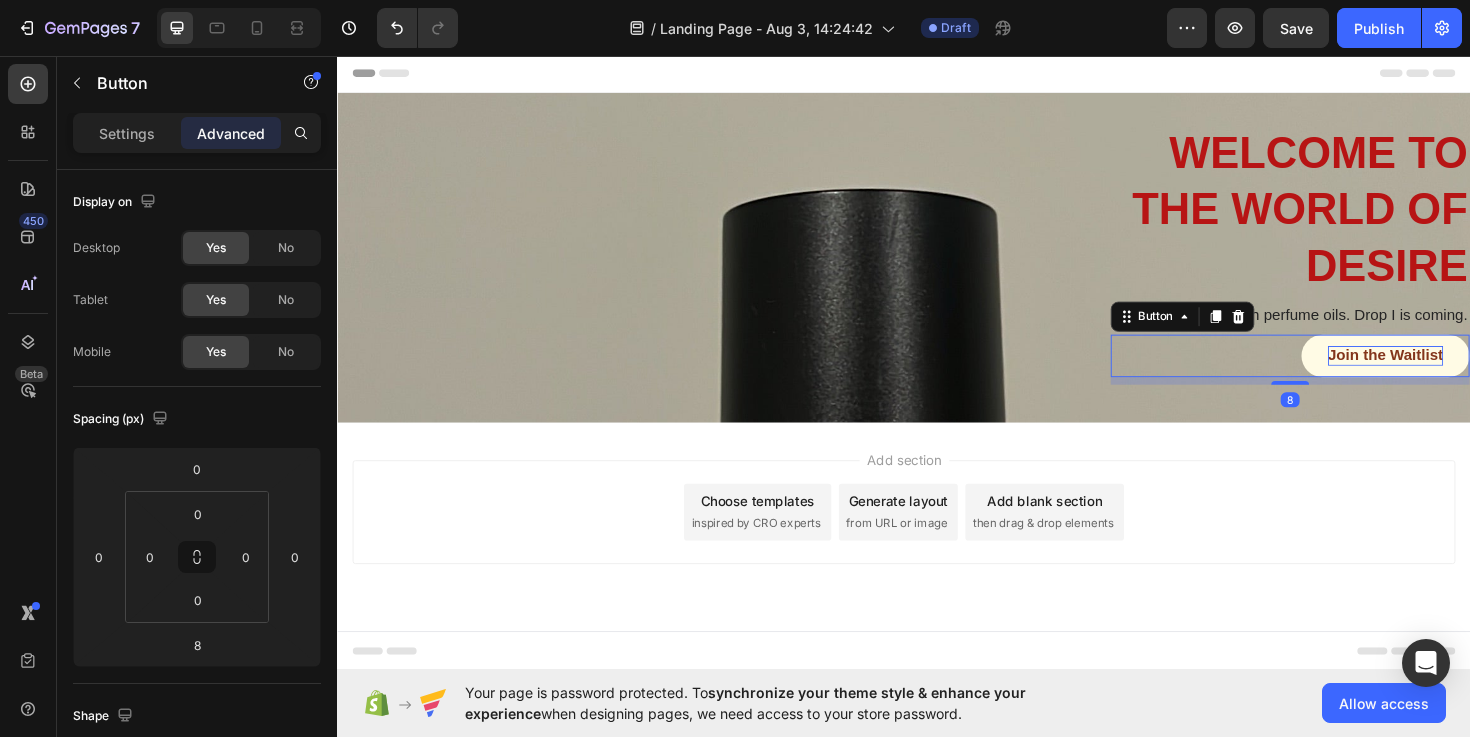 click on "Join the Waitlist" at bounding box center [1447, 373] 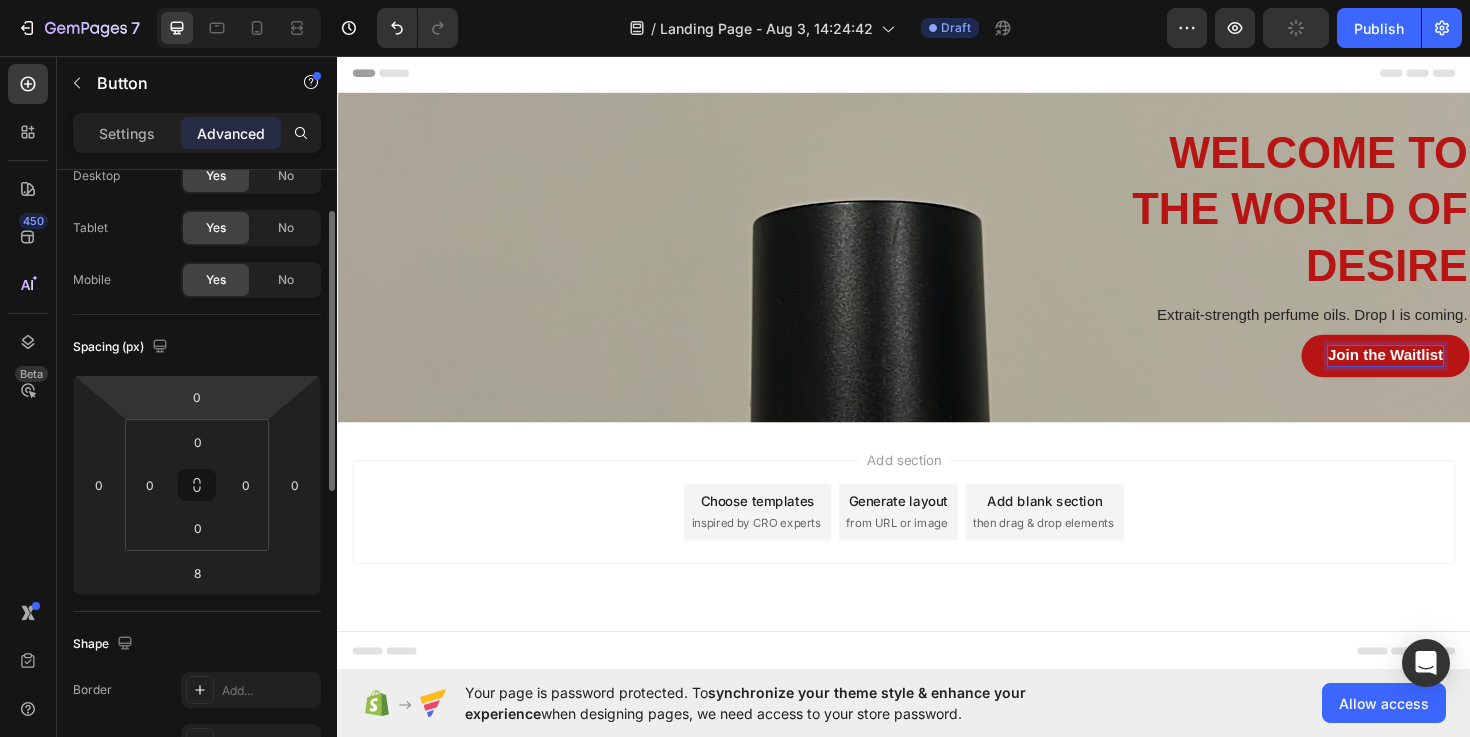 scroll, scrollTop: 0, scrollLeft: 0, axis: both 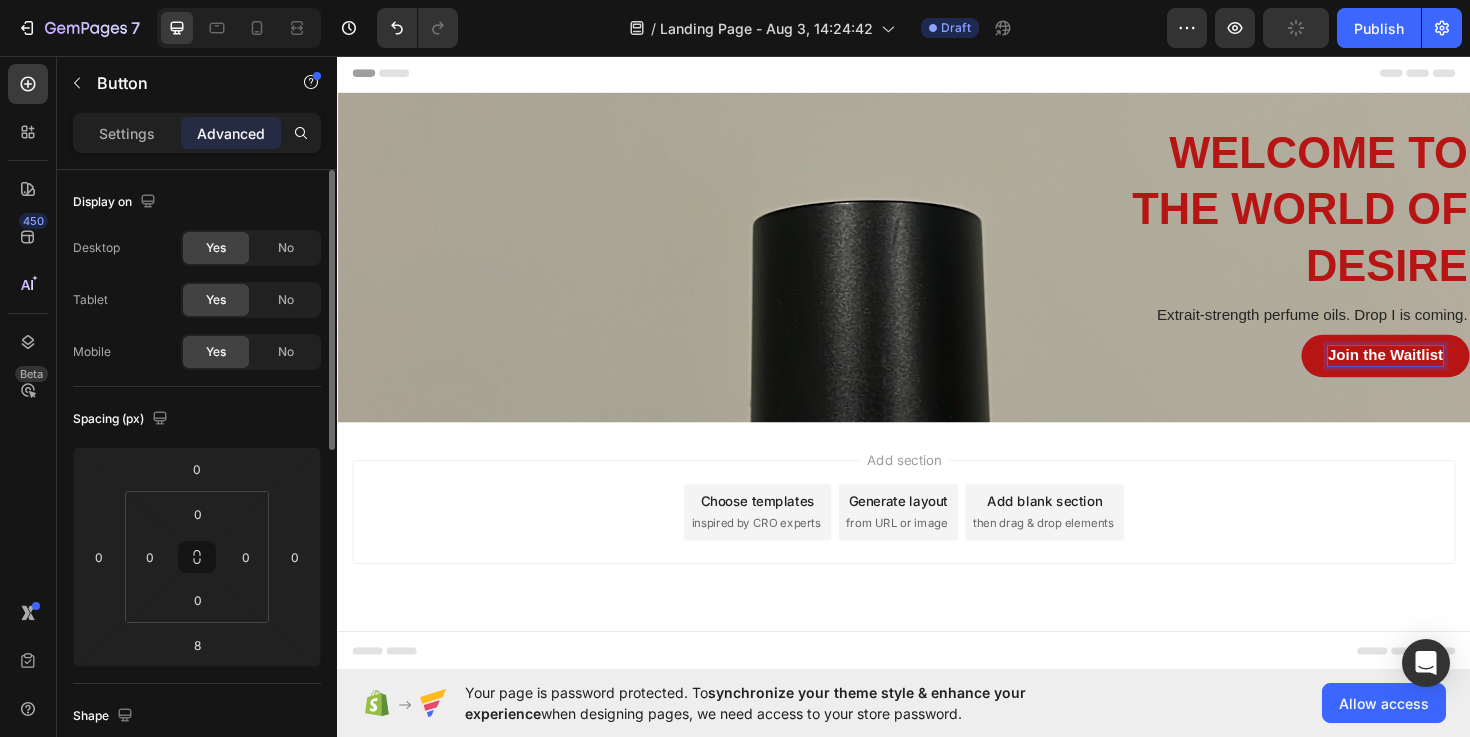 click on "Settings Advanced" at bounding box center [197, 133] 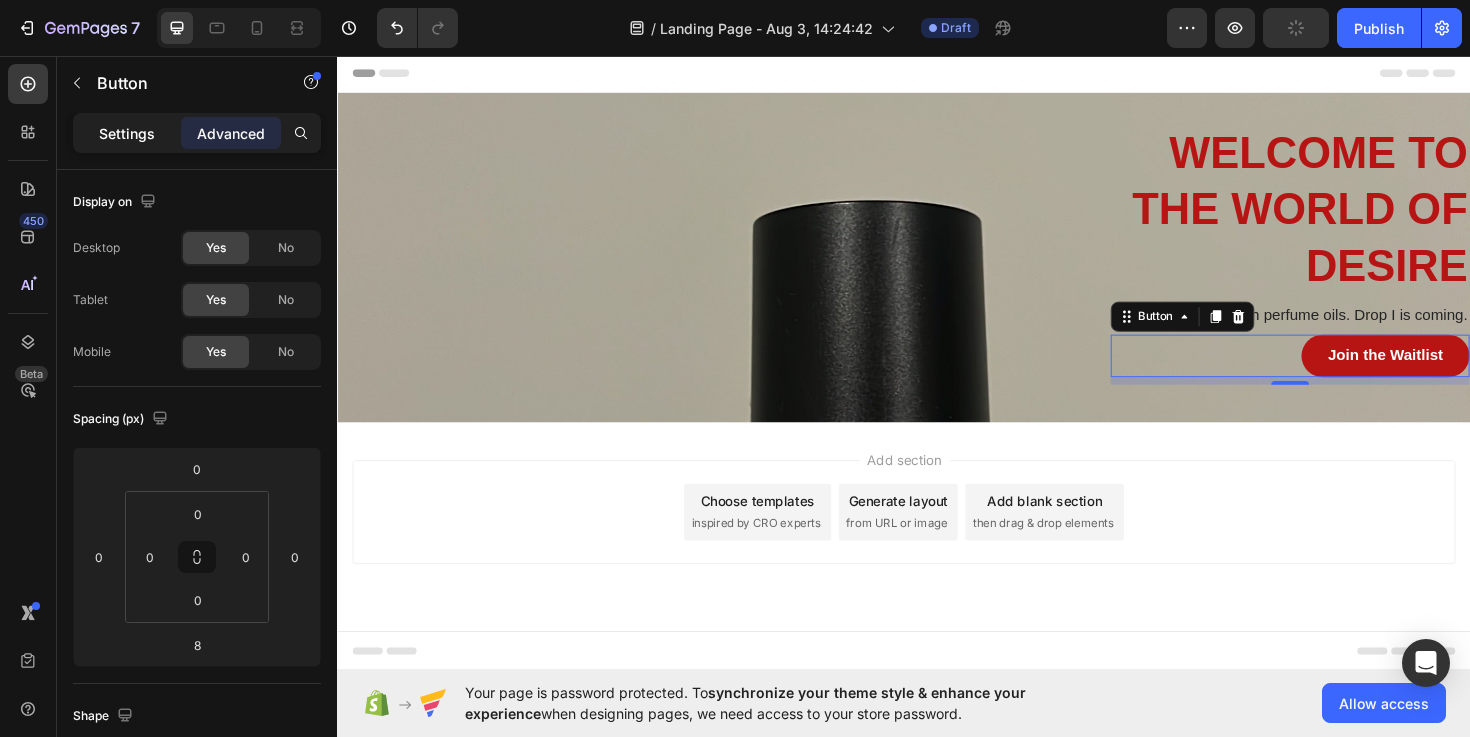 click on "Settings" at bounding box center [127, 133] 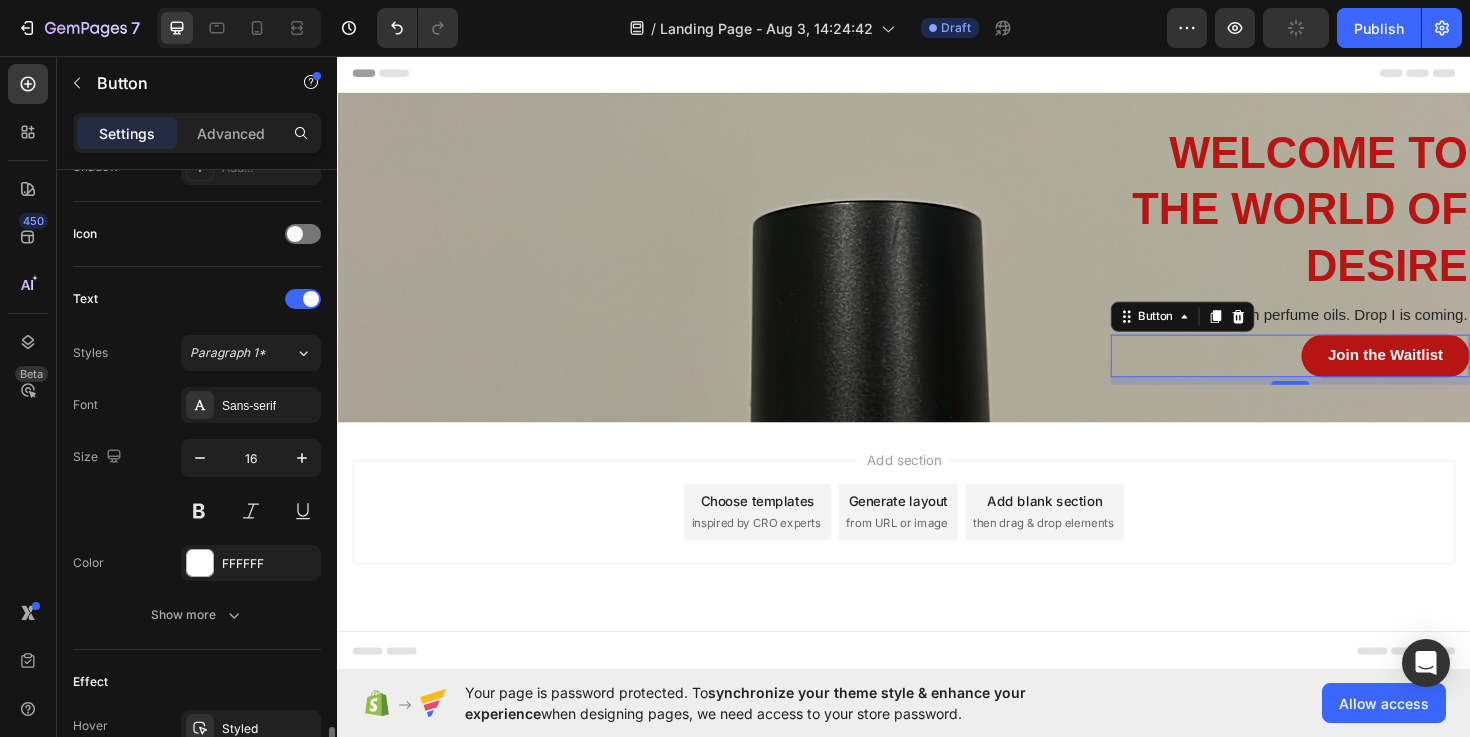 scroll, scrollTop: 810, scrollLeft: 0, axis: vertical 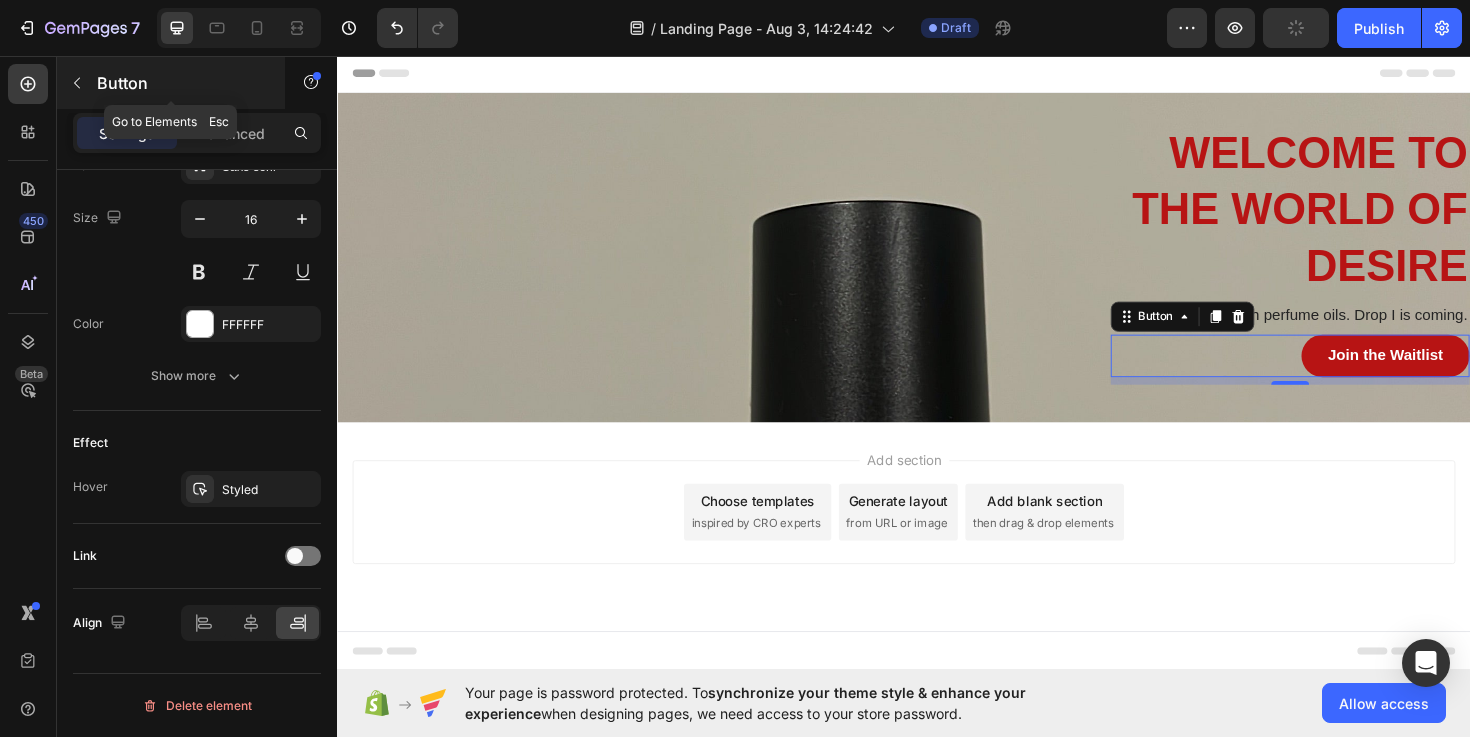 click 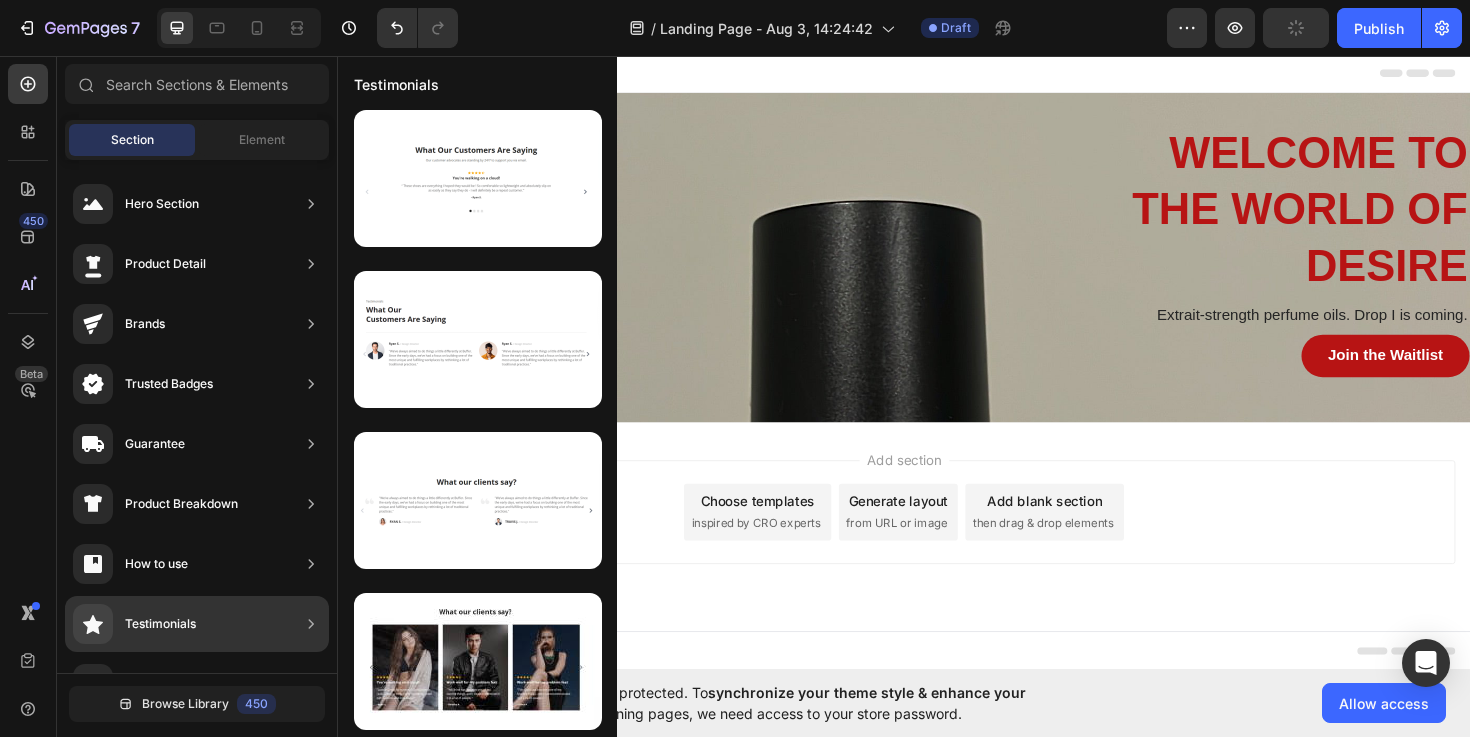 scroll, scrollTop: 5, scrollLeft: 0, axis: vertical 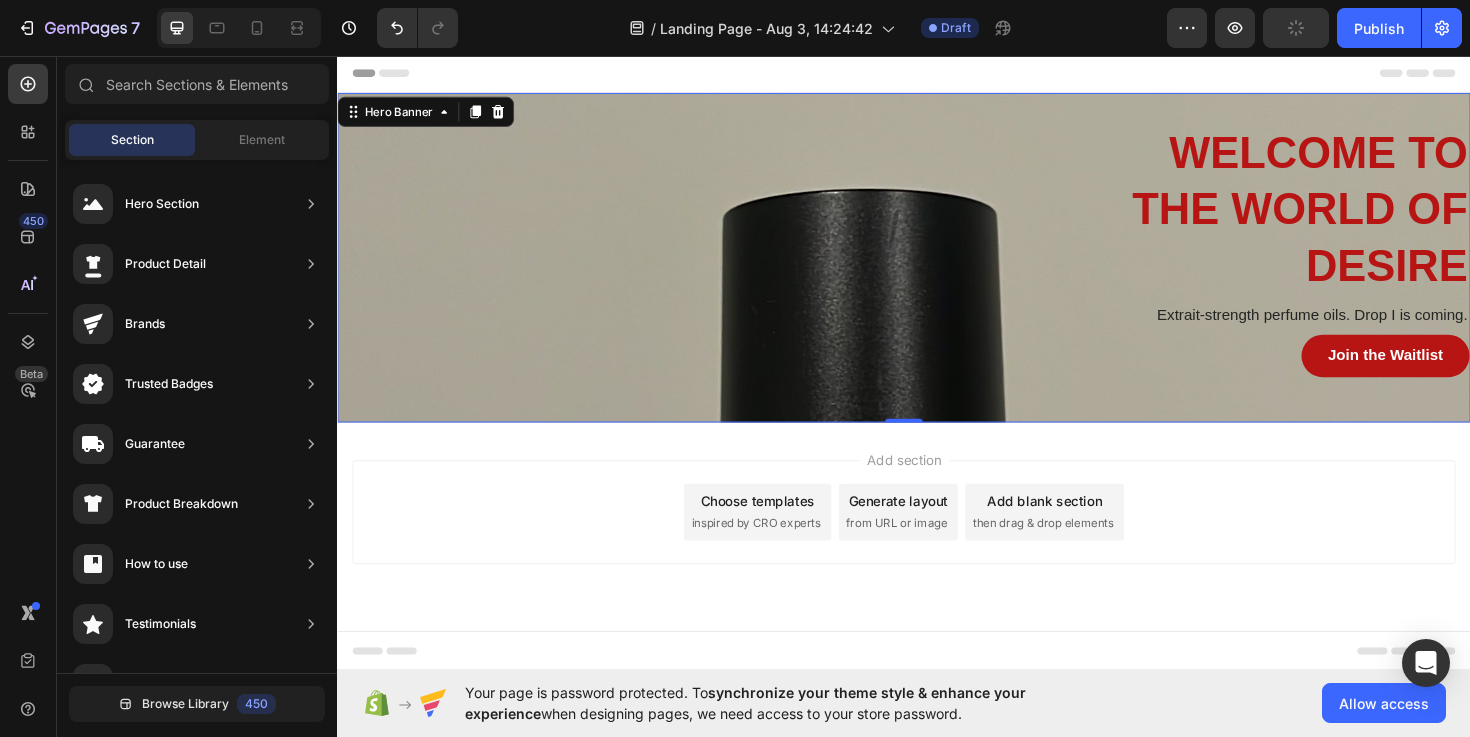 click on "welcome to the world of desire Heading  Extrait-strength perfume oils. Drop I is coming.  Text Block Join the Waitlist Button Row" at bounding box center [937, 269] 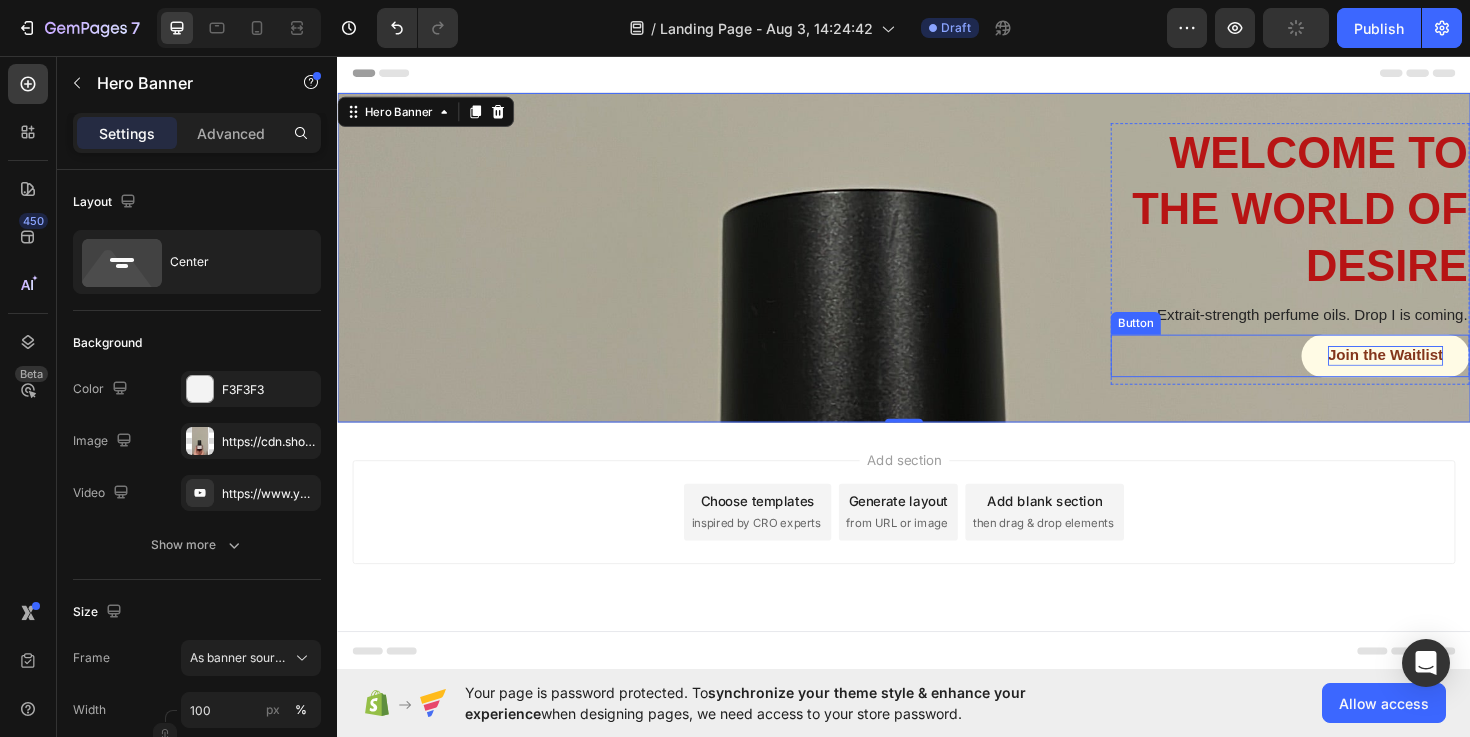 click on "Join the Waitlist" at bounding box center (1447, 373) 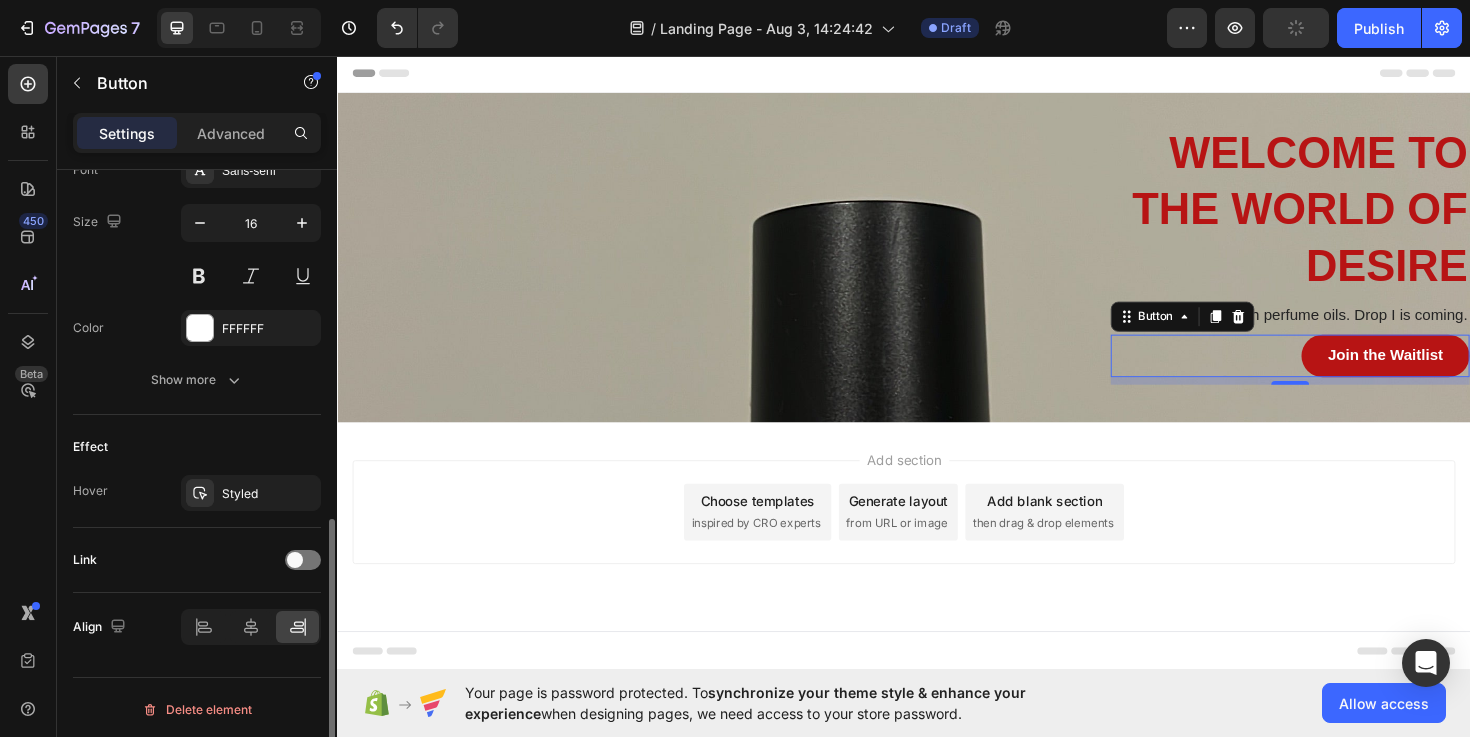 scroll, scrollTop: 810, scrollLeft: 0, axis: vertical 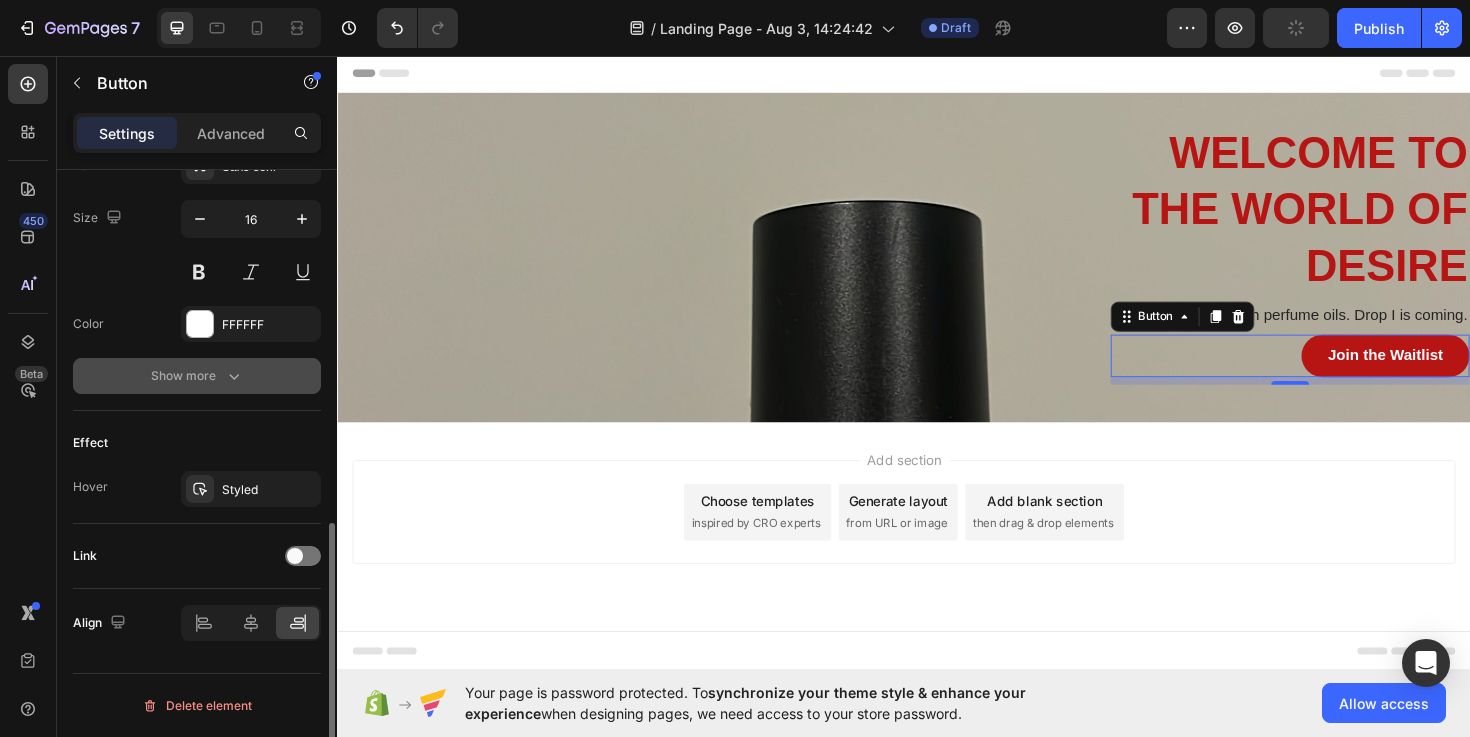 click 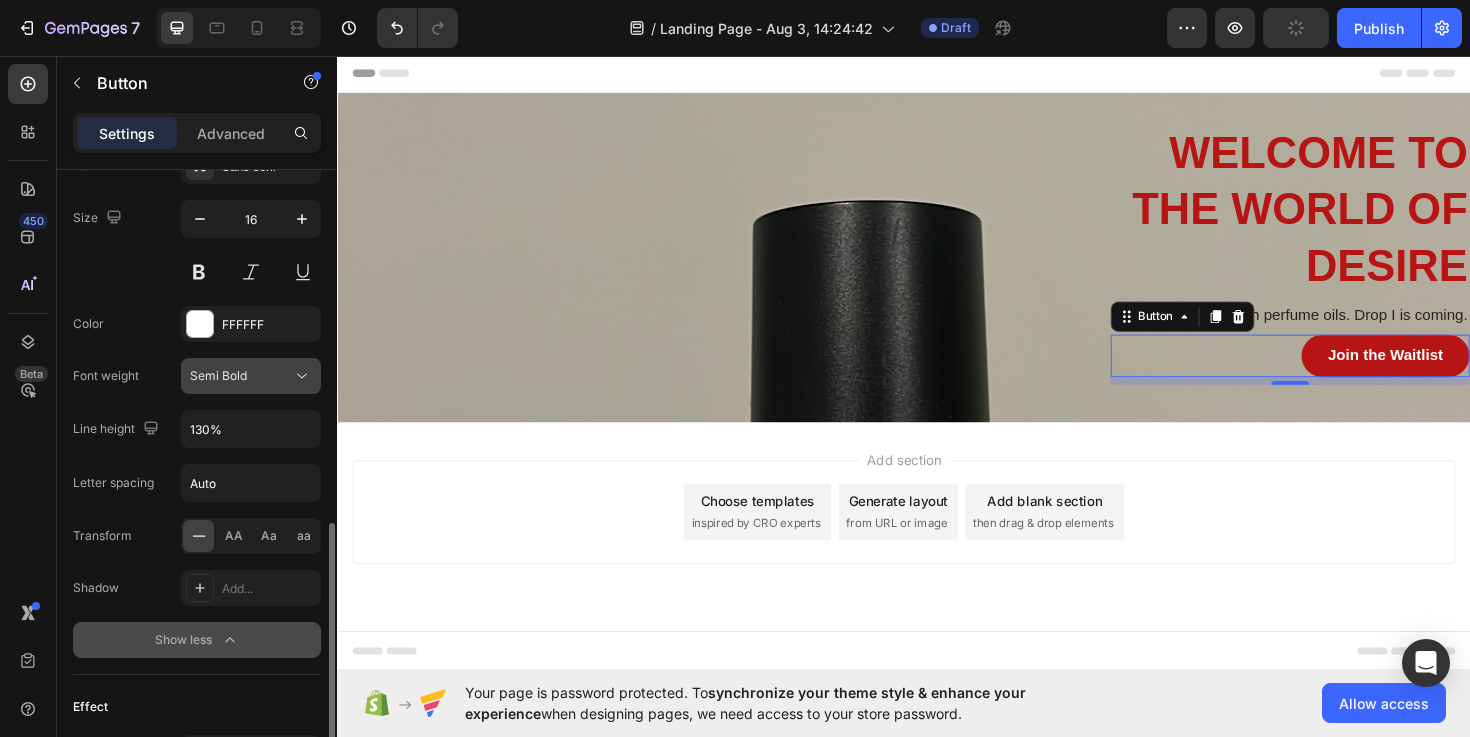 click on "Semi Bold" at bounding box center [241, 376] 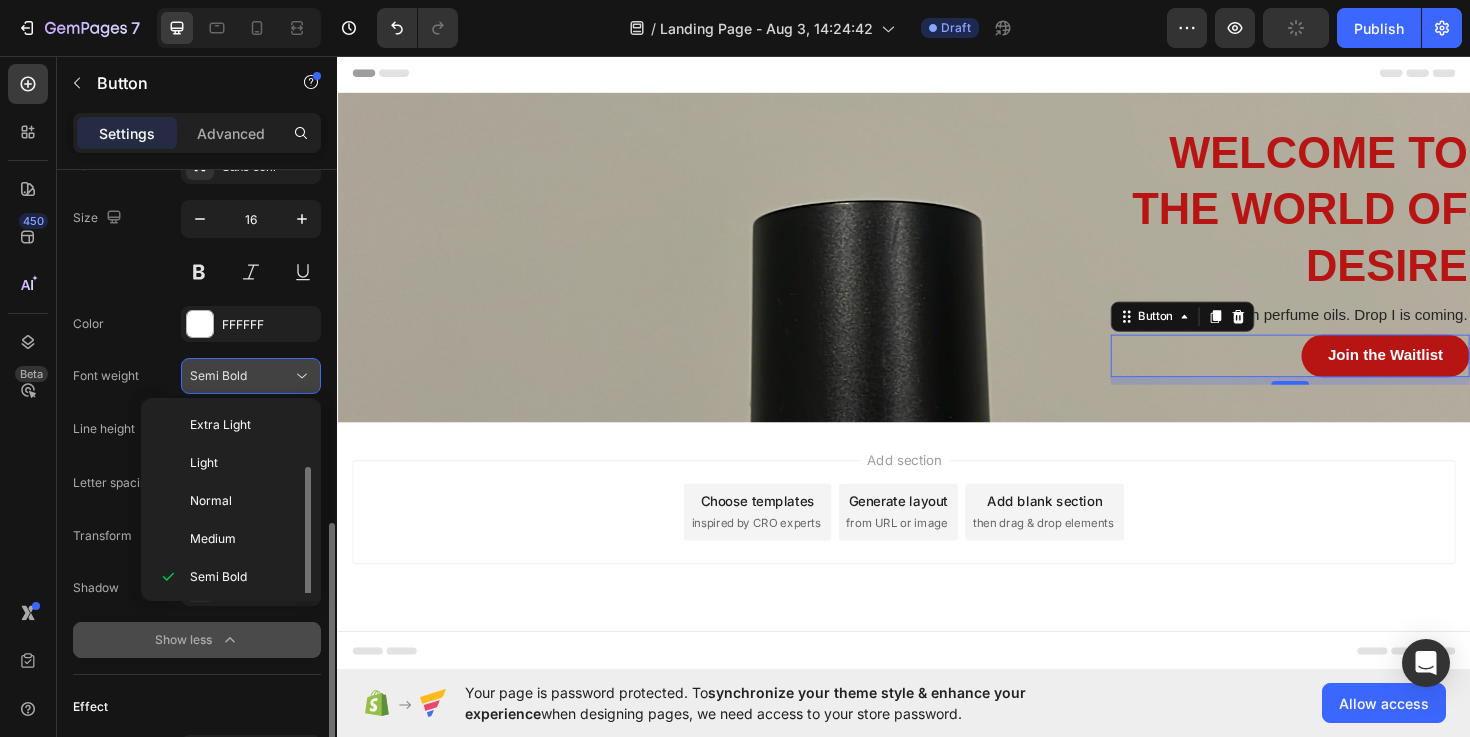 scroll, scrollTop: 36, scrollLeft: 0, axis: vertical 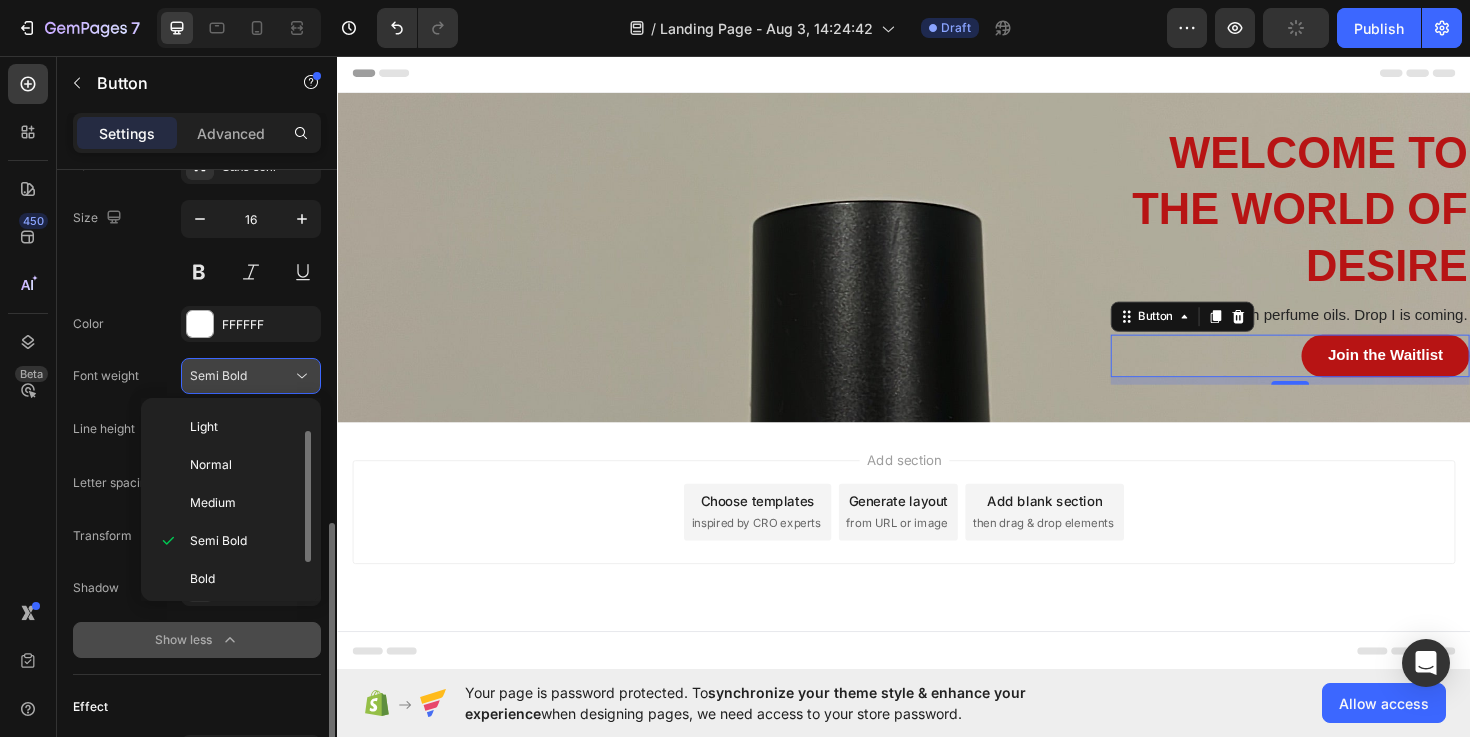 click on "Semi Bold" at bounding box center [241, 376] 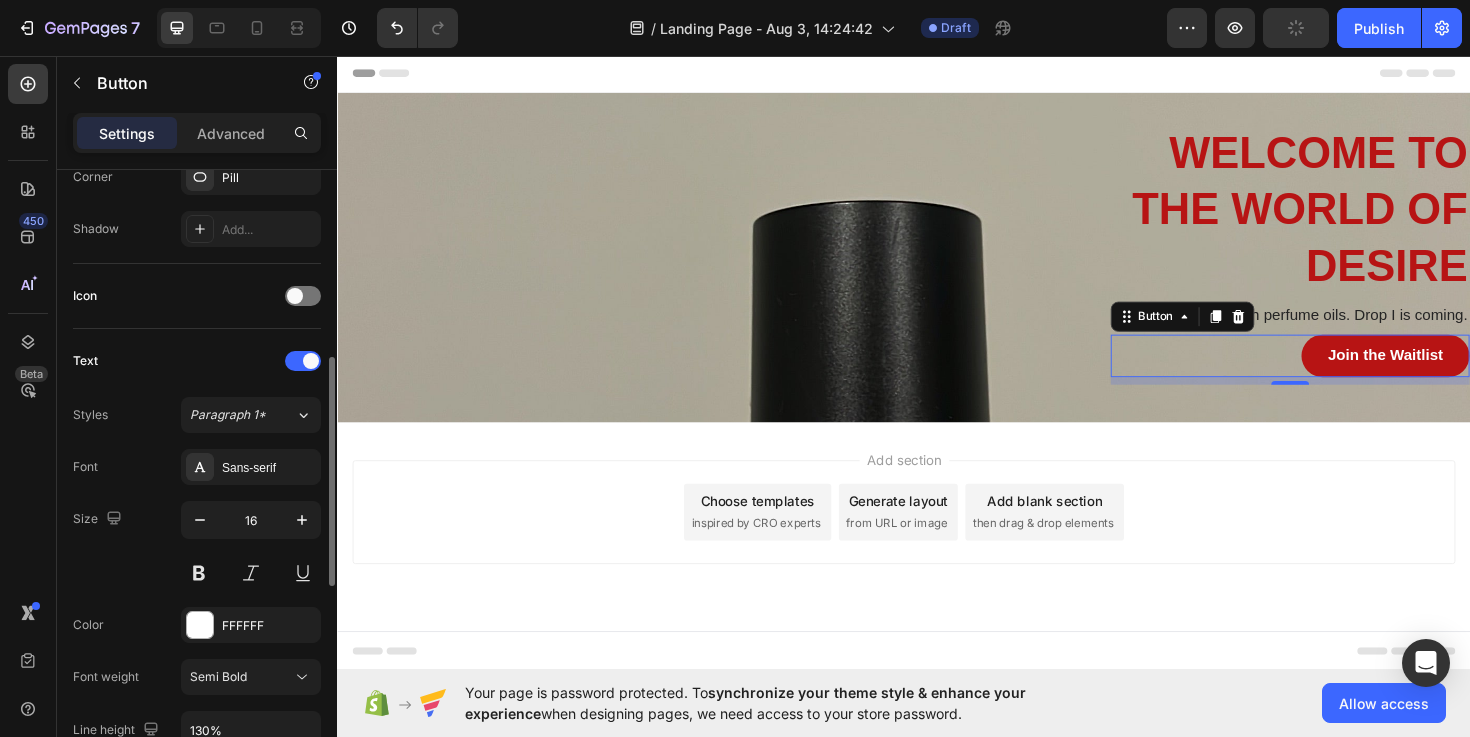 scroll, scrollTop: 505, scrollLeft: 0, axis: vertical 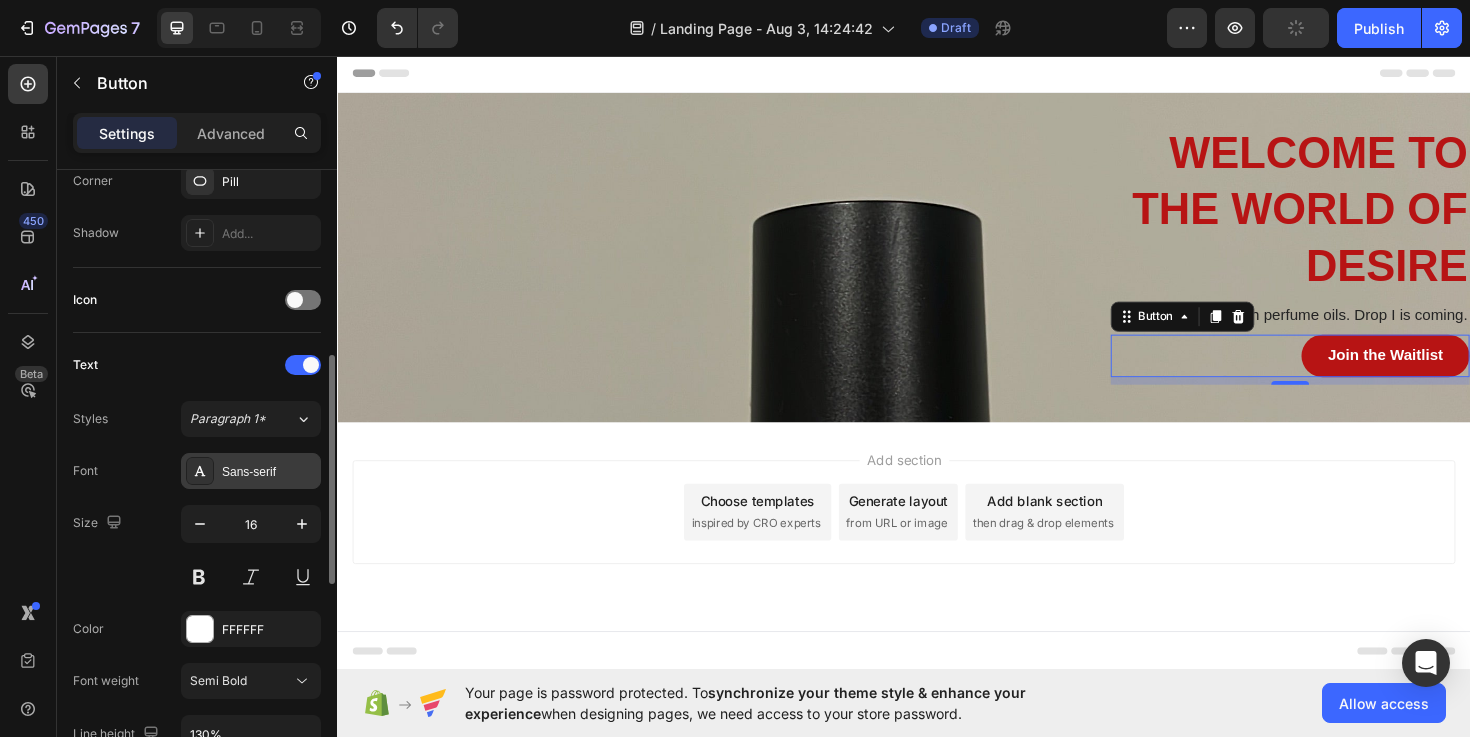 click on "Sans-serif" at bounding box center (251, 471) 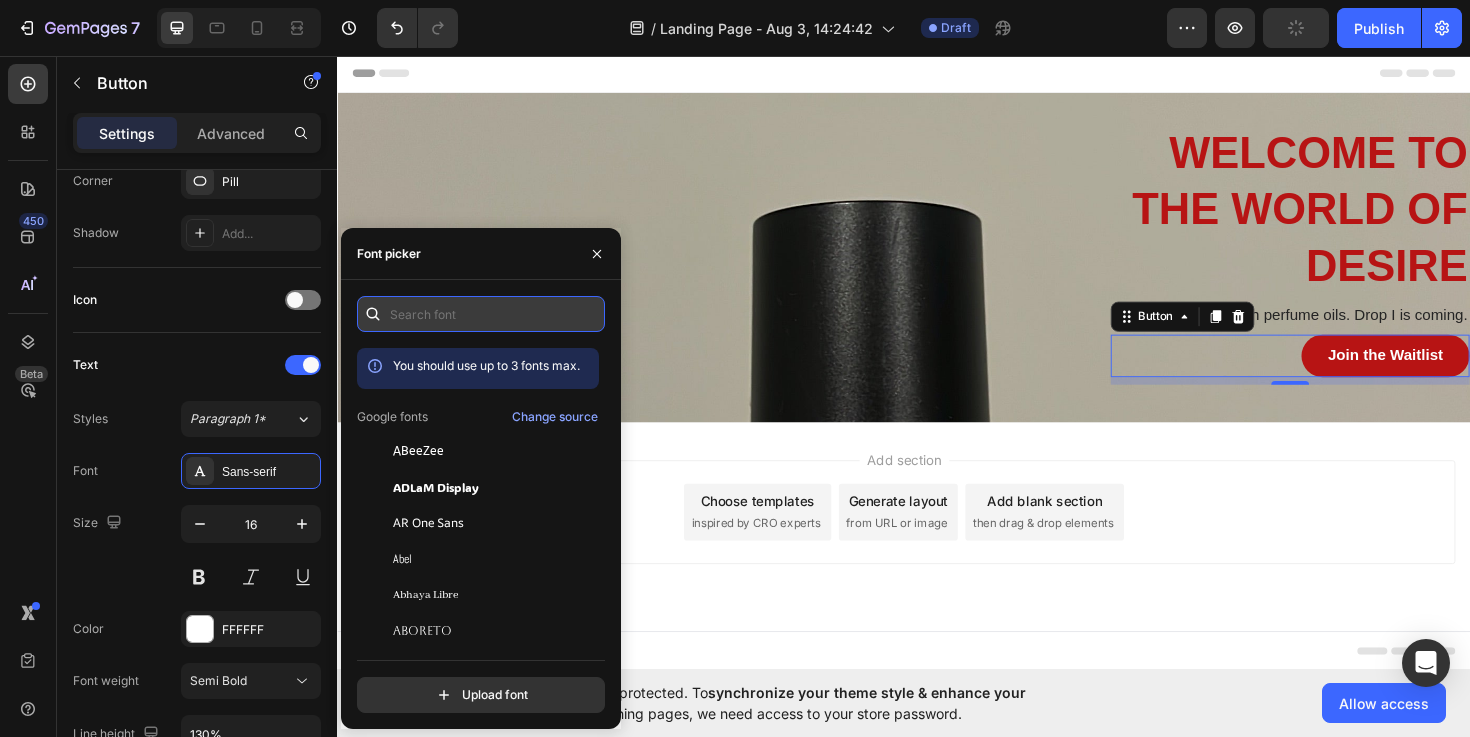 click at bounding box center [481, 314] 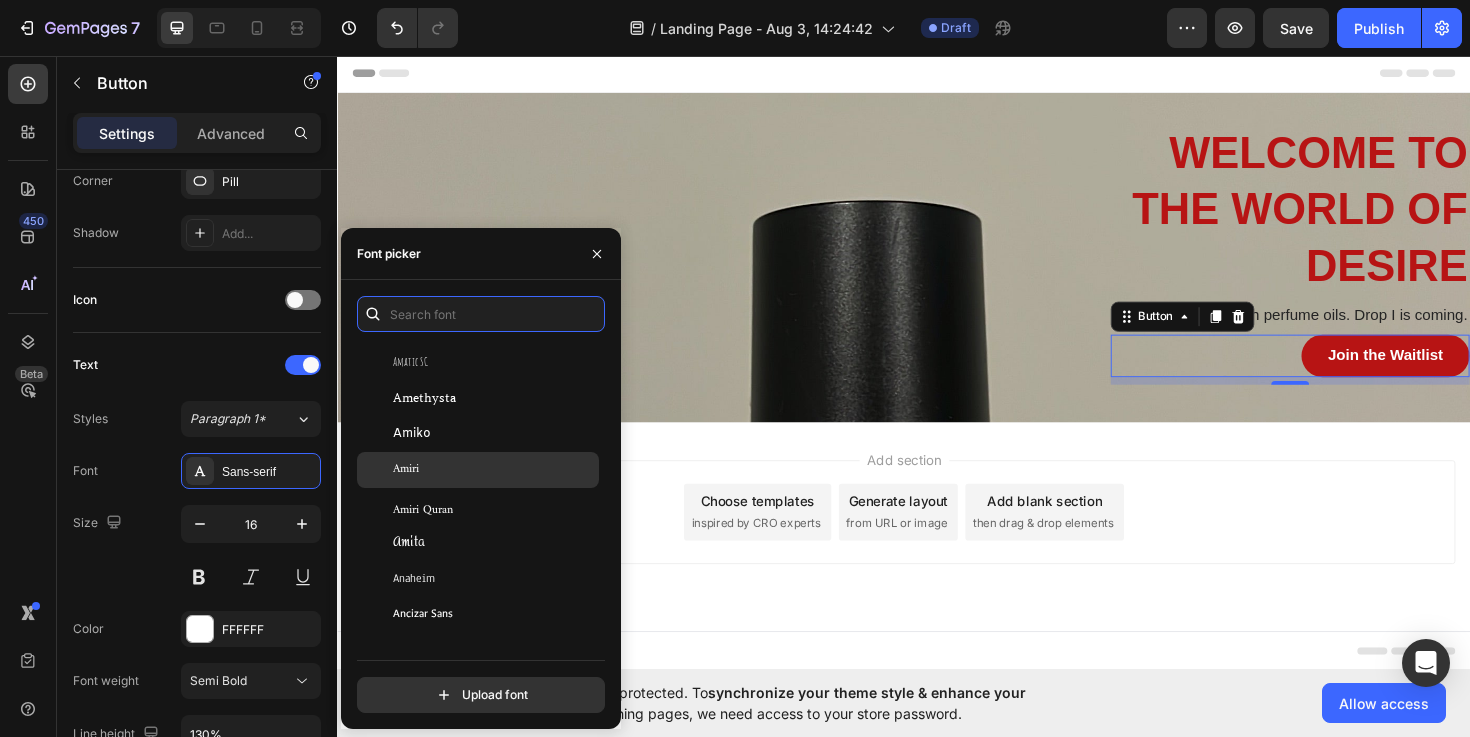 scroll, scrollTop: 2186, scrollLeft: 0, axis: vertical 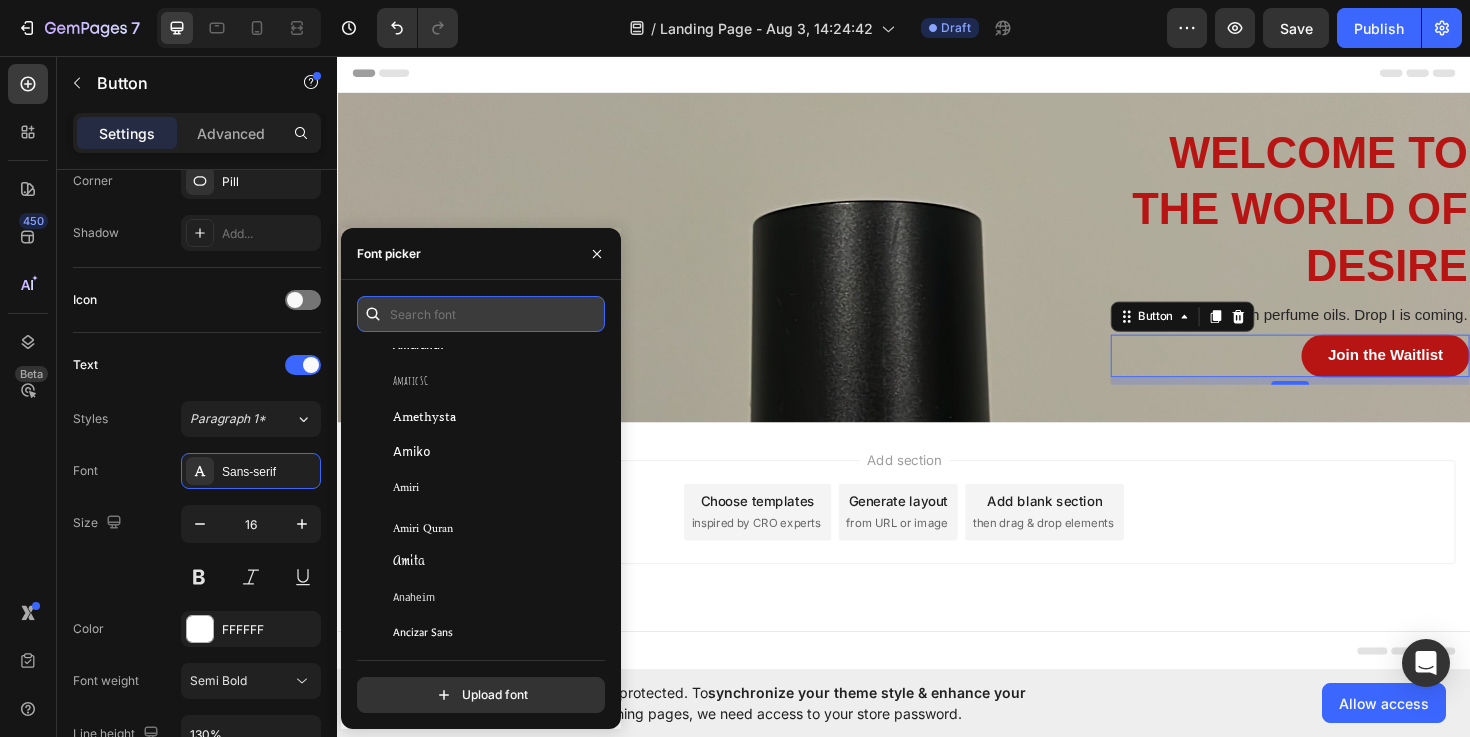 click at bounding box center (481, 314) 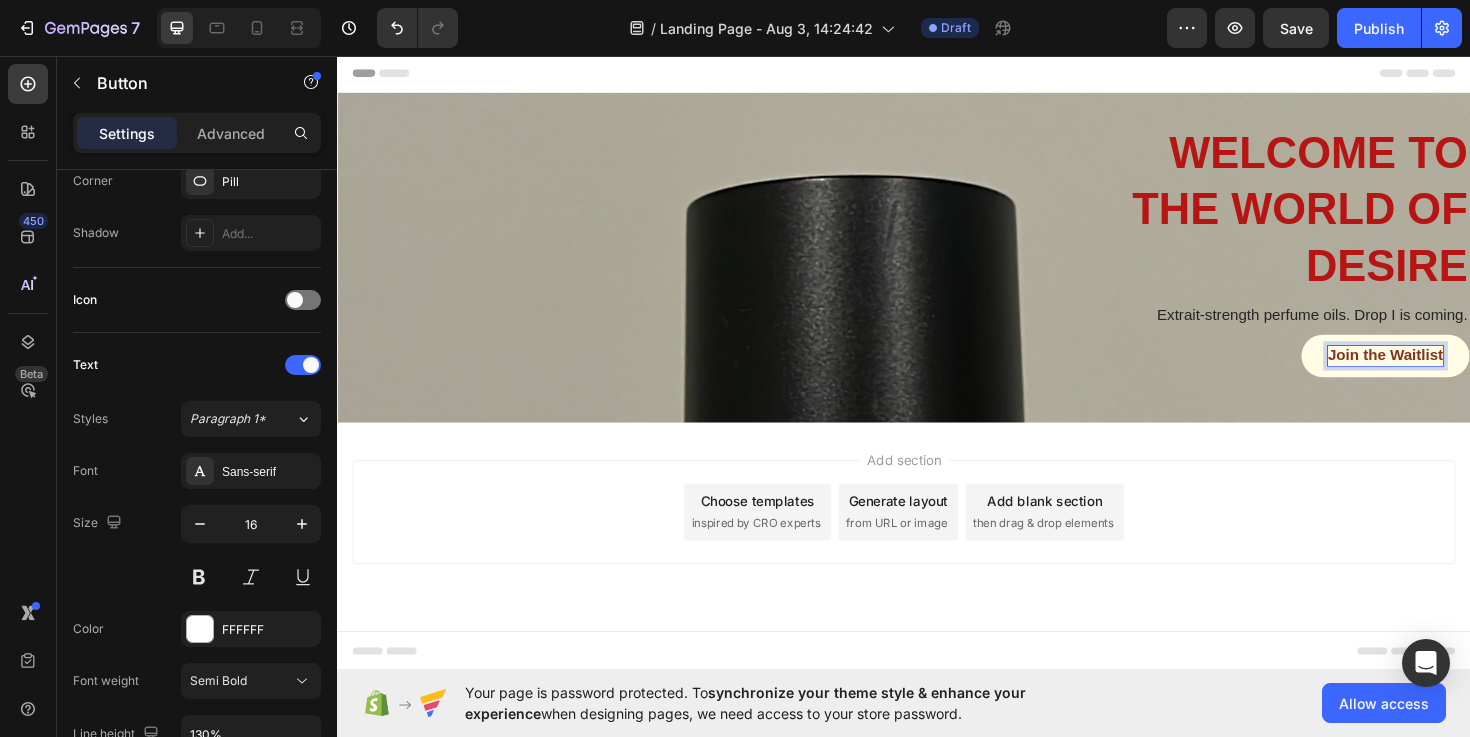click on "Join the Waitlist" at bounding box center [1447, 373] 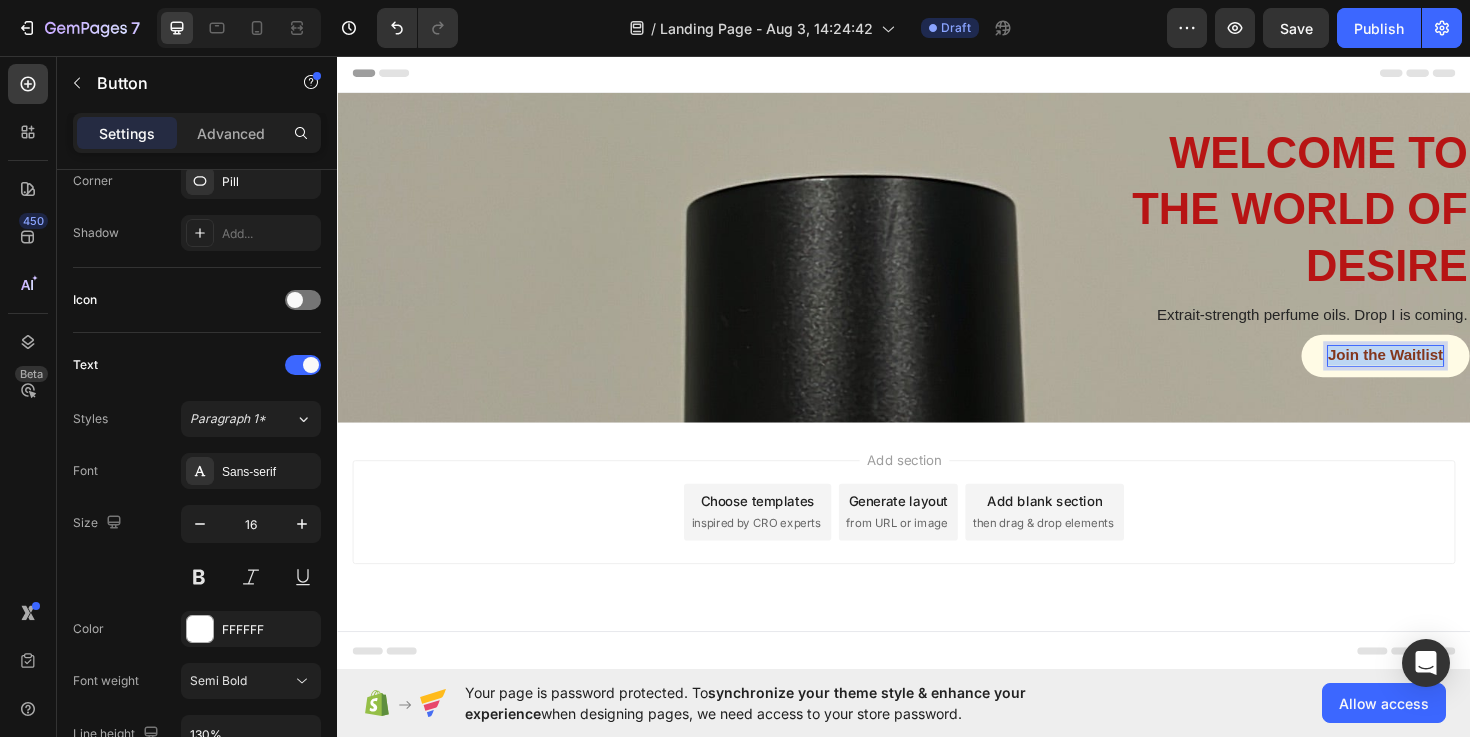 drag, startPoint x: 1505, startPoint y: 375, endPoint x: 1374, endPoint y: 378, distance: 131.03435 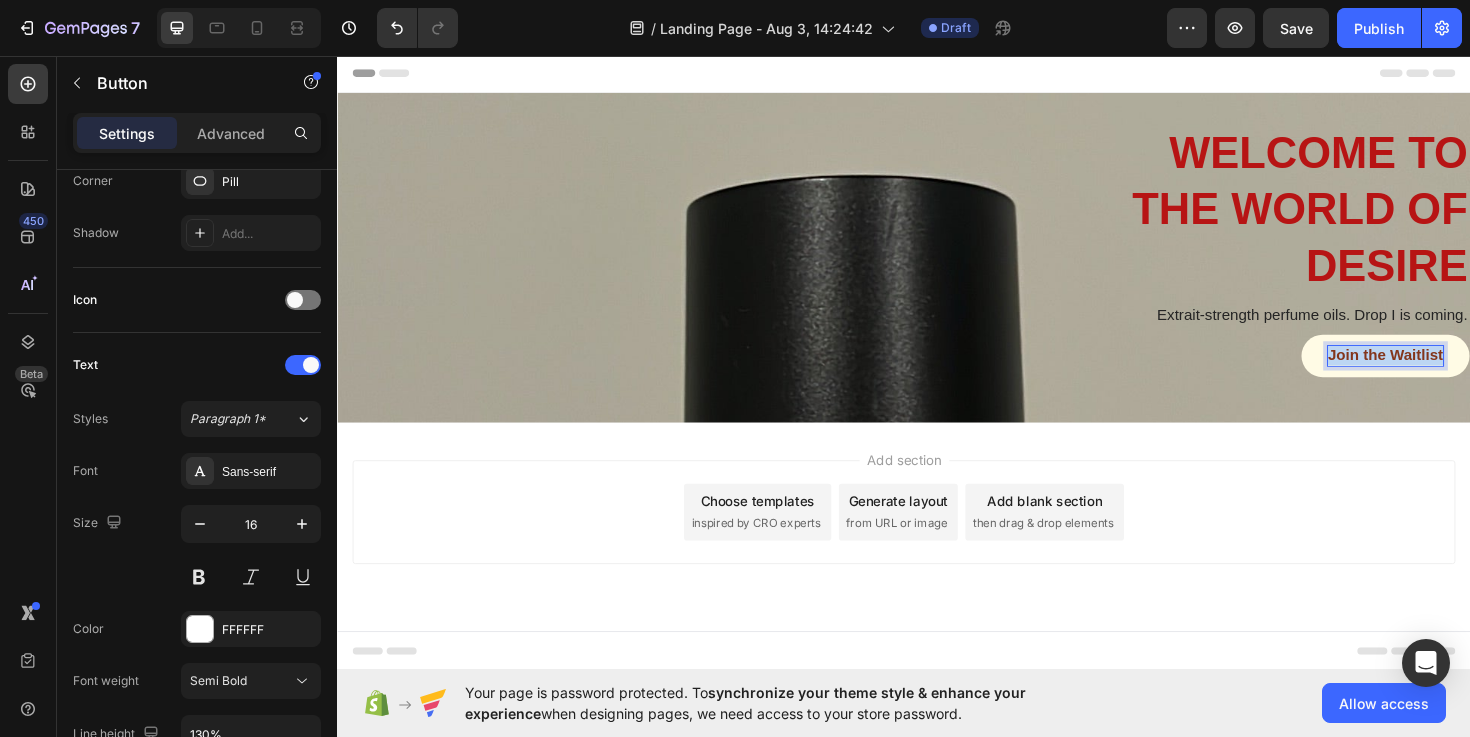 click on "Join the Waitlist" at bounding box center (1447, 373) 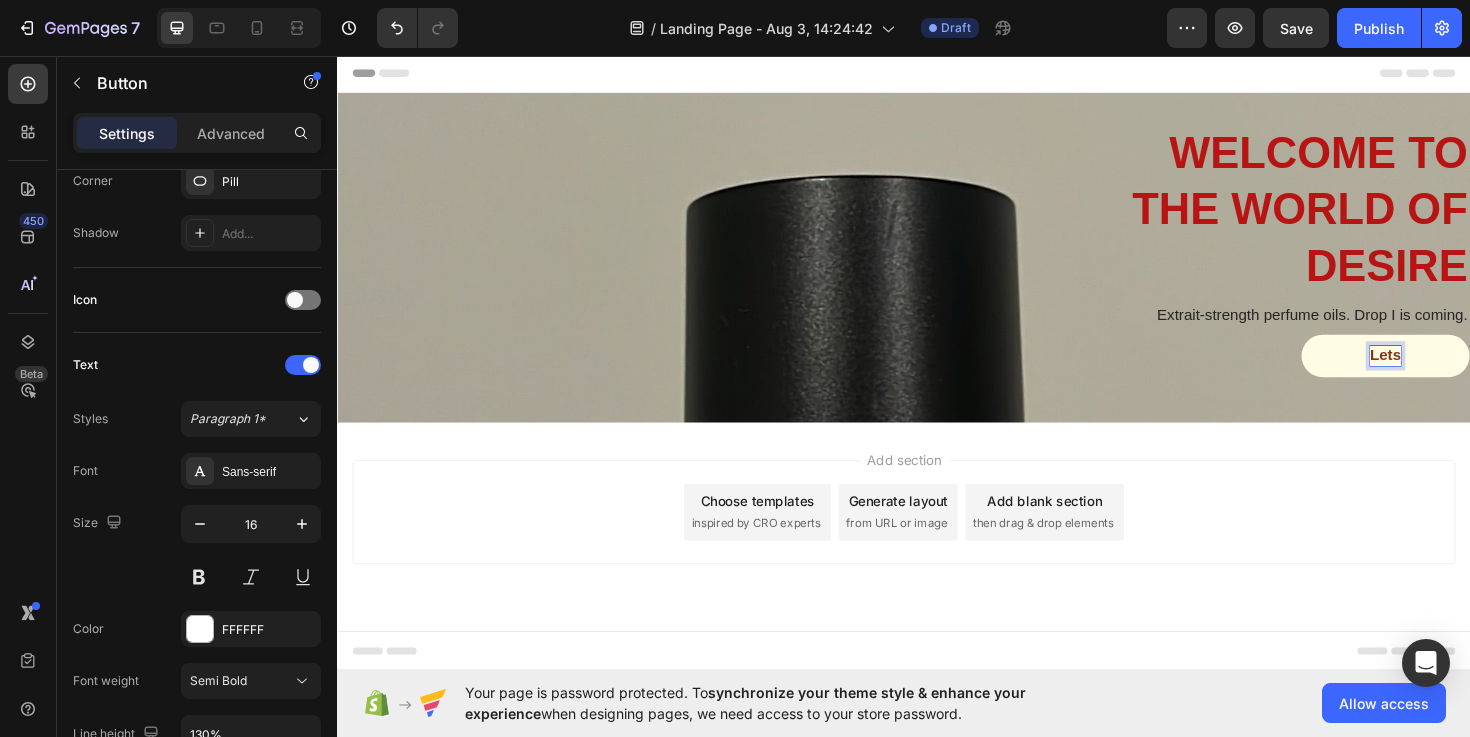 click on "Lets" at bounding box center [1447, 373] 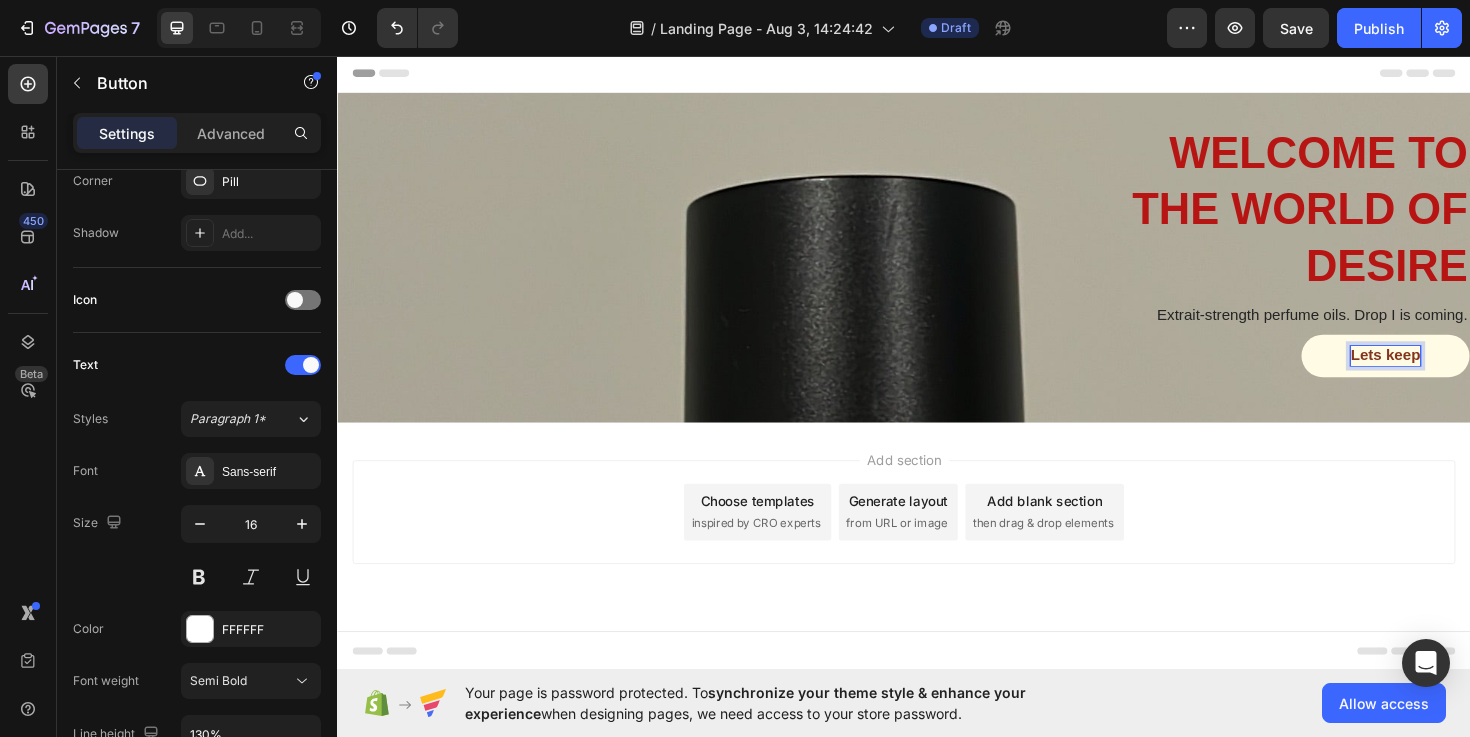 click on "Lets keep" at bounding box center (1447, 373) 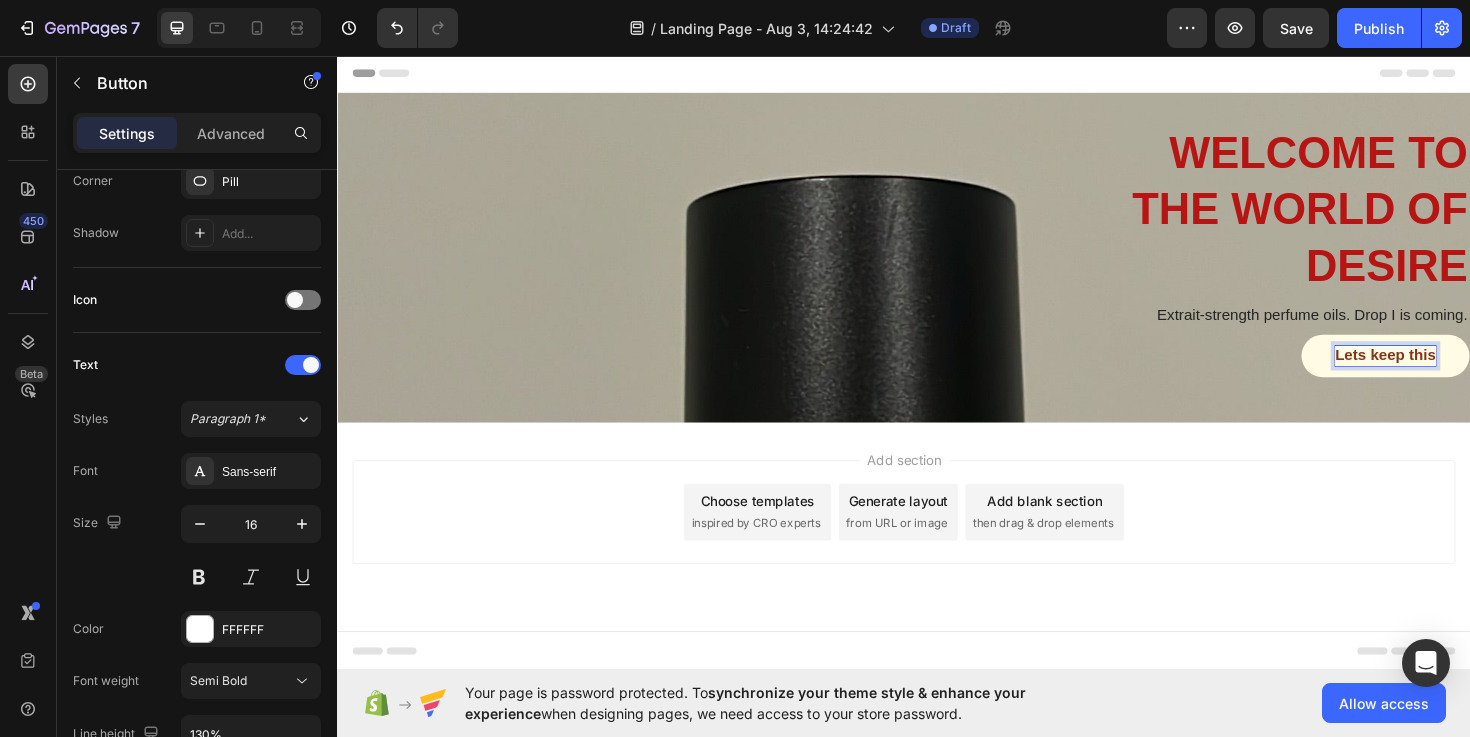 click on "Lets keep this" at bounding box center [1447, 373] 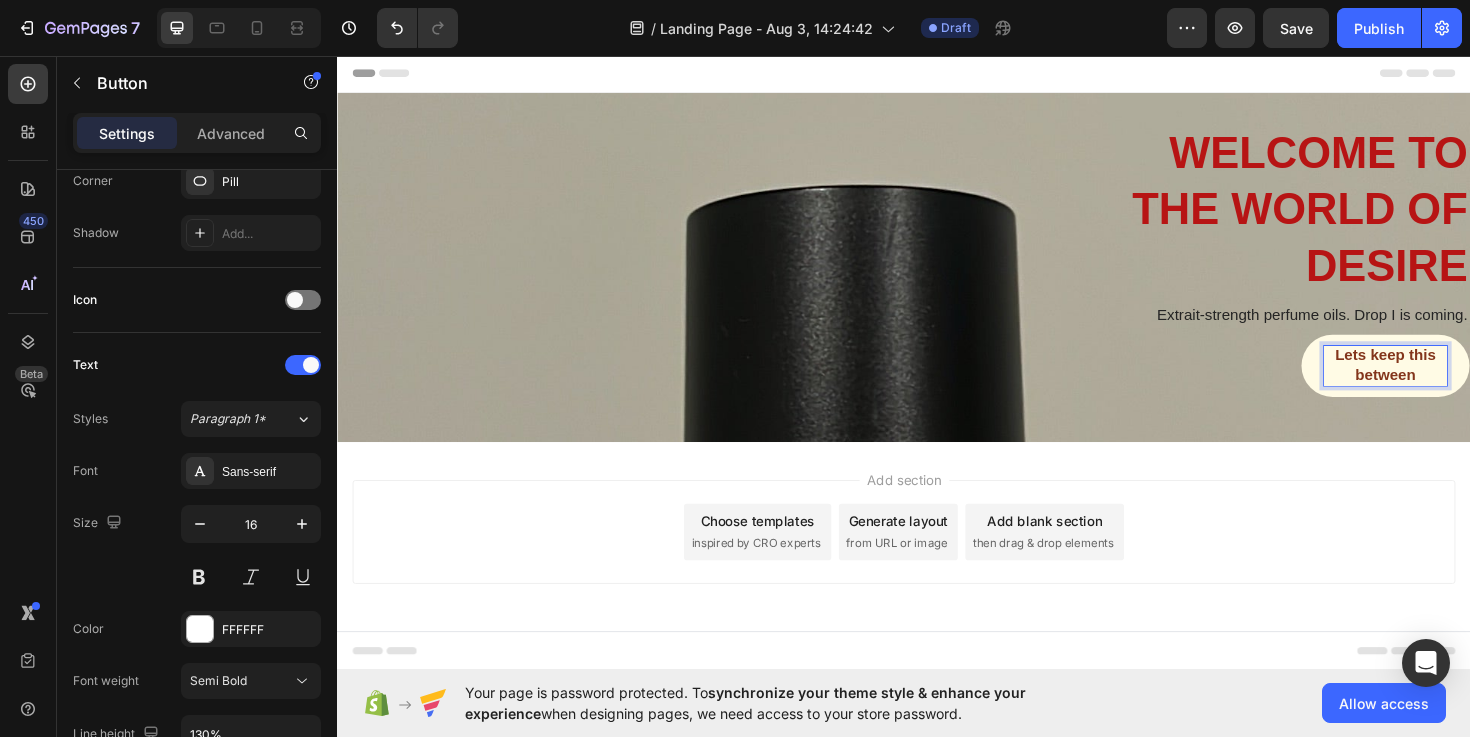 click on "Lets keep this between" at bounding box center (1447, 384) 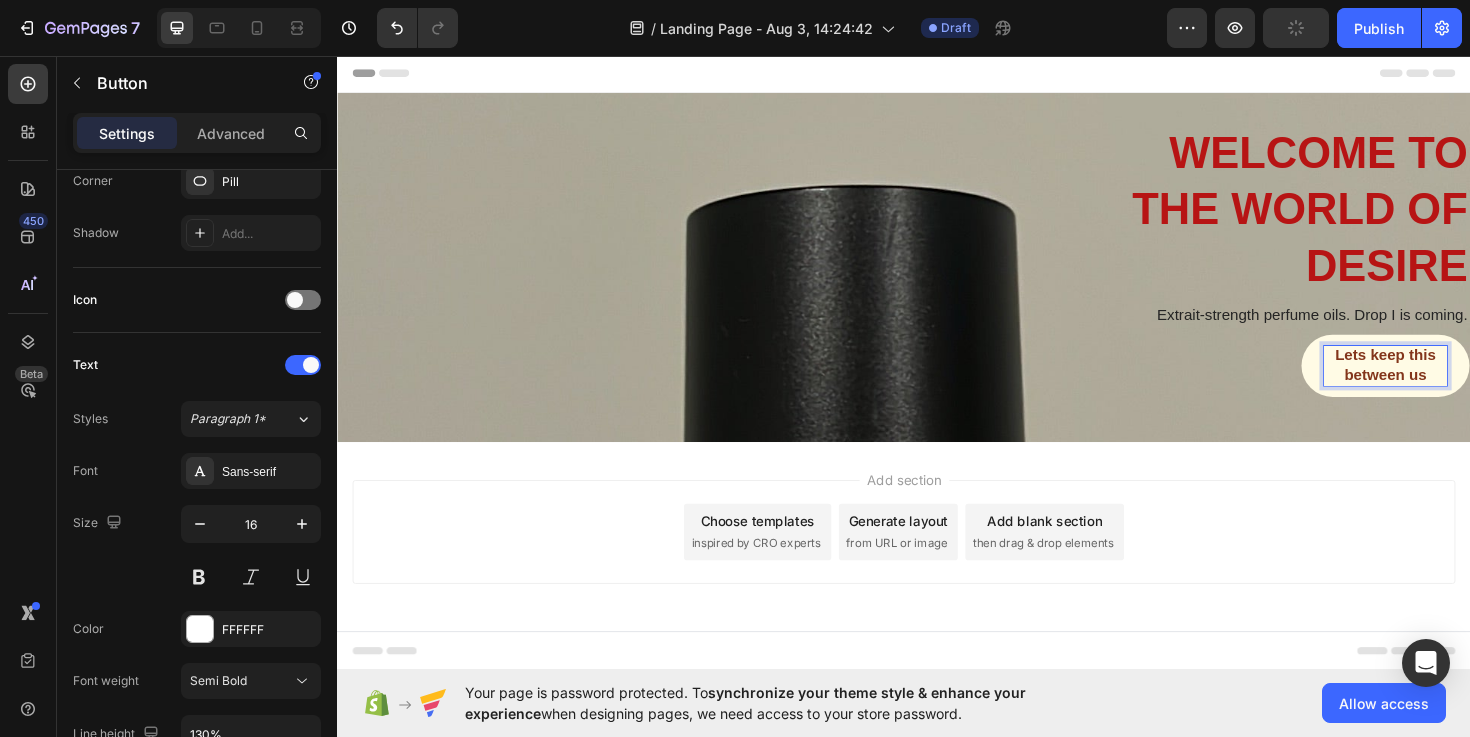 click on "Lets keep this between us" at bounding box center [1447, 384] 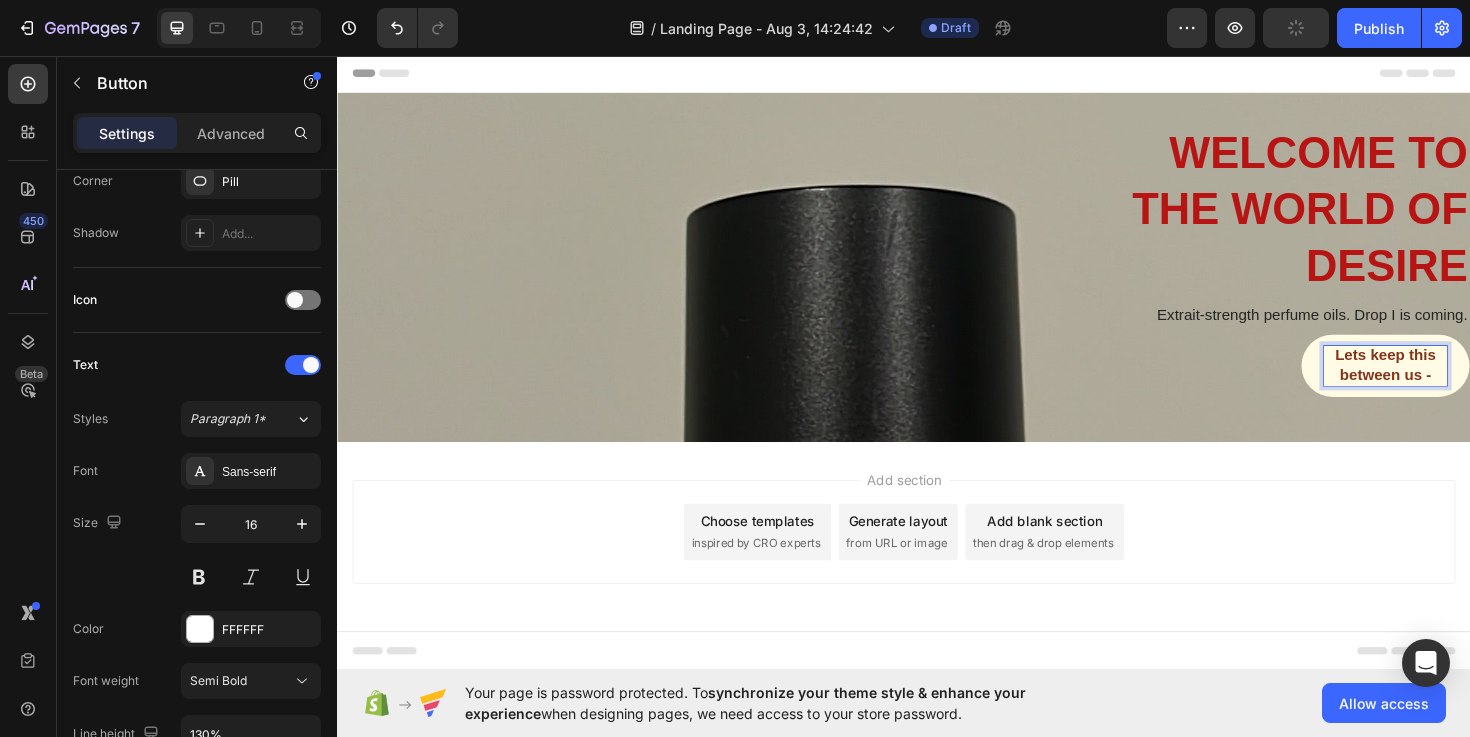 click on "Lets keep this between us -" at bounding box center (1447, 384) 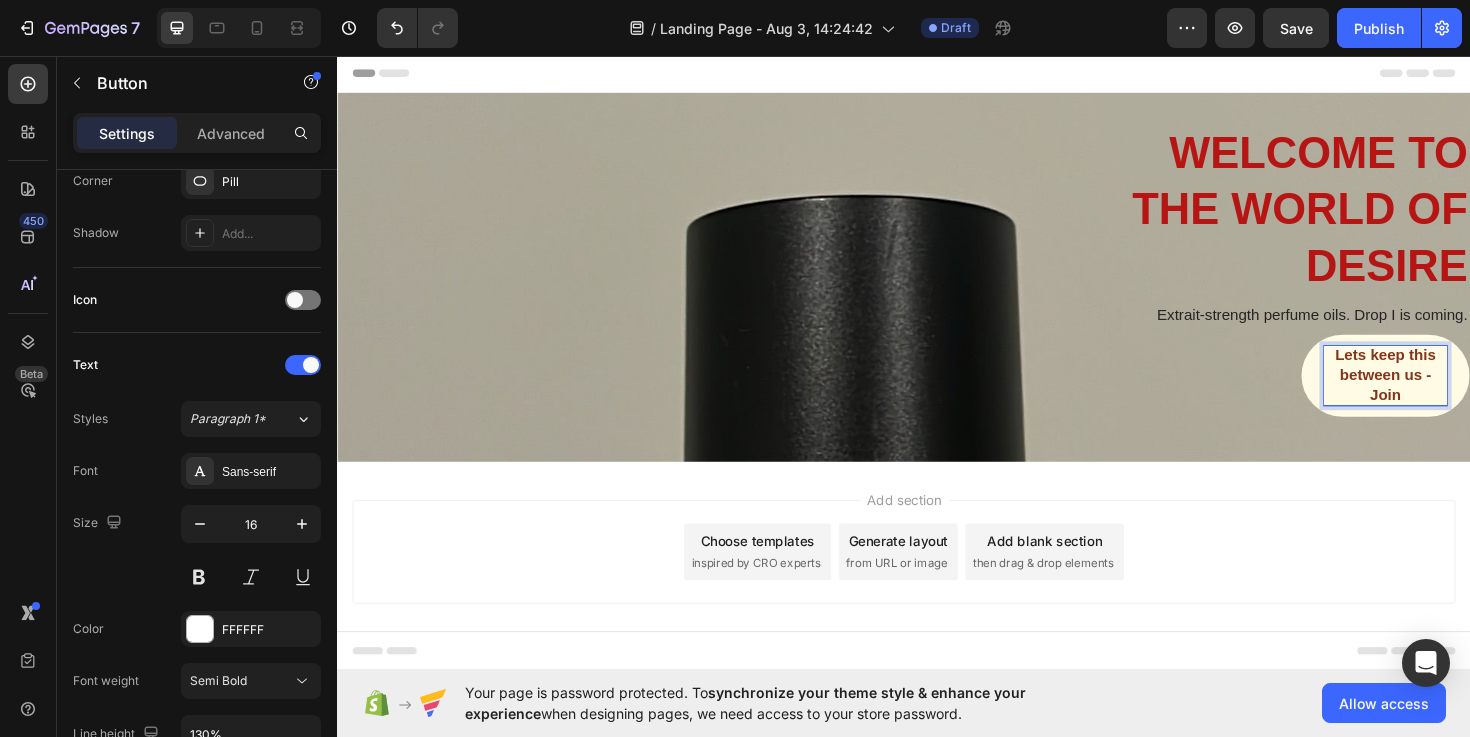 click on "Lets keep this between us - Join" at bounding box center (1447, 394) 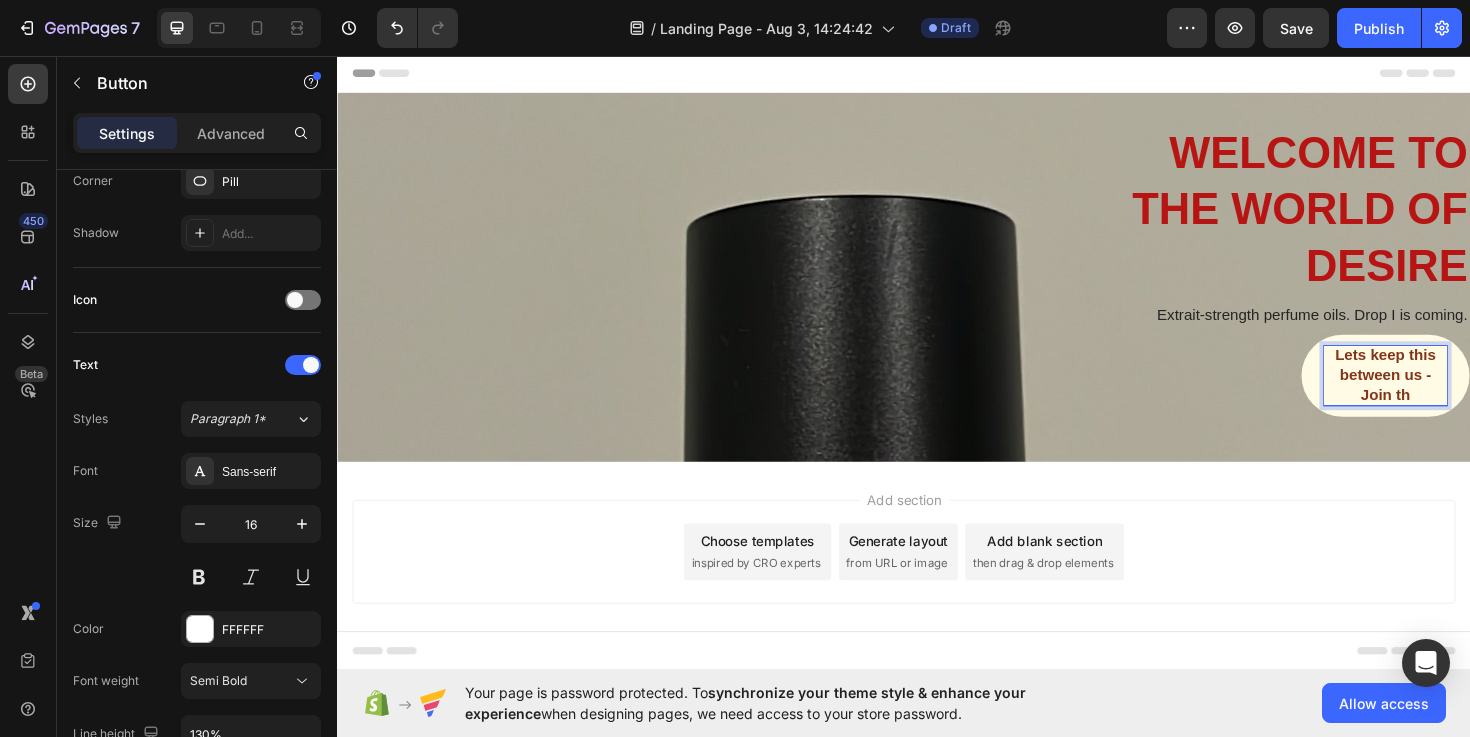 click on "Lets keep this between us - Join th" at bounding box center (1447, 394) 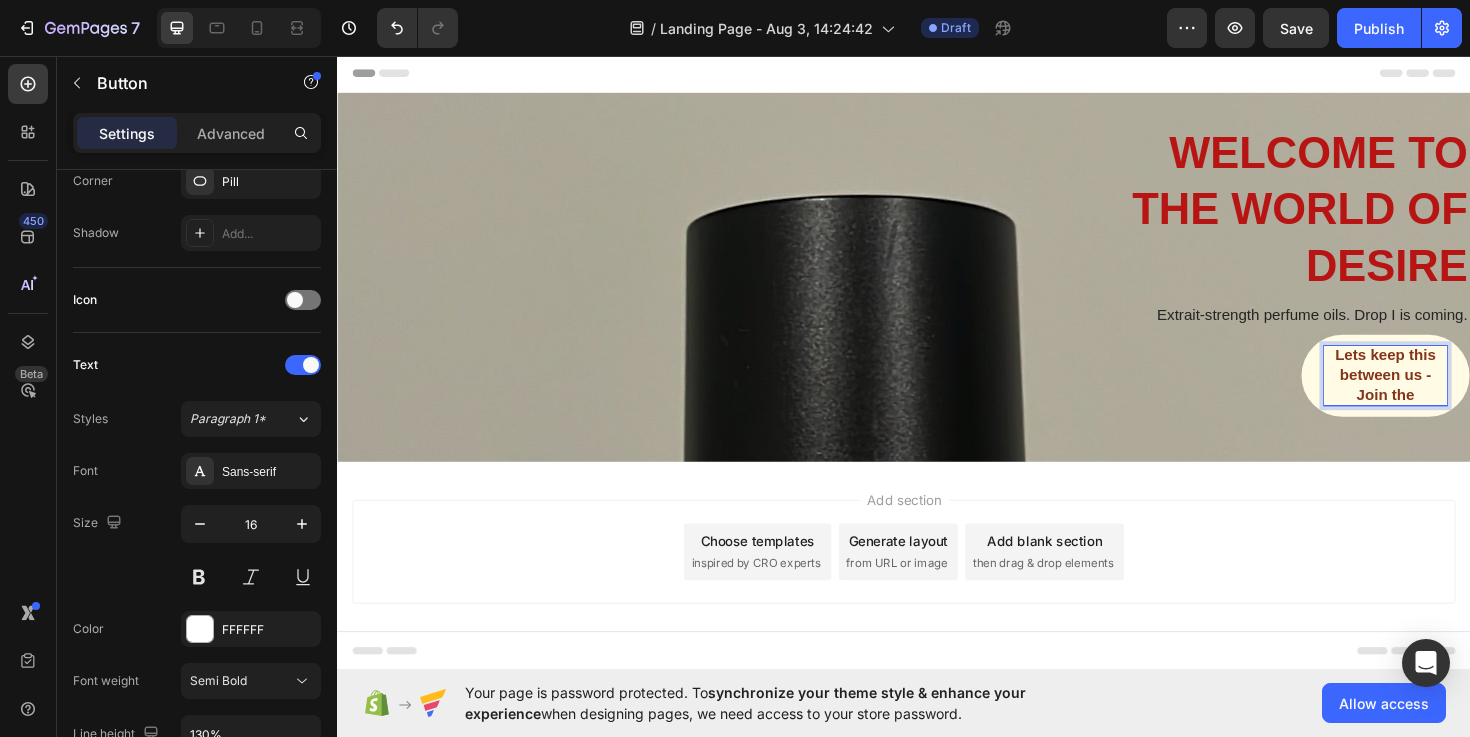 click on "Lets keep this between us - Join the" at bounding box center [1447, 394] 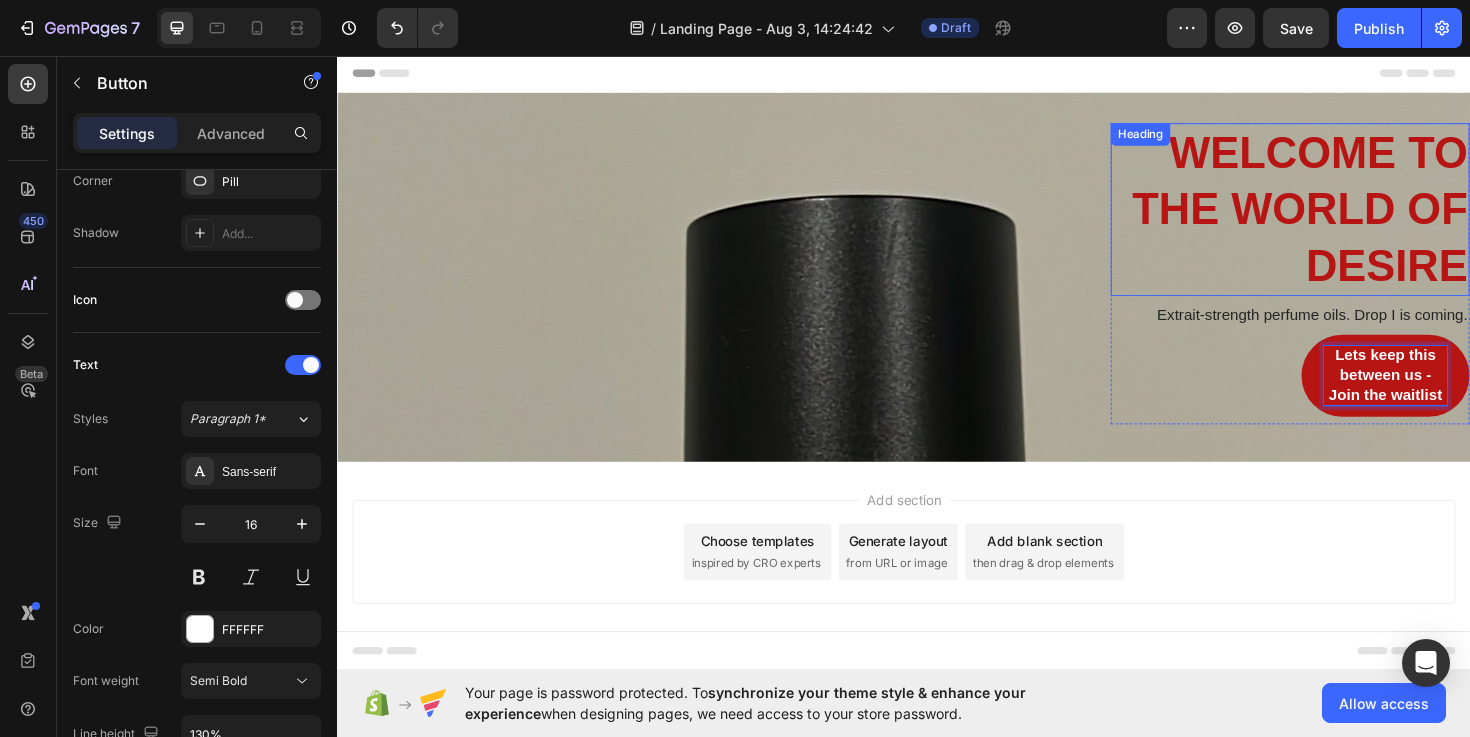 click on "welcome to the world of desire" at bounding box center [1346, 218] 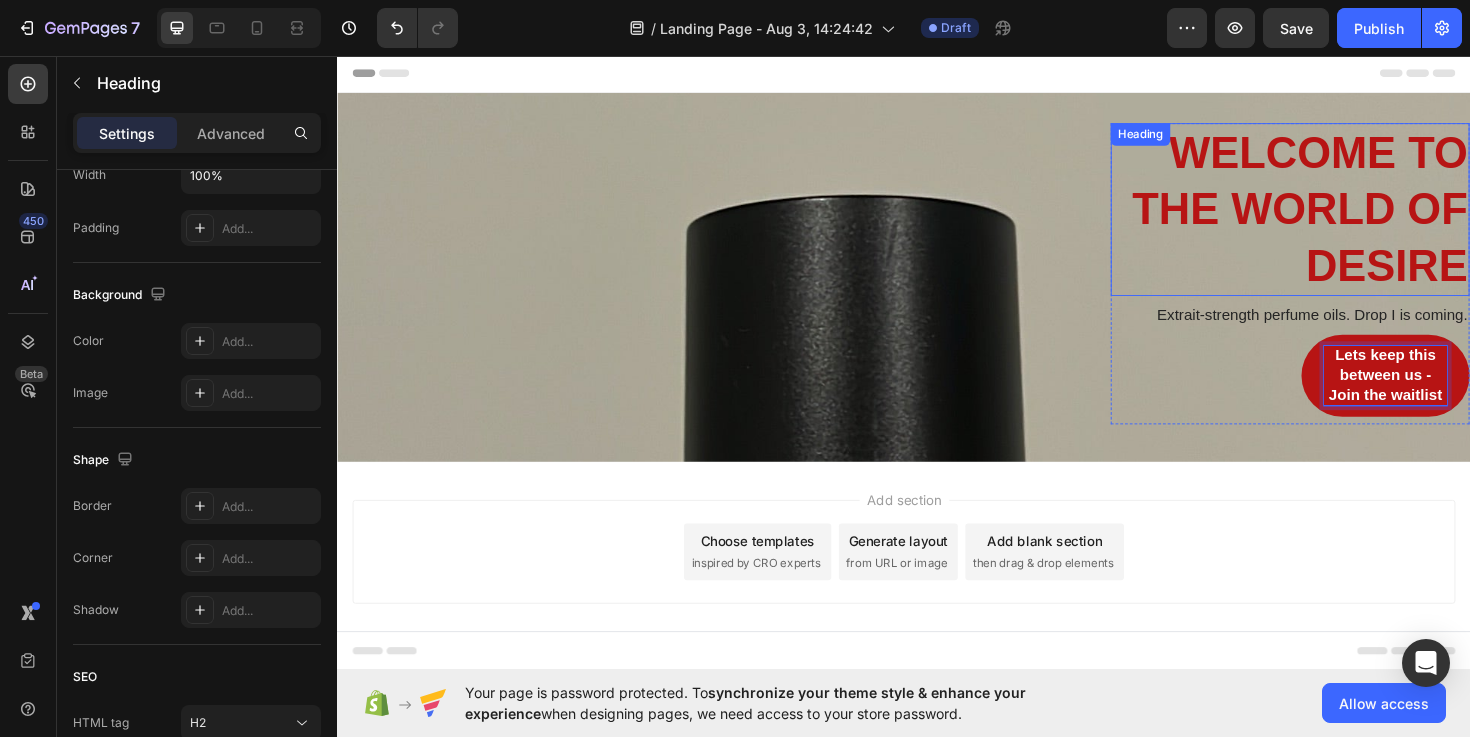 scroll, scrollTop: 0, scrollLeft: 0, axis: both 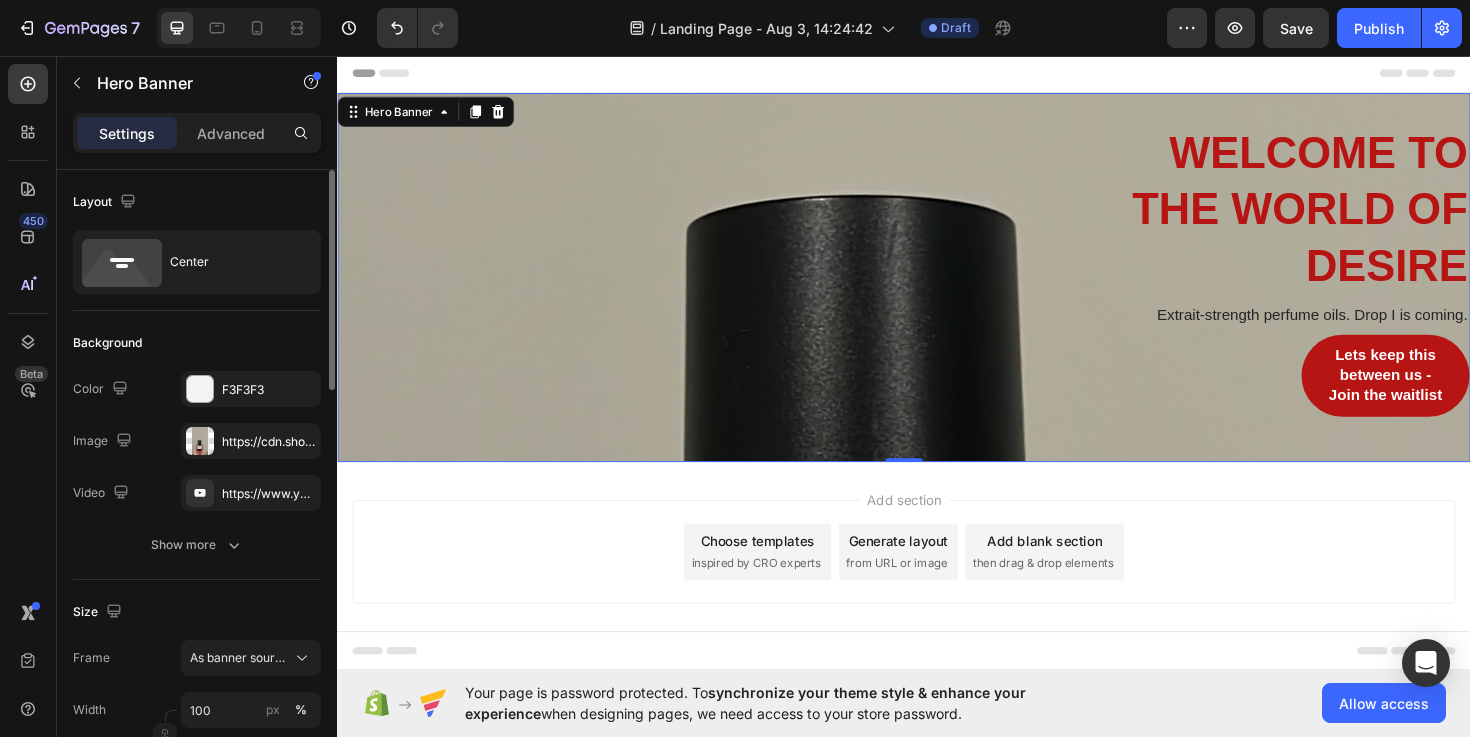 click on "welcome to the world of desire Heading  Extrait-strength perfume oils. Drop I is coming.  Text Block Lets keep this between us - Join the waitlist Button Row" at bounding box center (937, 290) 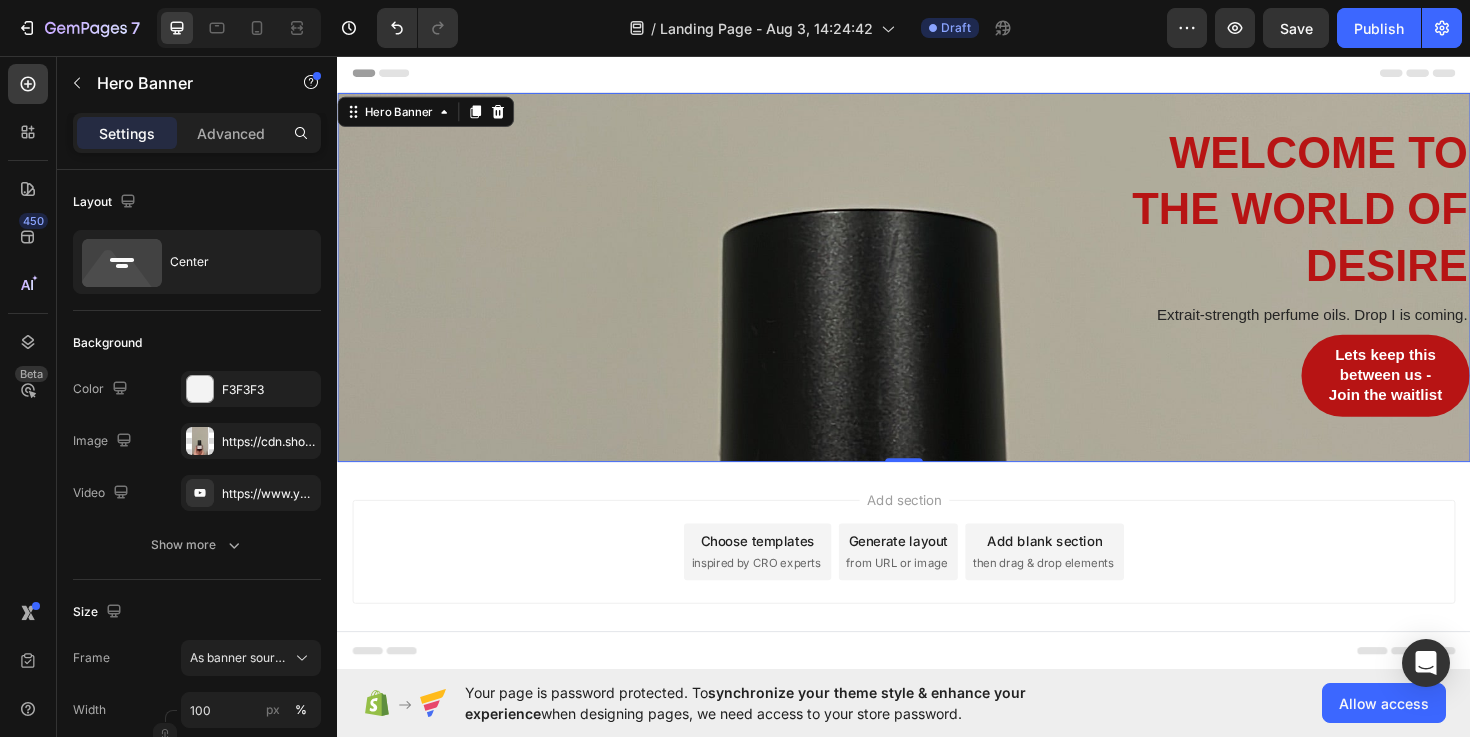 click on "welcome to the world of desire Heading  Extrait-strength perfume oils. Drop I is coming.  Text Block Lets keep this between us - Join the waitlist Button Row" at bounding box center [937, 290] 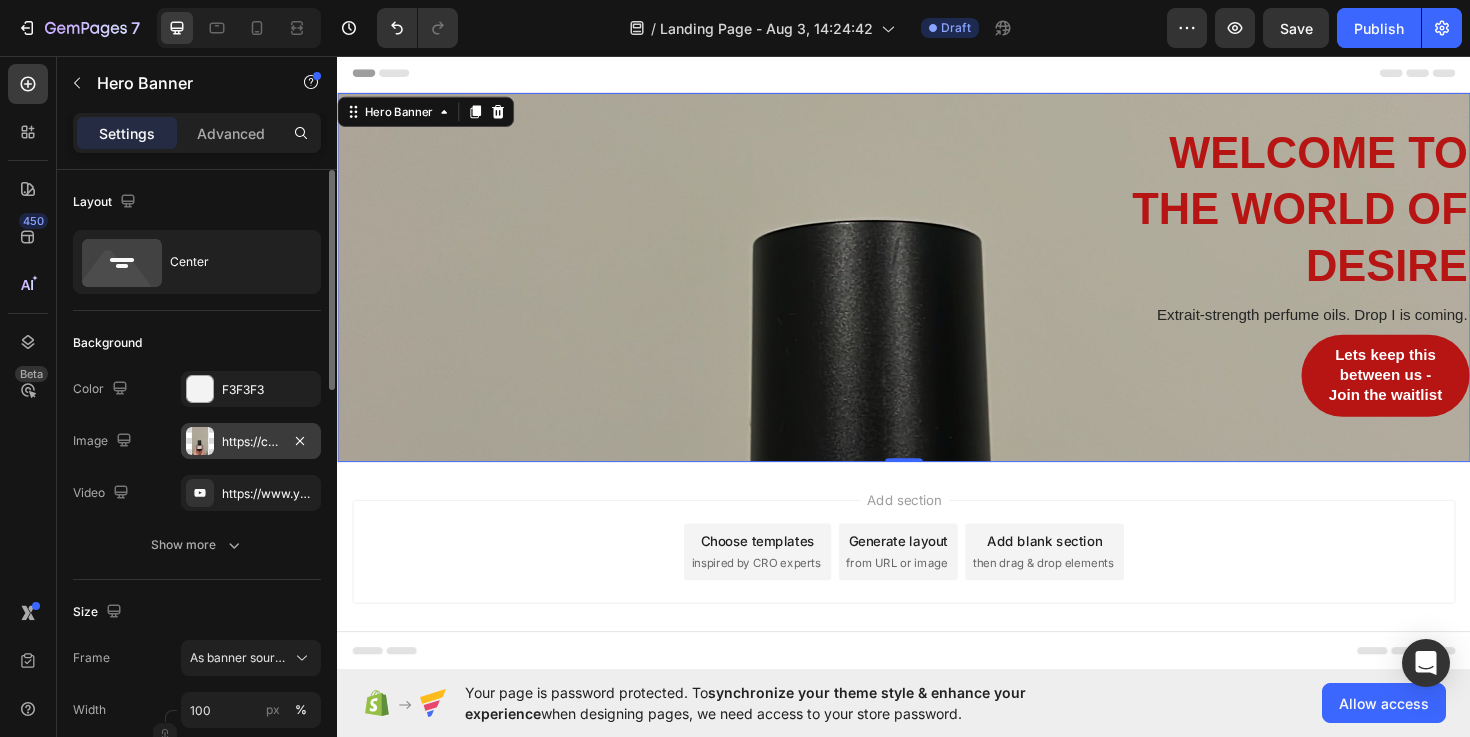 click at bounding box center [200, 441] 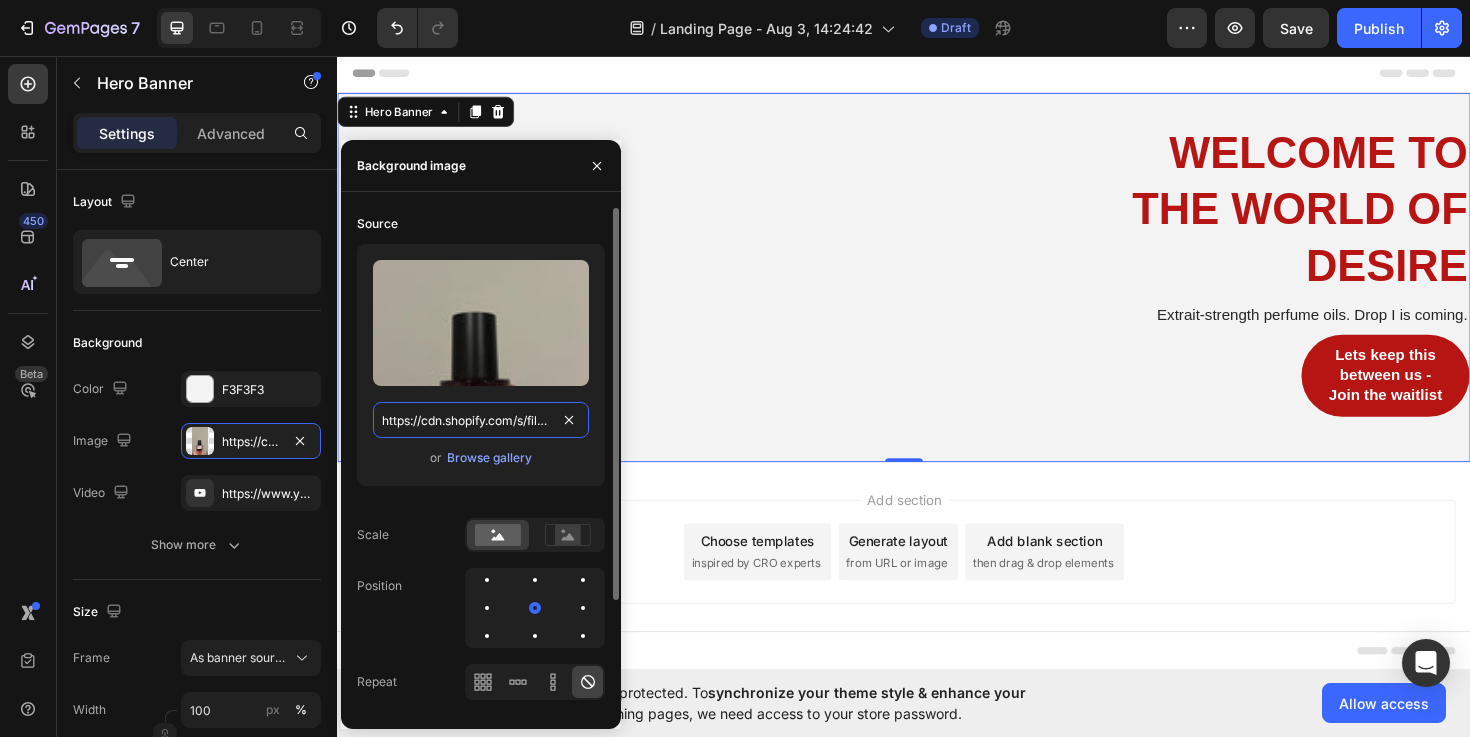 type 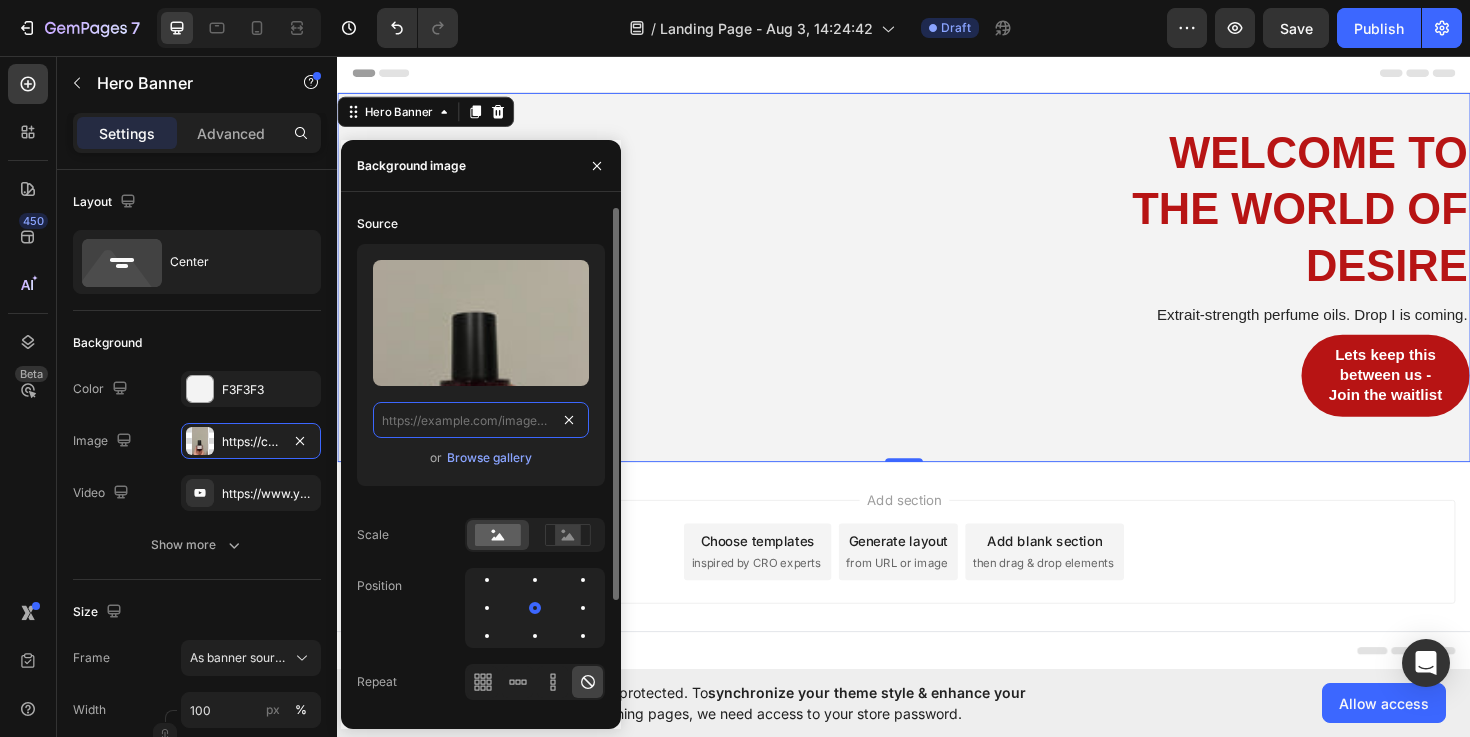 scroll, scrollTop: 0, scrollLeft: 0, axis: both 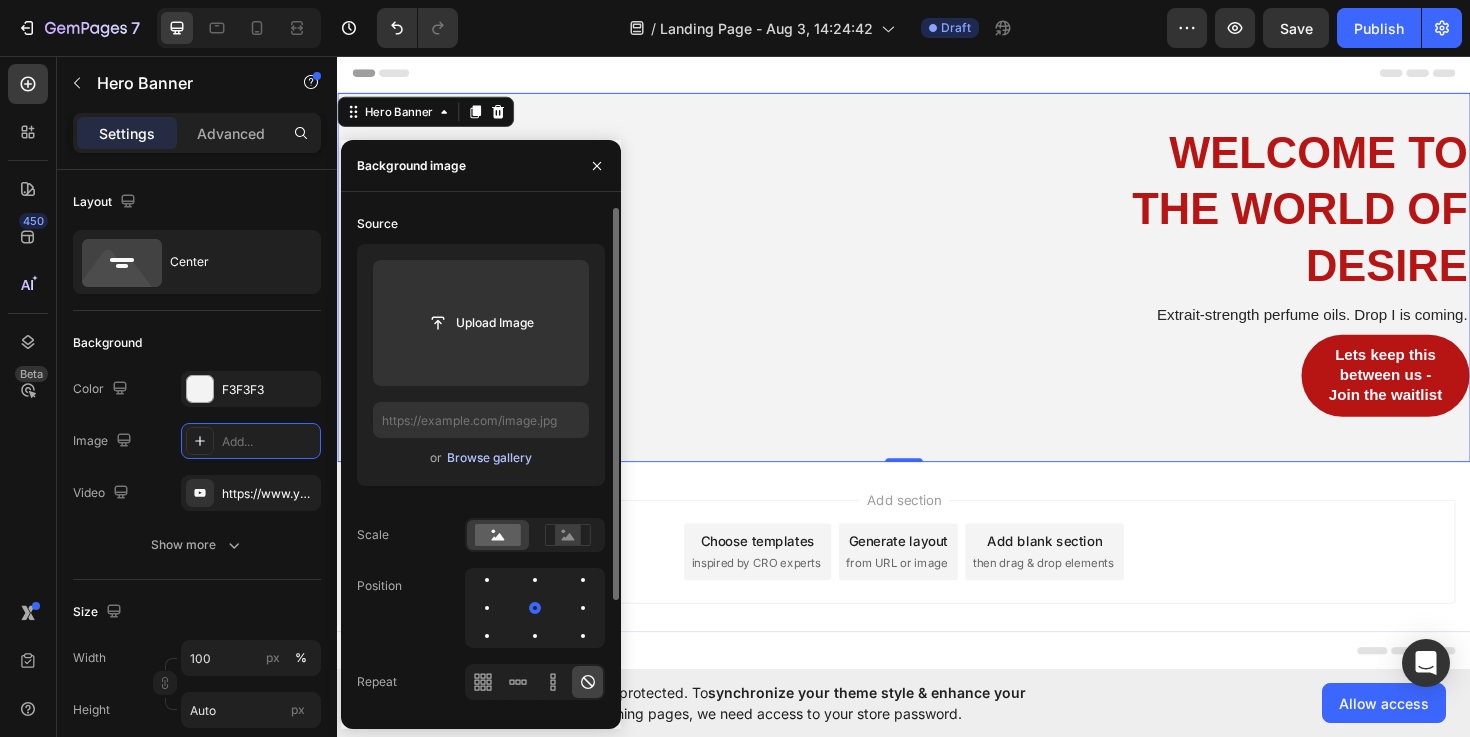 click on "Browse gallery" at bounding box center [489, 458] 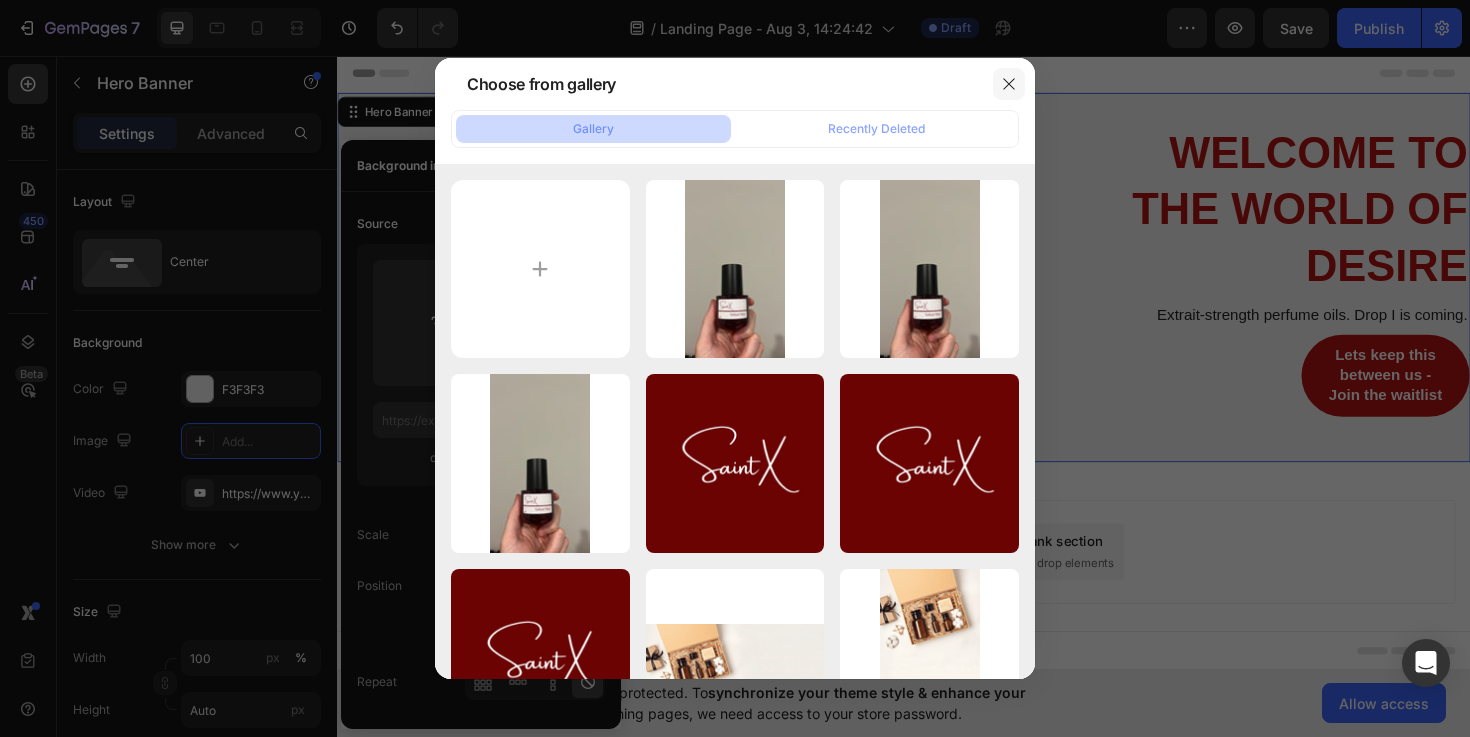 click 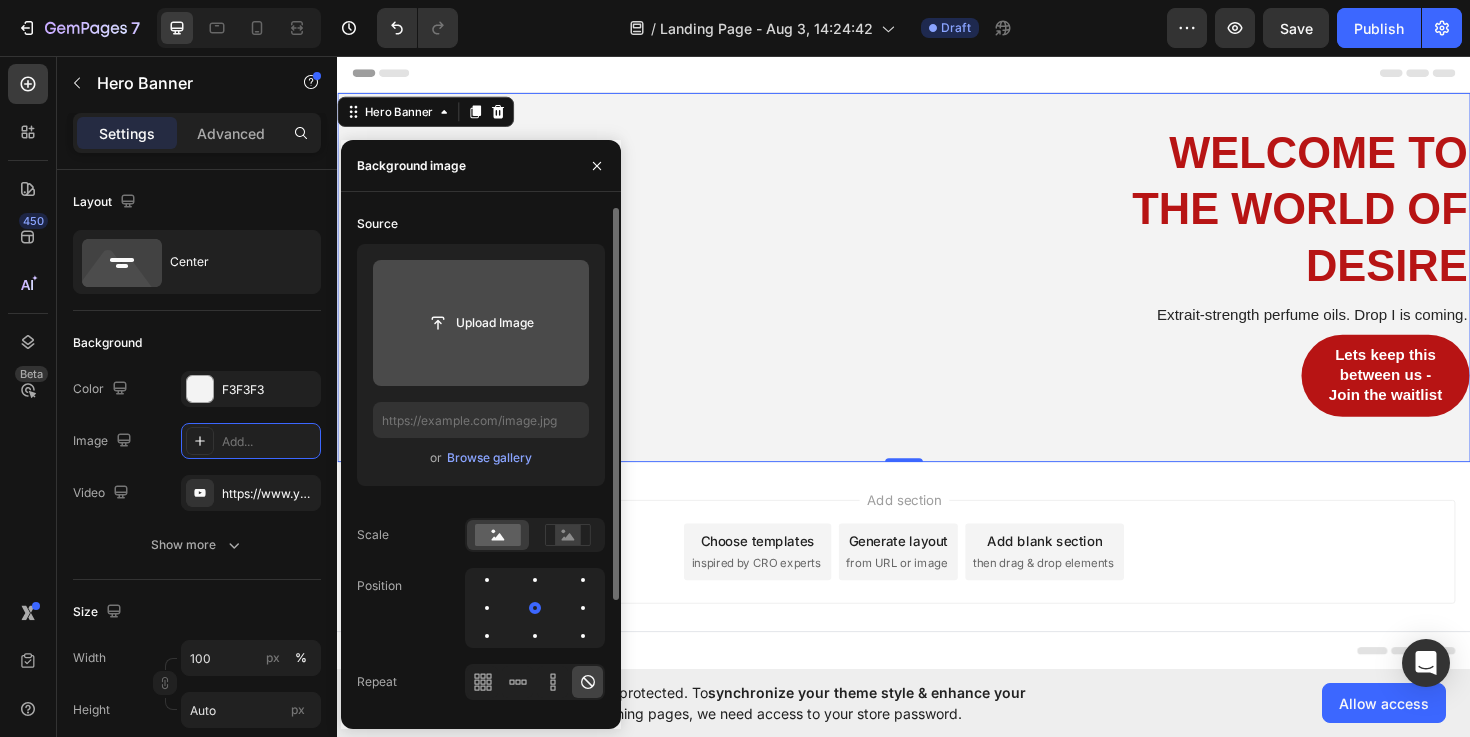 click at bounding box center [481, 323] 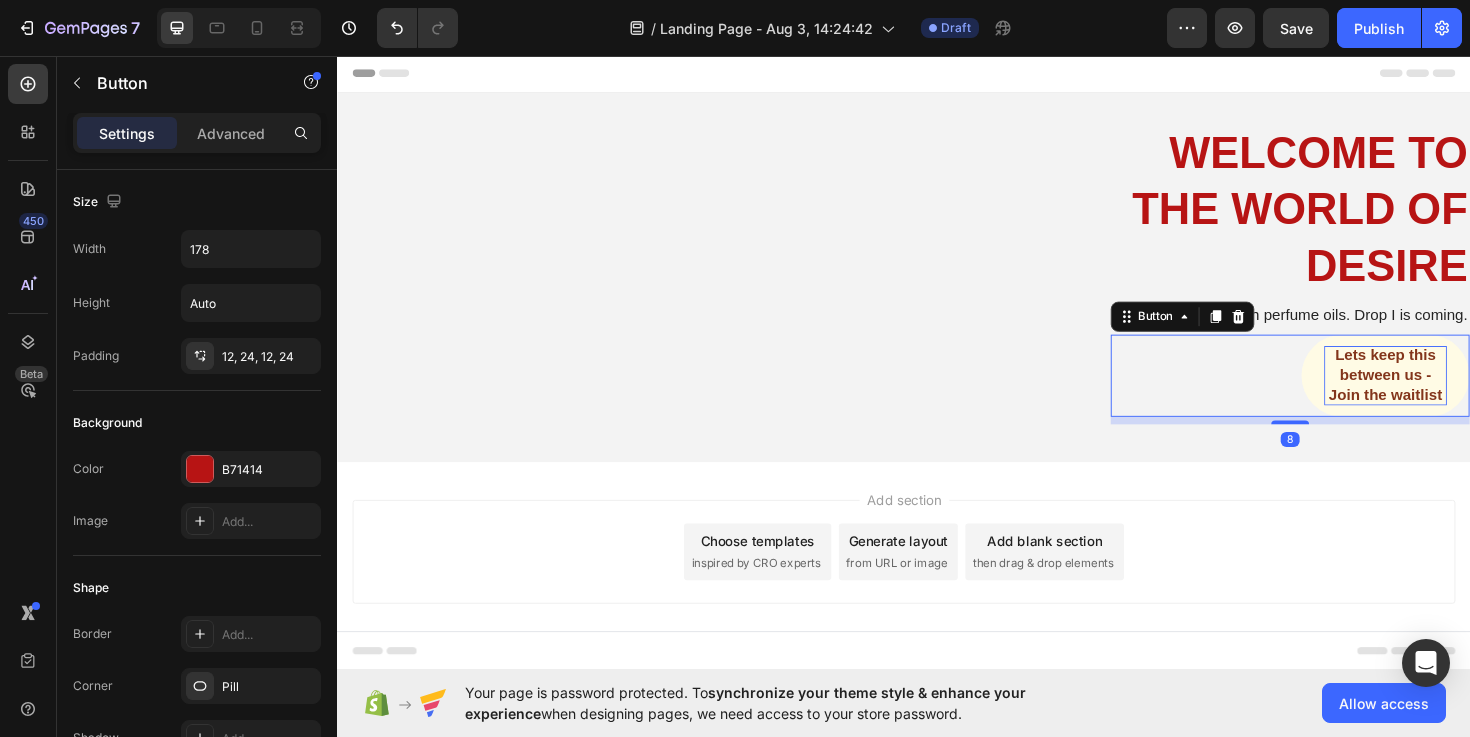 click on "Lets keep this between us - Join the waitlist" at bounding box center [1447, 394] 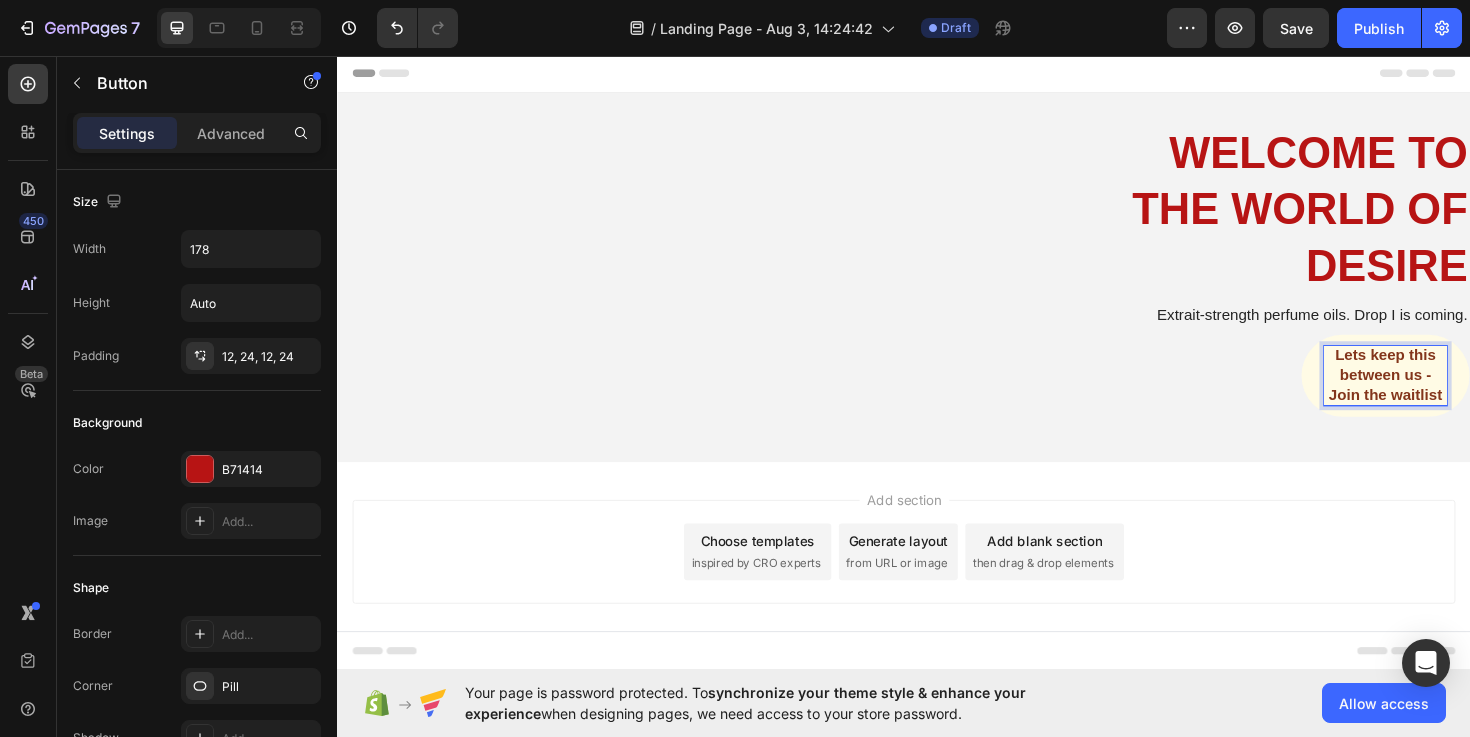 click on "Lets keep this between us - Join the waitlist" at bounding box center [1447, 394] 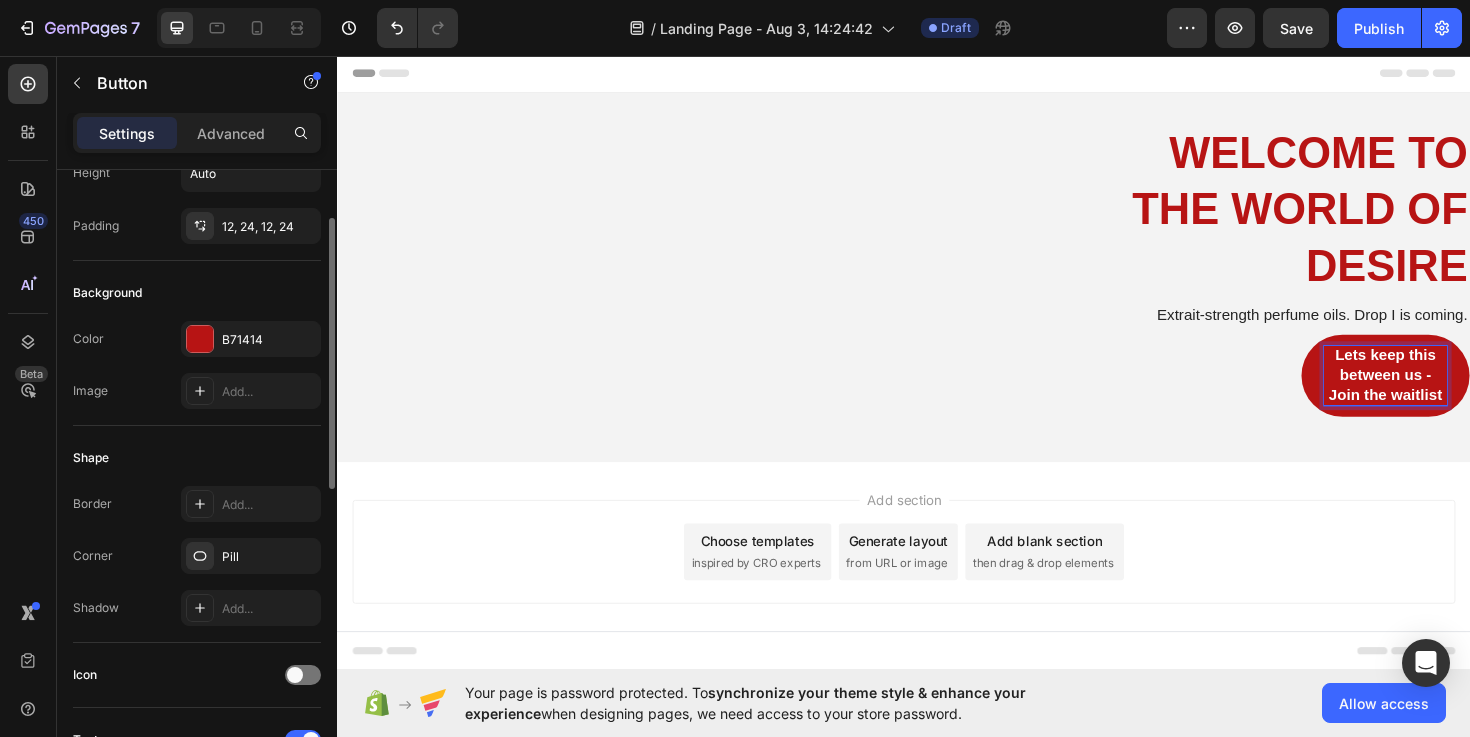 scroll, scrollTop: 166, scrollLeft: 0, axis: vertical 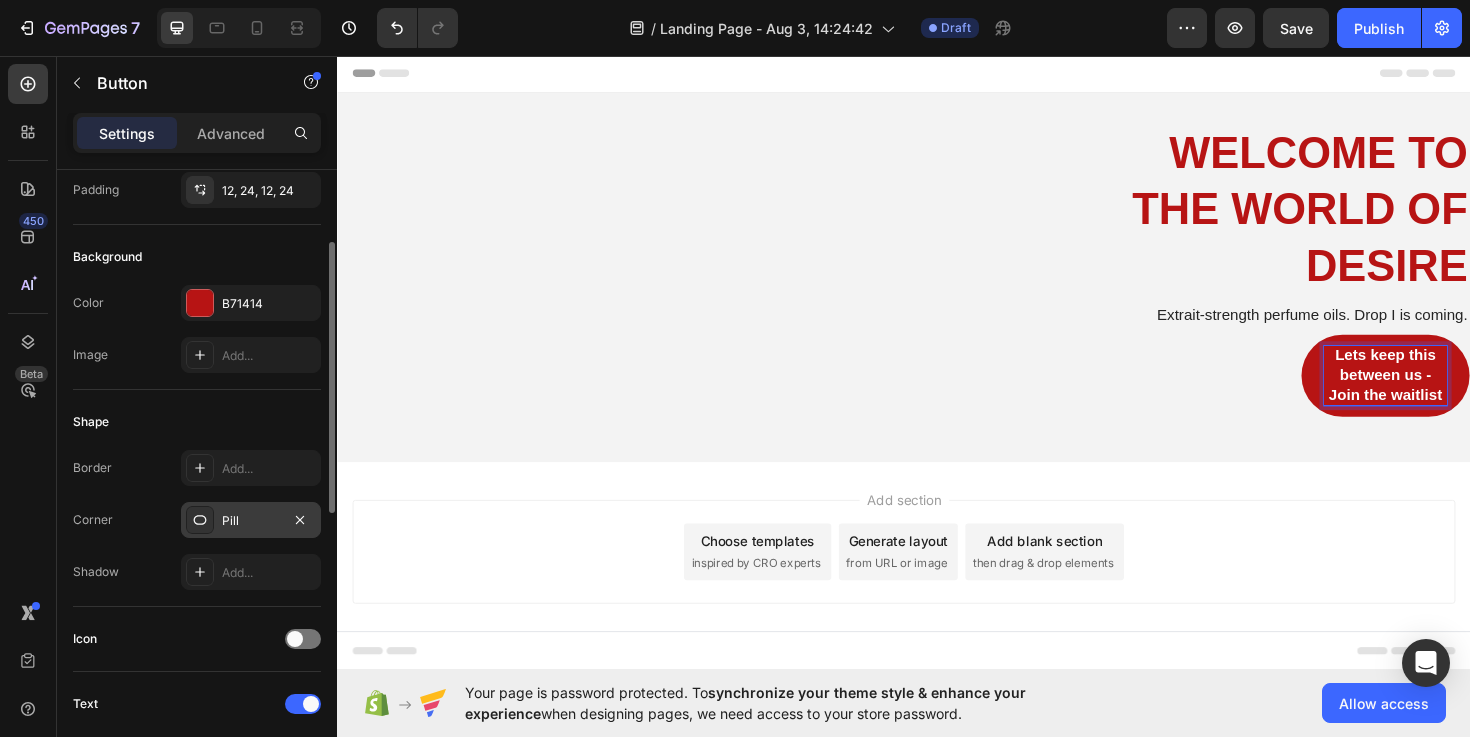 click on "Pill" at bounding box center (251, 521) 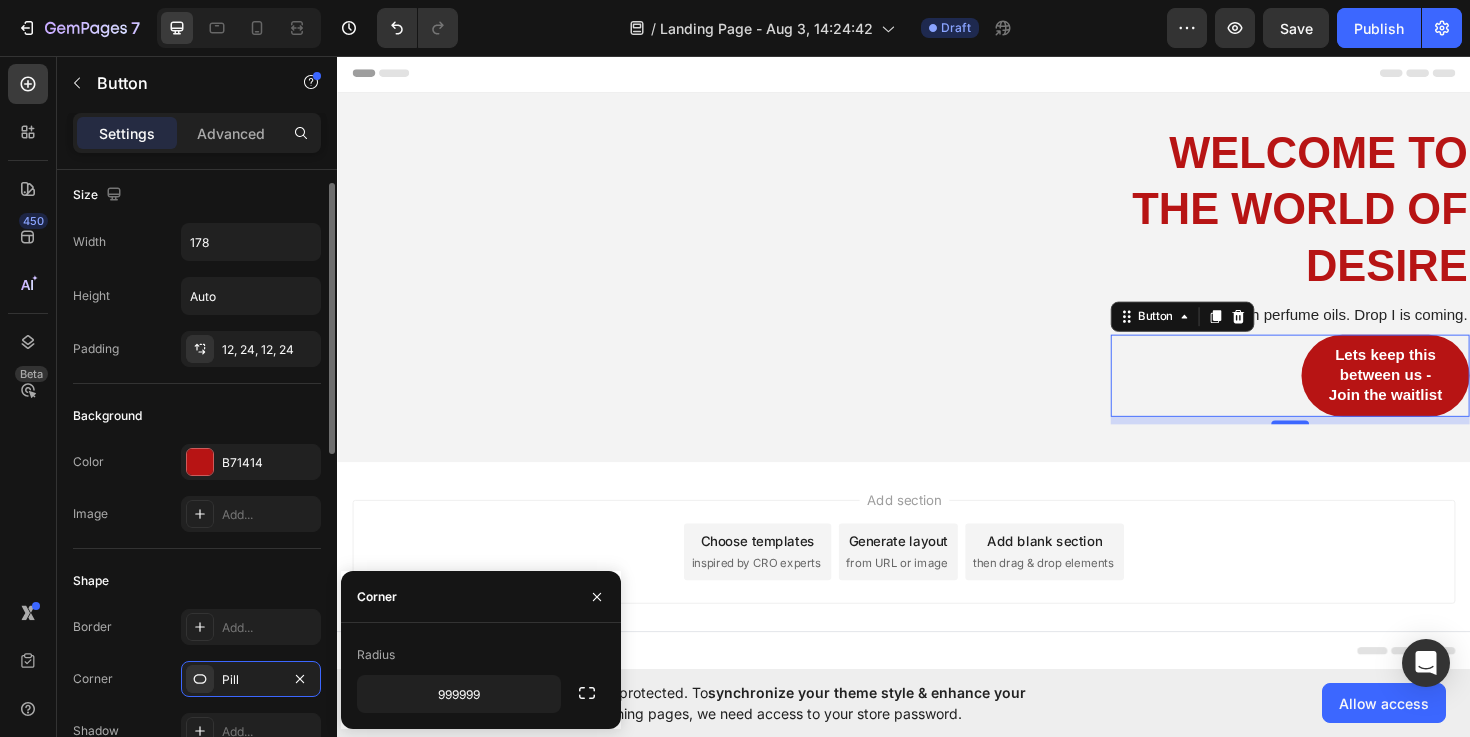 scroll, scrollTop: 0, scrollLeft: 0, axis: both 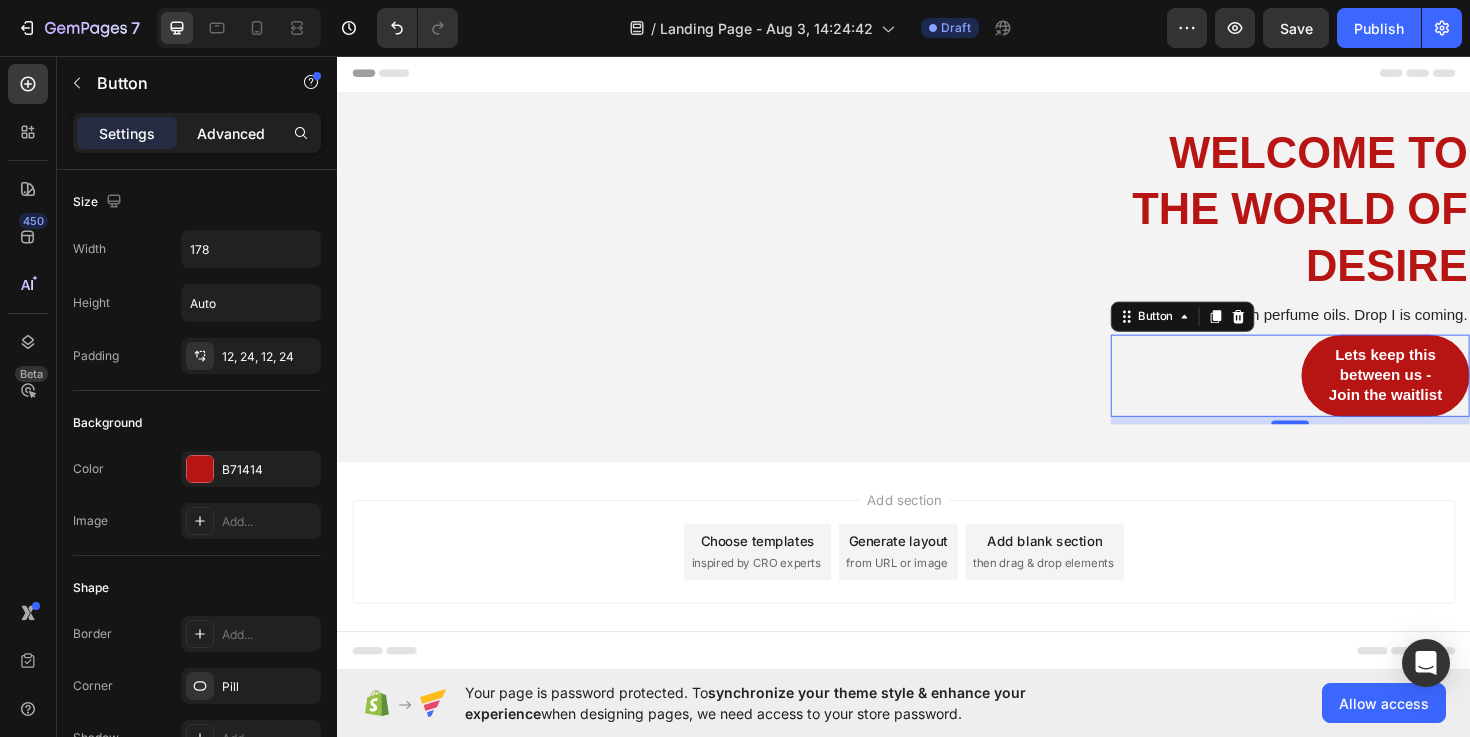 click on "Advanced" at bounding box center [231, 133] 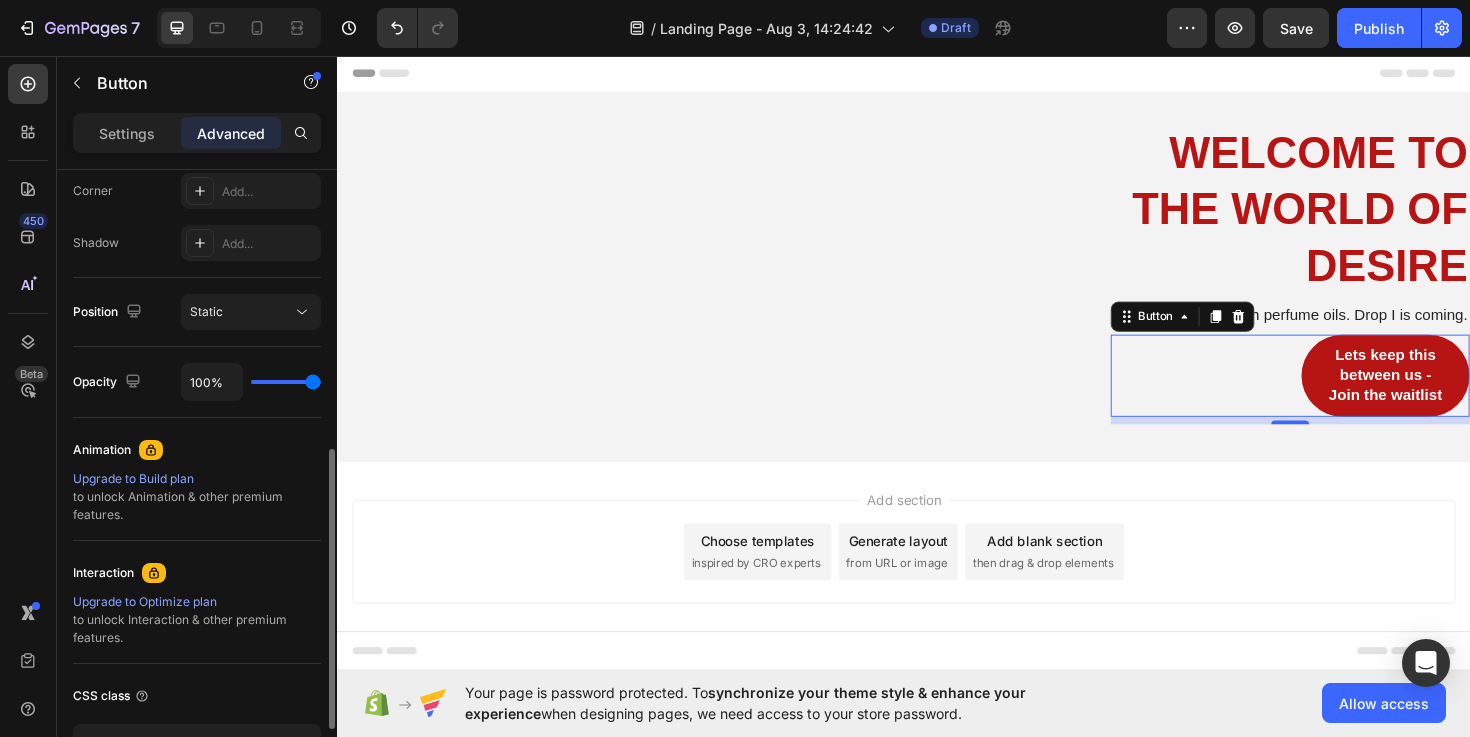 scroll, scrollTop: 0, scrollLeft: 0, axis: both 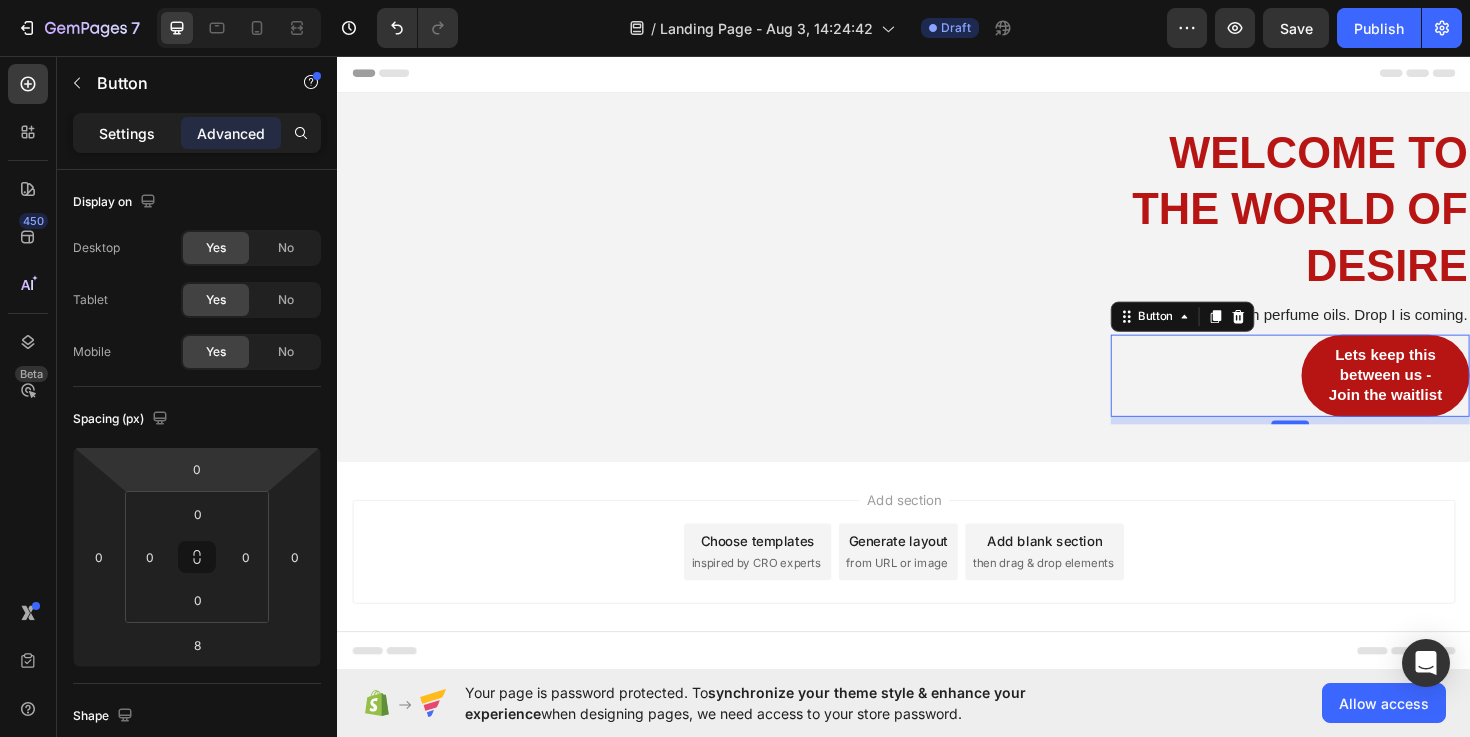 click on "Settings" at bounding box center [127, 133] 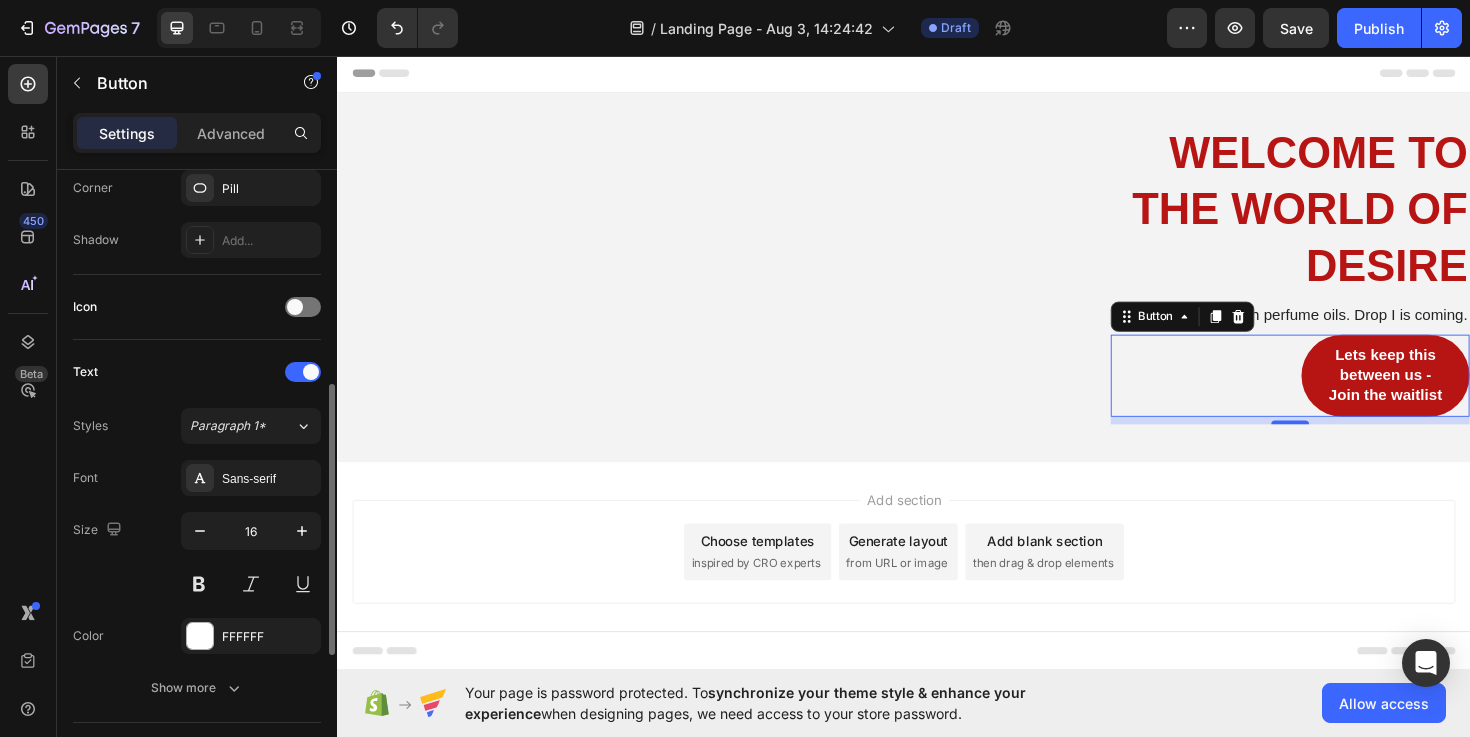 scroll, scrollTop: 493, scrollLeft: 0, axis: vertical 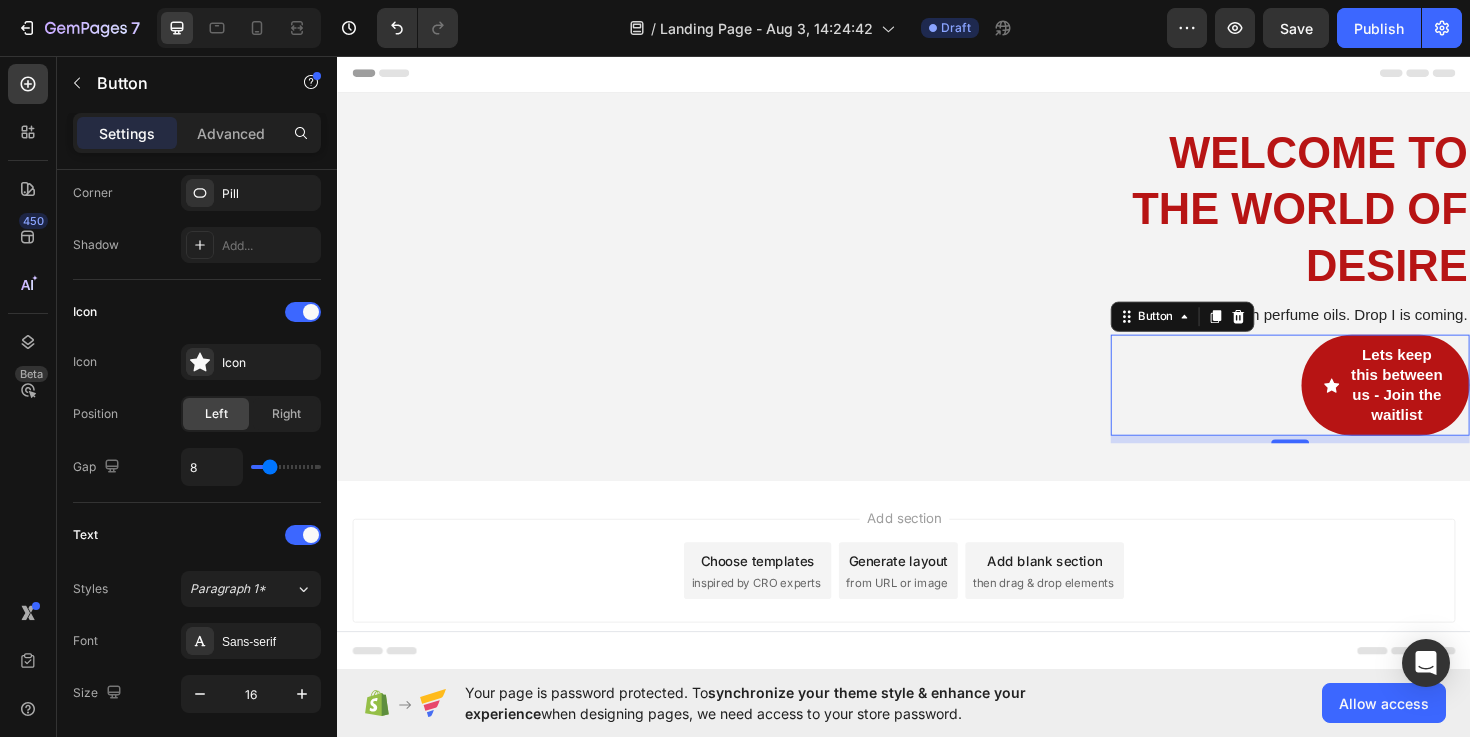 click at bounding box center (303, 312) 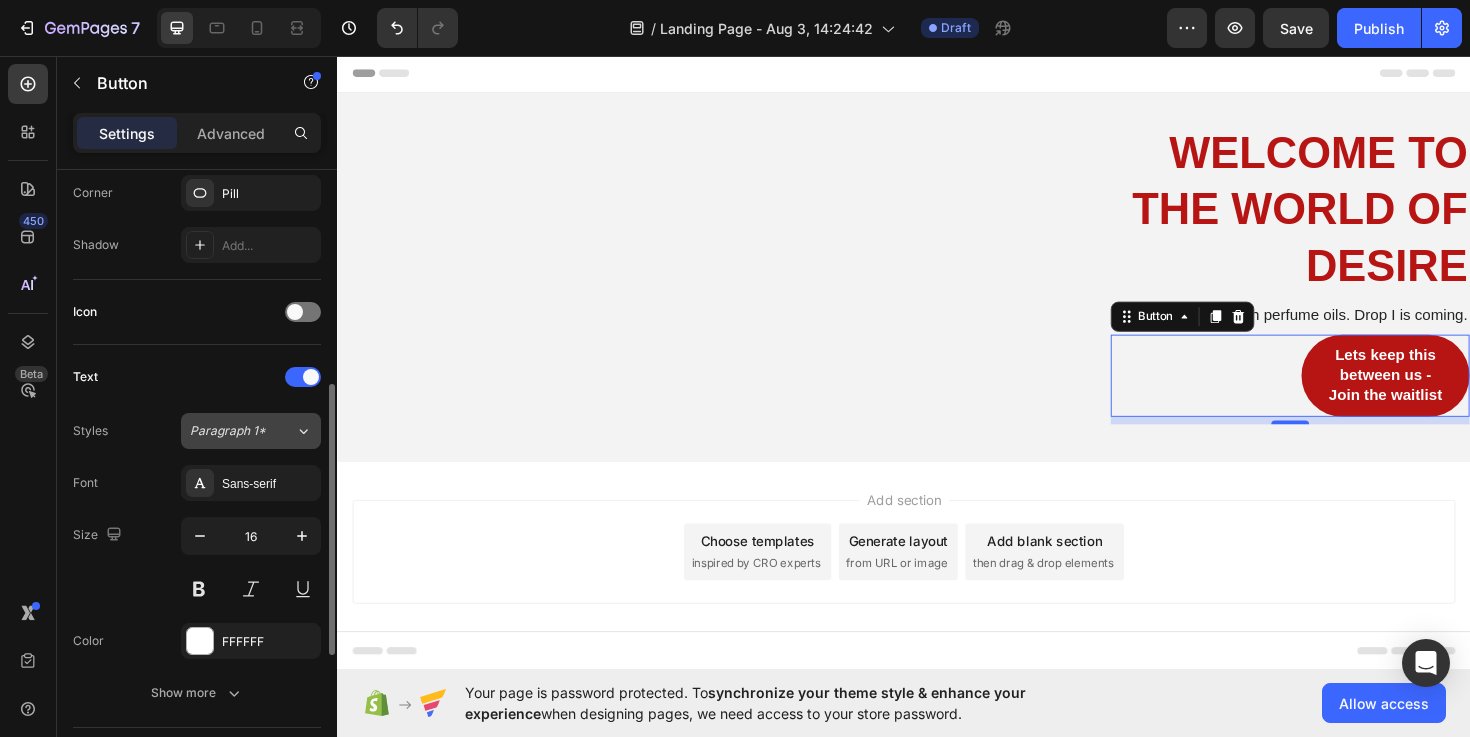 click on "Paragraph 1*" 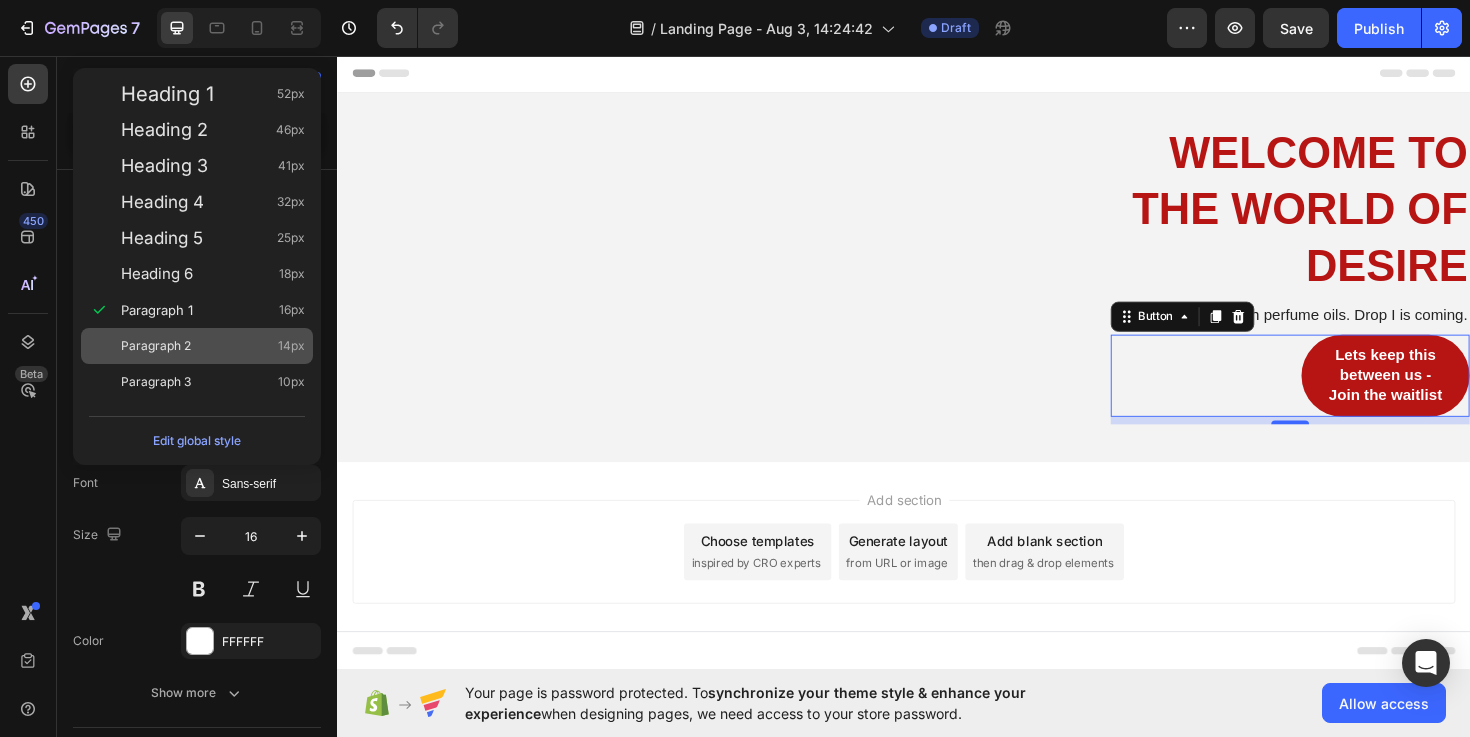 click on "Paragraph 2 14px" at bounding box center (213, 346) 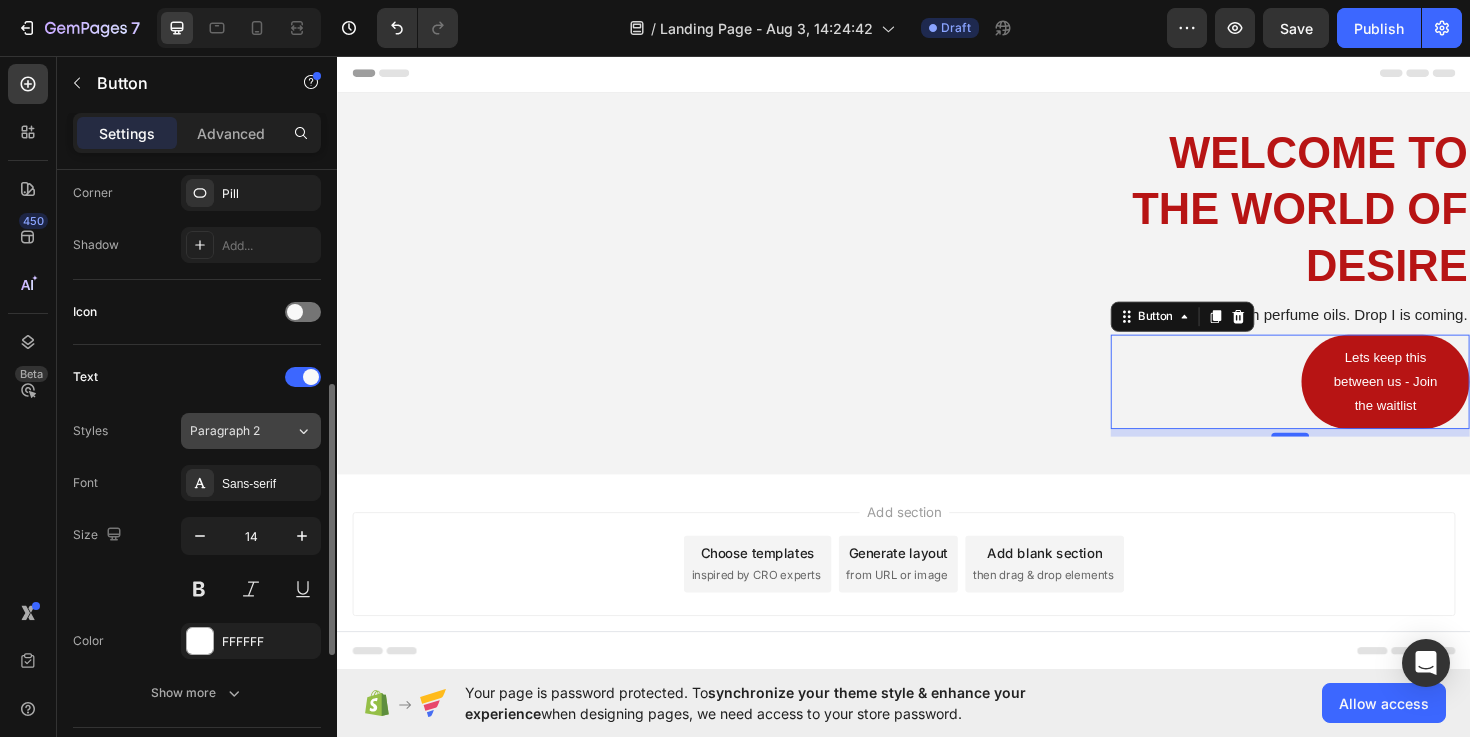 click on "Paragraph 2" 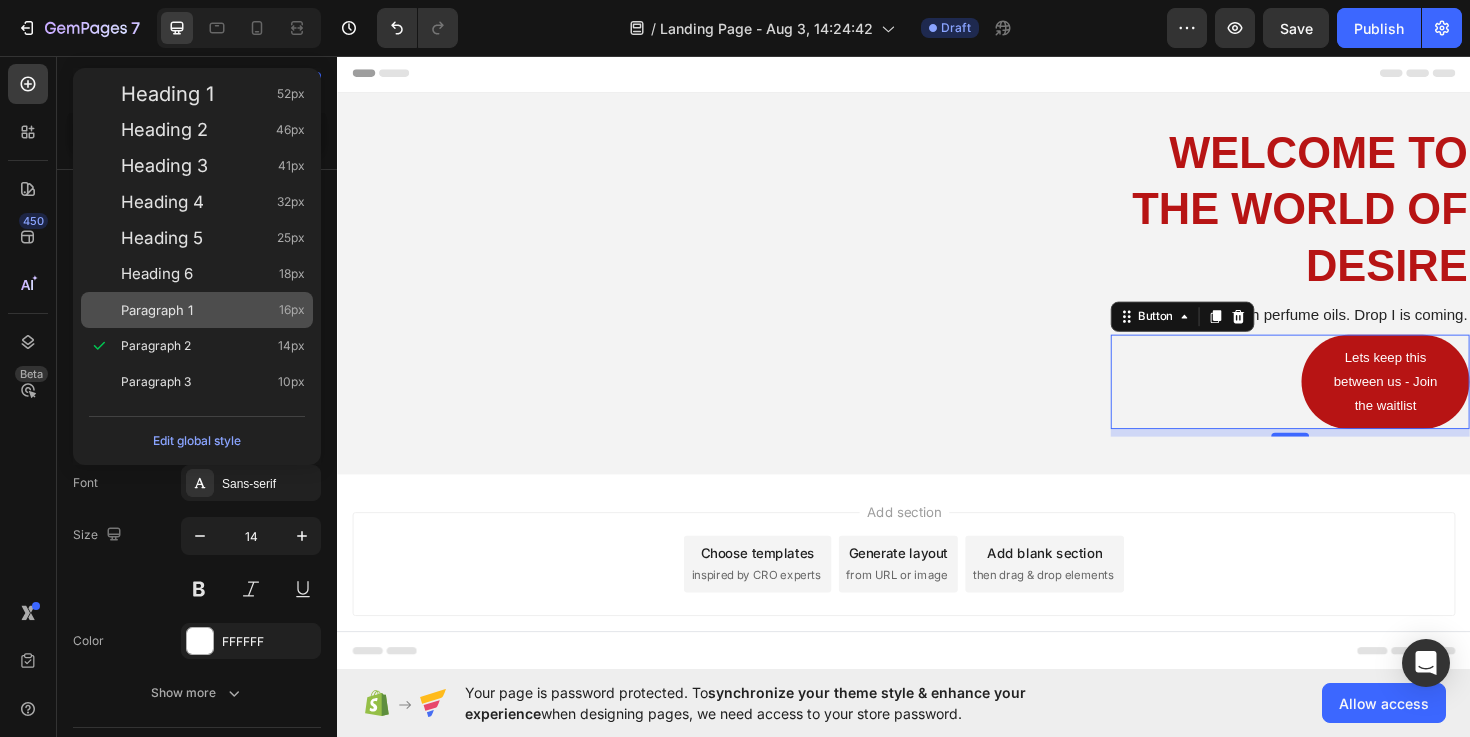 click on "Paragraph 1 16px" at bounding box center [197, 310] 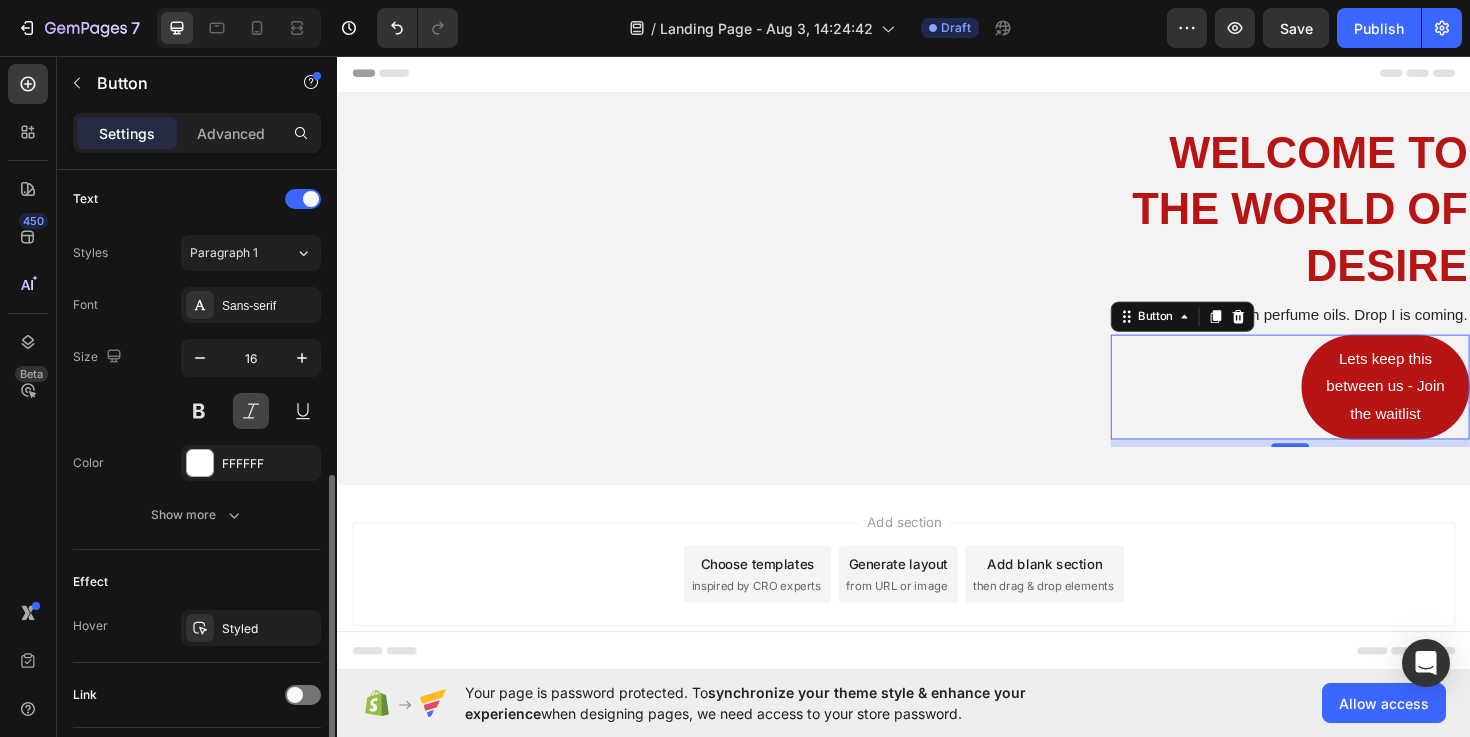 scroll, scrollTop: 680, scrollLeft: 0, axis: vertical 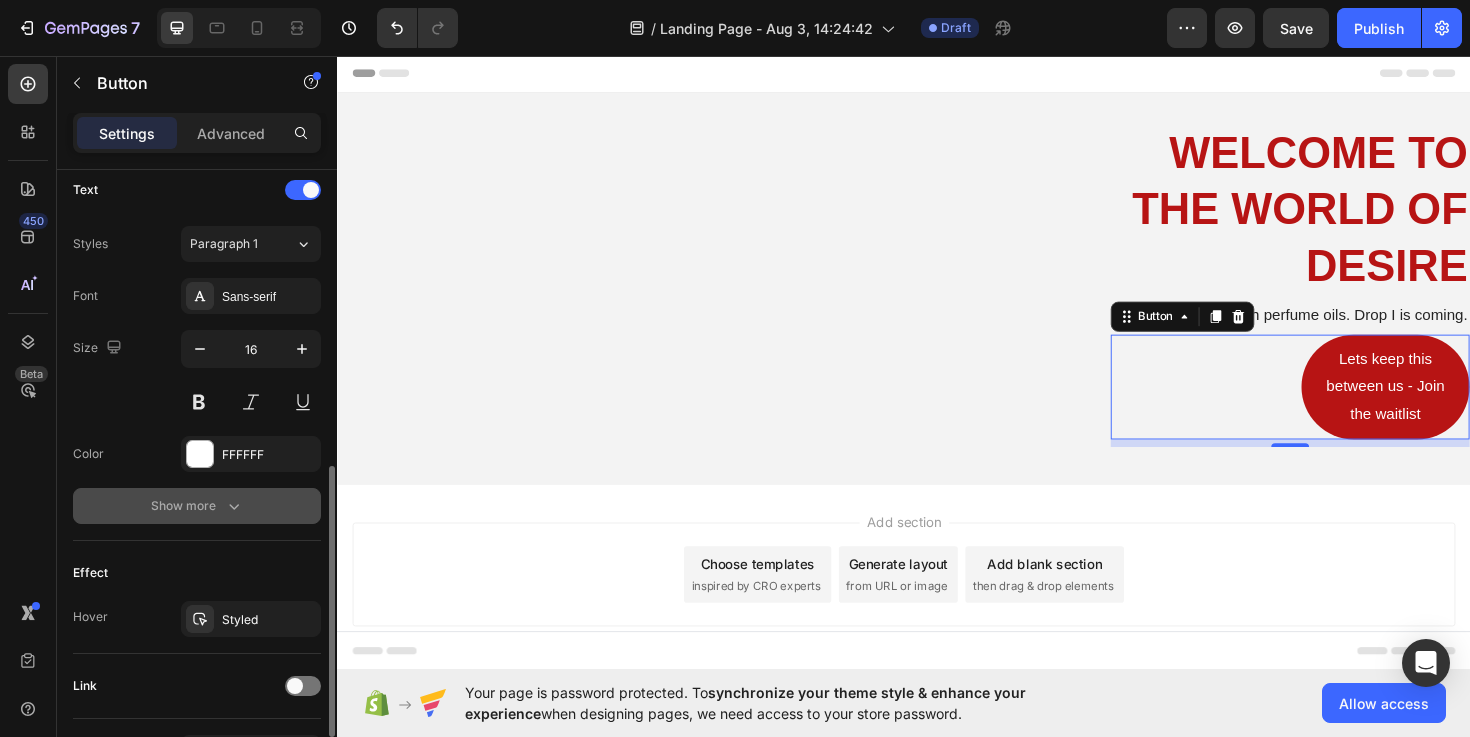 click on "Show more" at bounding box center [197, 506] 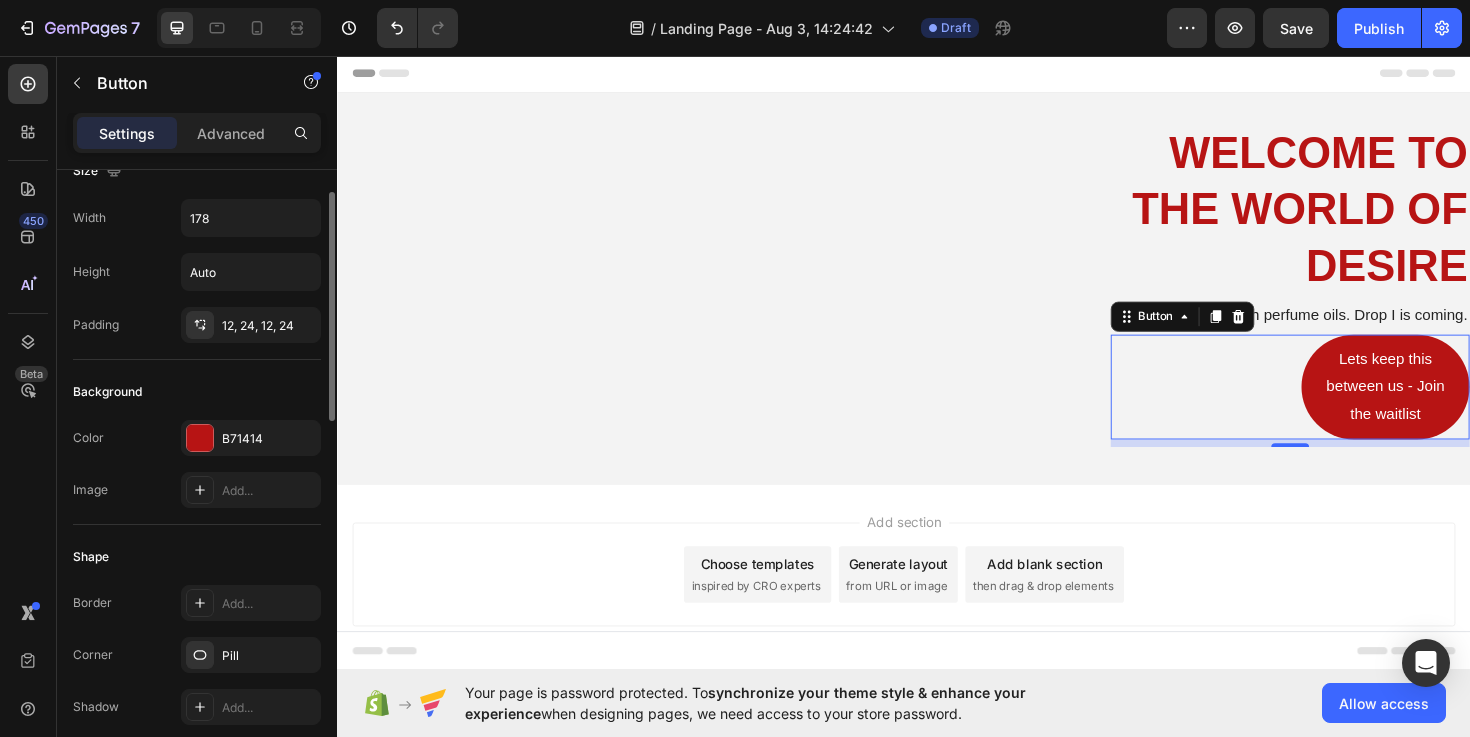 scroll, scrollTop: 0, scrollLeft: 0, axis: both 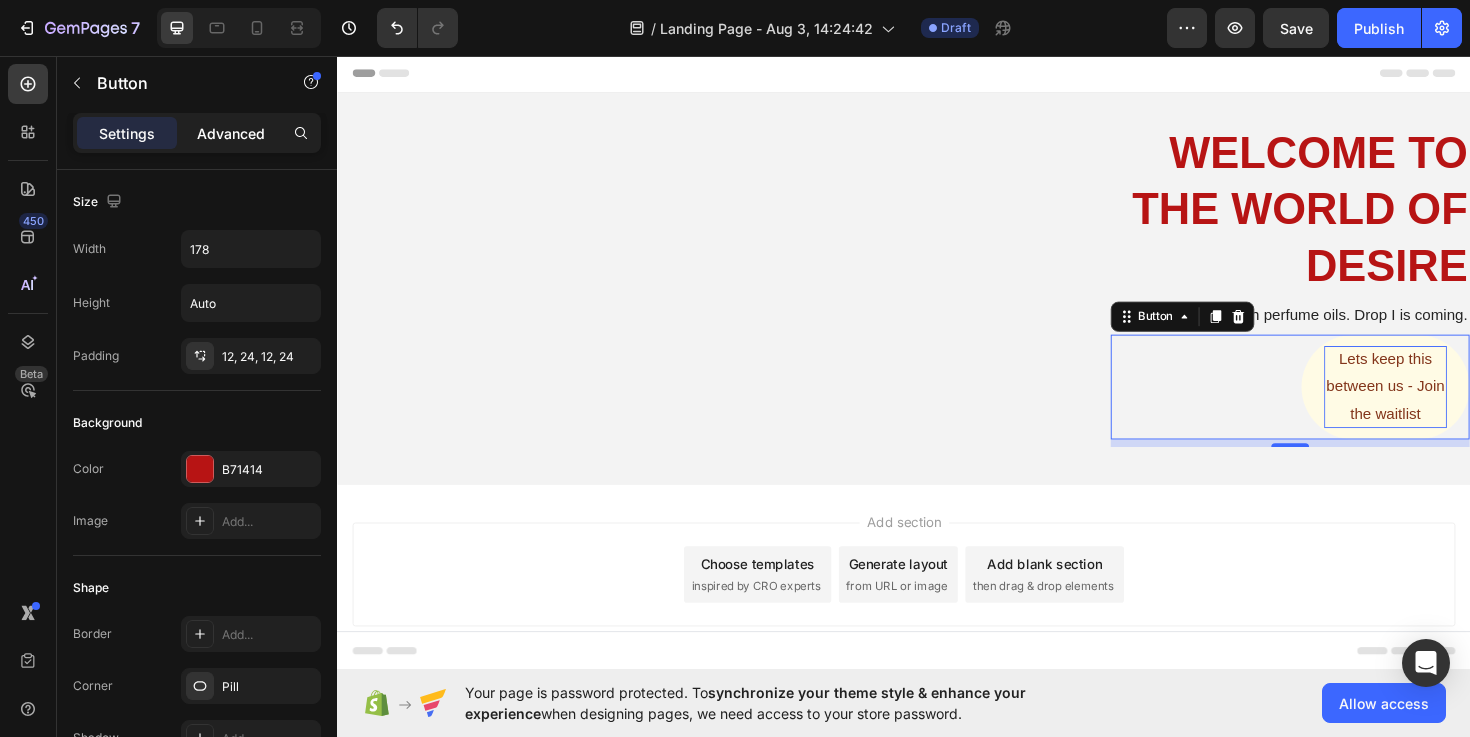 click on "Advanced" at bounding box center (231, 133) 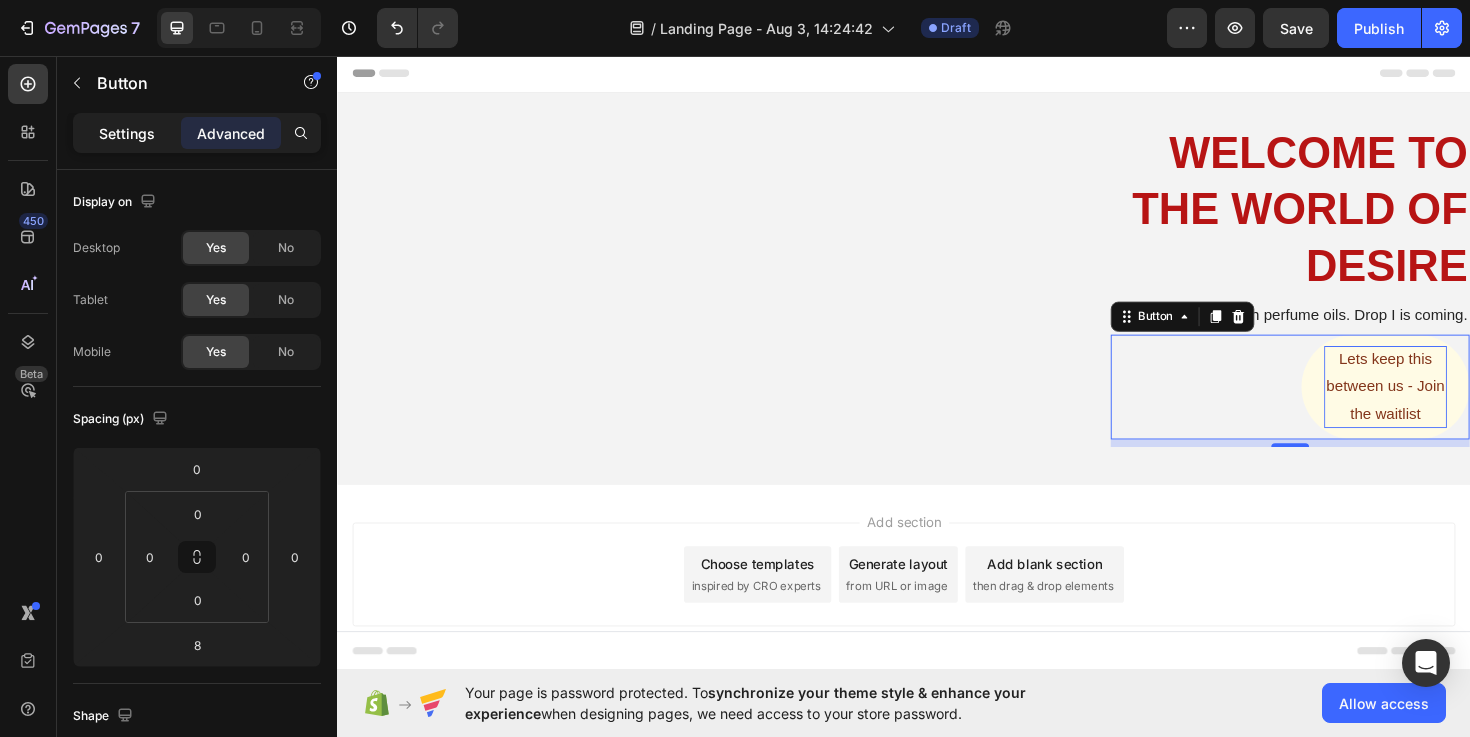 click on "Settings" 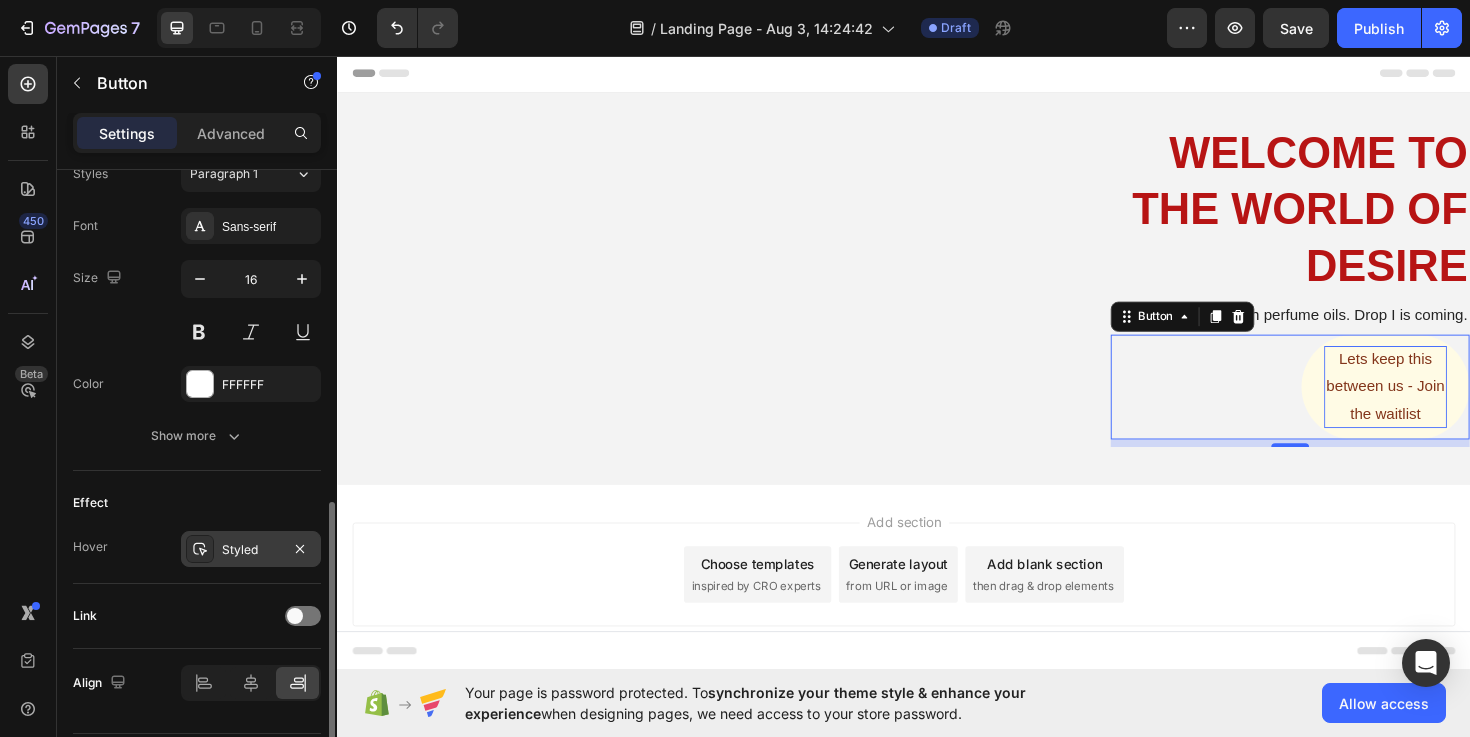 scroll, scrollTop: 754, scrollLeft: 0, axis: vertical 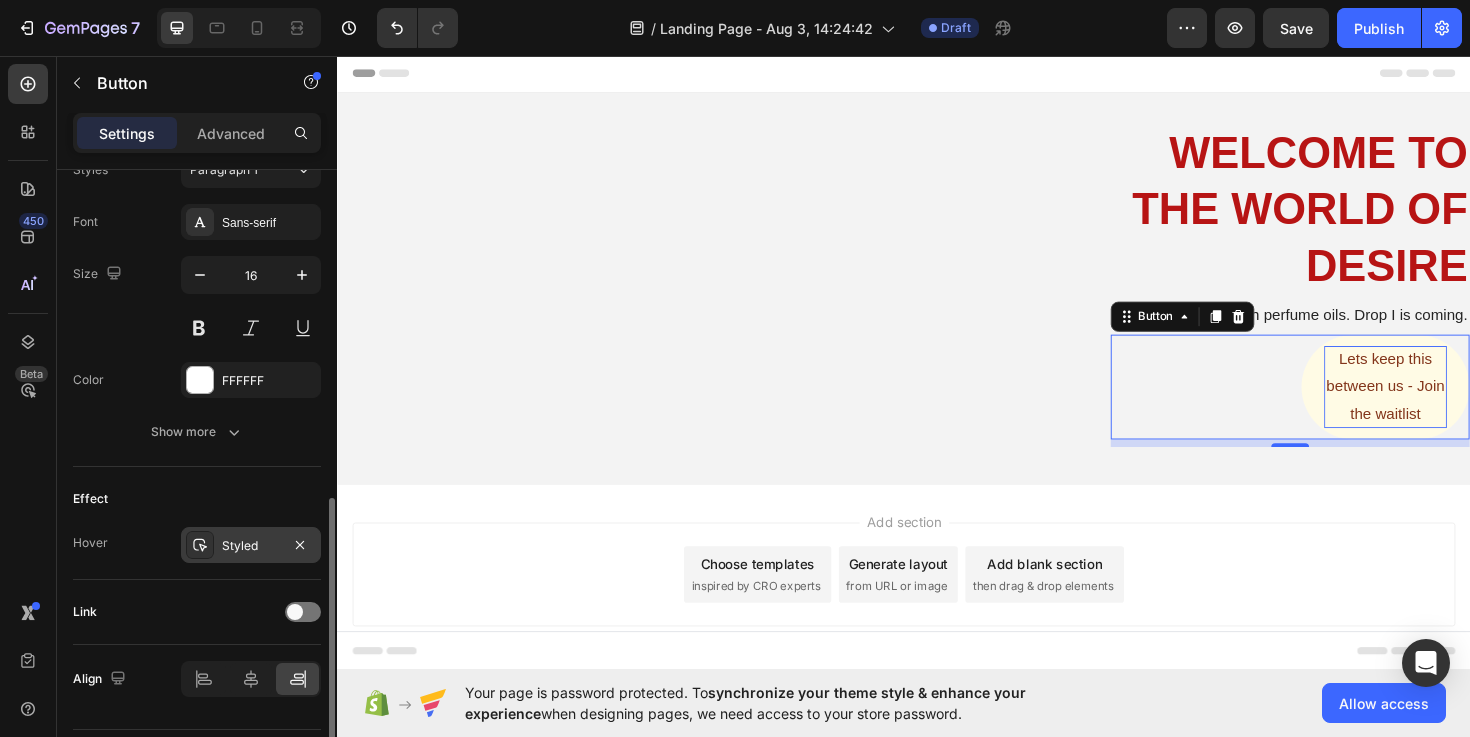 click on "Styled" at bounding box center (251, 546) 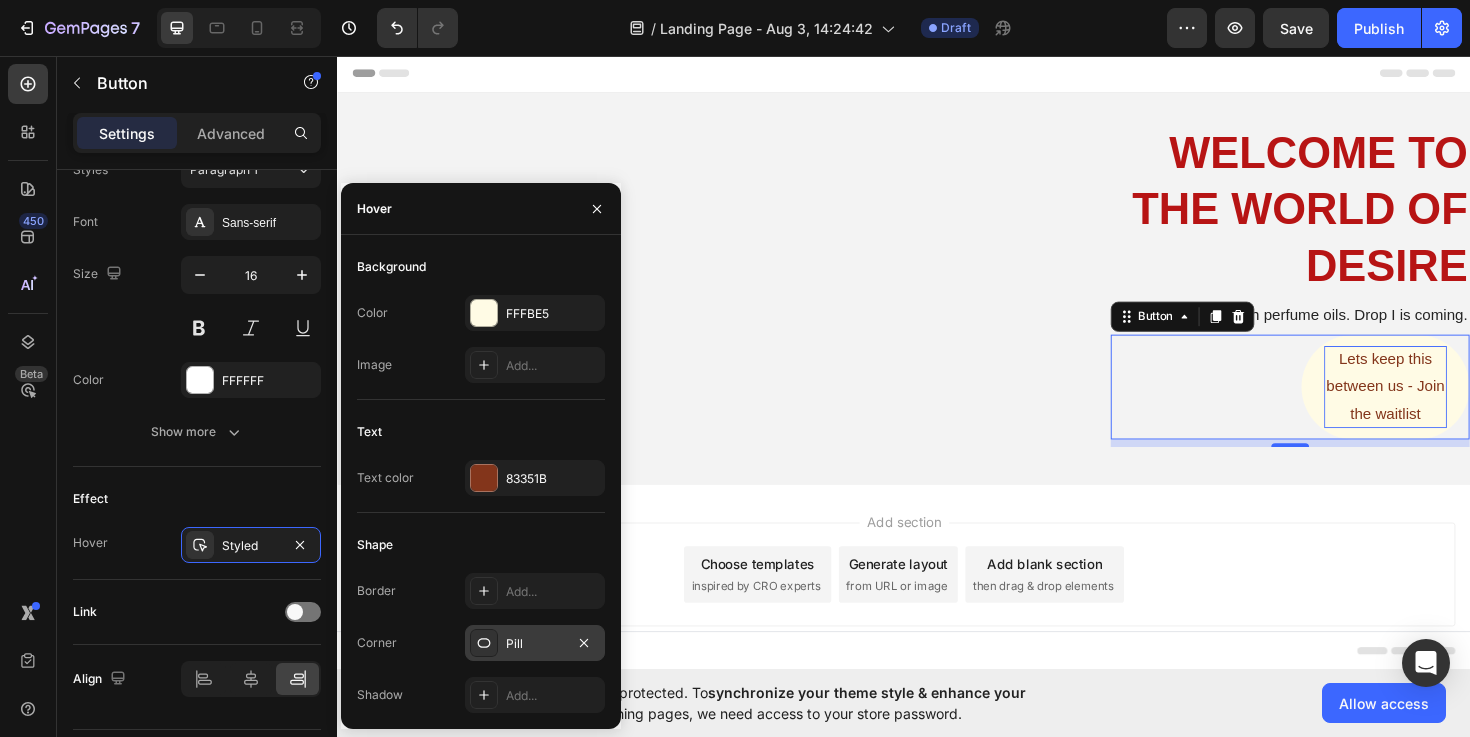 click on "Pill" at bounding box center [535, 644] 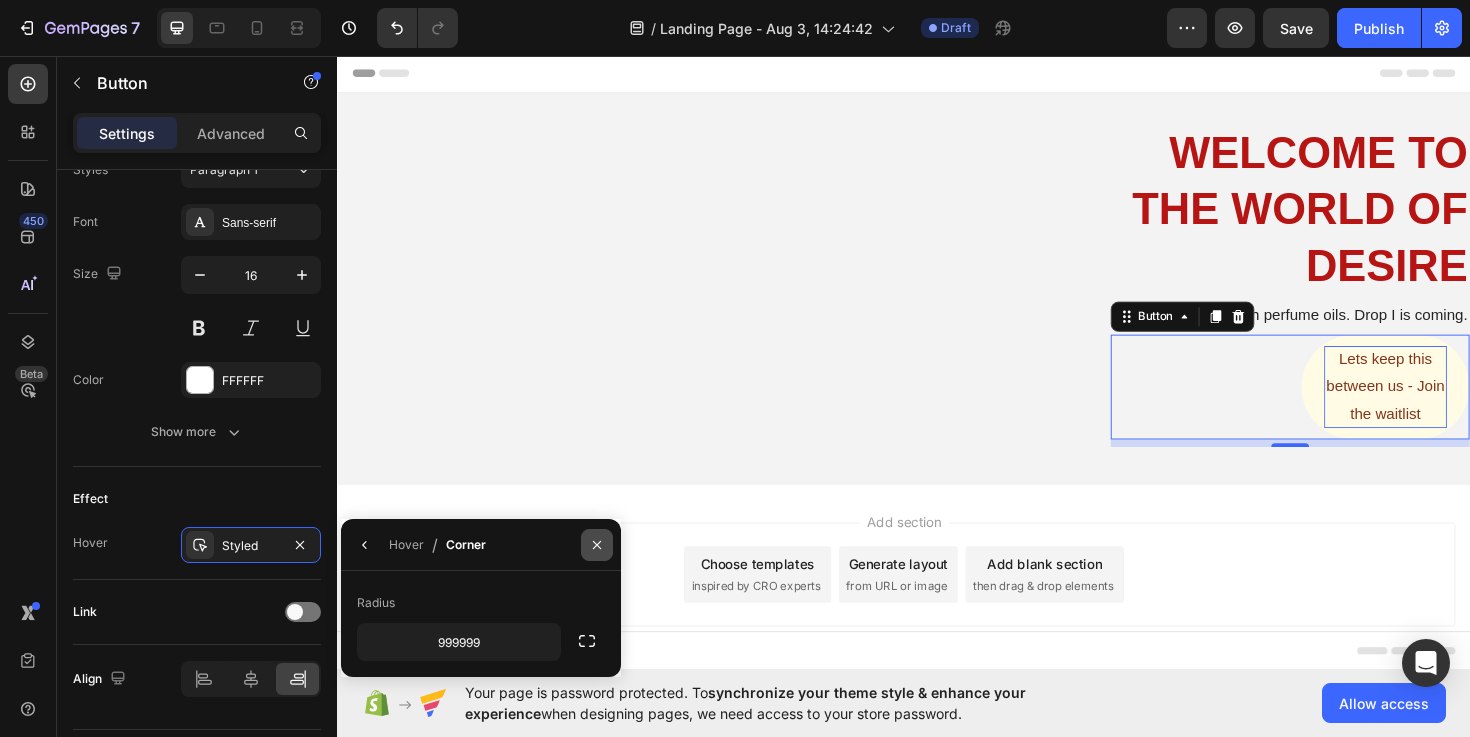 click 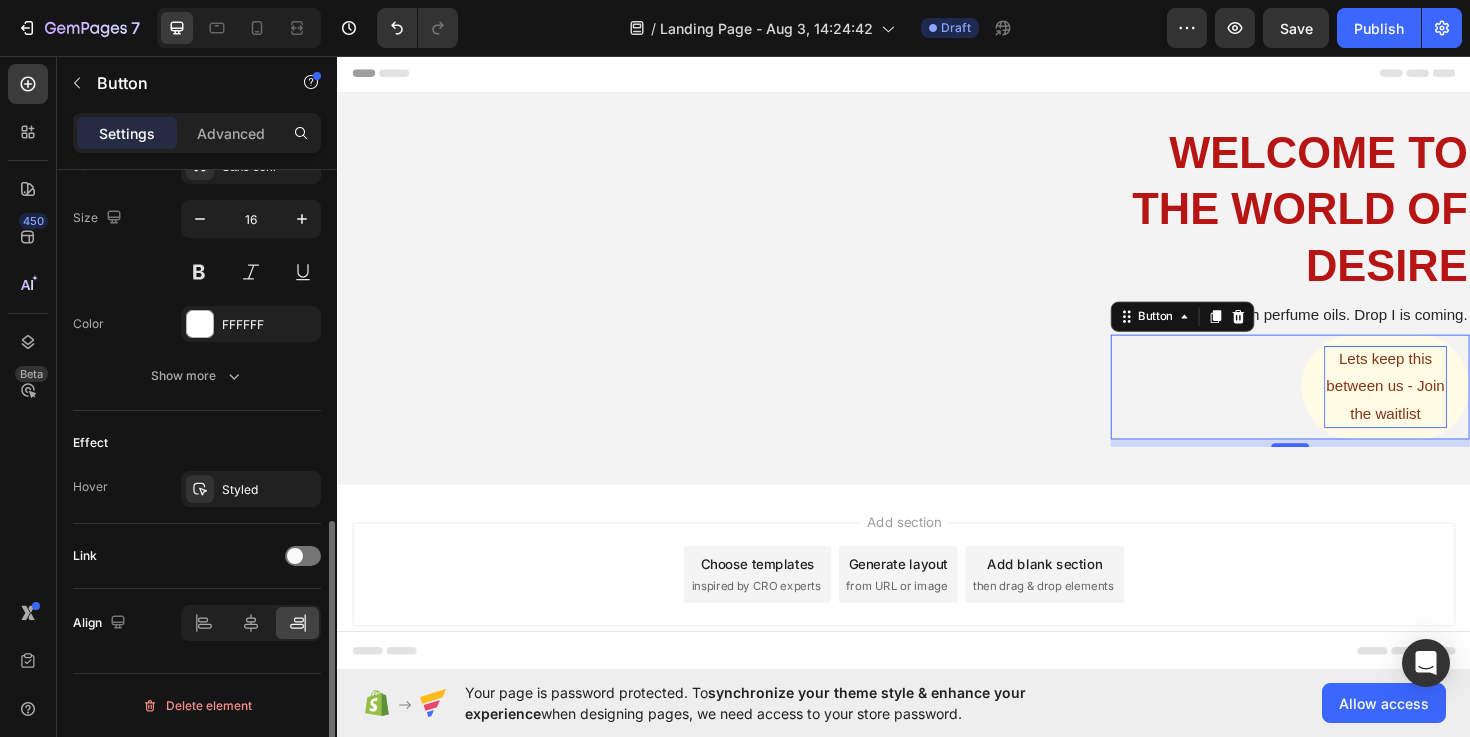 scroll, scrollTop: 0, scrollLeft: 0, axis: both 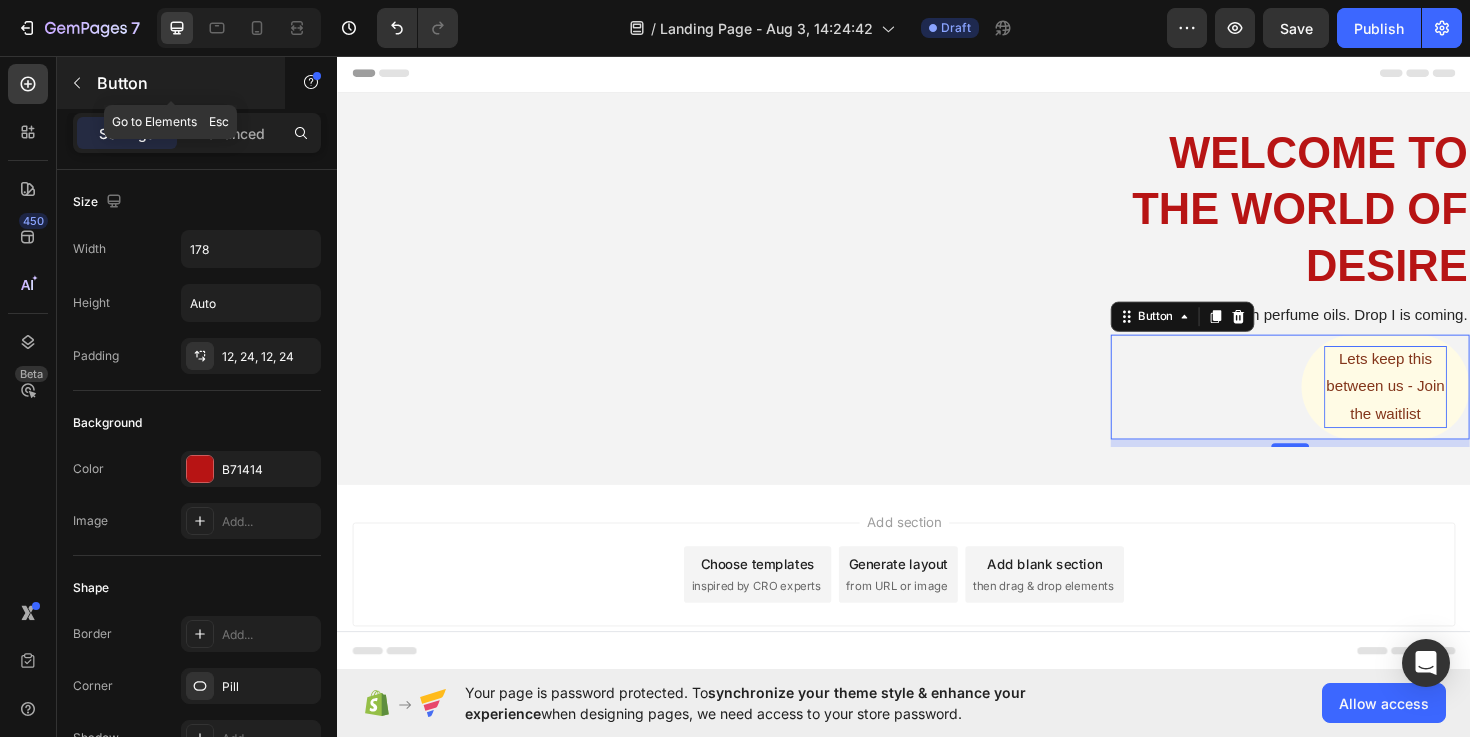 click 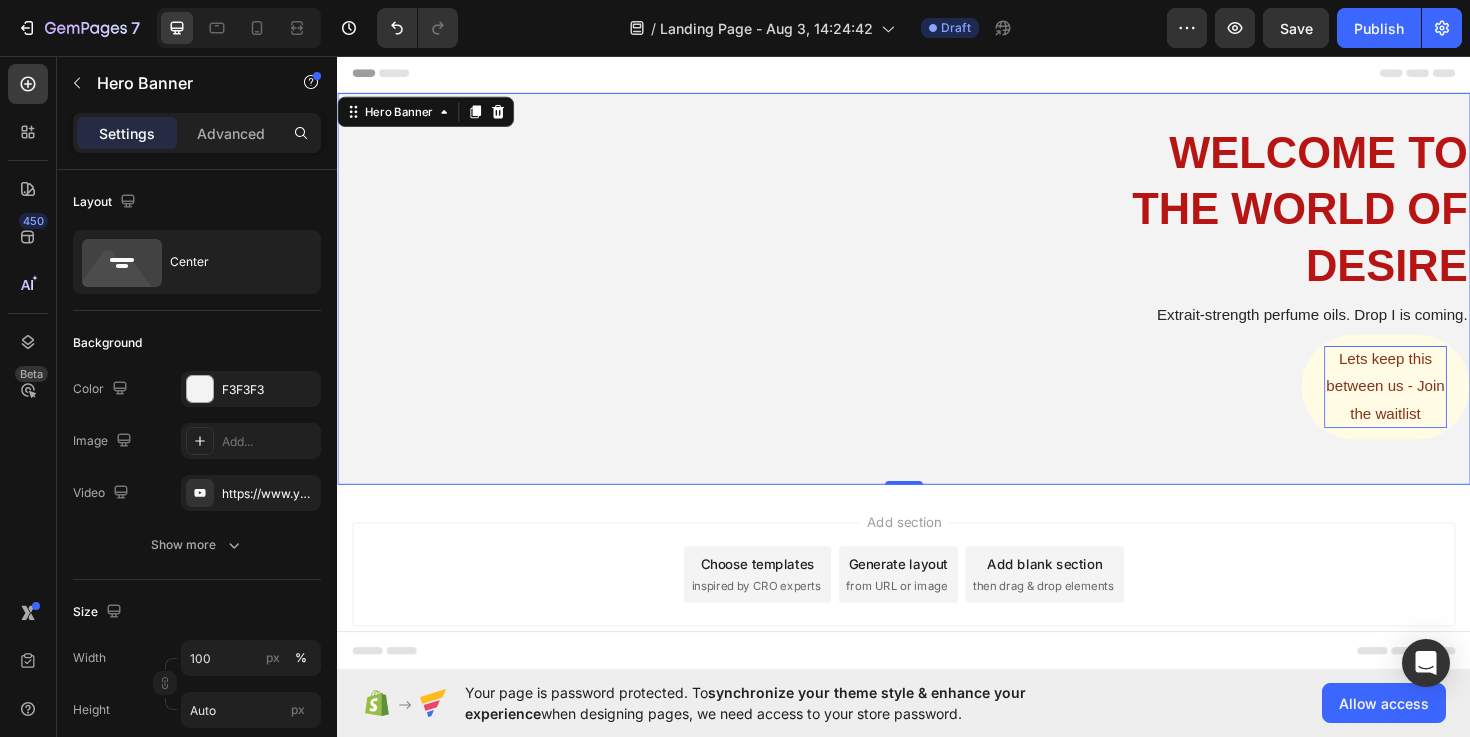 click on "welcome to the world of desire Heading  Extrait-strength perfume oils. Drop I is coming.  Text Block Lets keep this between us - Join the waitlist Button Row" at bounding box center (937, 302) 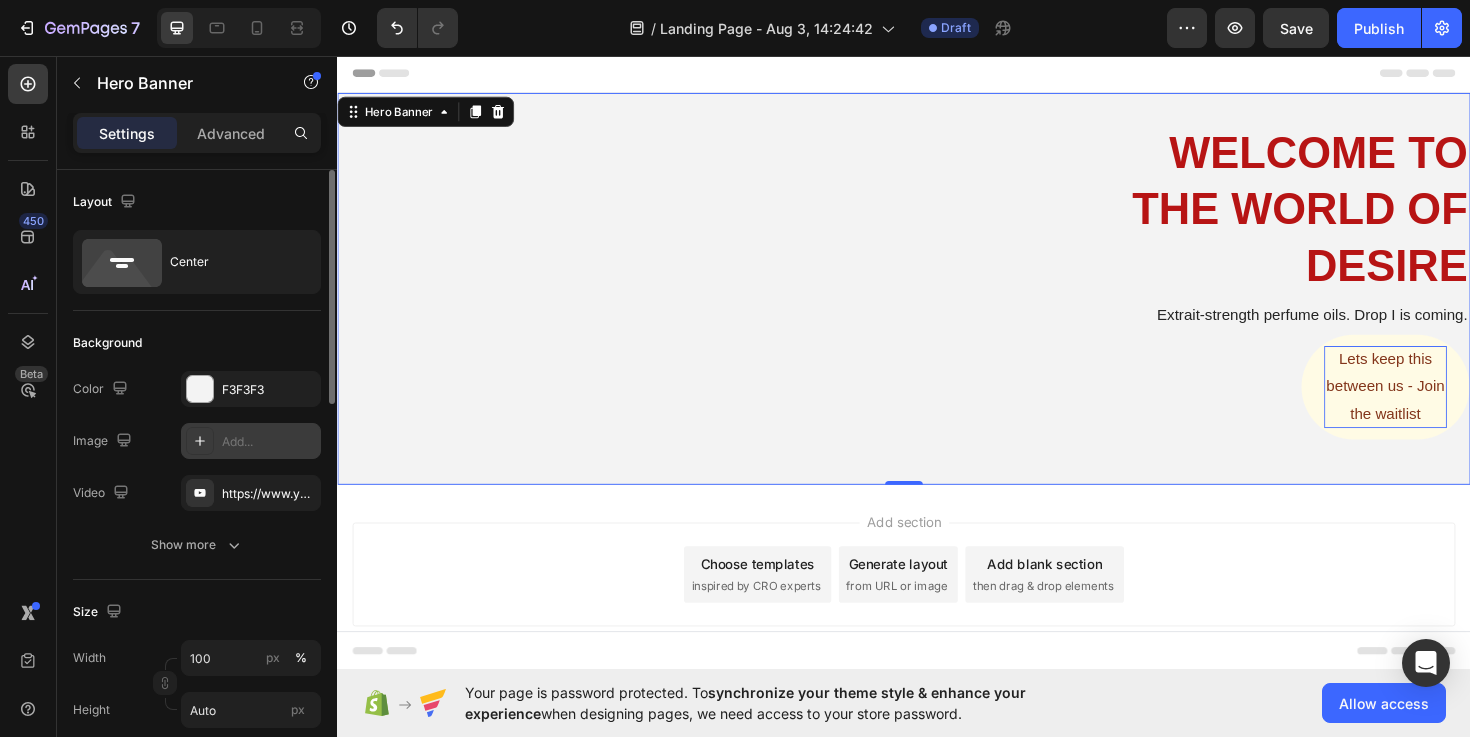 click 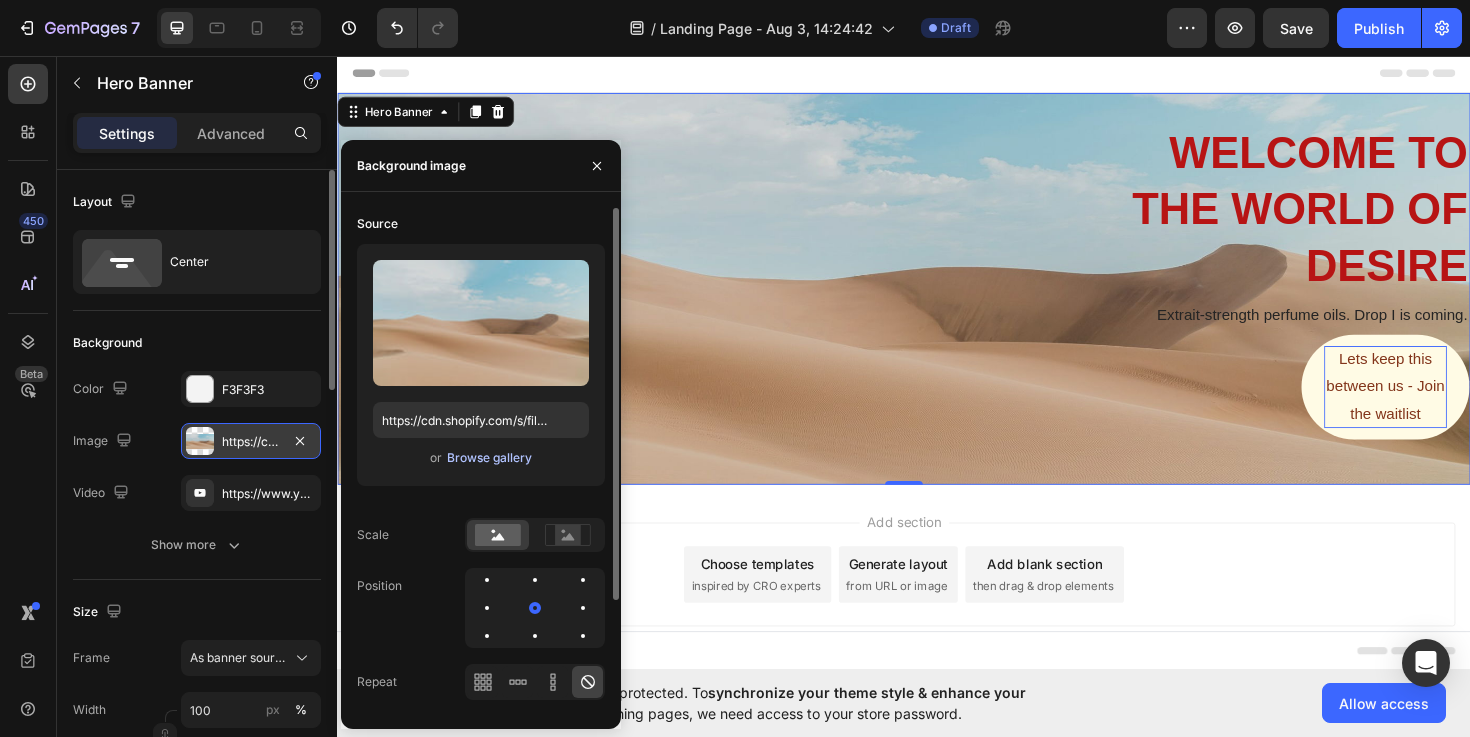 click on "Browse gallery" at bounding box center (489, 458) 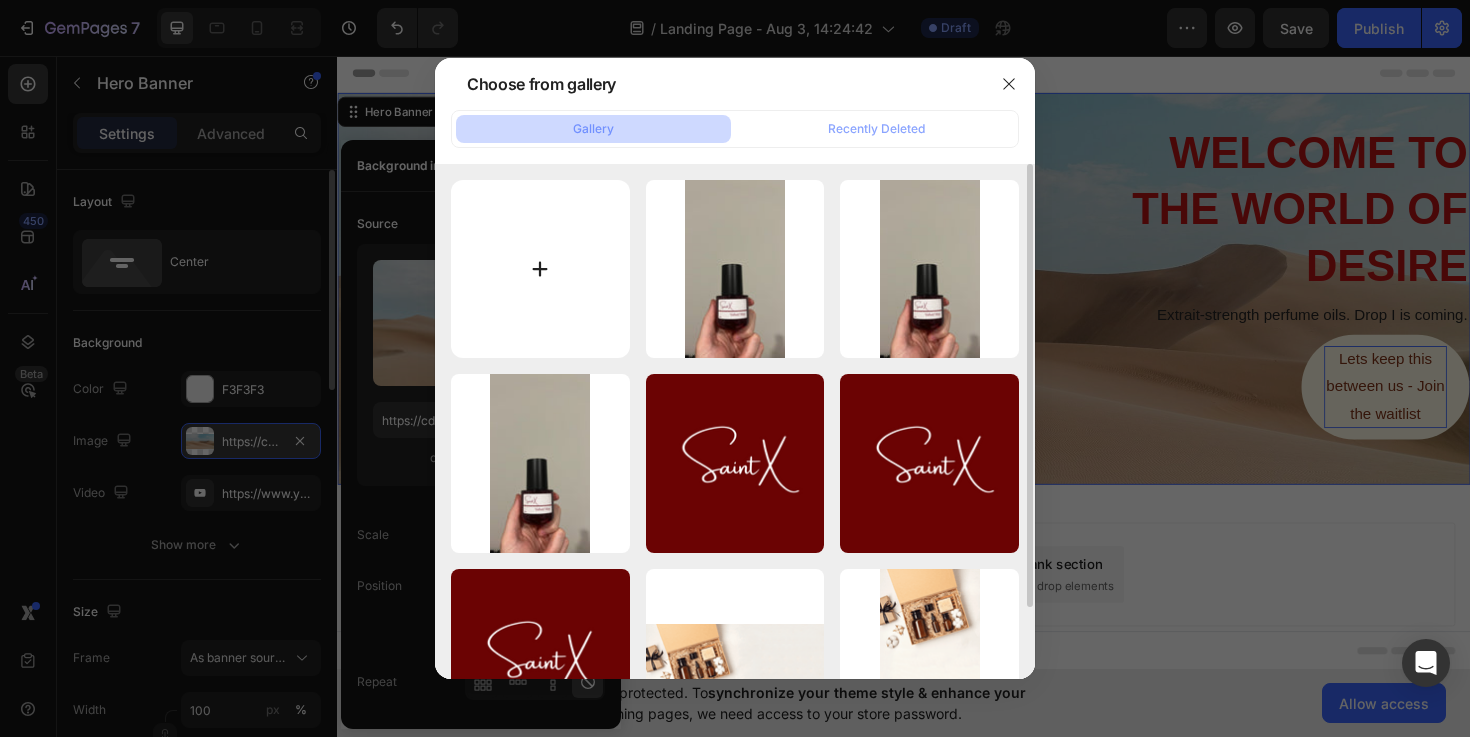 click at bounding box center (540, 269) 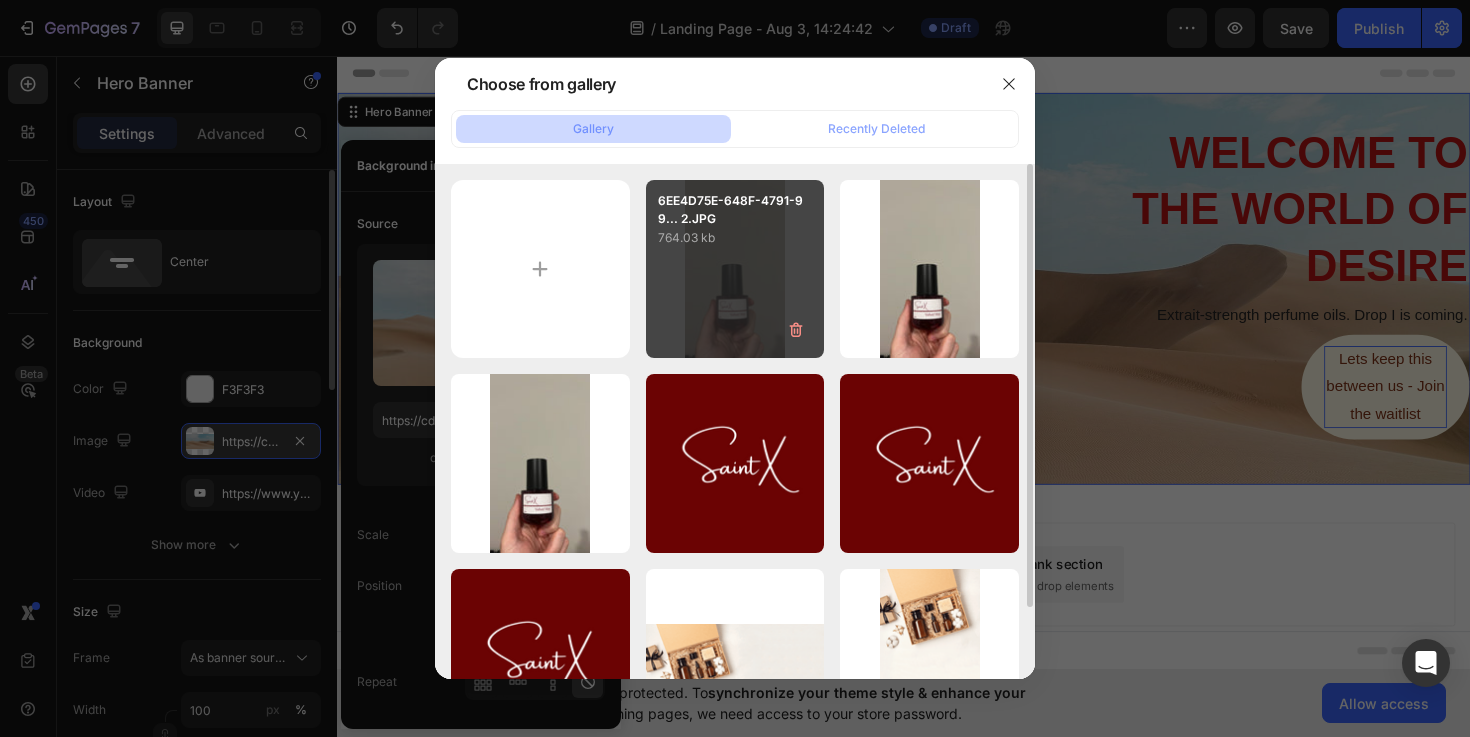 click on "6EE4D75E-648F-4791-99... 2.JPG 764.03 kb" at bounding box center [735, 269] 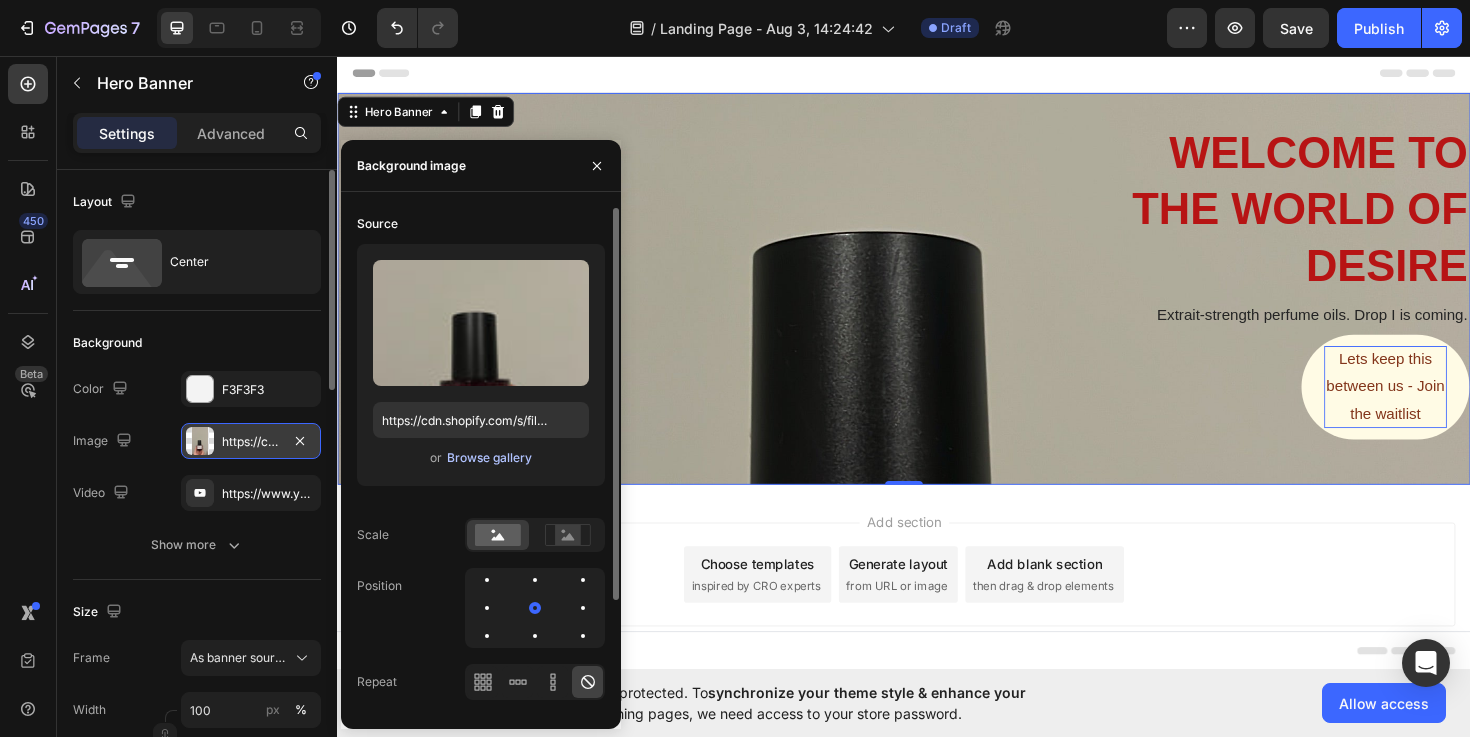 click on "Browse gallery" at bounding box center (489, 458) 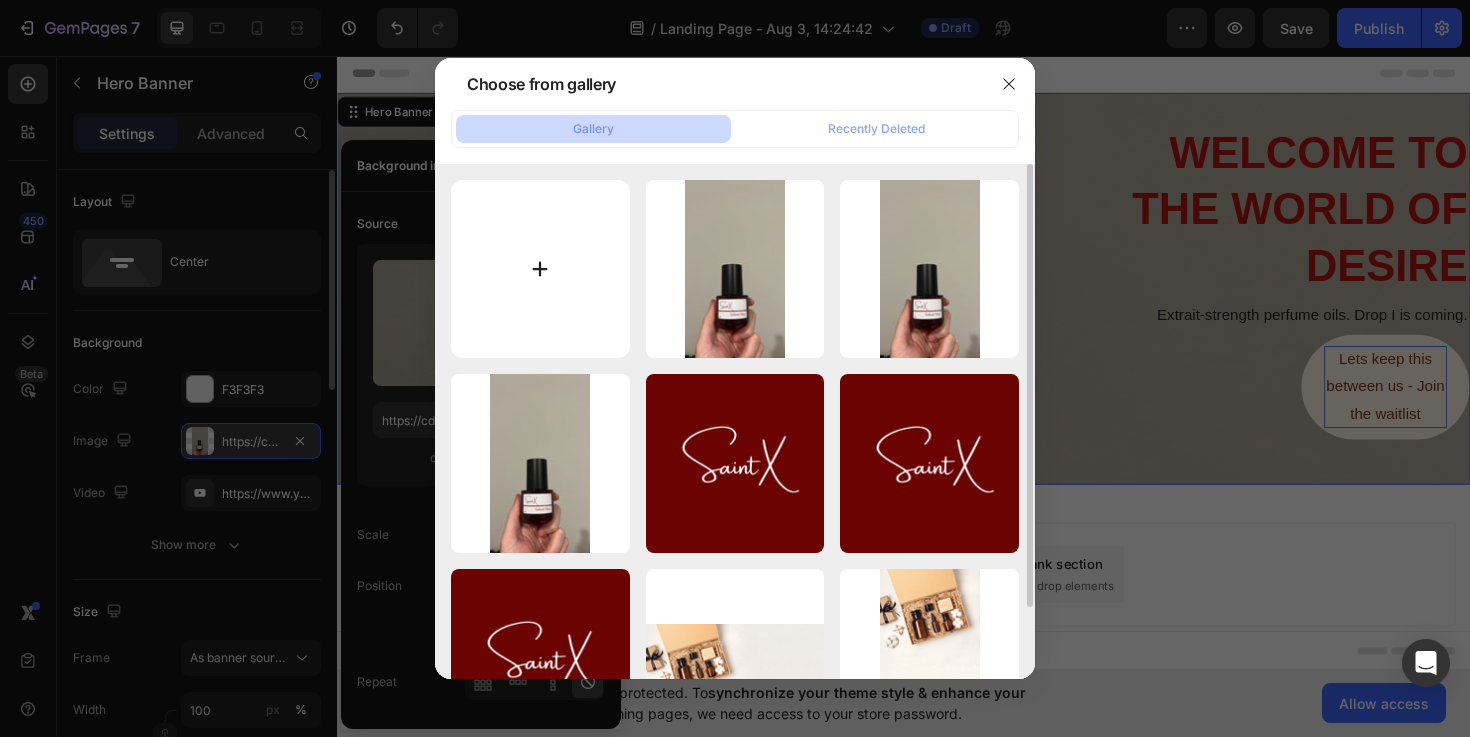 click at bounding box center [540, 269] 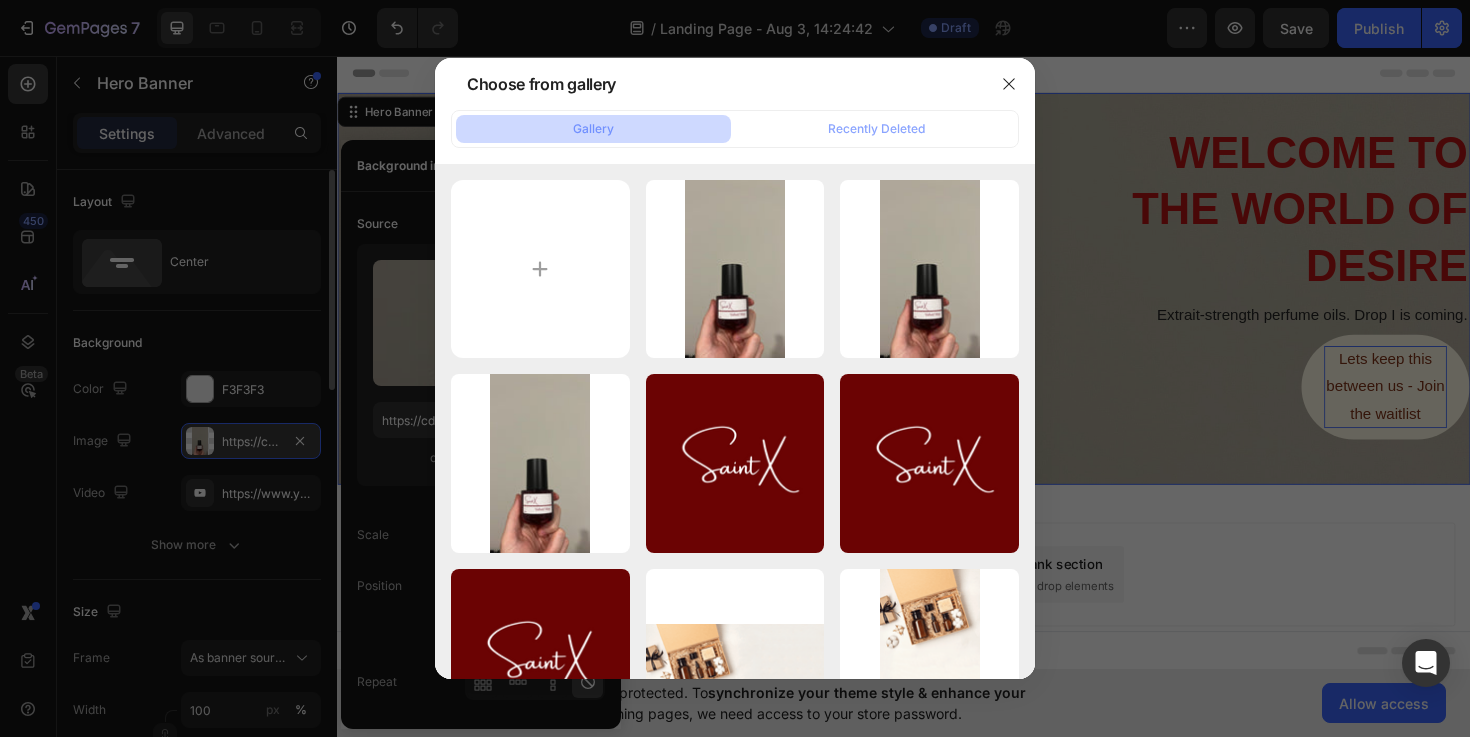 click at bounding box center (735, 368) 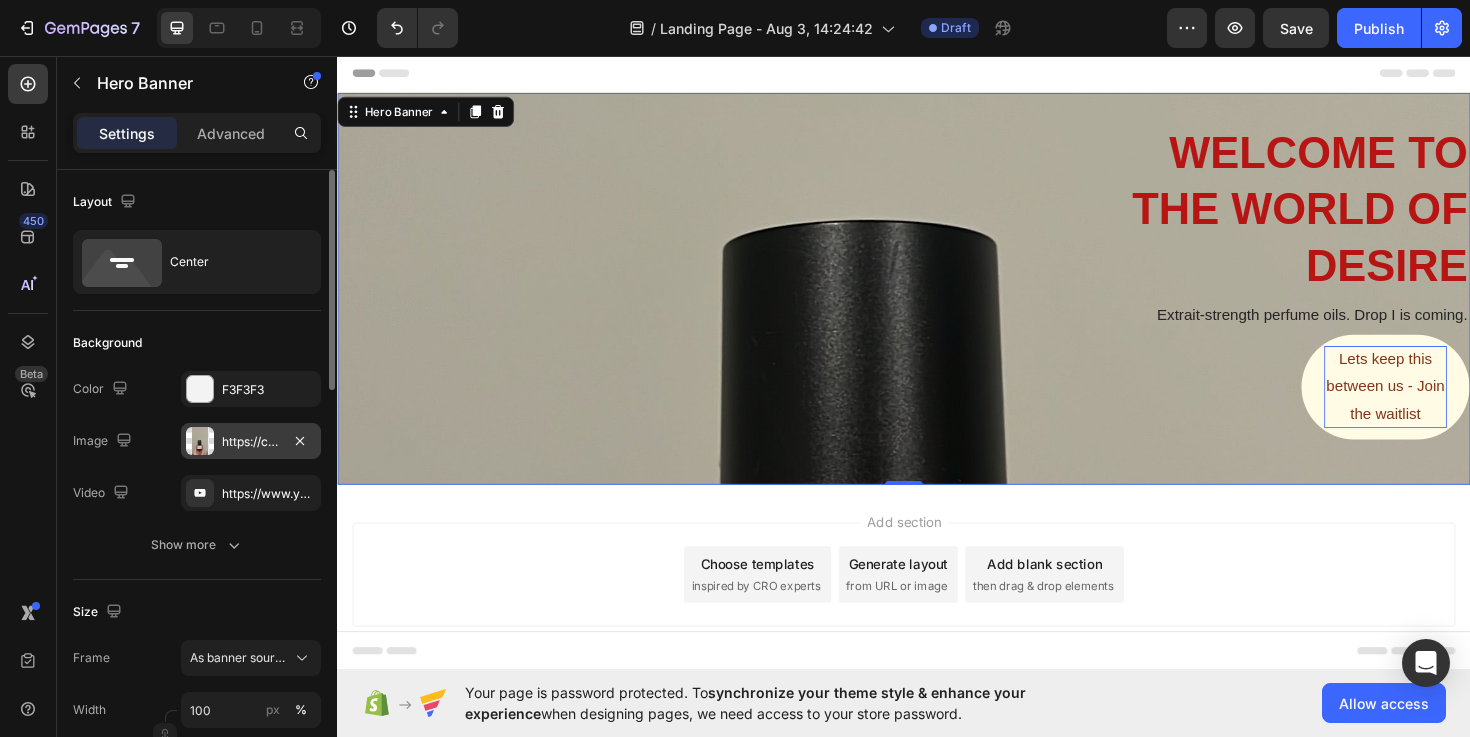 click on "welcome to the world of desire Heading  Extrait-strength perfume oils. Drop I is coming.  Text Block Lets keep this between us - Join the waitlist Button Row" at bounding box center [937, 302] 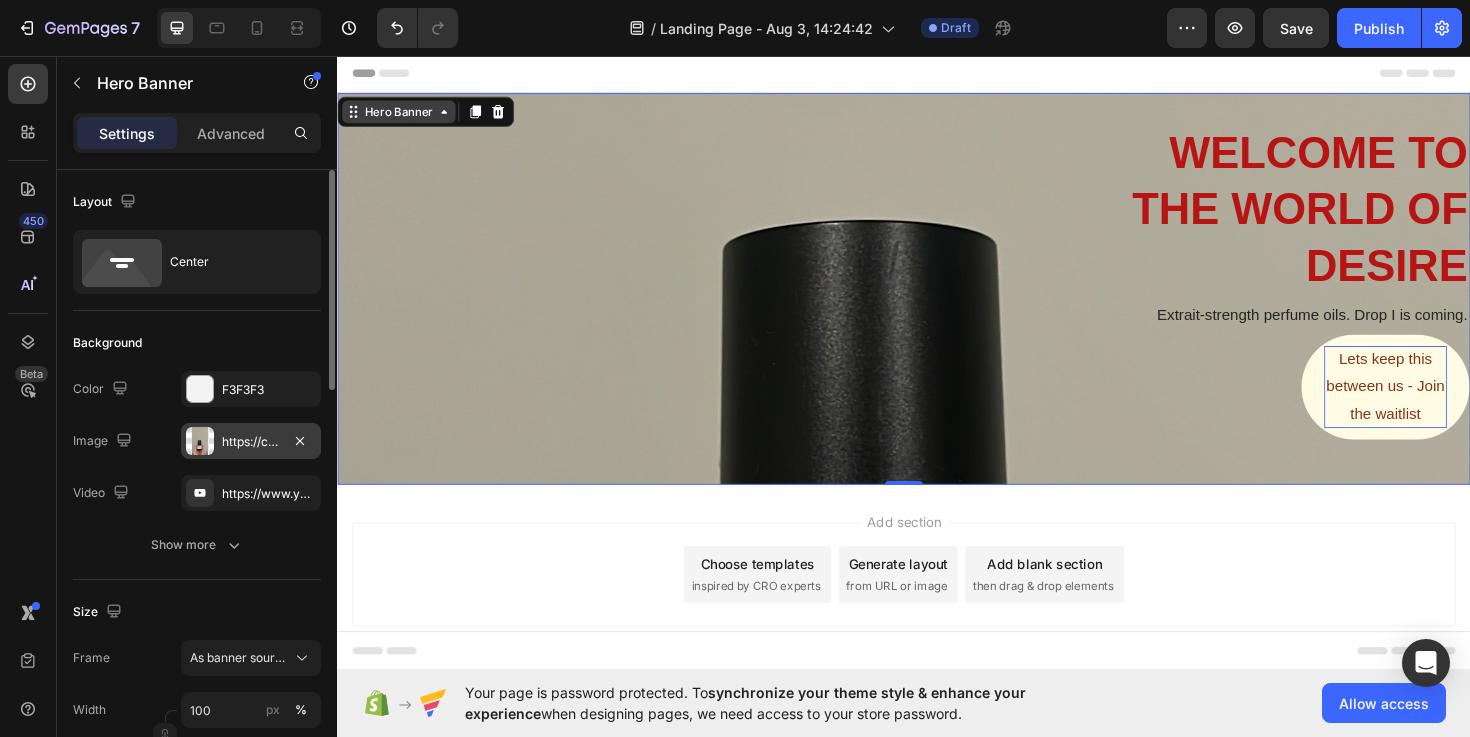 click on "Hero Banner" at bounding box center [402, 115] 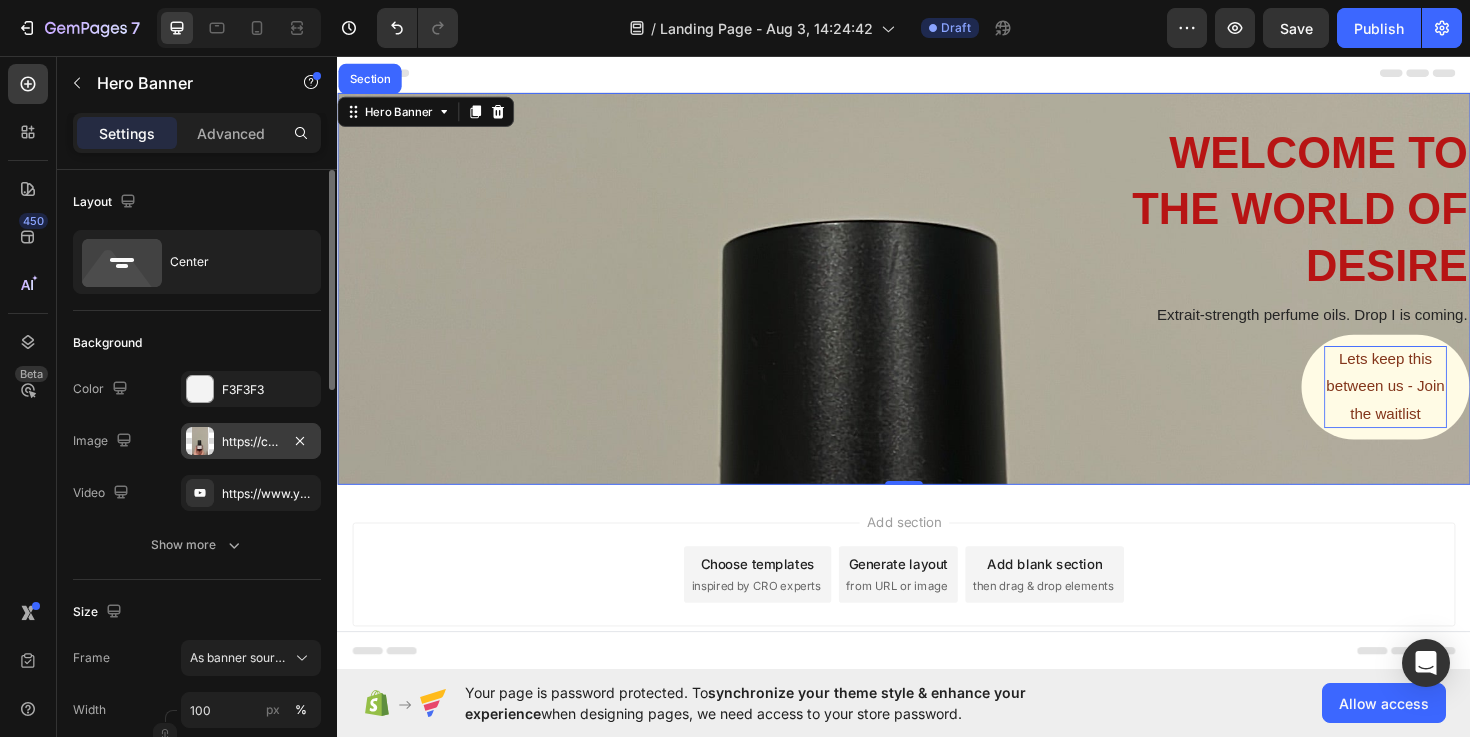 click on "welcome to the world of desire Heading  Extrait-strength perfume oils. Drop I is coming.  Text Block Lets keep this between us - Join the waitlist Button Row" at bounding box center [937, 302] 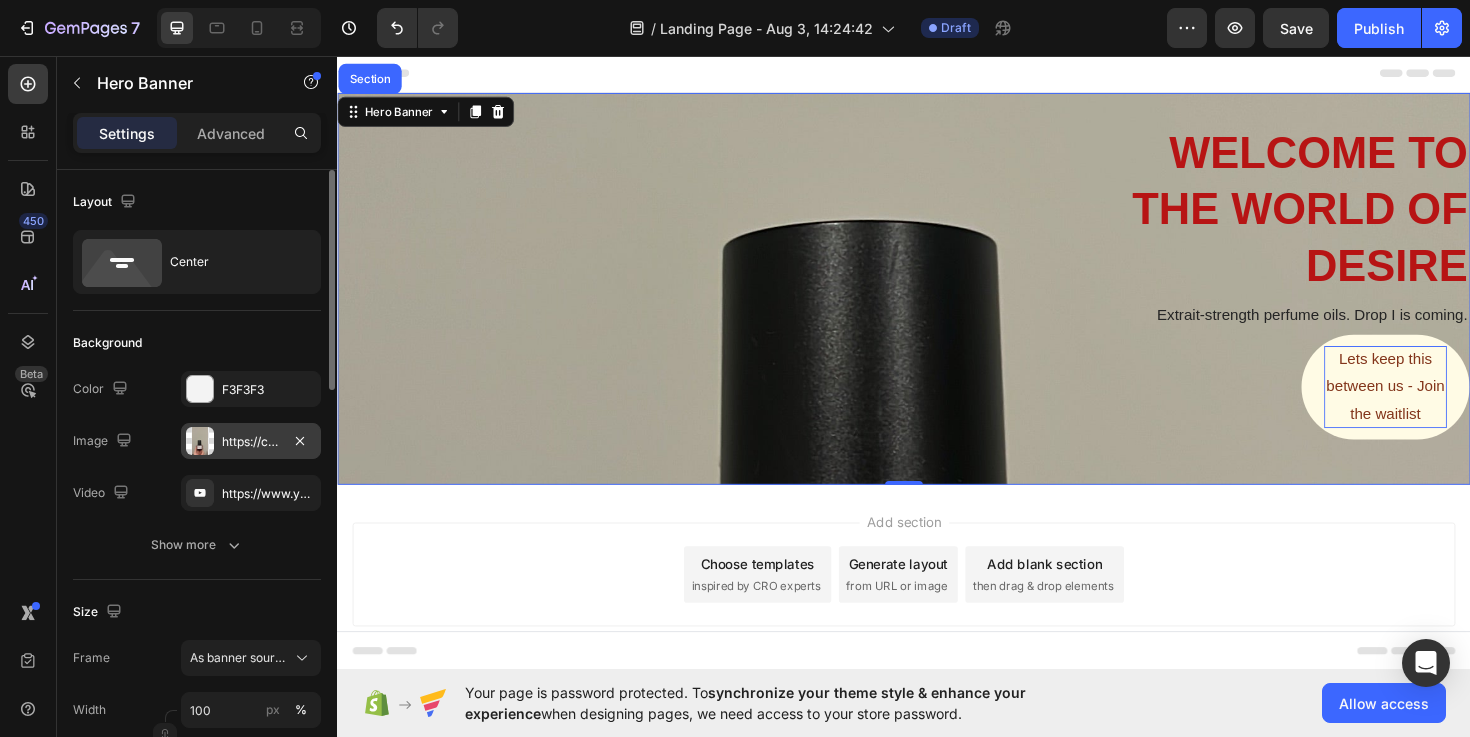 click on "welcome to the world of desire Heading  Extrait-strength perfume oils. Drop I is coming.  Text Block Lets keep this between us - Join the waitlist Button Row" at bounding box center [937, 302] 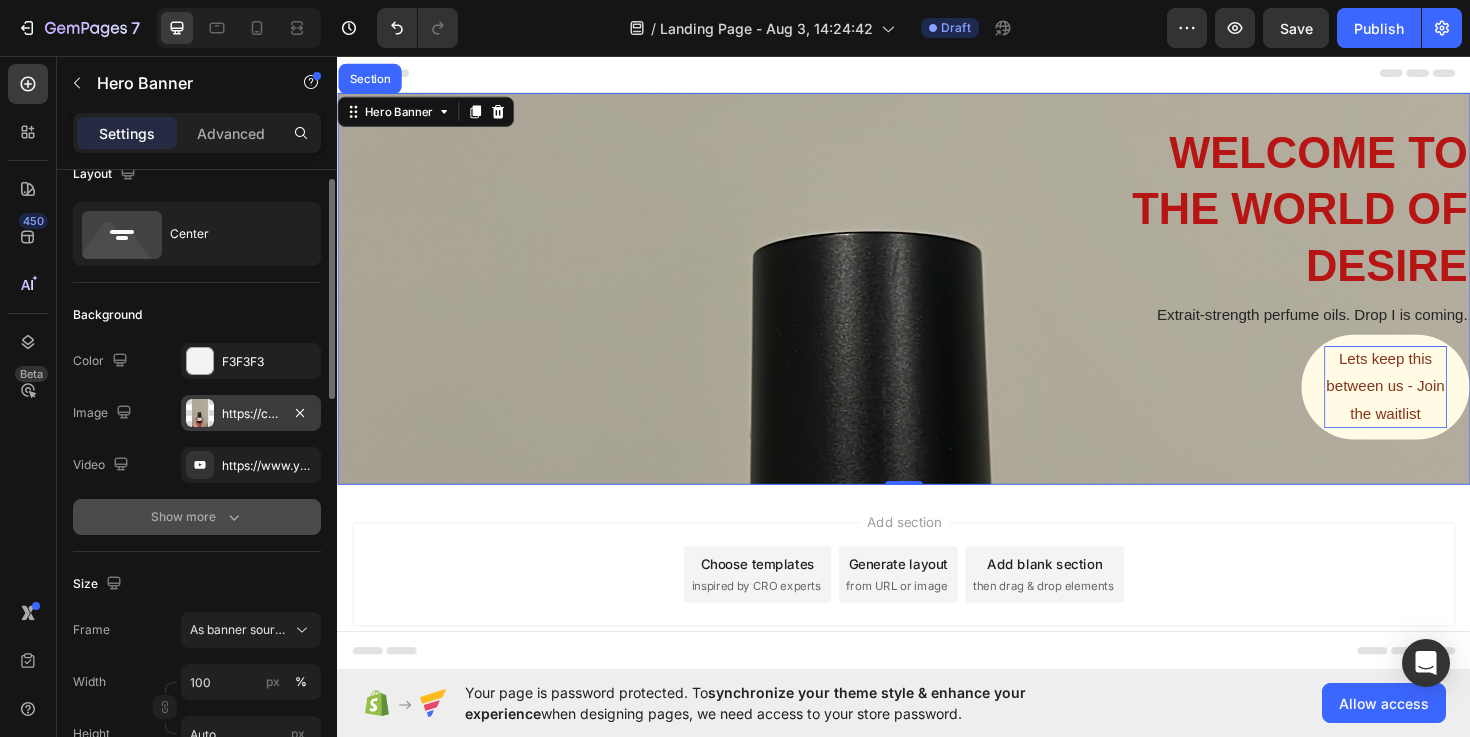 scroll, scrollTop: 32, scrollLeft: 0, axis: vertical 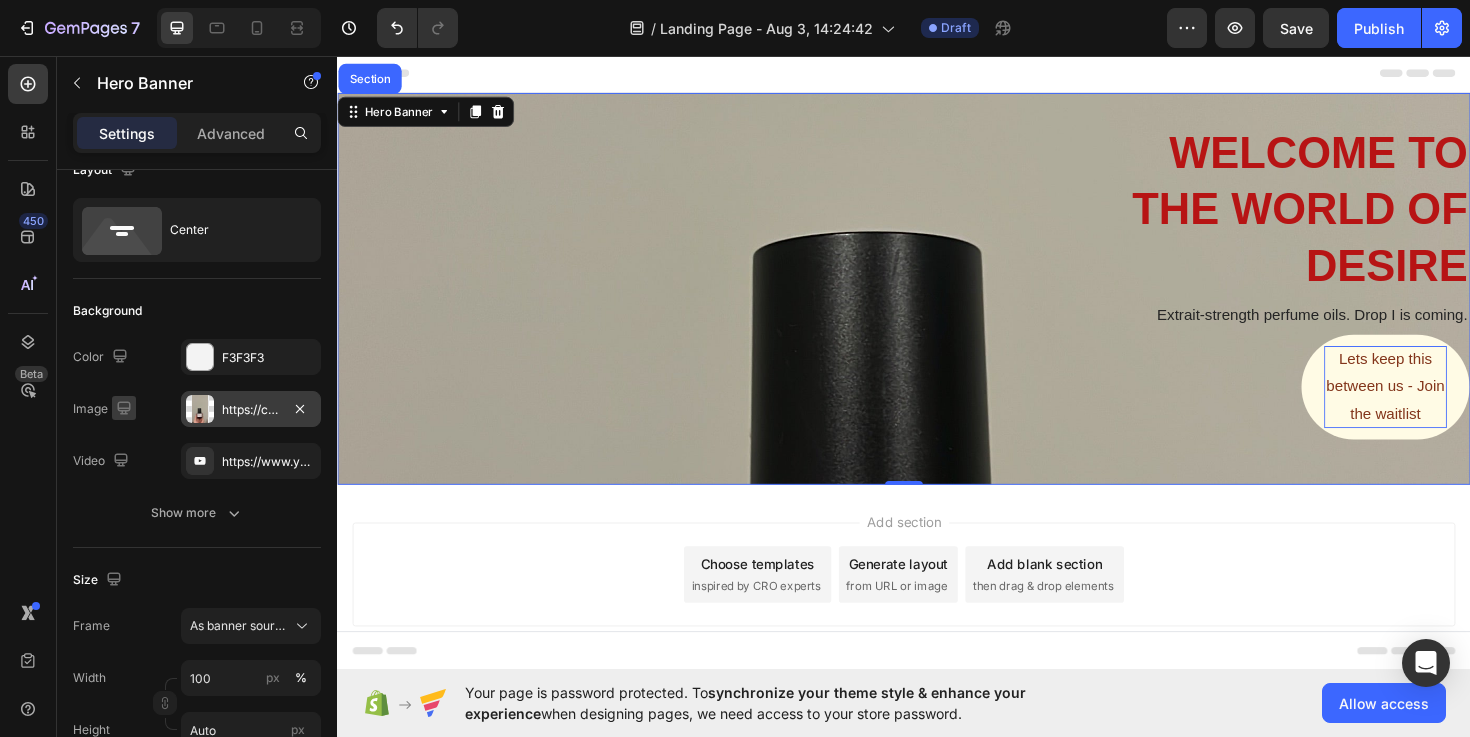 click 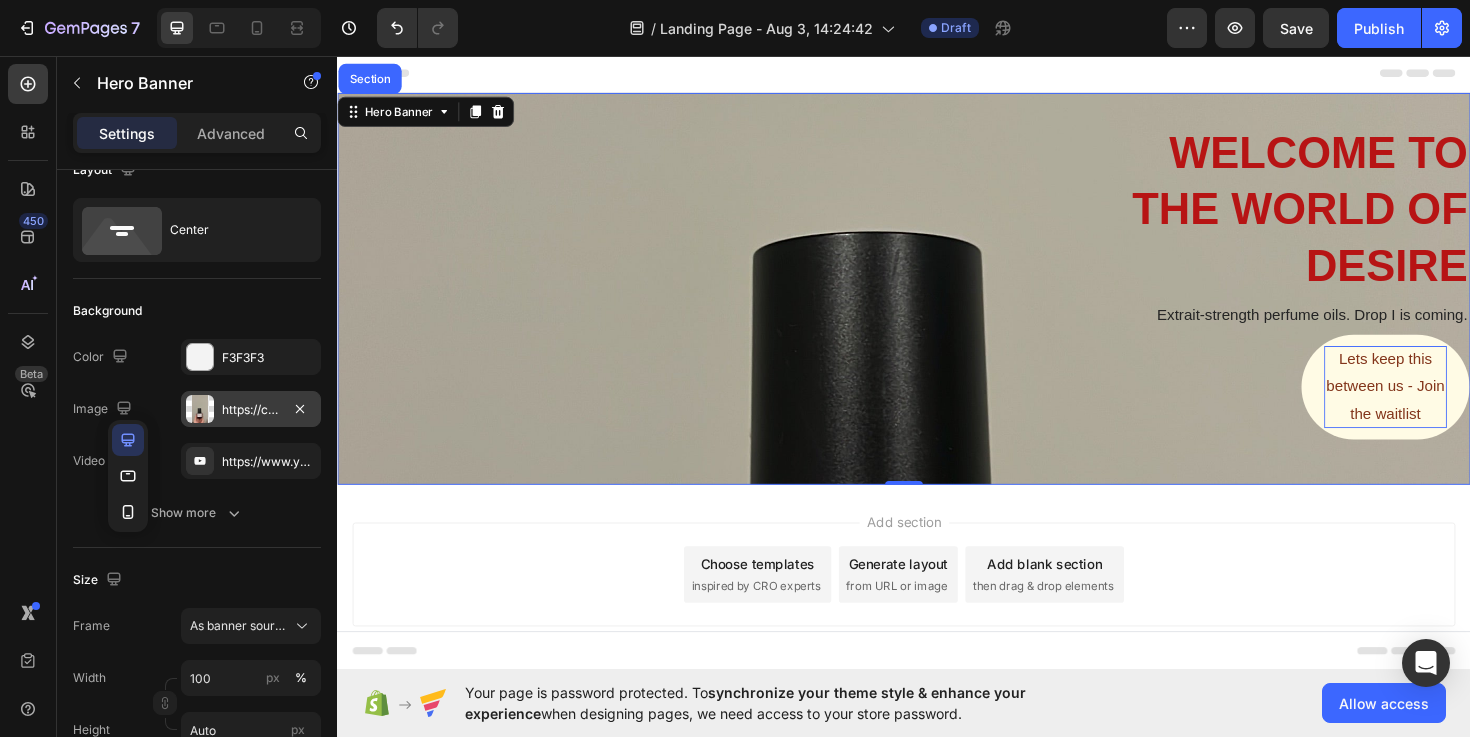 click on "The changes might be hidden by the image and the video. Color F3F3F3 Image https://cdn.shopify.com/s/files/1/0697/6988/7789/files/gempages_578252077298353093-90d0d7e1-0844-442e-a301-019d0bf787ab.jpg Video https://www.youtube.com/watch?v=cyzh48XRS4M" 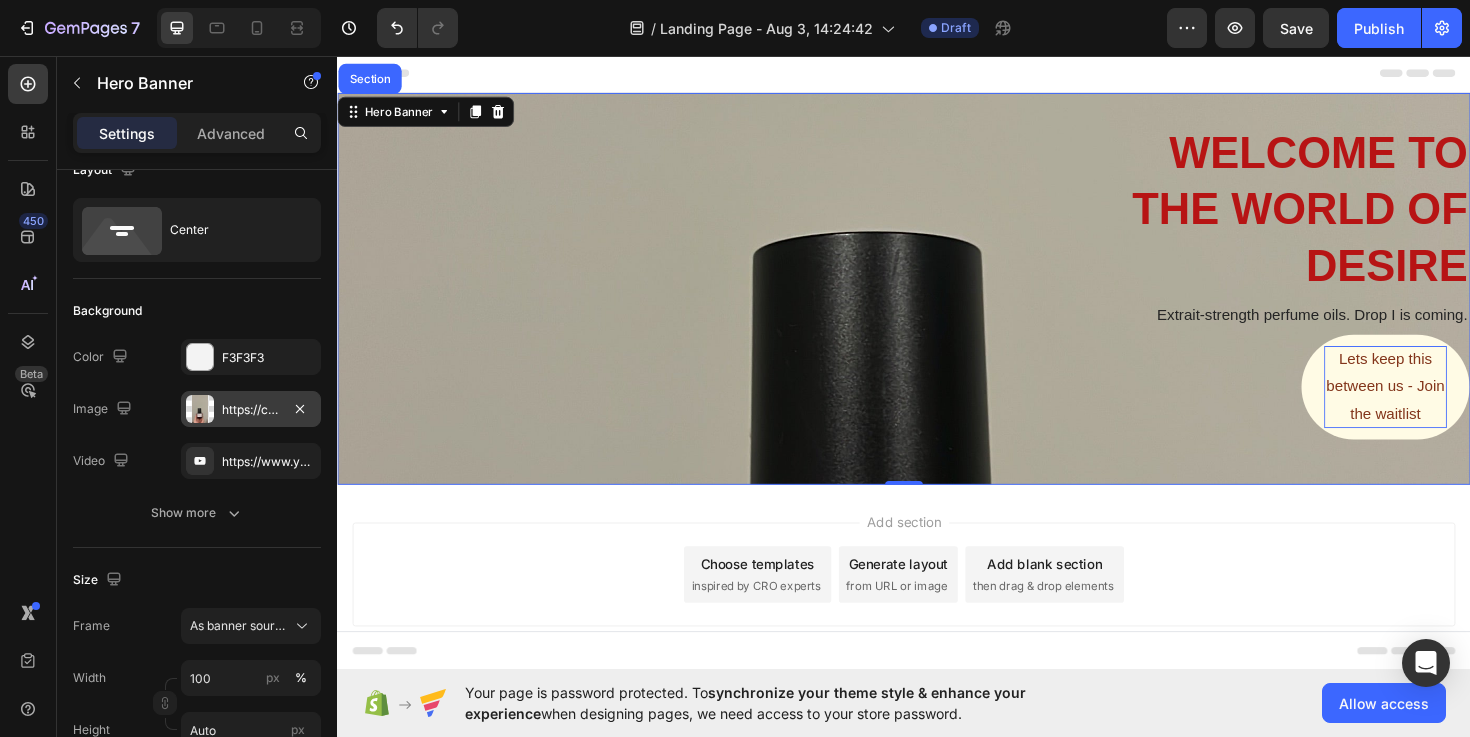 click at bounding box center (200, 409) 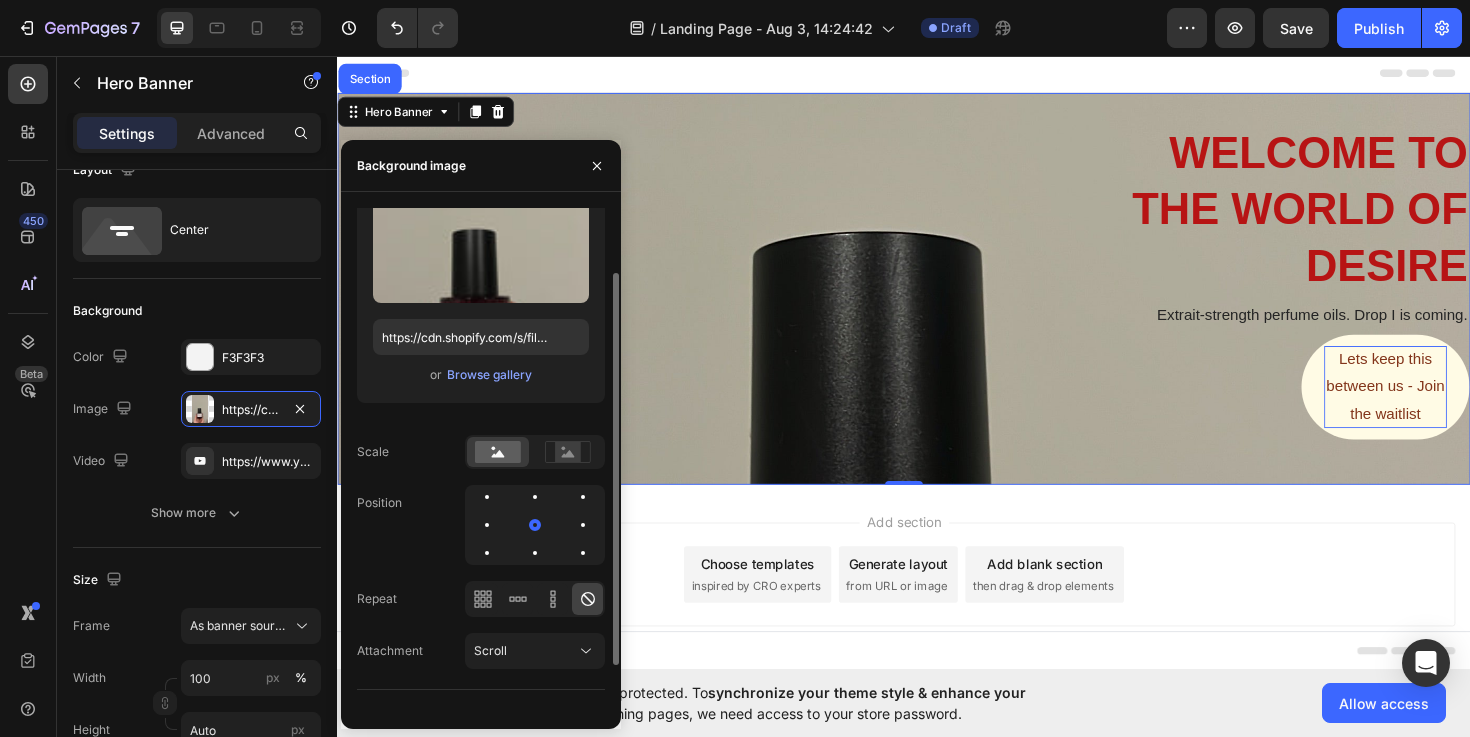 scroll, scrollTop: 144, scrollLeft: 0, axis: vertical 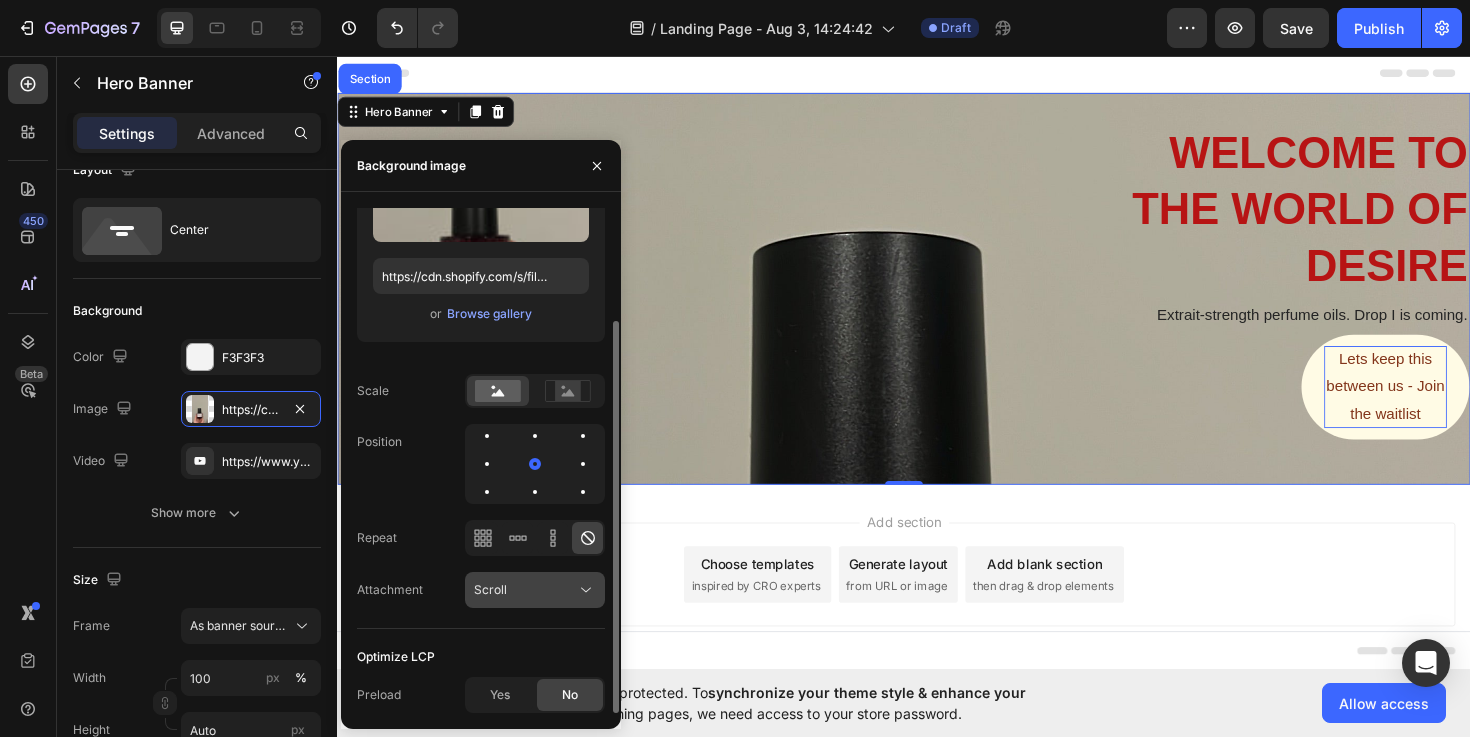 click on "Scroll" 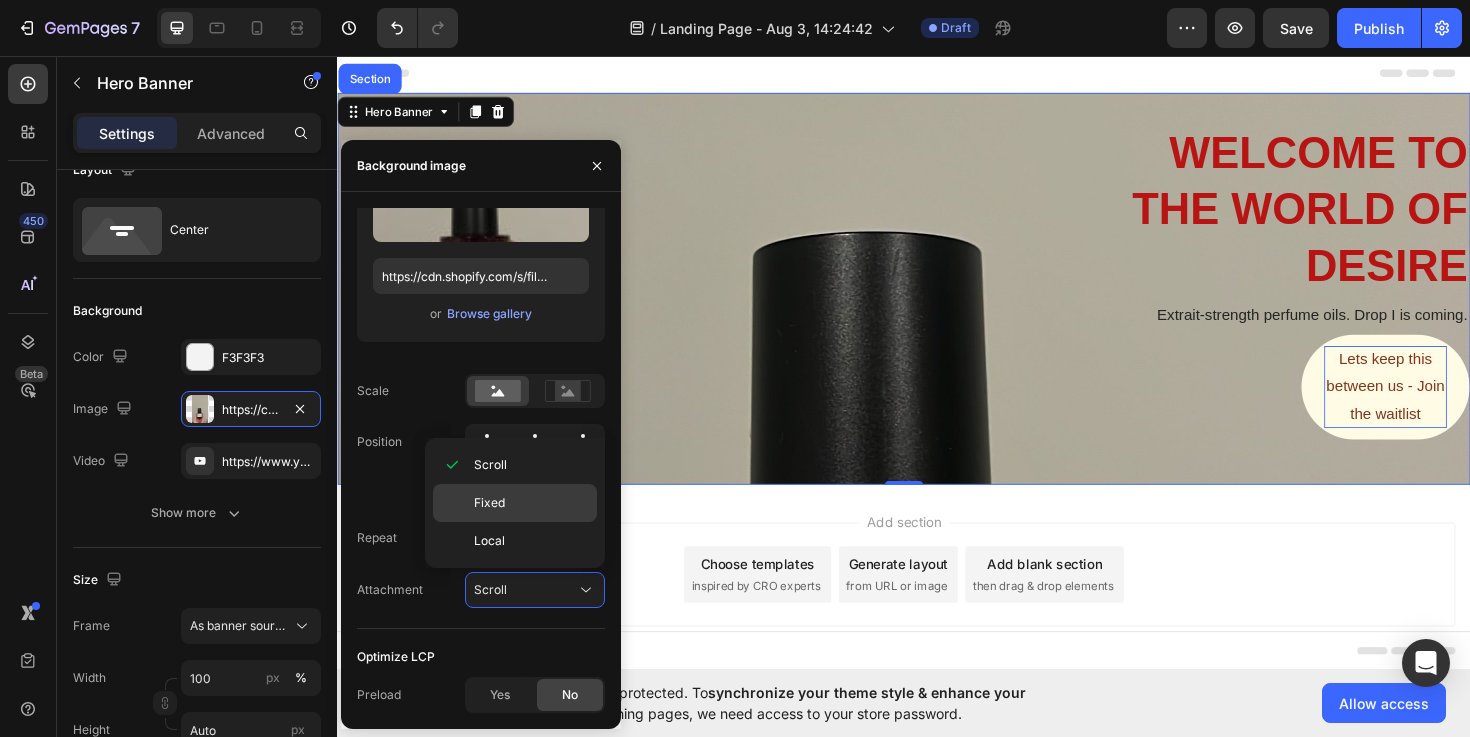 click on "Fixed" at bounding box center [531, 503] 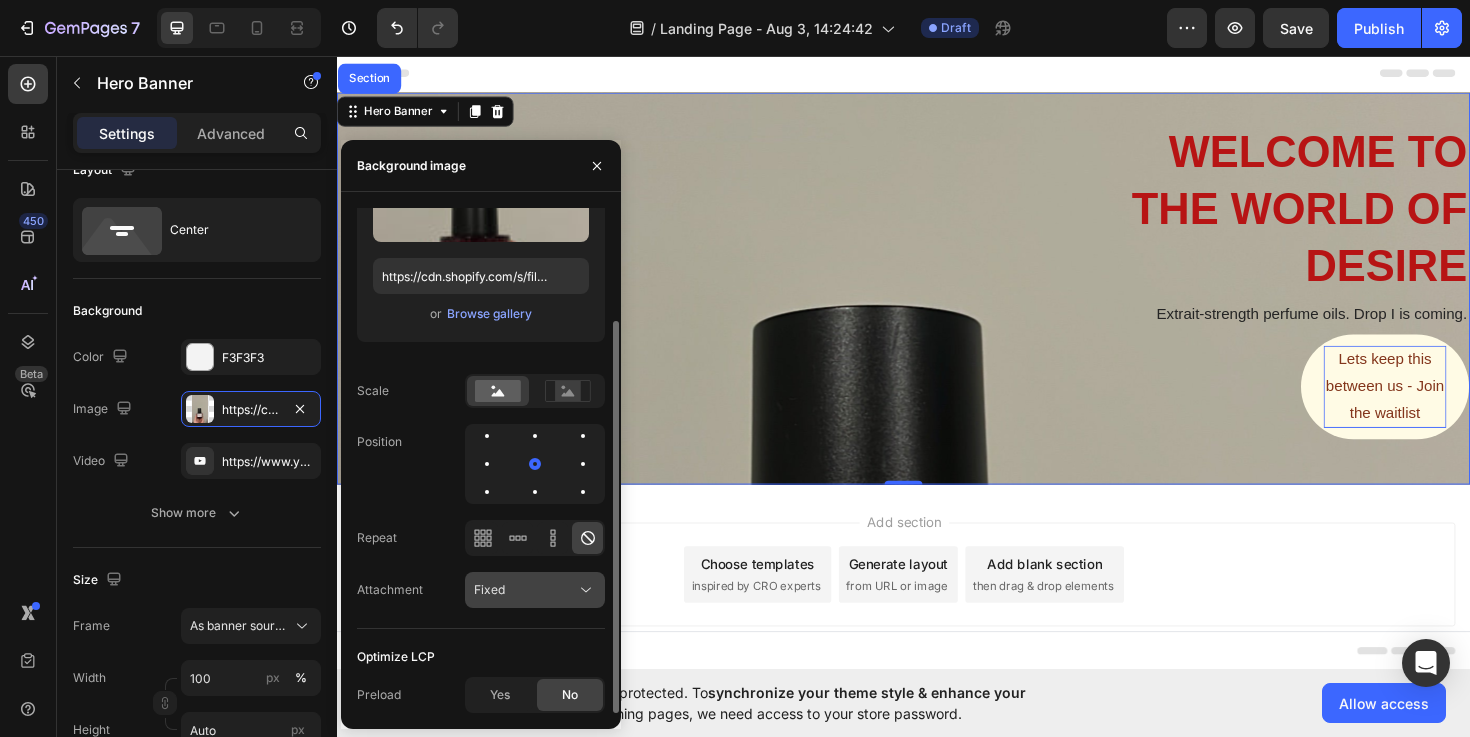 click on "Fixed" 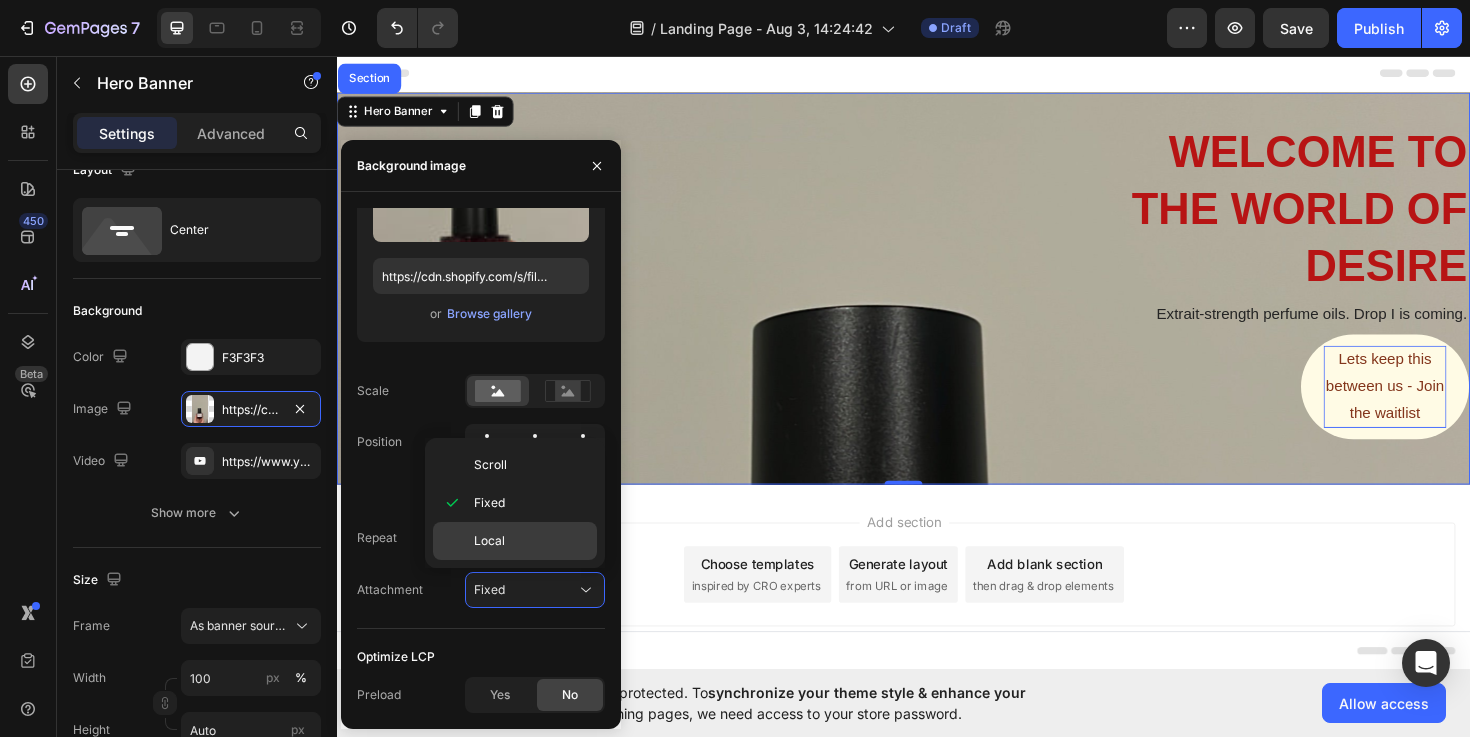 click on "Local" at bounding box center [531, 541] 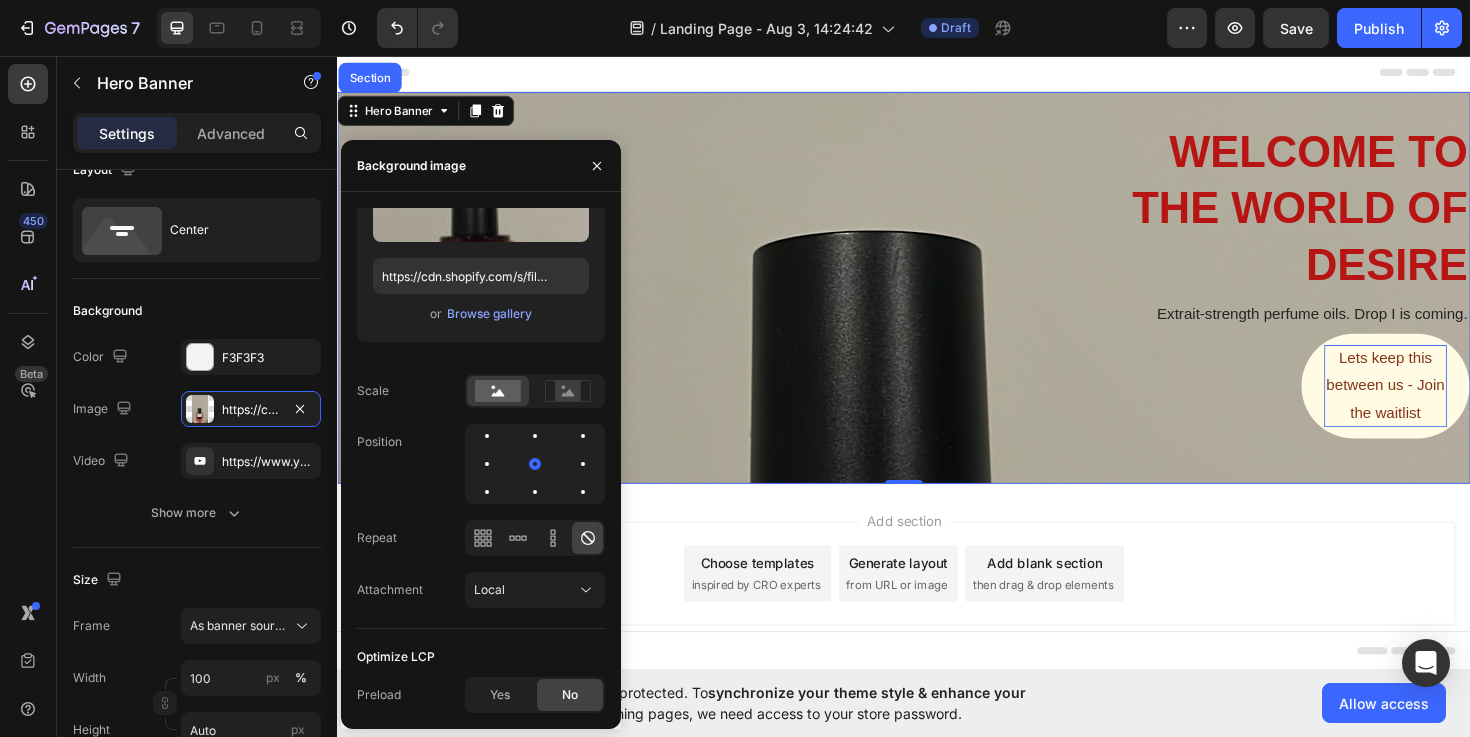 scroll, scrollTop: 0, scrollLeft: 0, axis: both 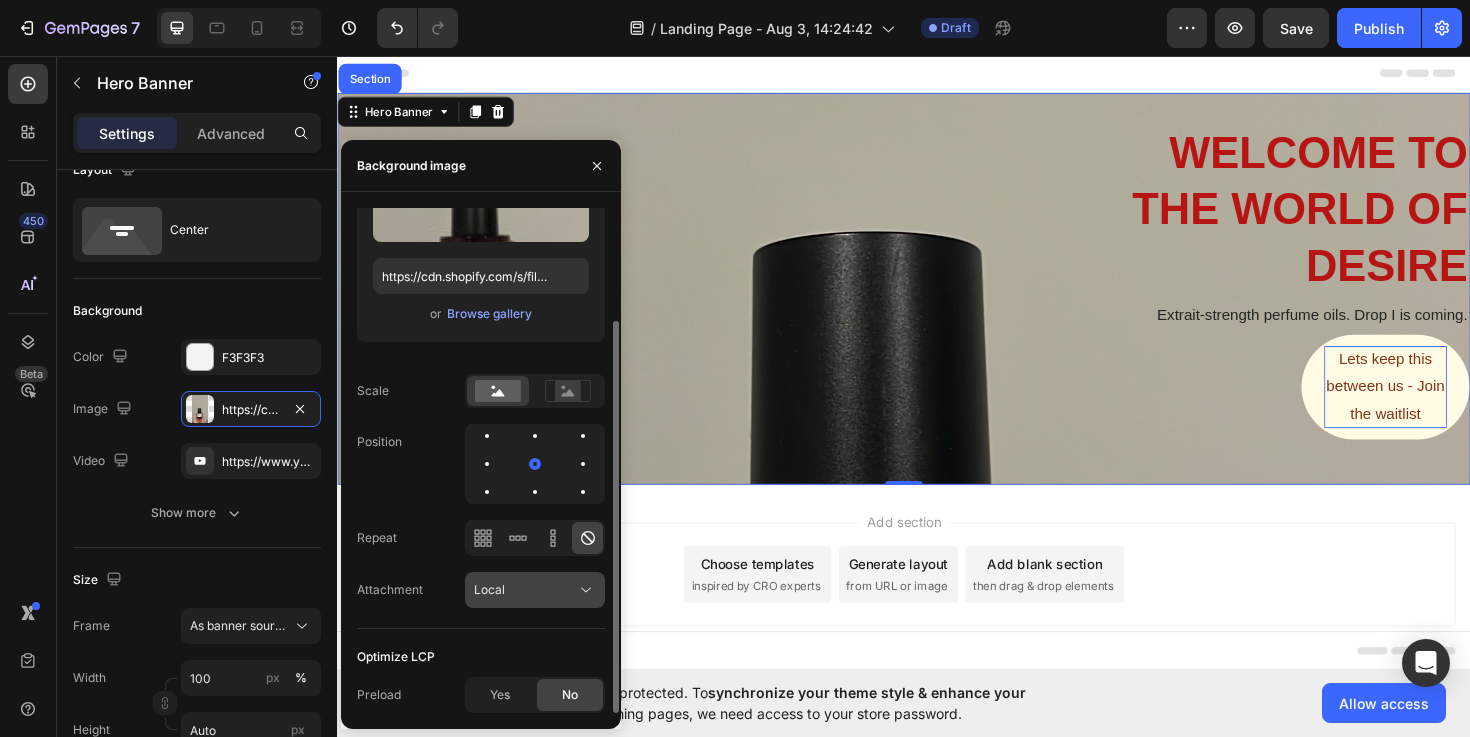 click on "Local" at bounding box center [525, 590] 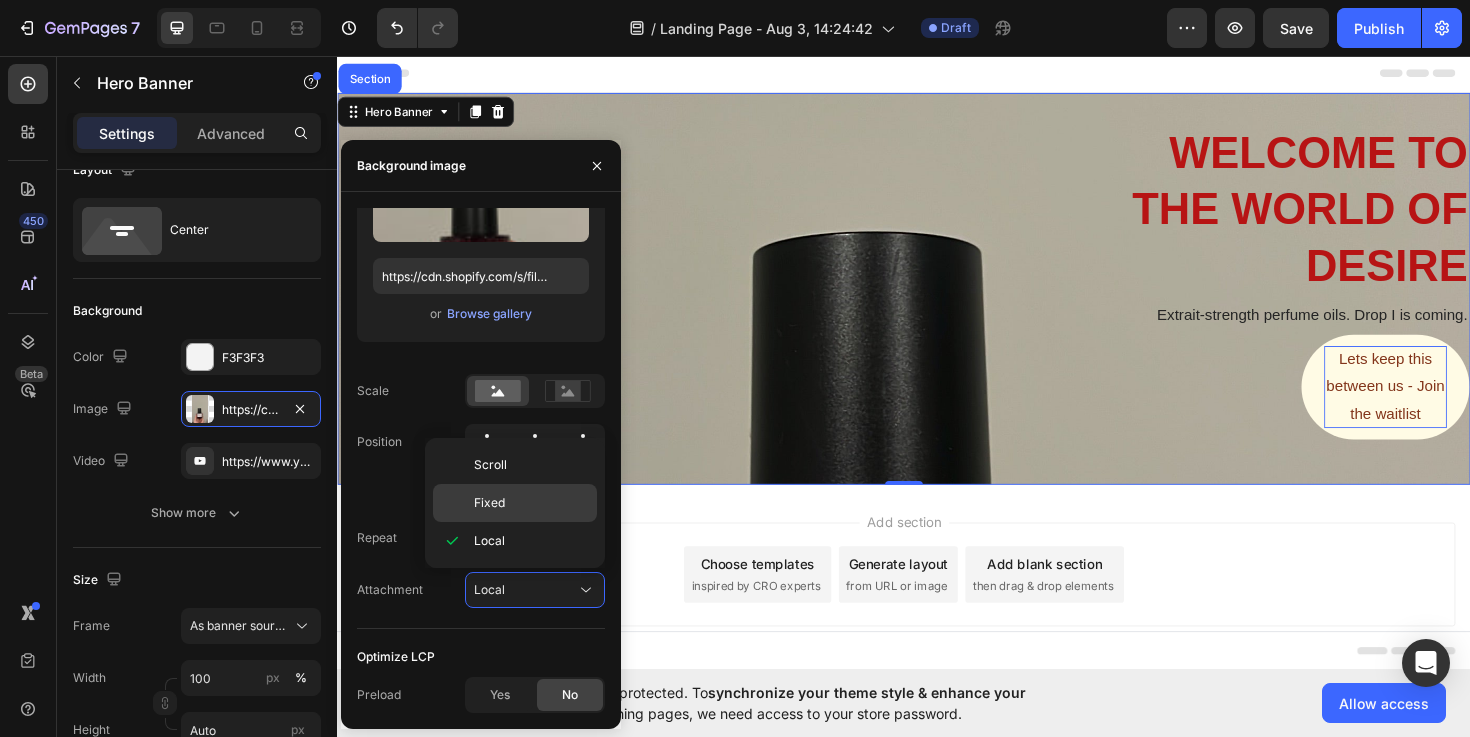 click on "Fixed" 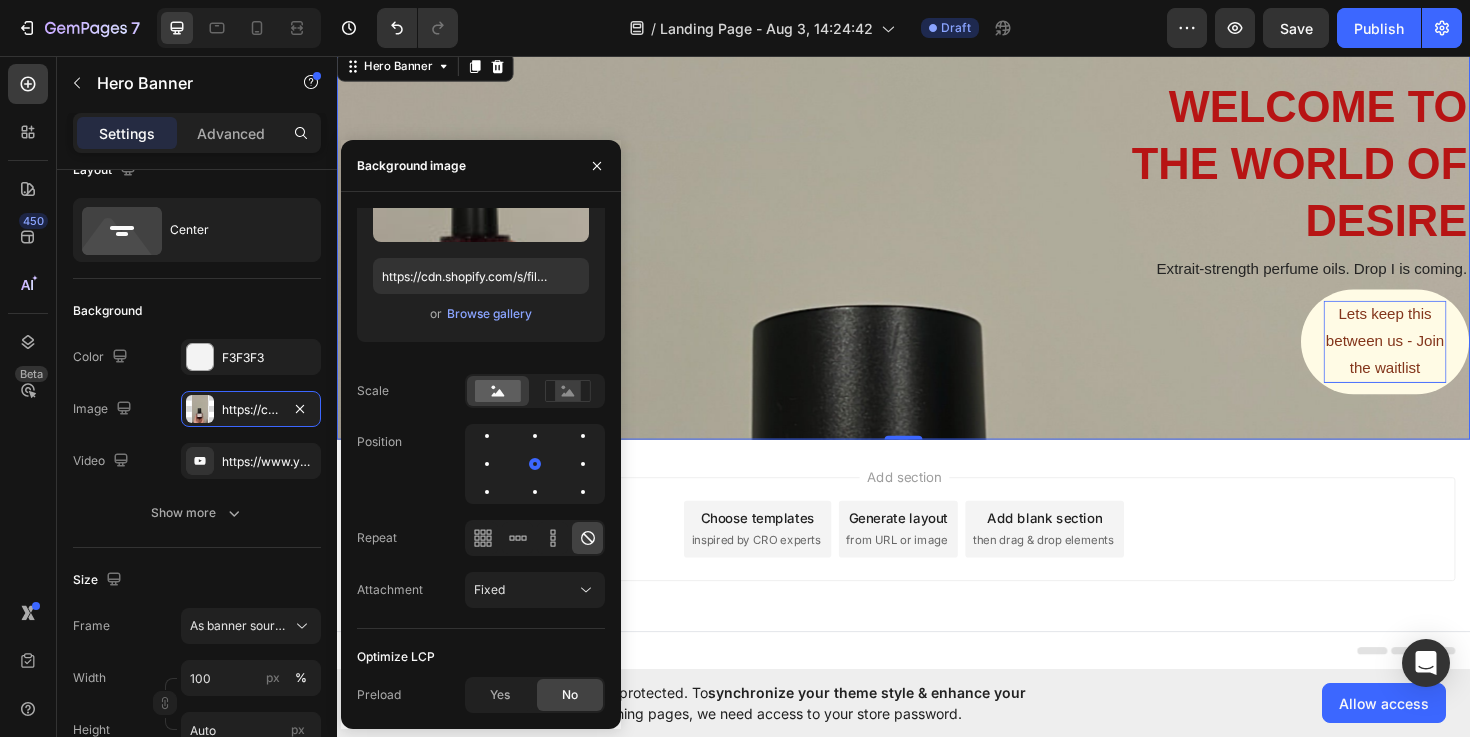 scroll, scrollTop: 0, scrollLeft: 0, axis: both 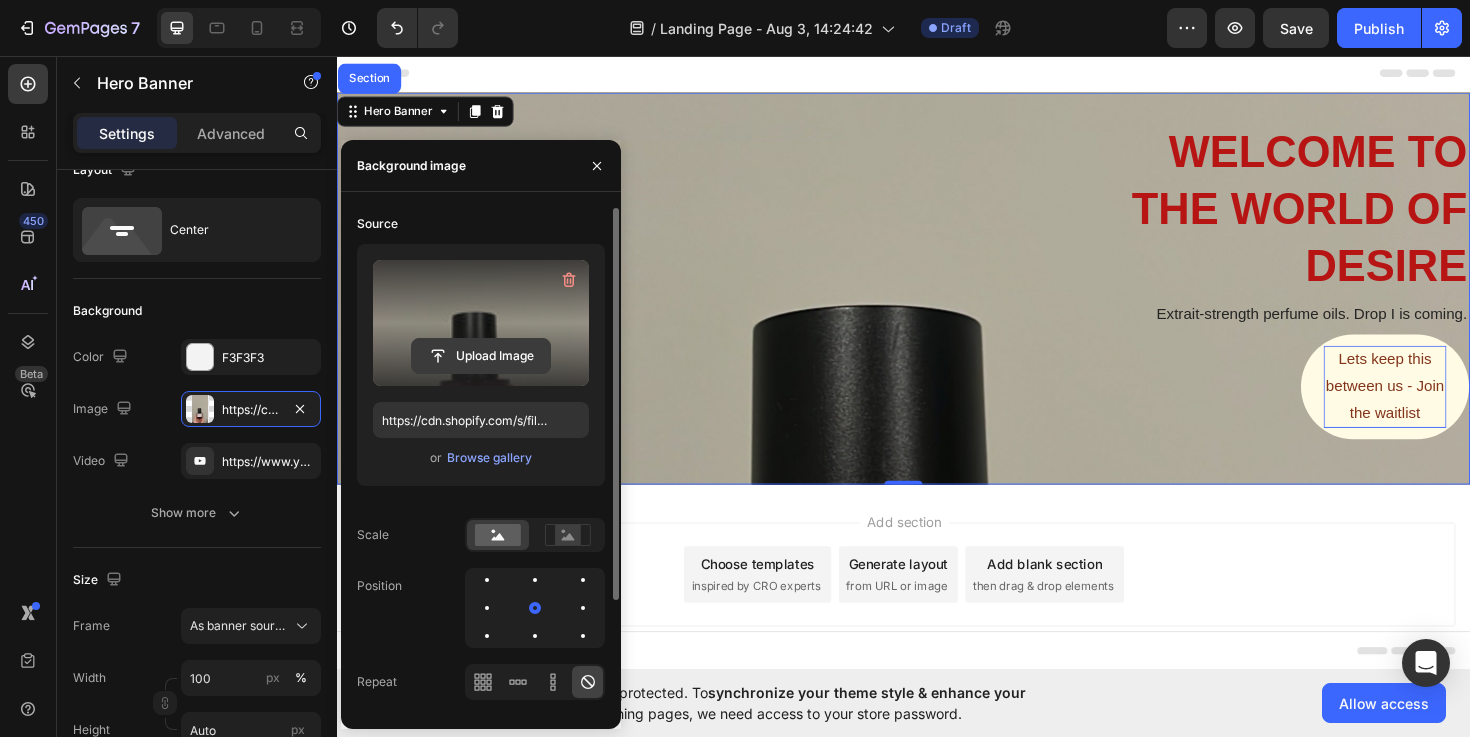 click 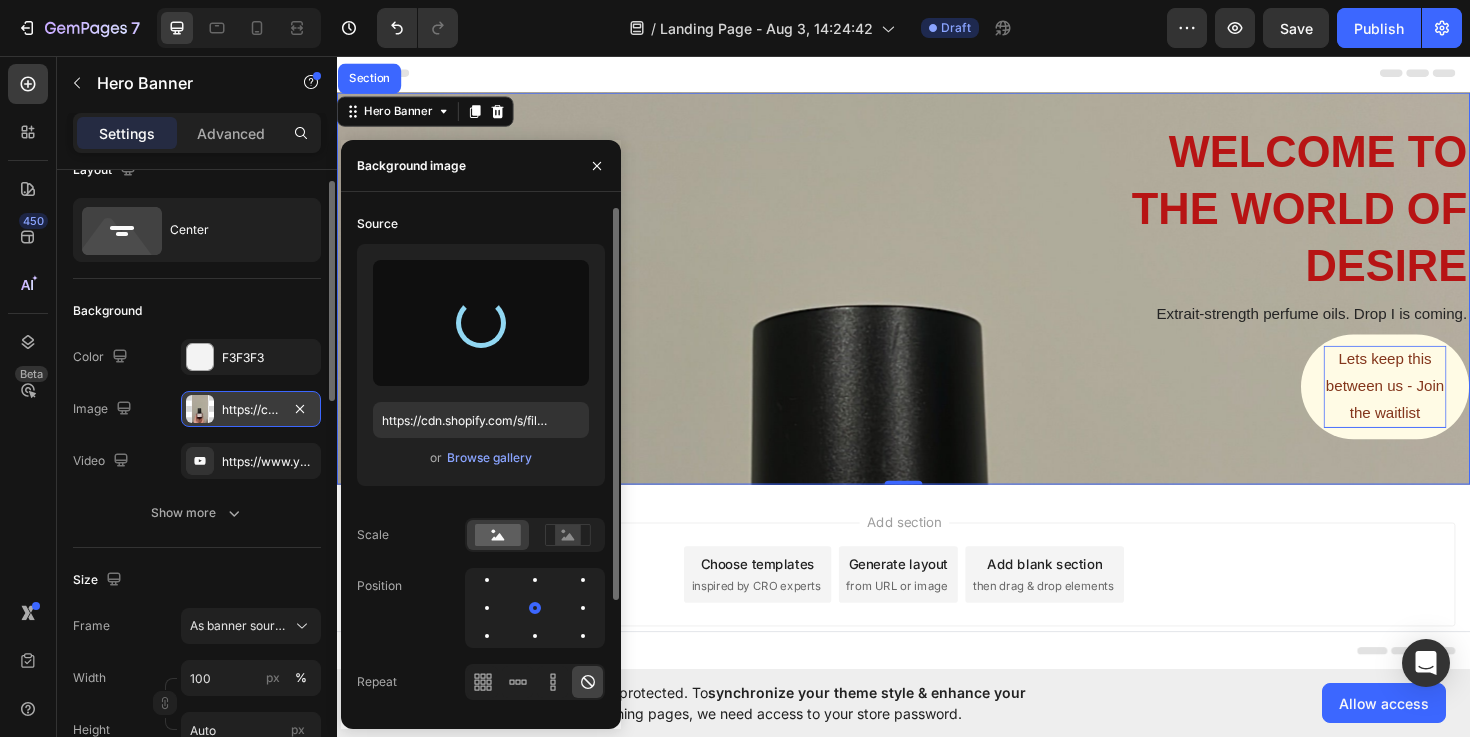 click on "https://cdn.shopify.com/s/files/1/0697/6988/7789/files/gempages_578252077298353093-90d0d7e1-0844-442e-a301-019d0bf787ab.jpg" at bounding box center [251, 409] 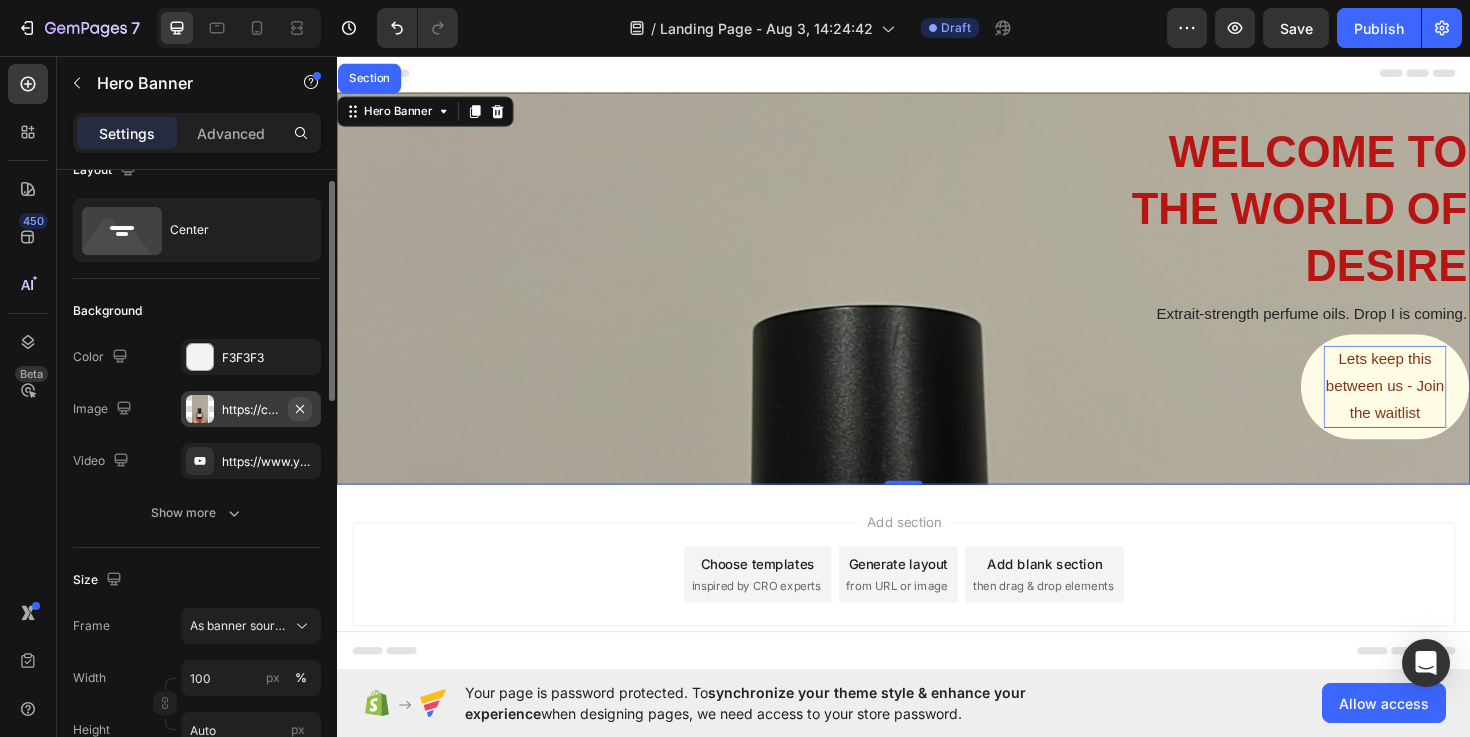 click 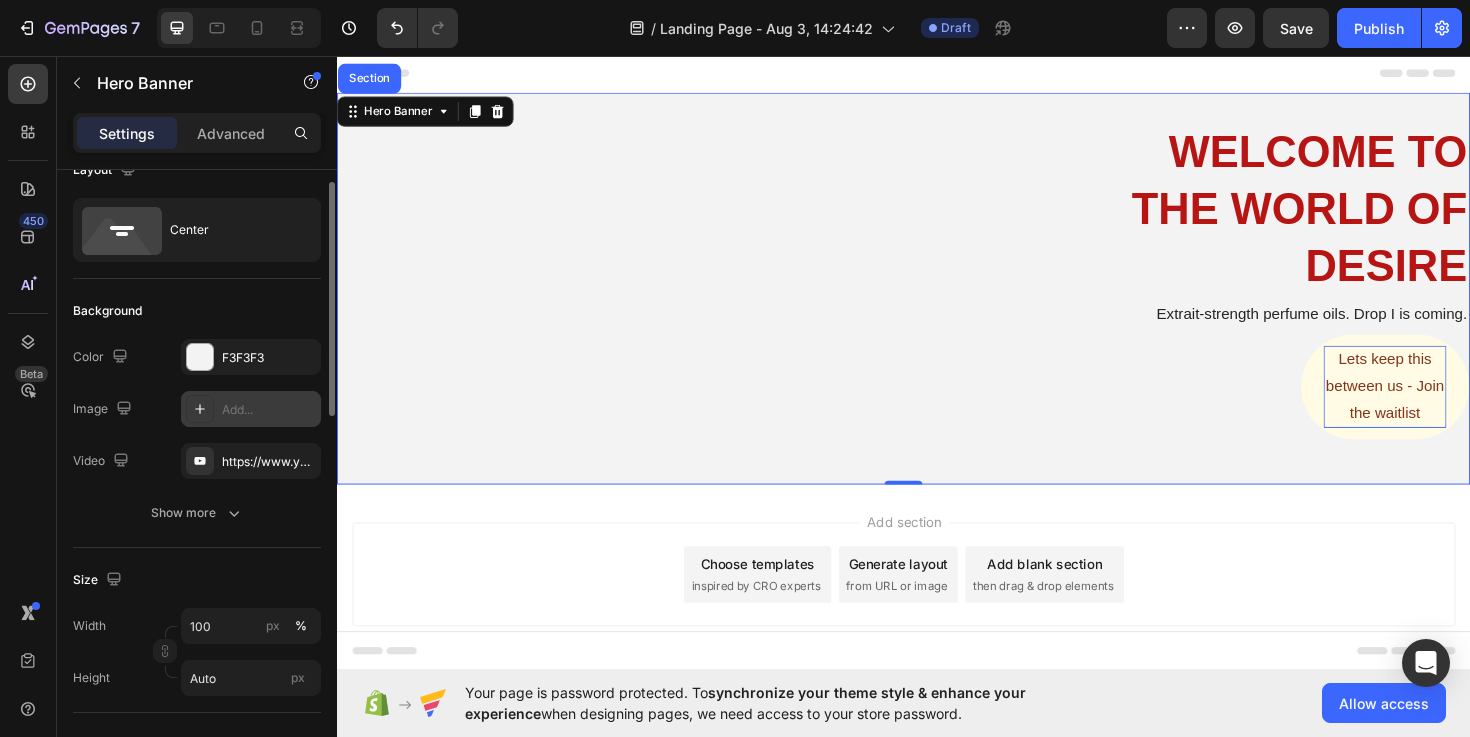 click 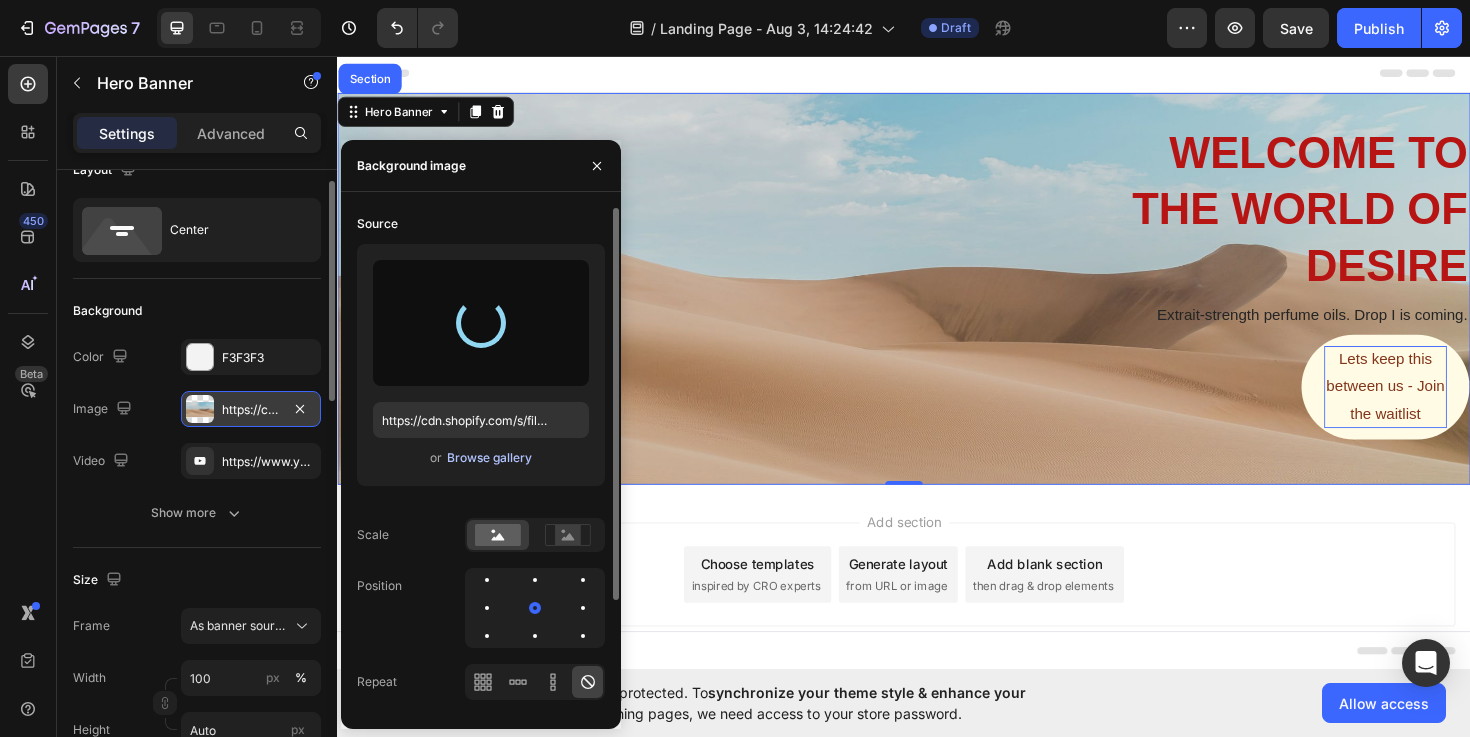 click on "Browse gallery" at bounding box center [489, 458] 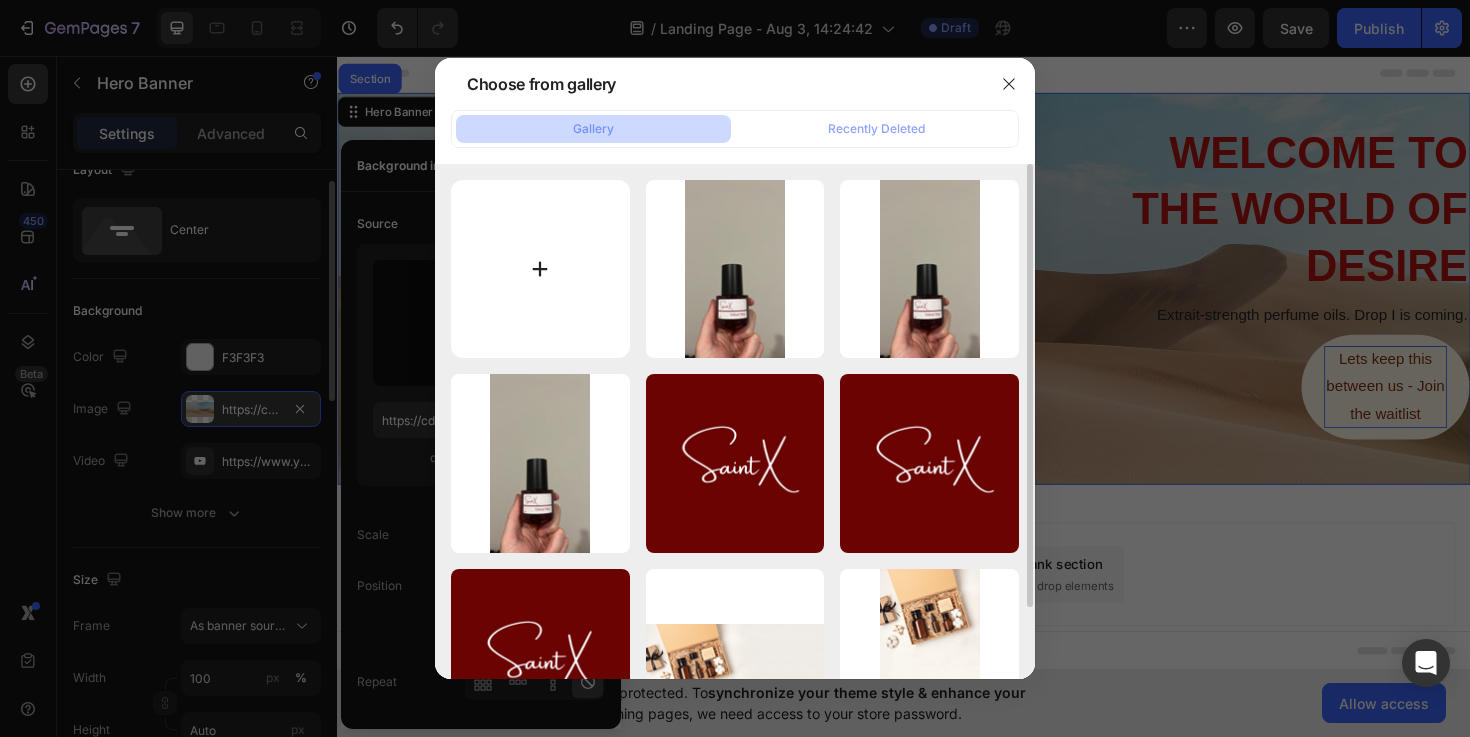 click at bounding box center (540, 269) 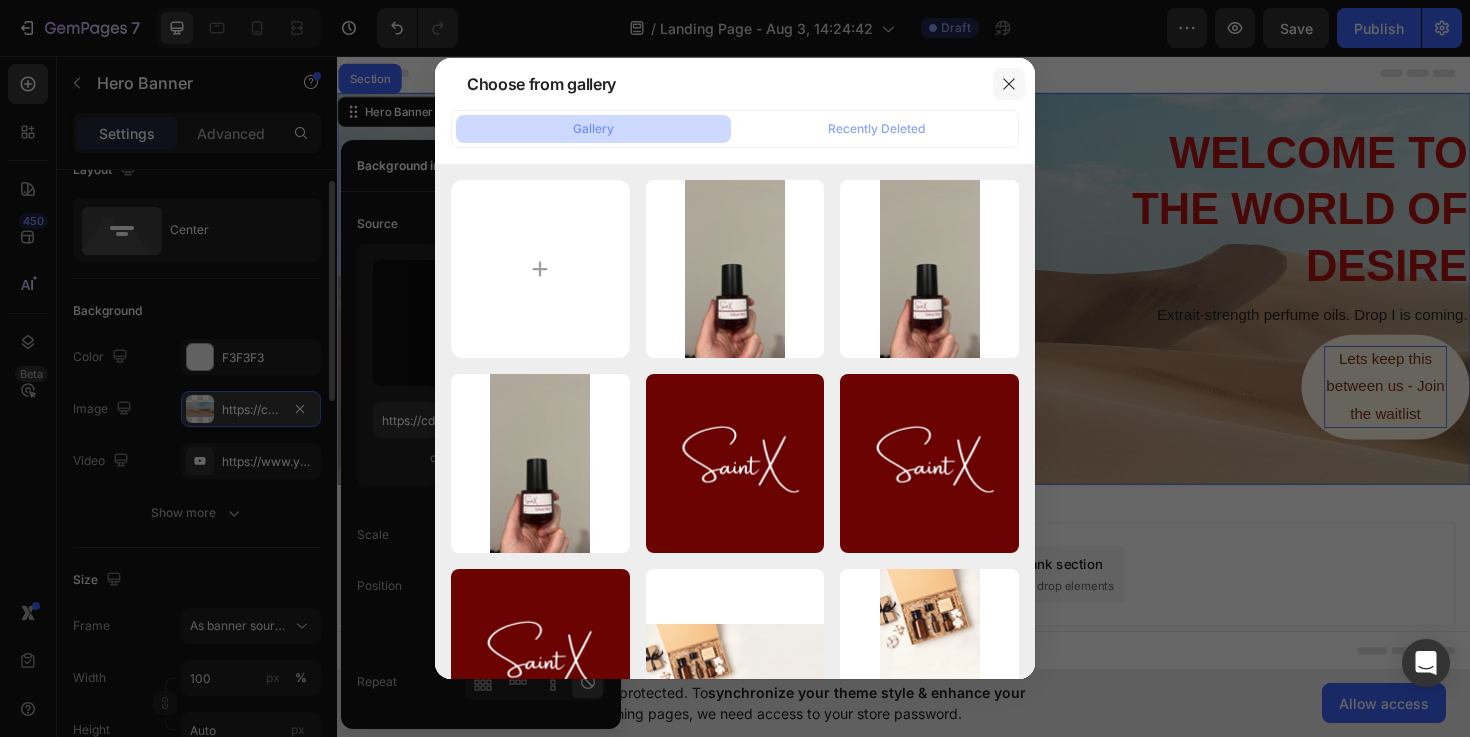 click at bounding box center [1009, 84] 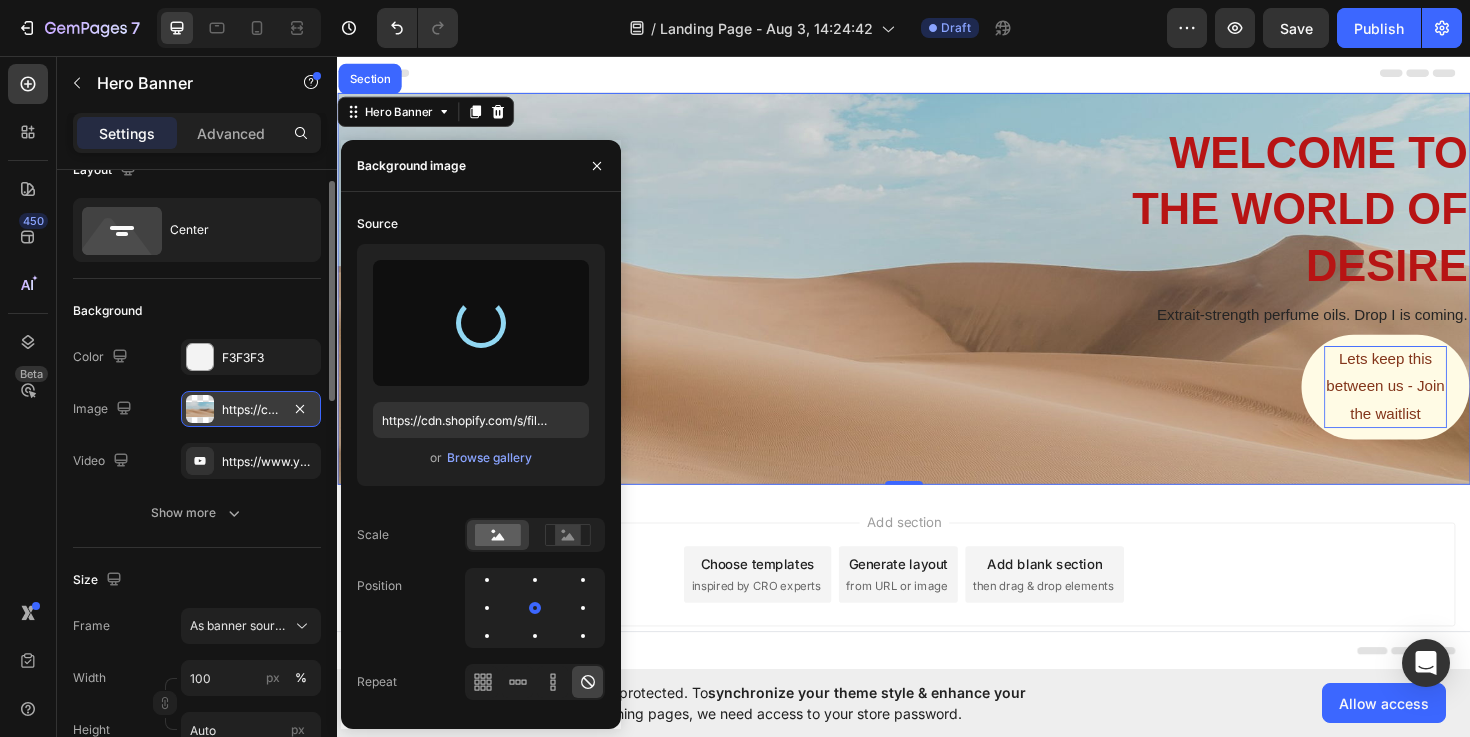 click on "welcome to the world of desire Heading  Extrait-strength perfume oils. Drop I is coming.  Text Block Lets keep this between us - Join the waitlist Button Row" at bounding box center (937, 302) 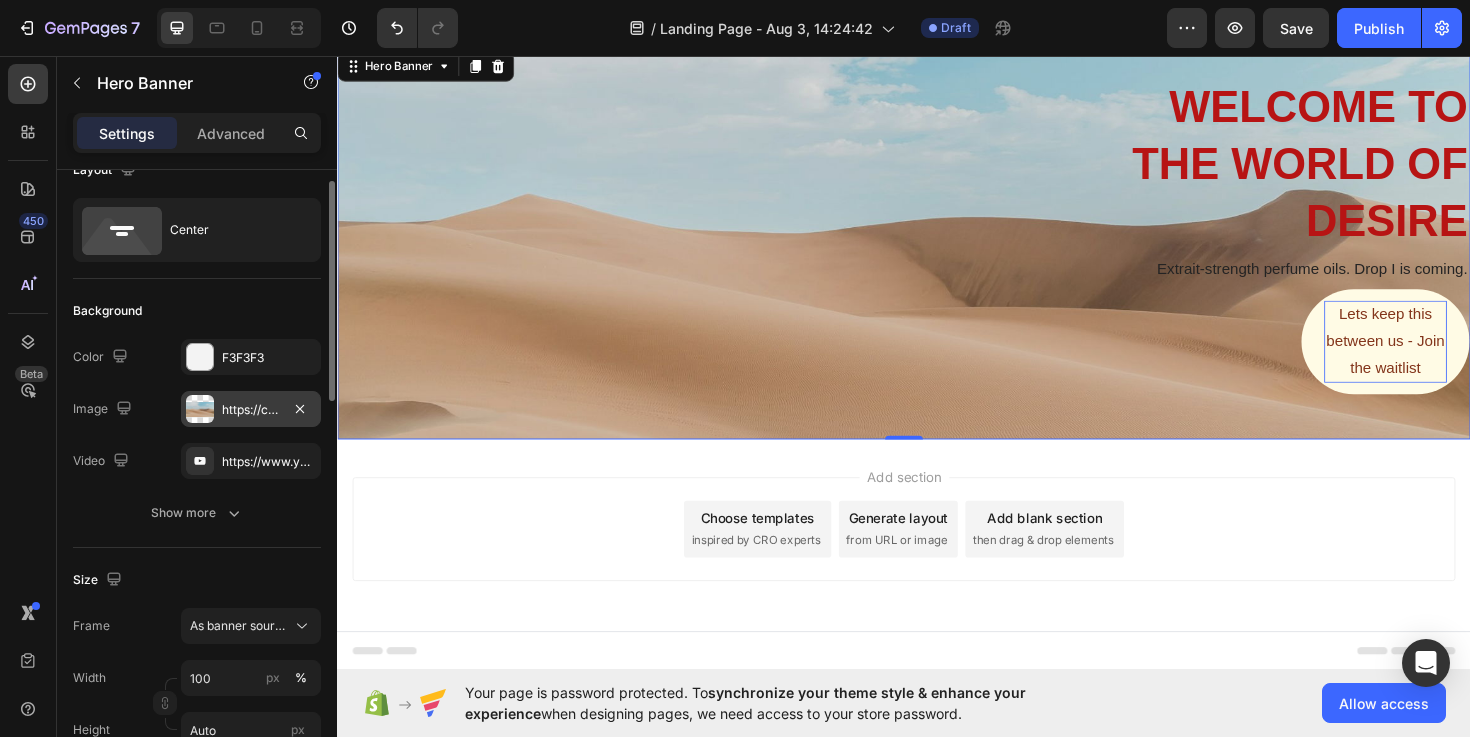 scroll, scrollTop: 0, scrollLeft: 0, axis: both 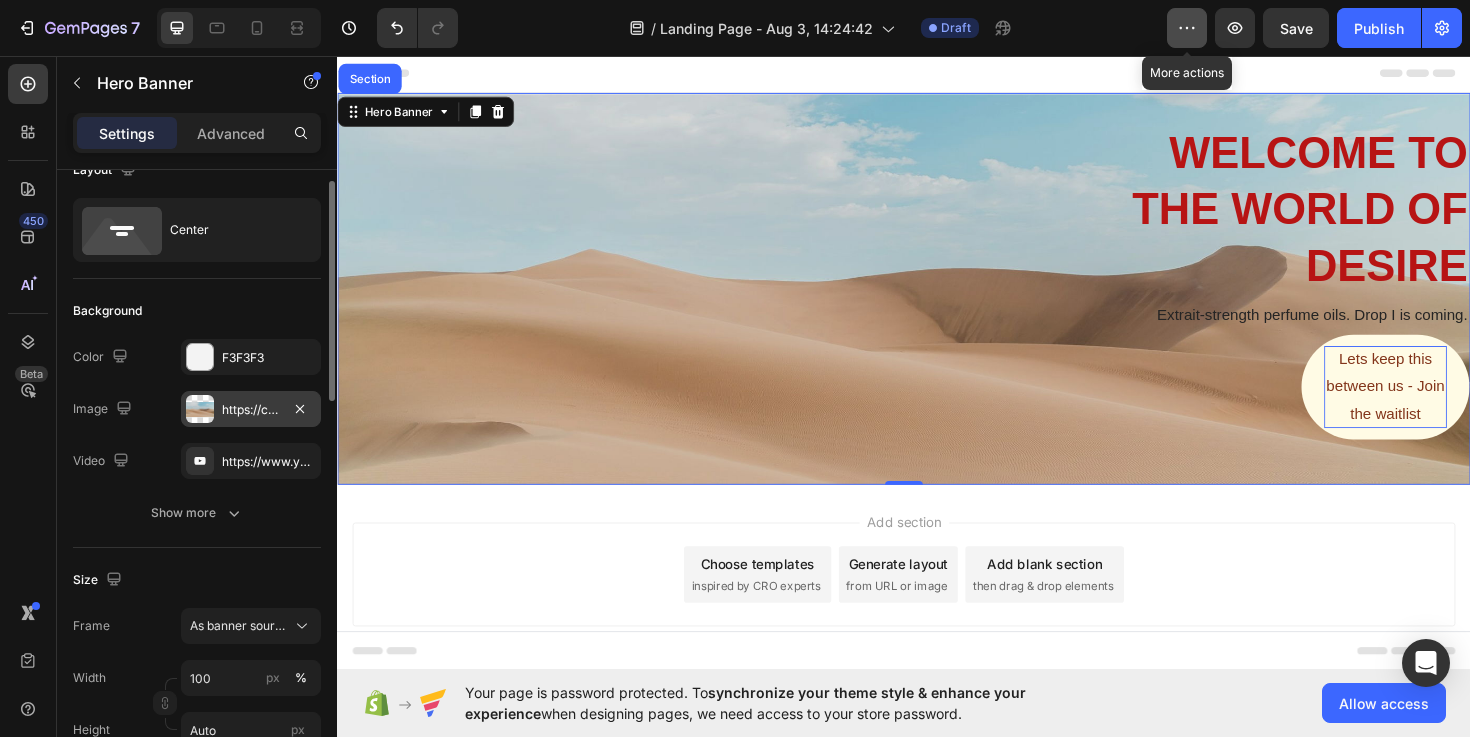 click 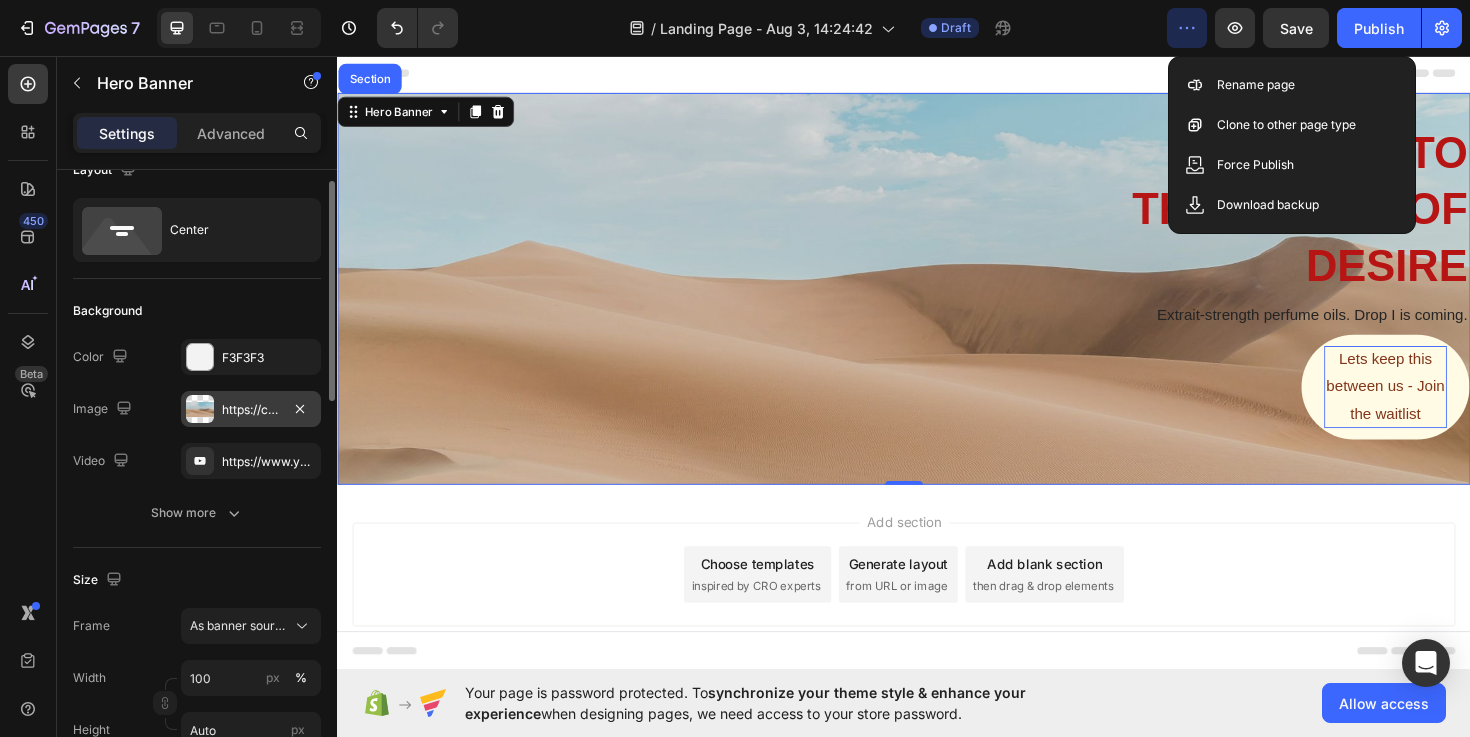 click on "welcome to the world of desire Heading  Extrait-strength perfume oils. Drop I is coming.  Text Block Lets keep this between us - Join the waitlist Button Row" at bounding box center [937, 302] 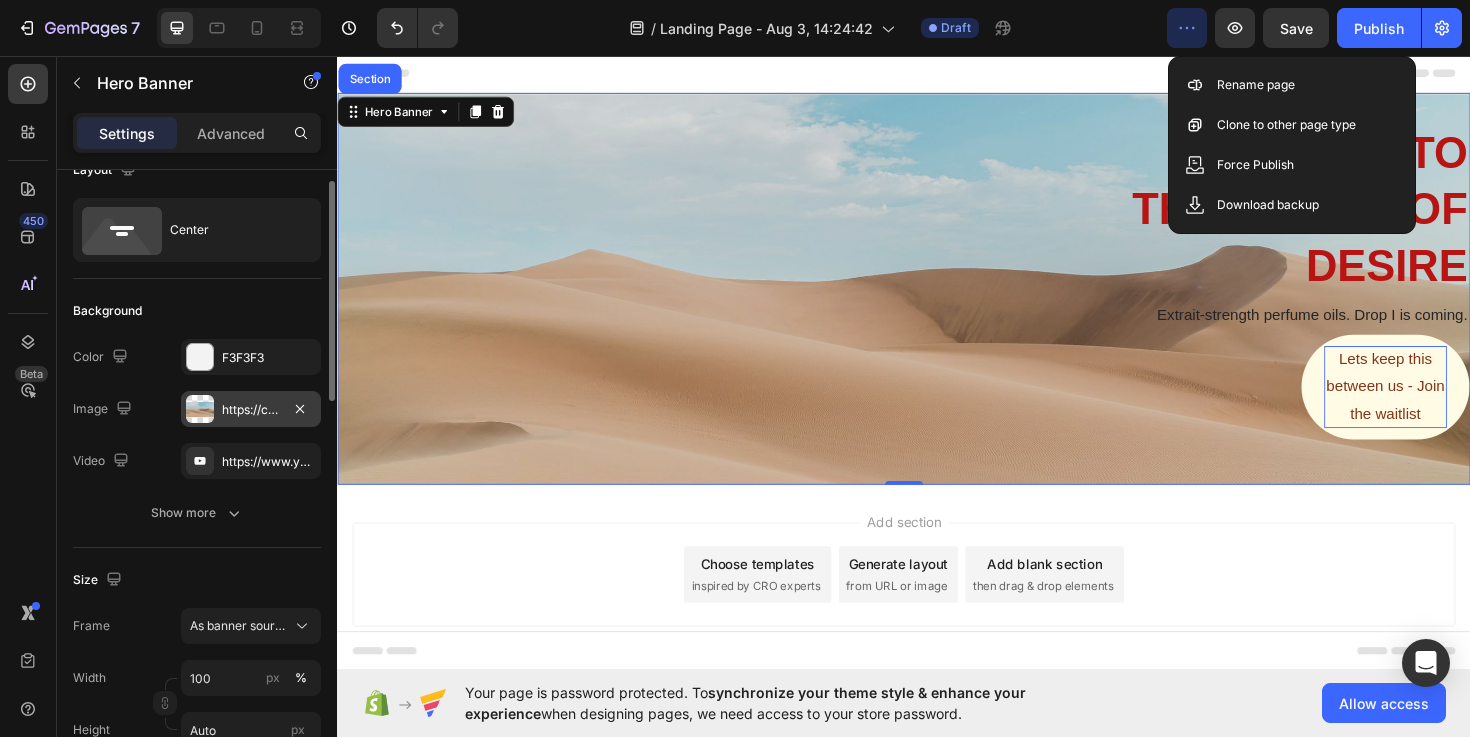 click on "https://cdn.shopify.com/s/files/1/2005/9307/files/background_settings.jpg" at bounding box center [251, 409] 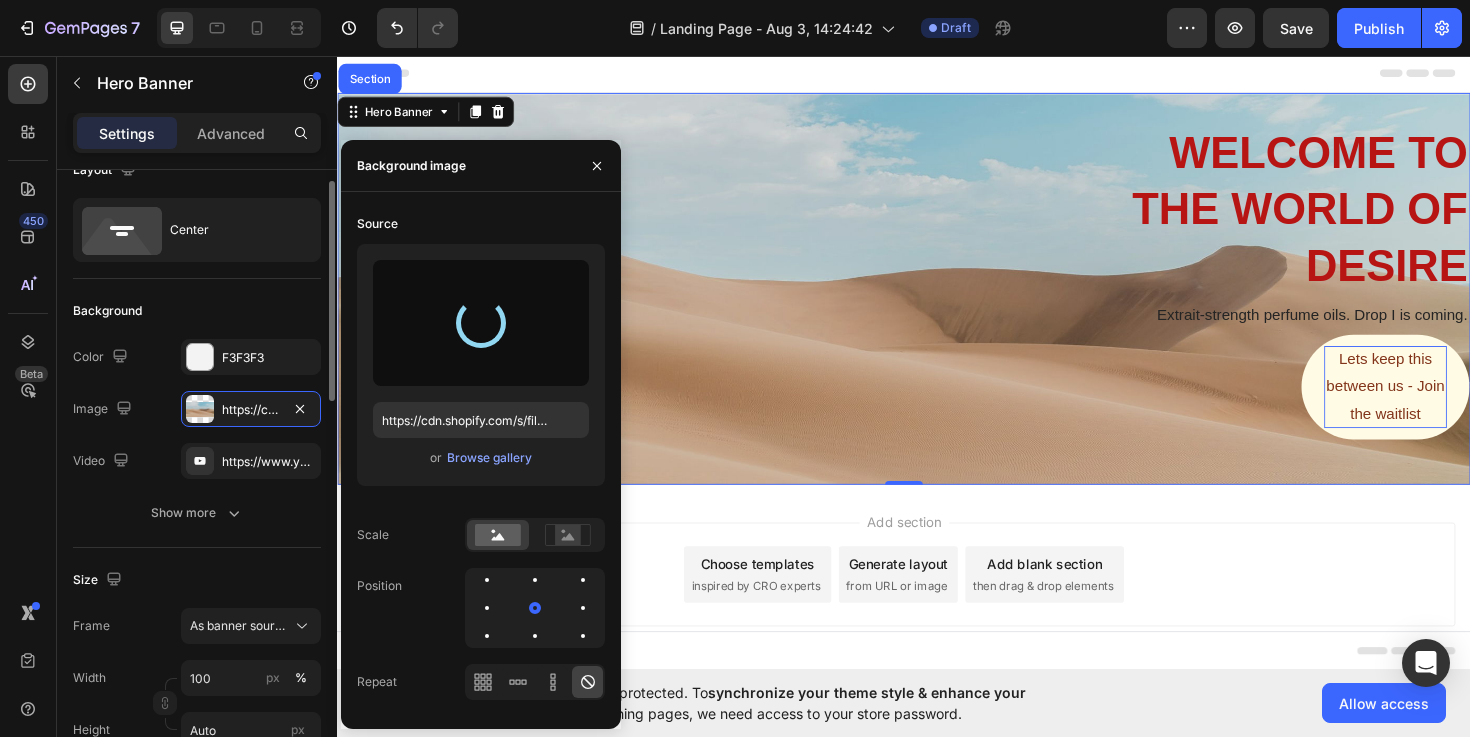 scroll, scrollTop: 656, scrollLeft: 0, axis: vertical 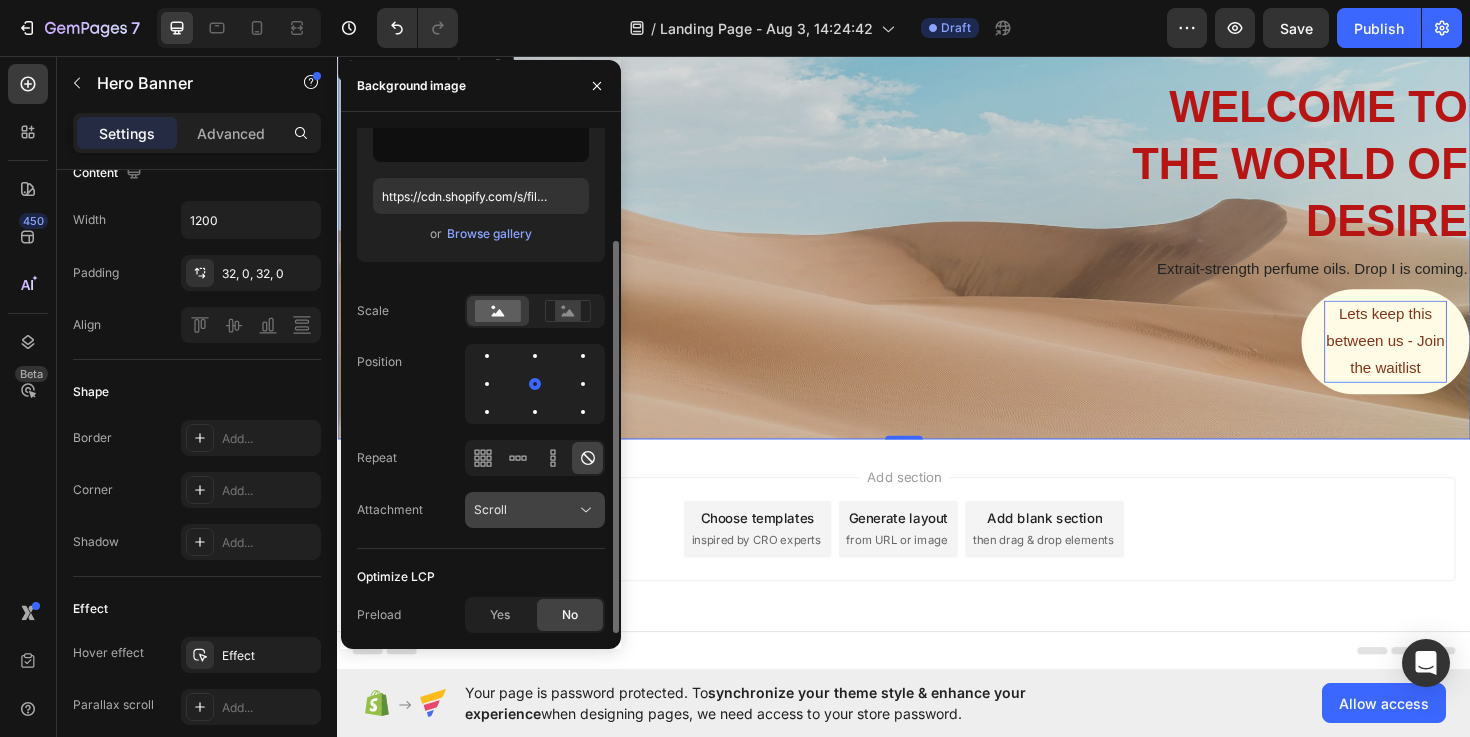 click on "Scroll" at bounding box center (490, 509) 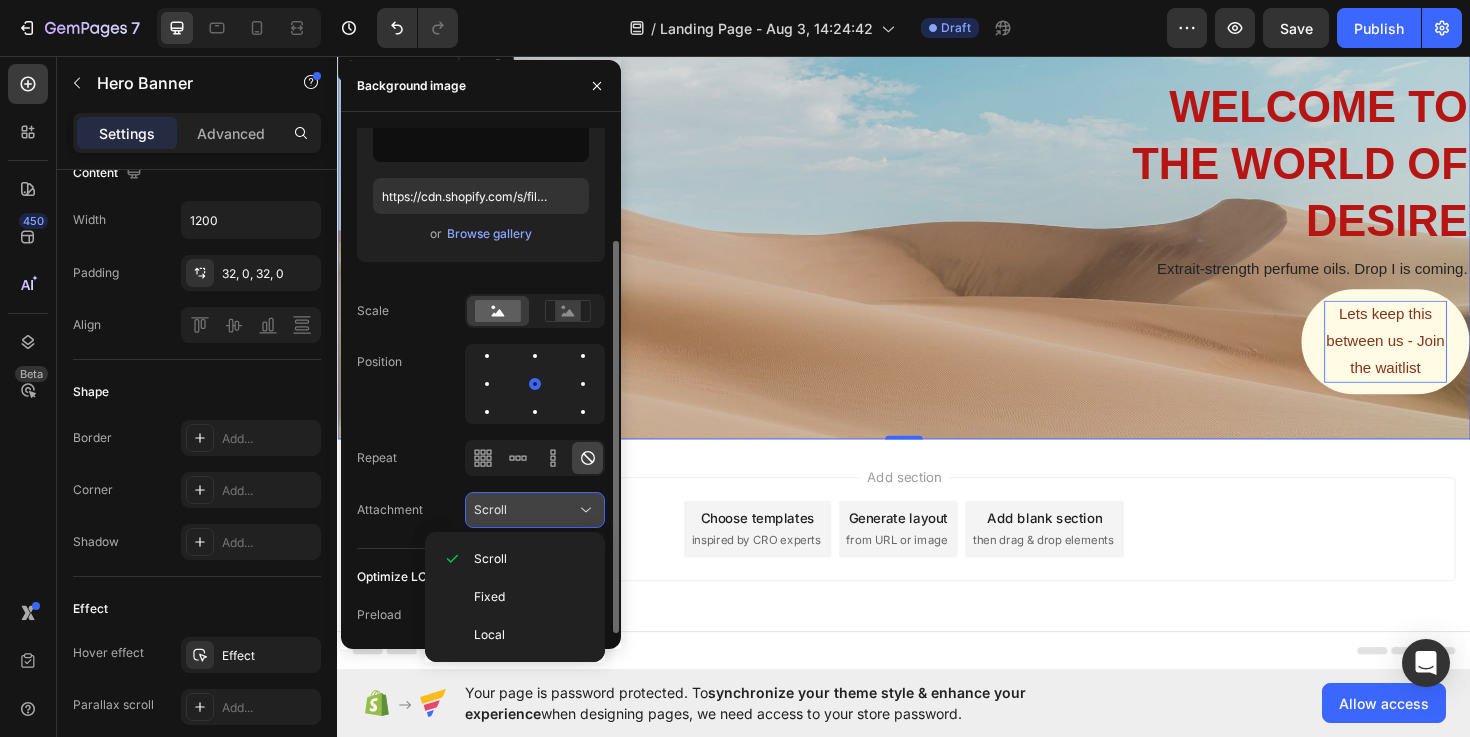 click on "Scroll" at bounding box center [490, 509] 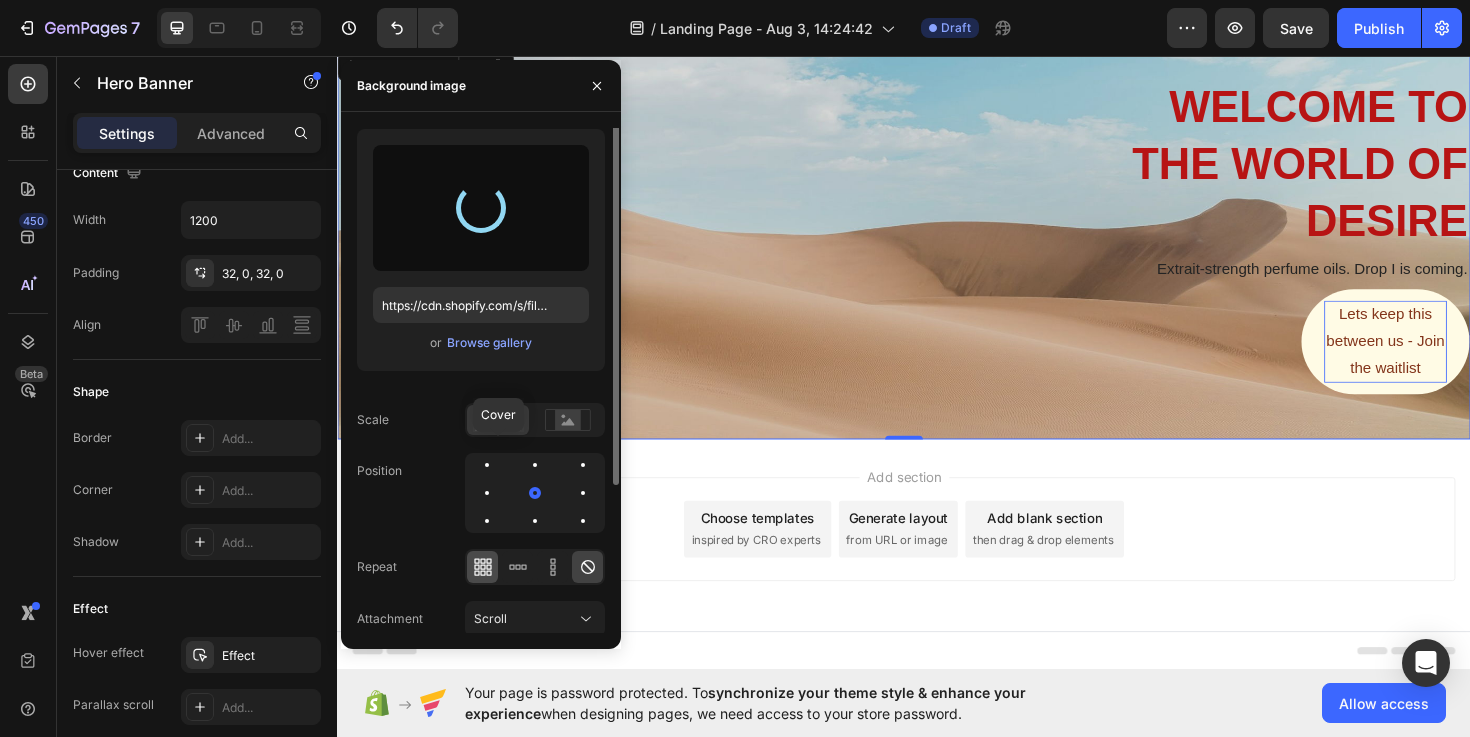 scroll, scrollTop: 0, scrollLeft: 0, axis: both 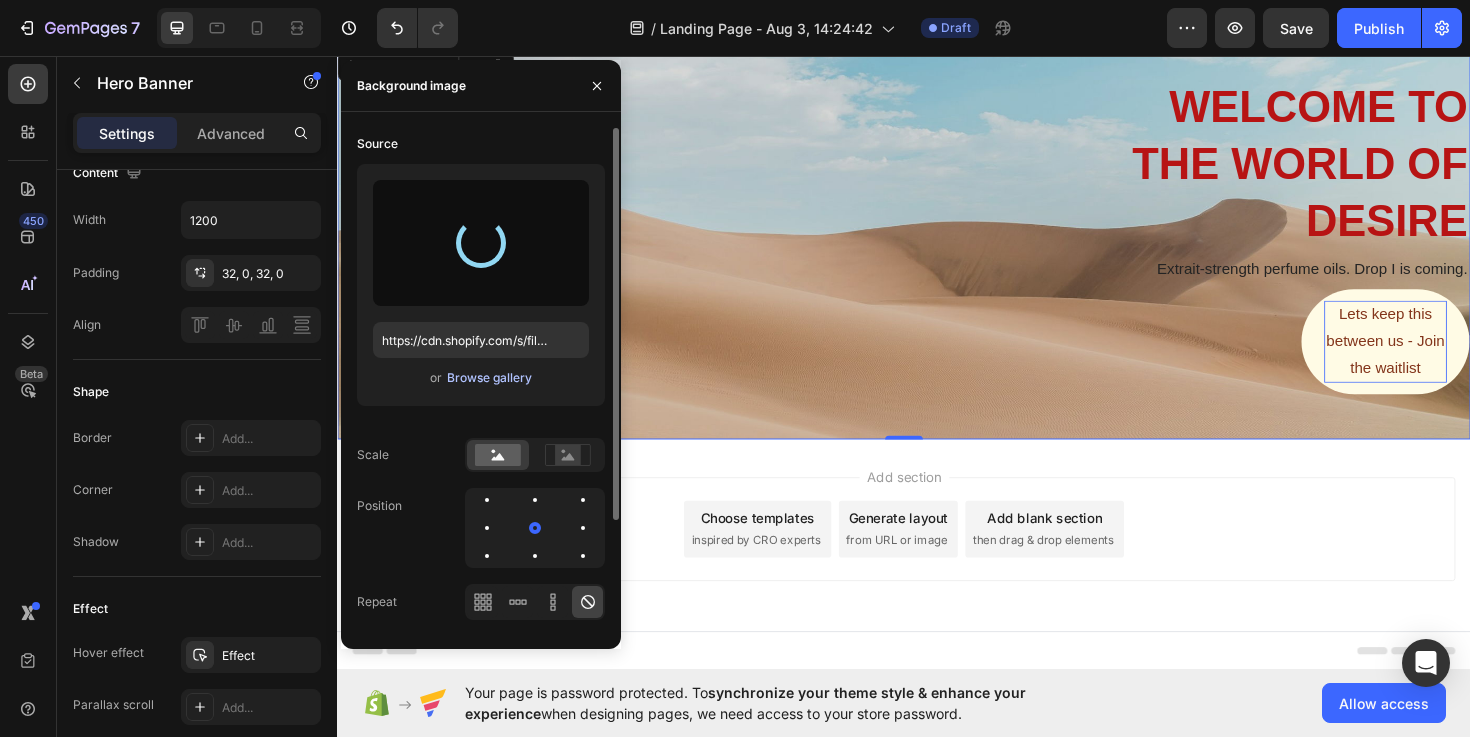 click on "Browse gallery" at bounding box center (489, 378) 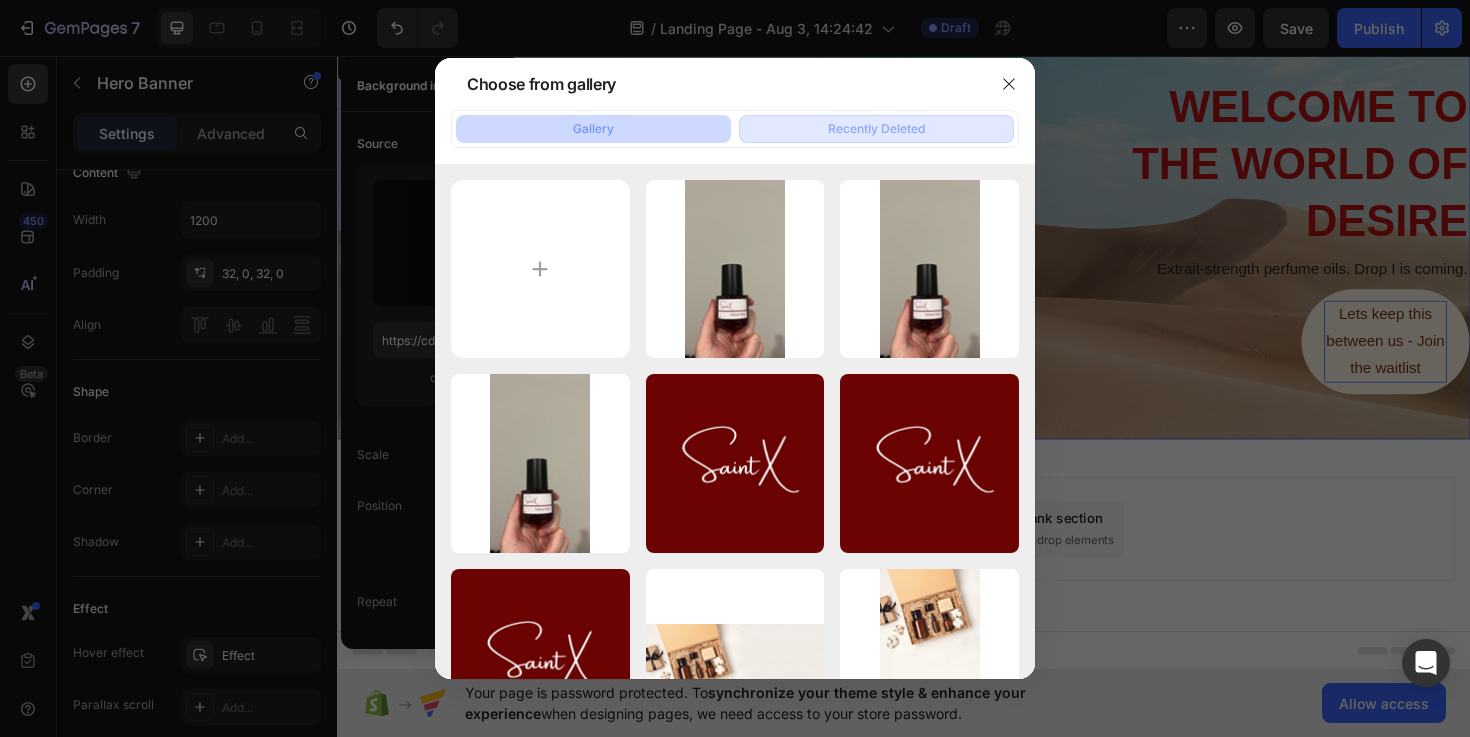 click on "Recently Deleted" at bounding box center (876, 129) 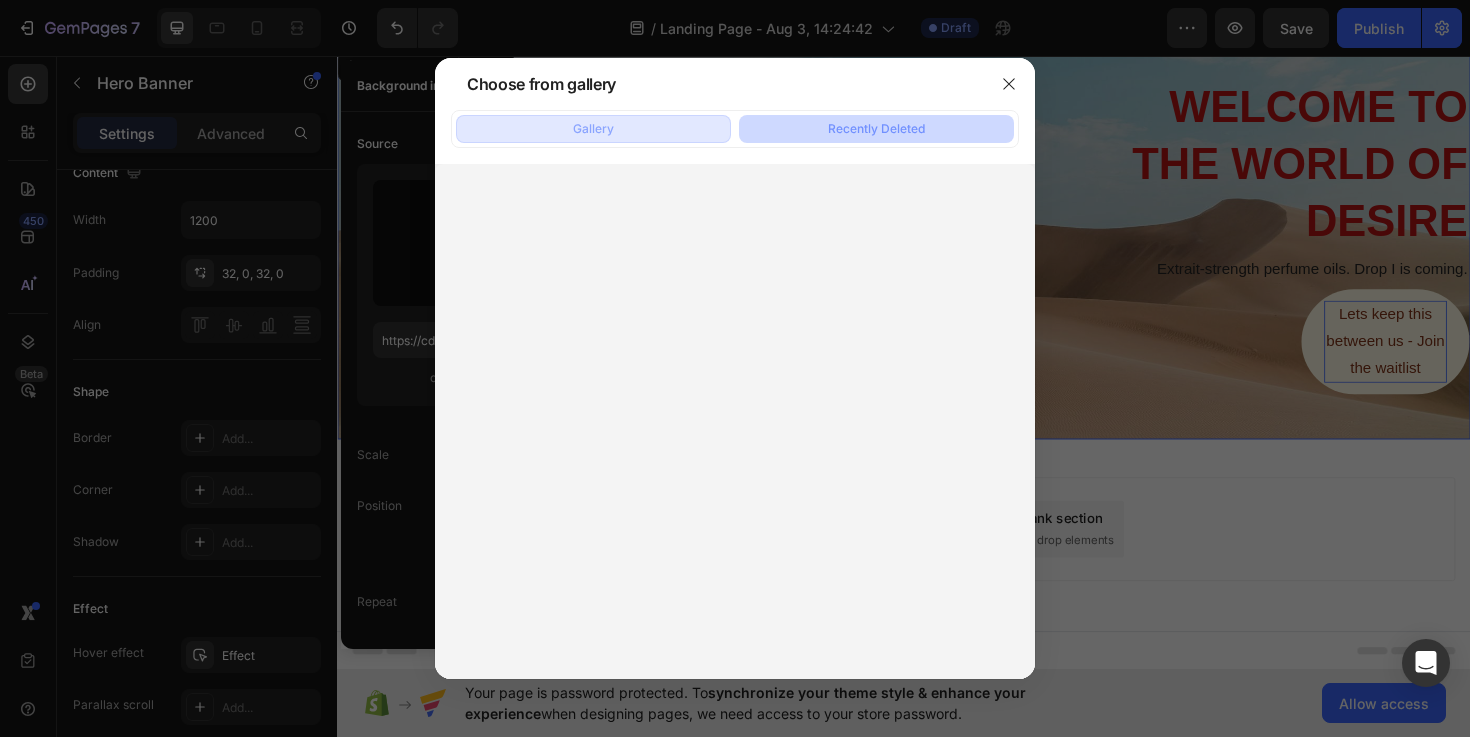 click on "Gallery" 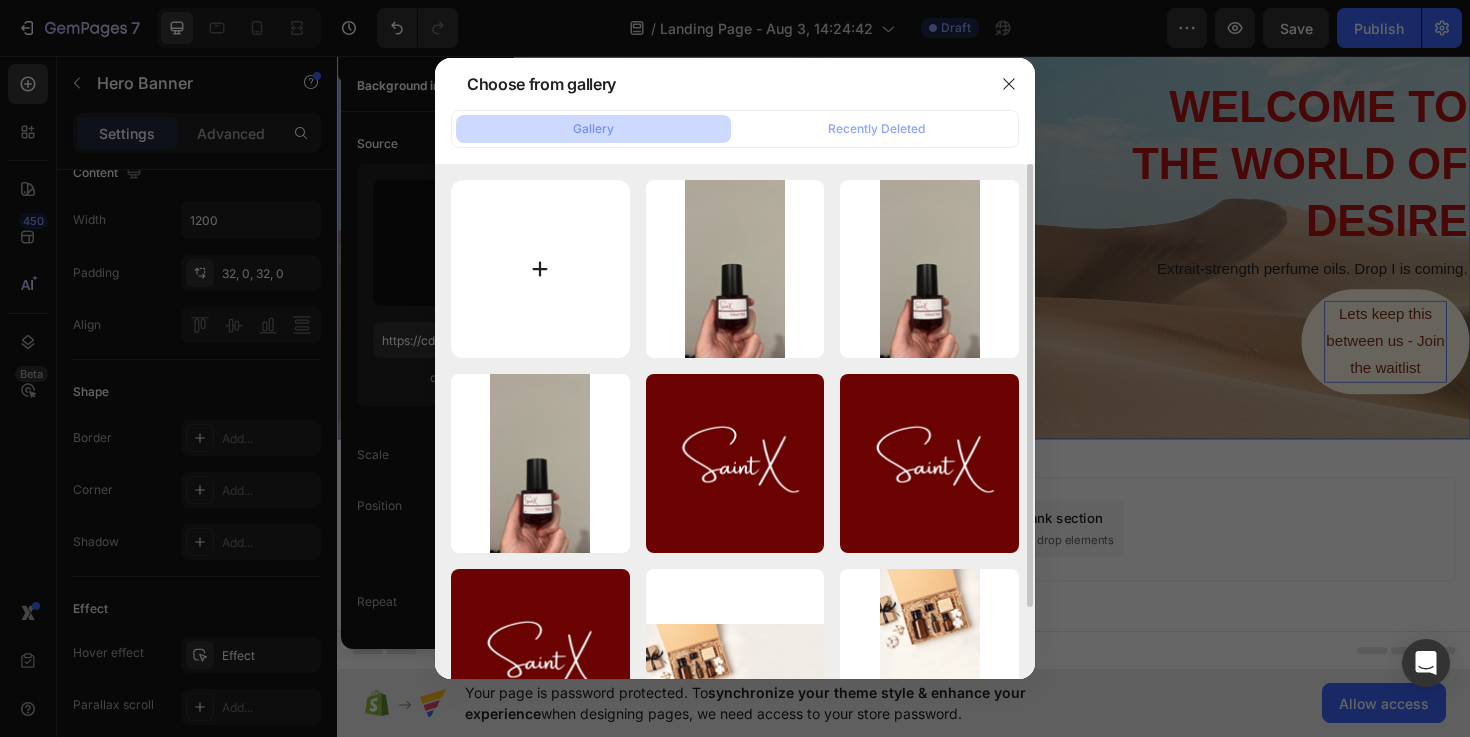 click at bounding box center [540, 269] 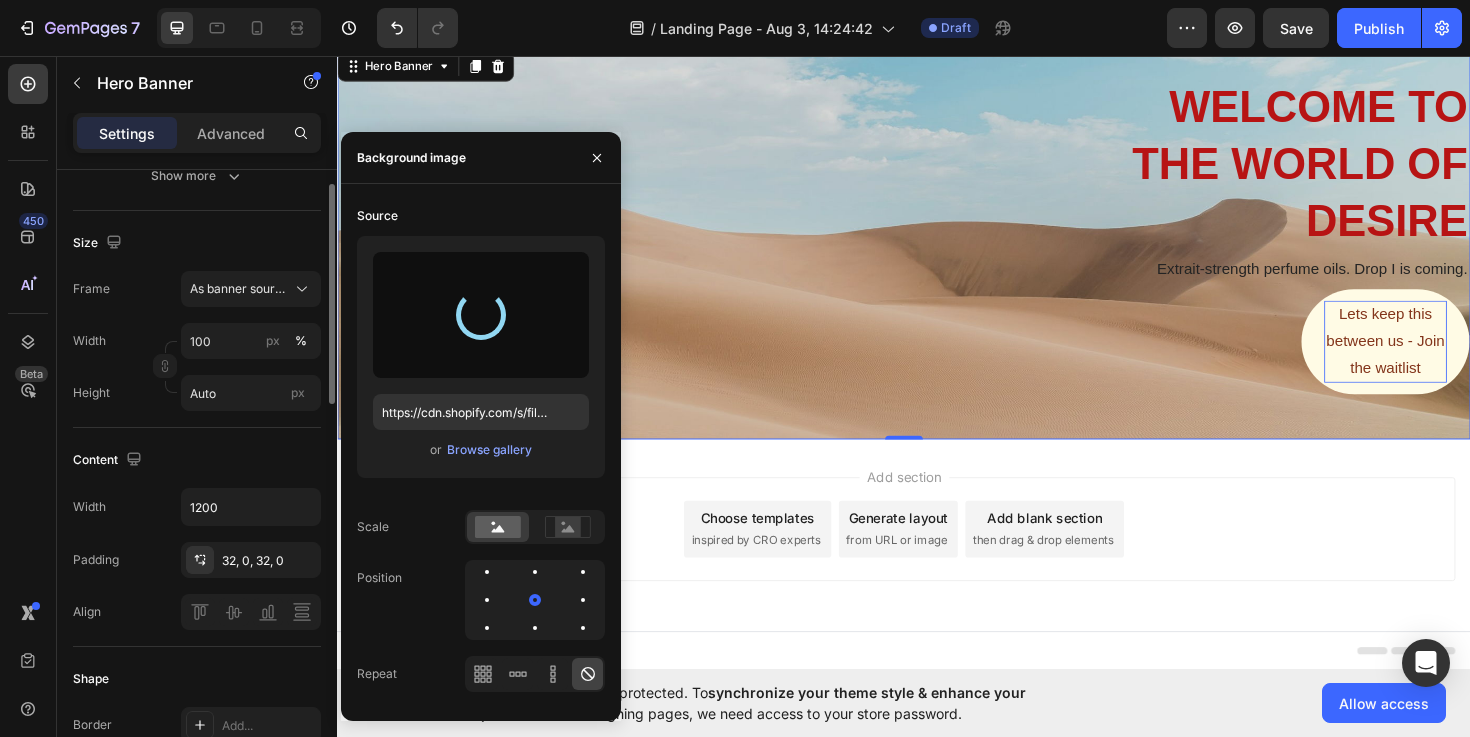 scroll, scrollTop: 0, scrollLeft: 0, axis: both 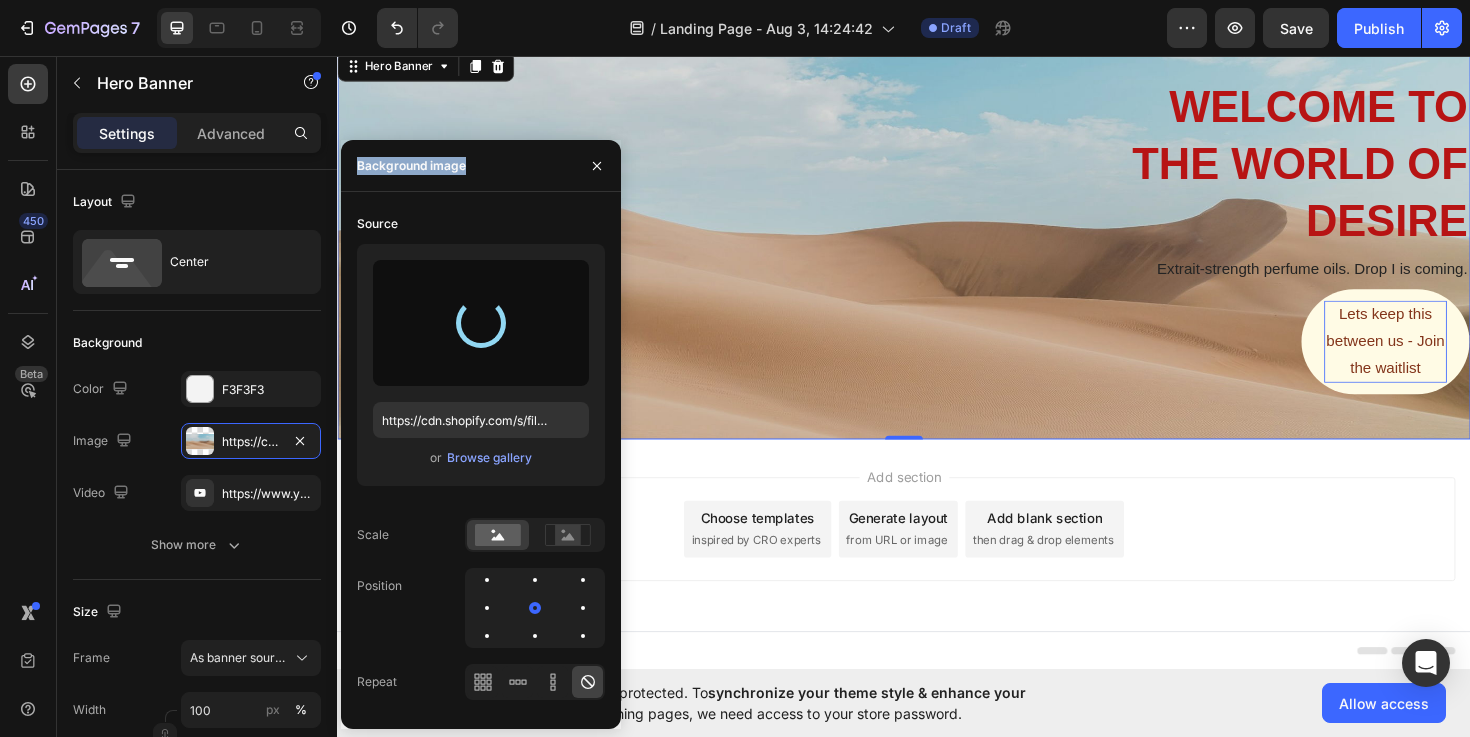 drag, startPoint x: 809, startPoint y: 218, endPoint x: 338, endPoint y: 179, distance: 472.61188 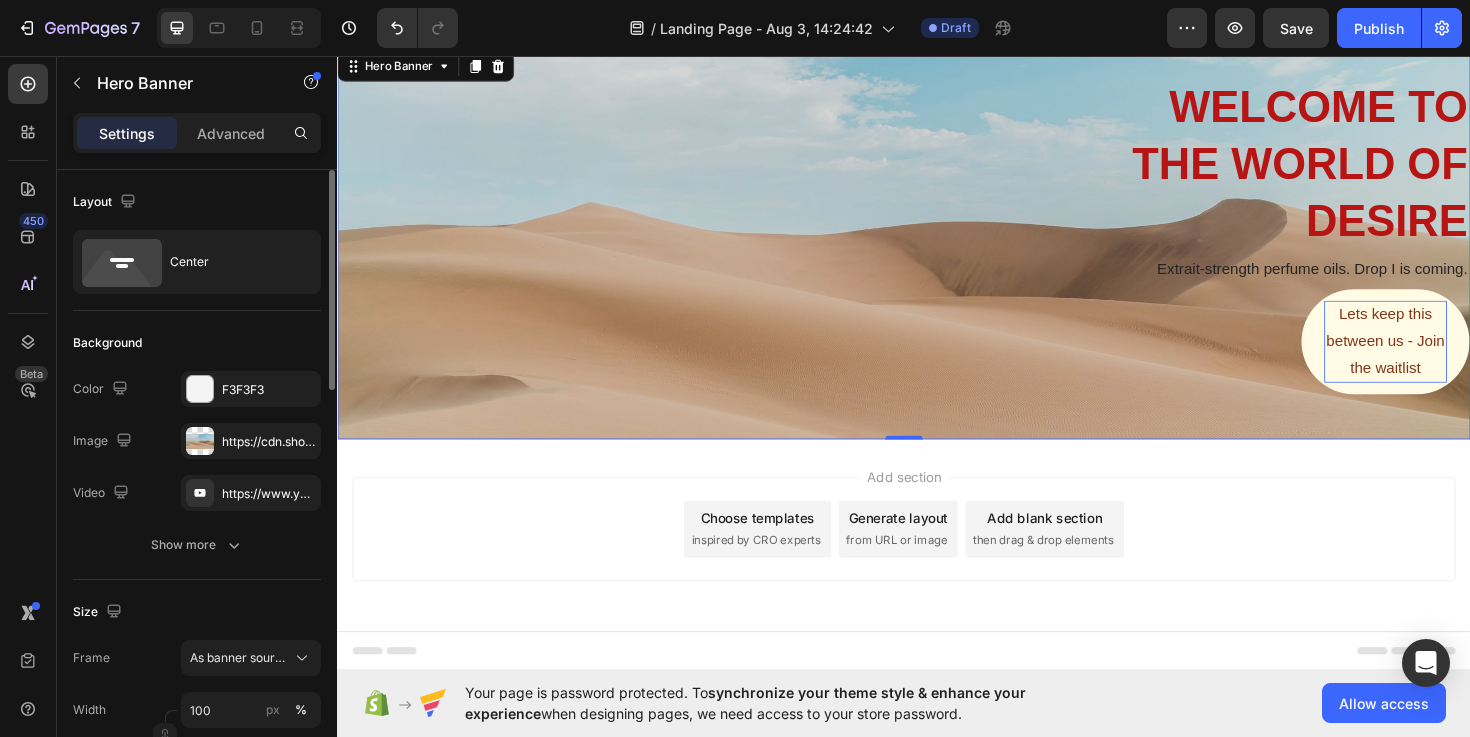 click on "Background" at bounding box center (197, 343) 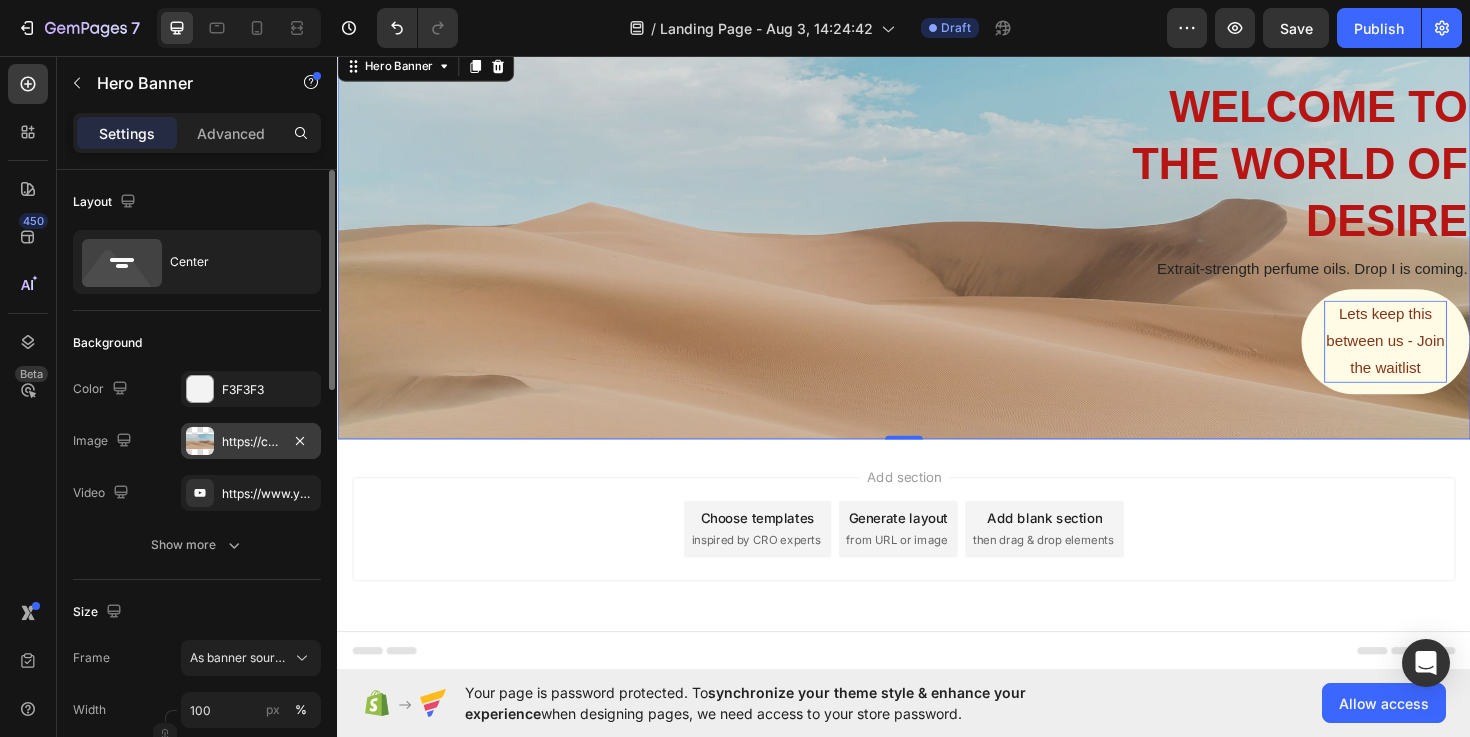 click on "https://cdn.shopify.com/s/files/1/2005/9307/files/background_settings.jpg" at bounding box center (251, 442) 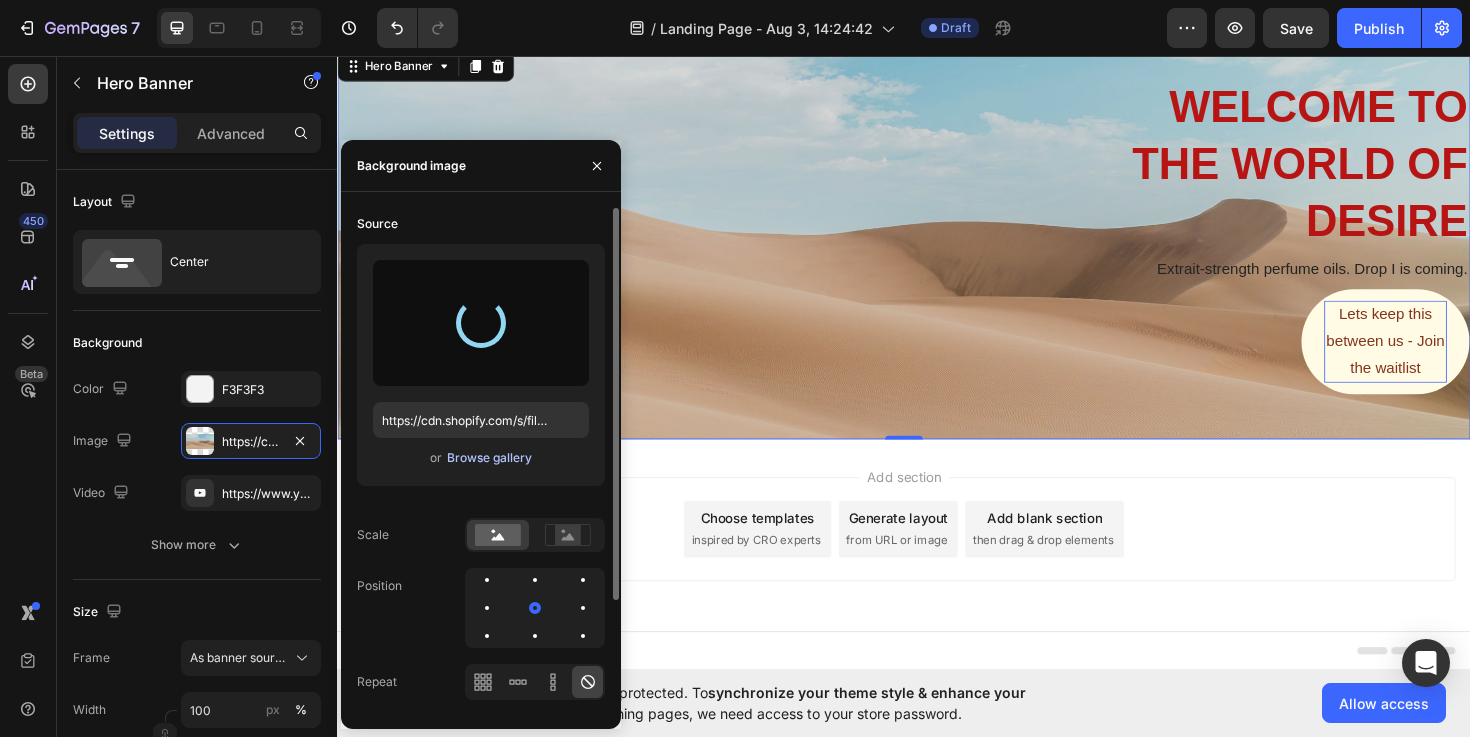 click on "Browse gallery" at bounding box center (489, 458) 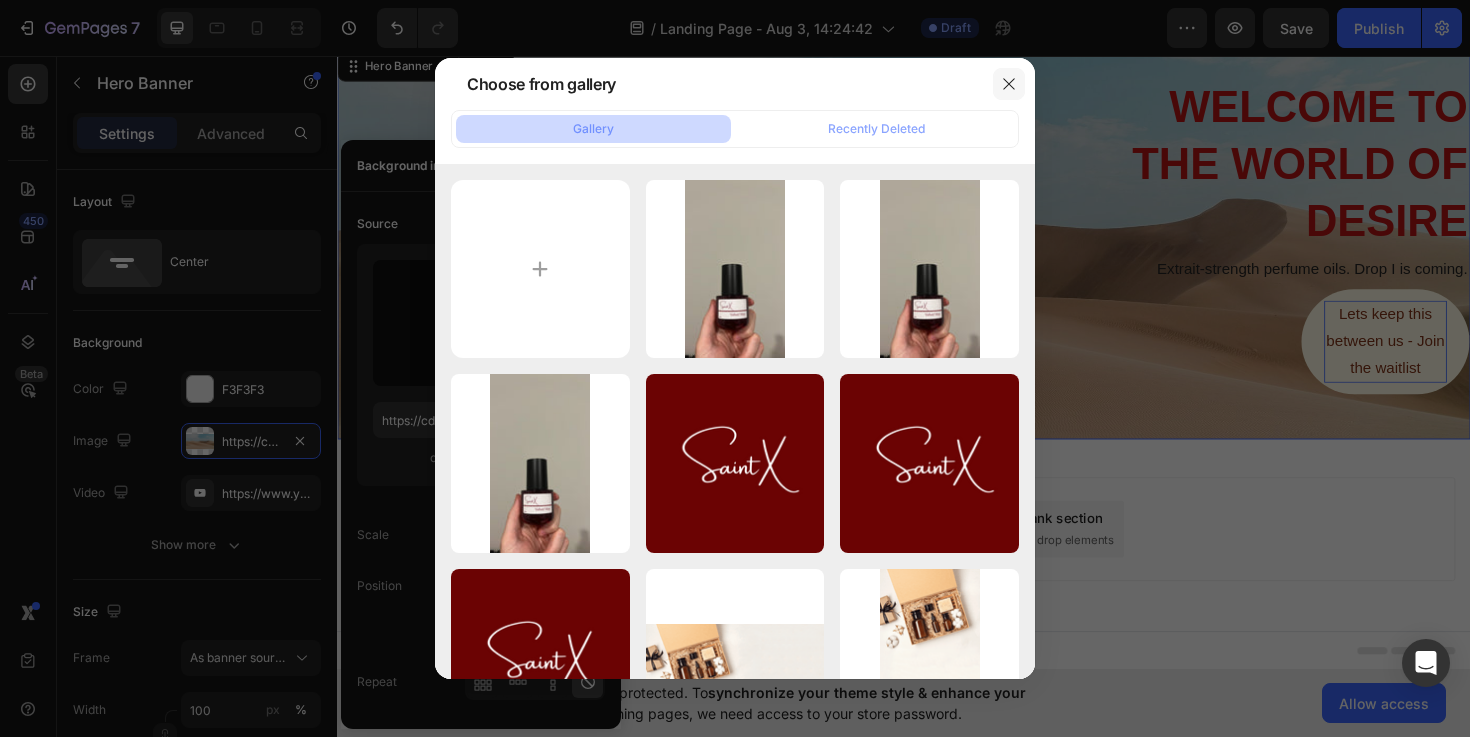 click 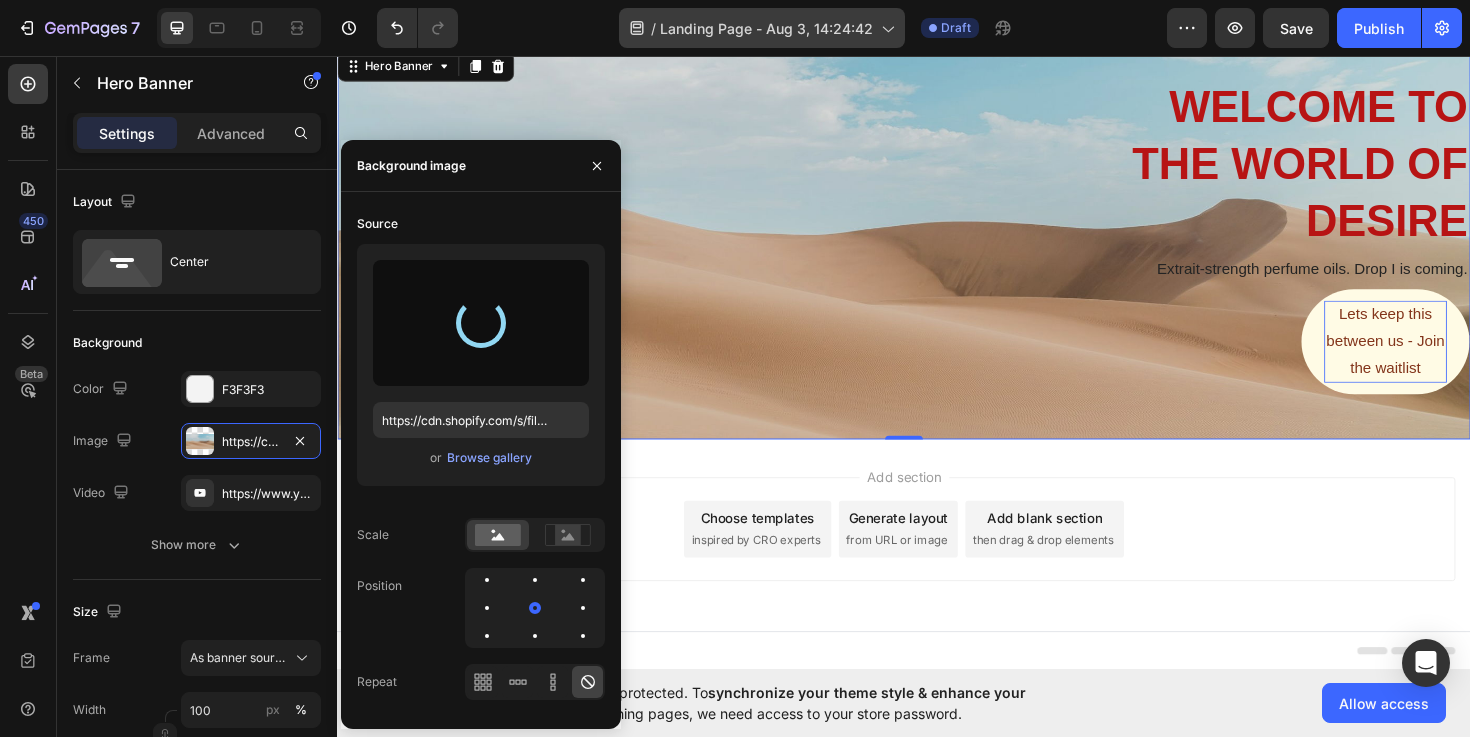 type on "https://cdn.shopify.com/s/files/1/0697/6988/7789/files/gempages_578252077298353093-c4ac3fcd-c895-41ba-98e8-cefa3cf83656.png" 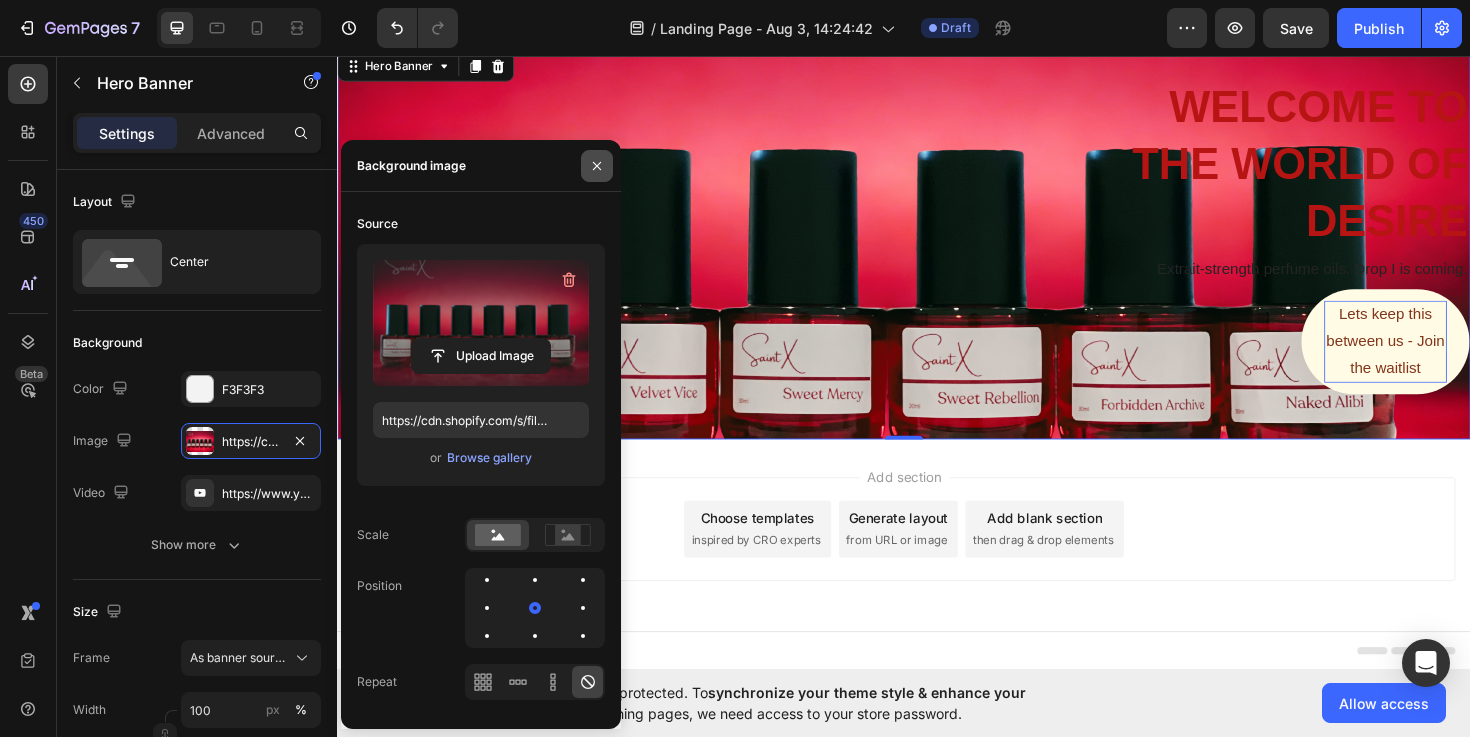click 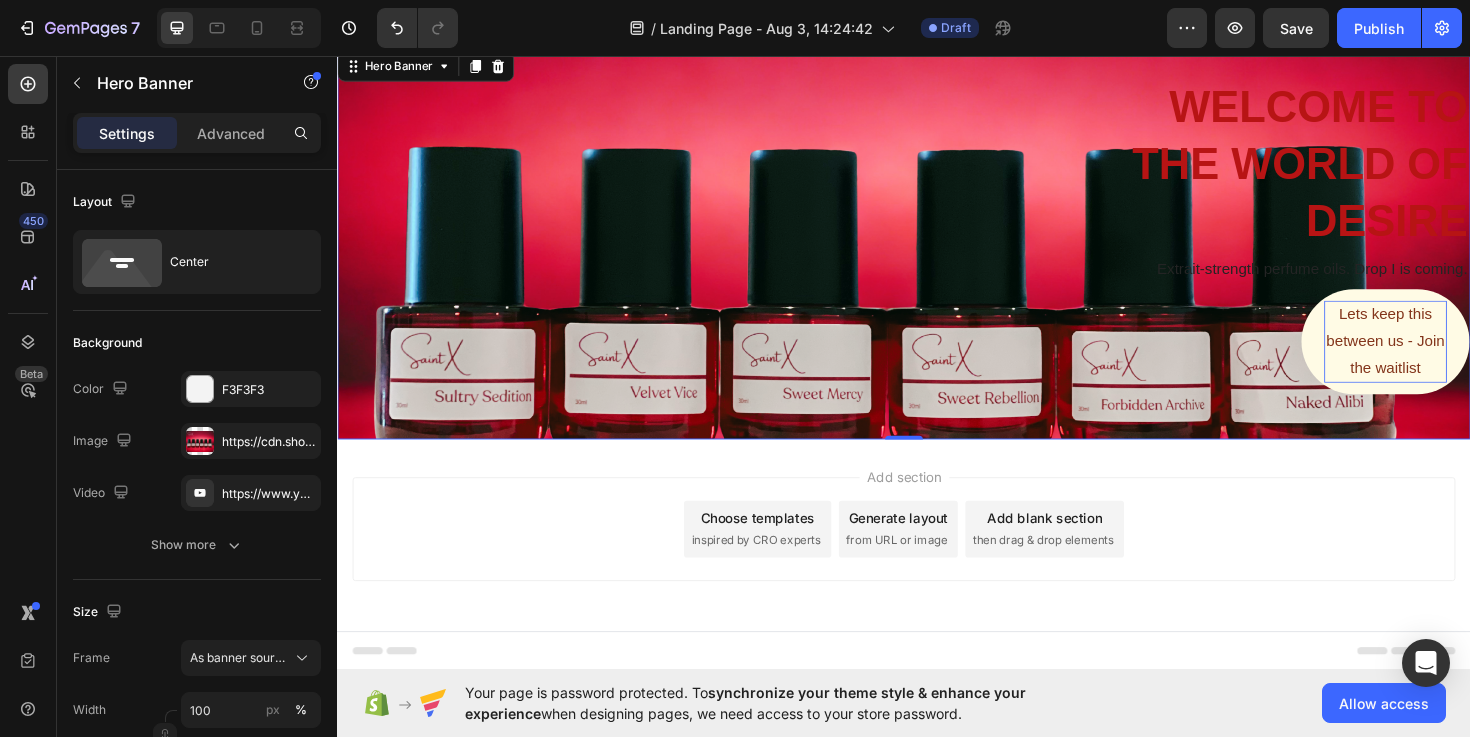 scroll, scrollTop: 0, scrollLeft: 0, axis: both 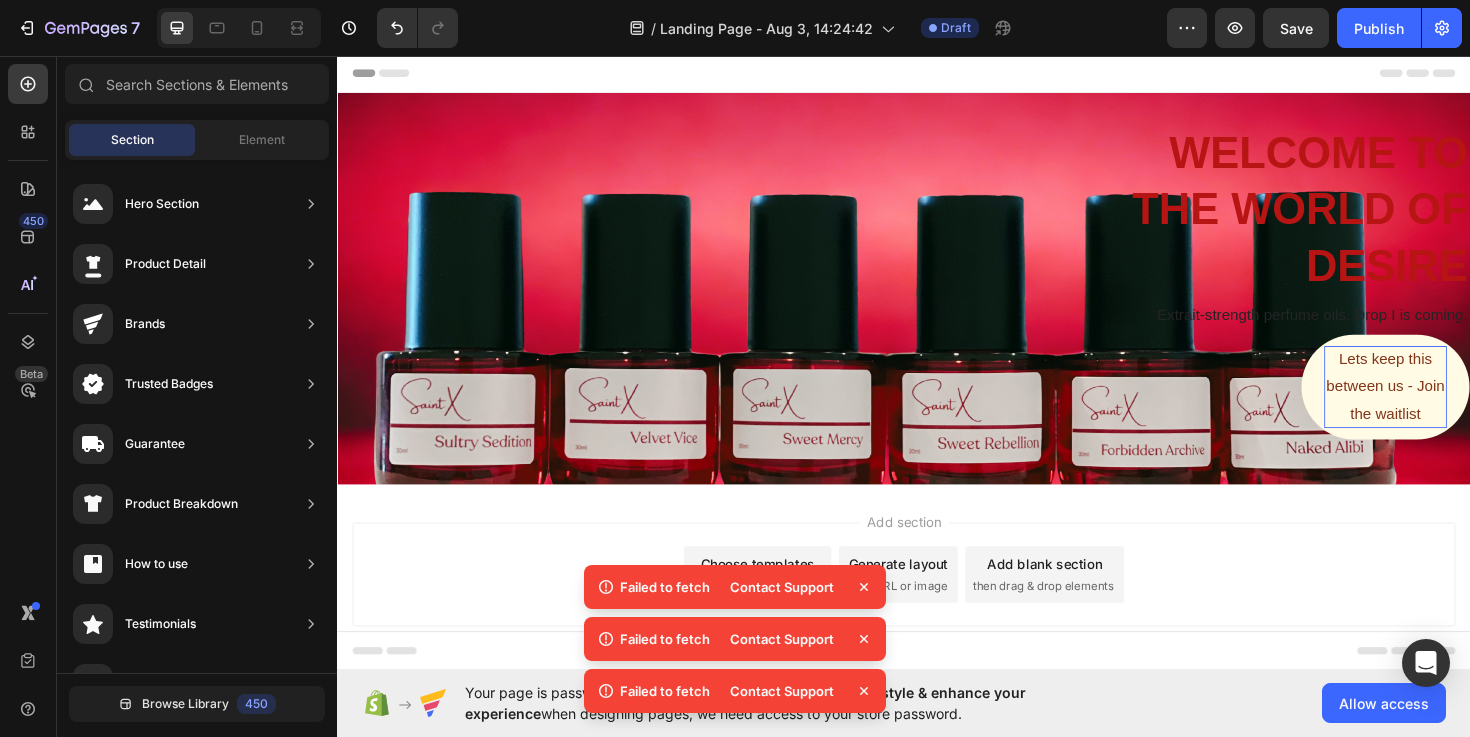 click on "Header" at bounding box center [394, 74] 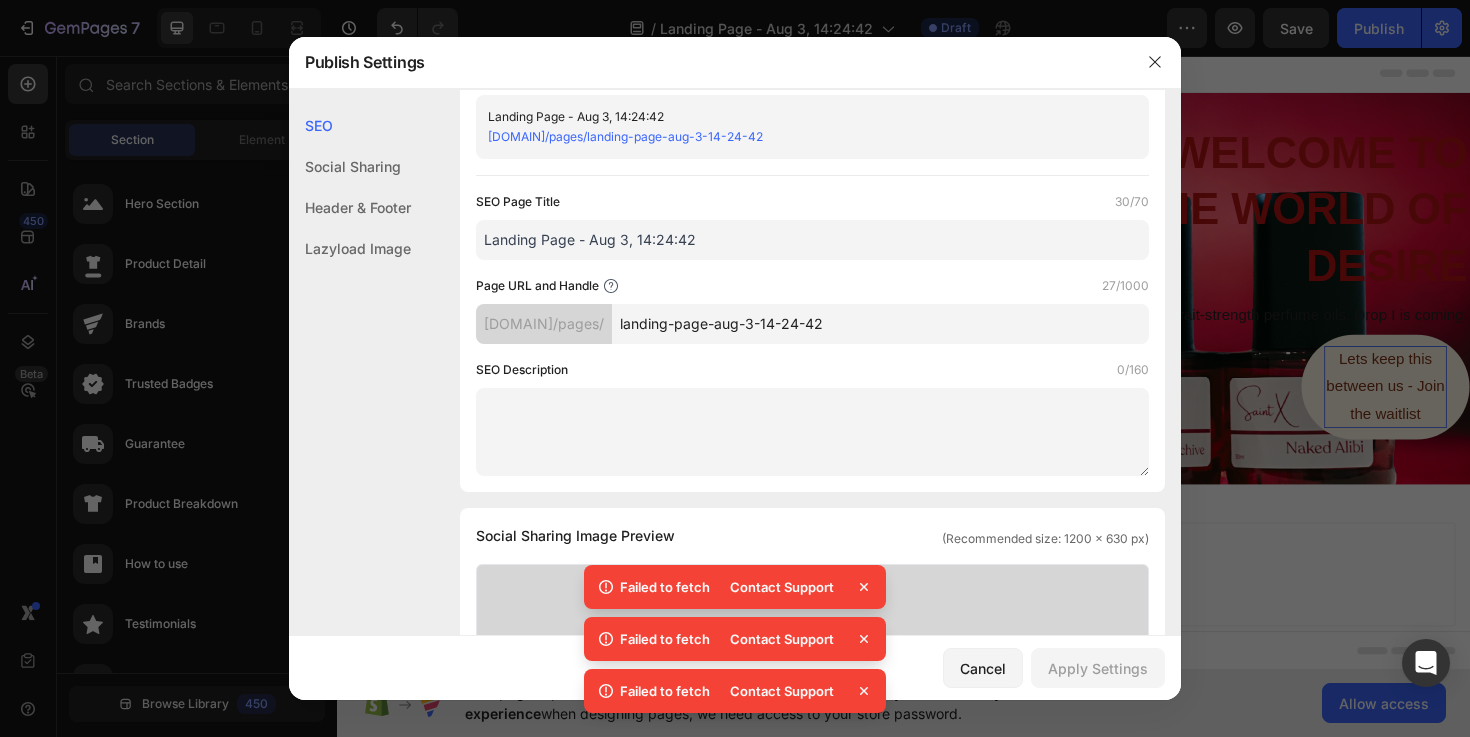 scroll, scrollTop: 59, scrollLeft: 0, axis: vertical 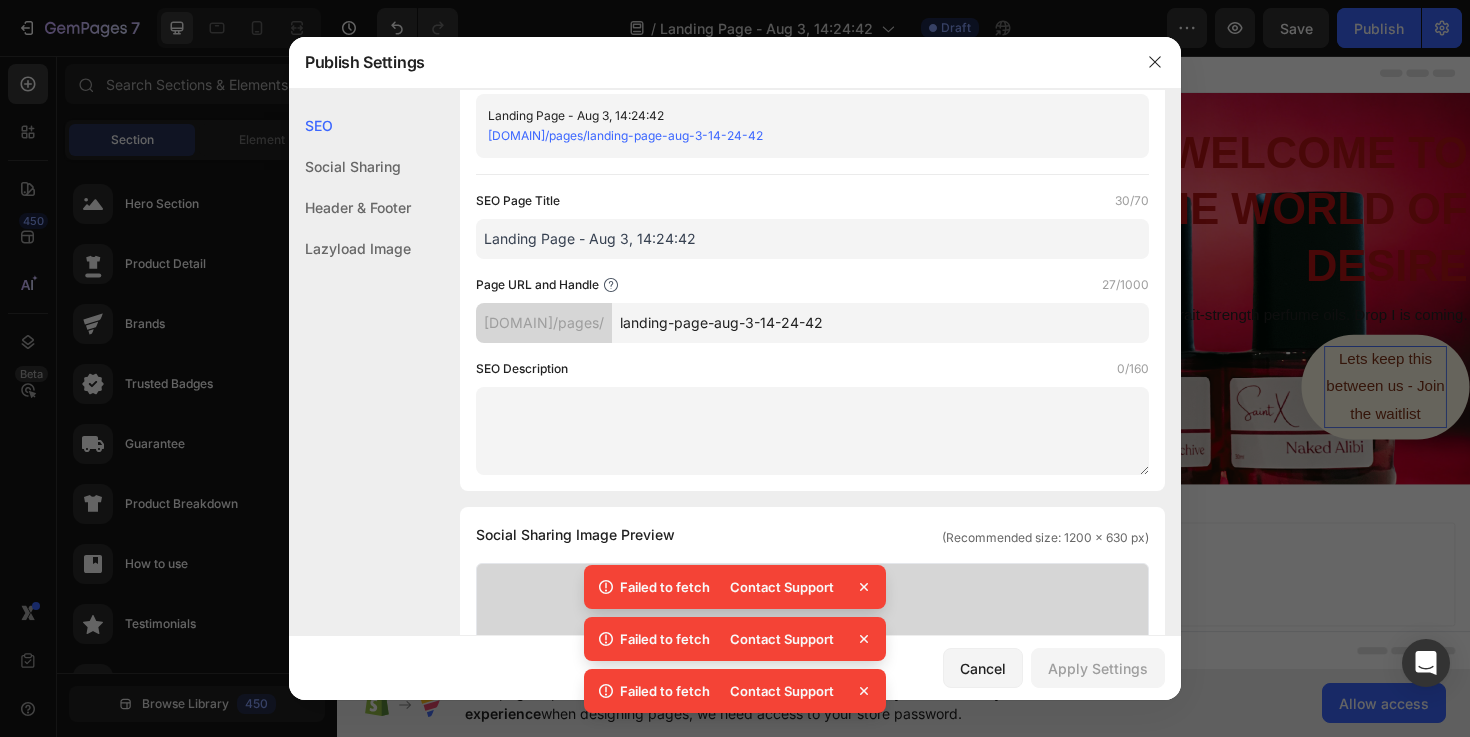 click at bounding box center [812, 431] 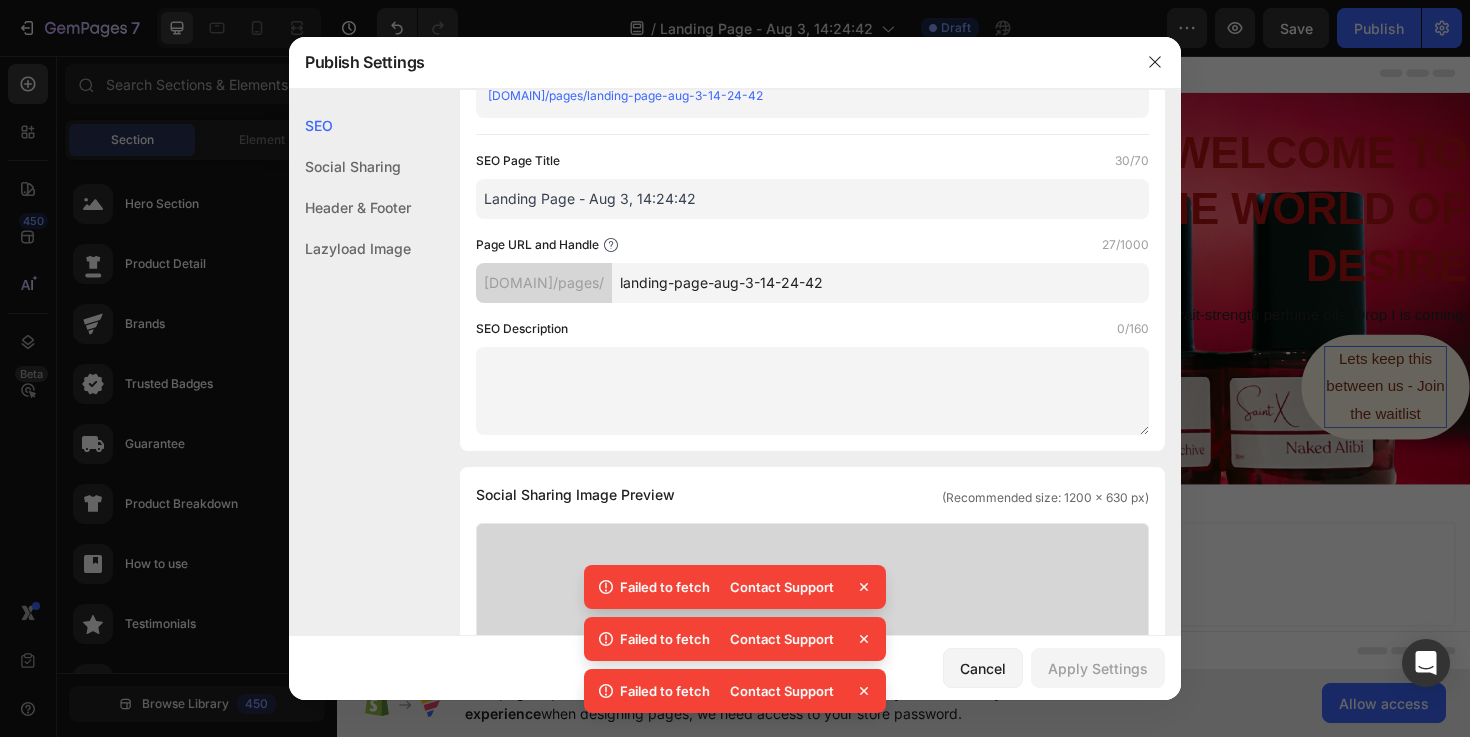 scroll, scrollTop: 94, scrollLeft: 0, axis: vertical 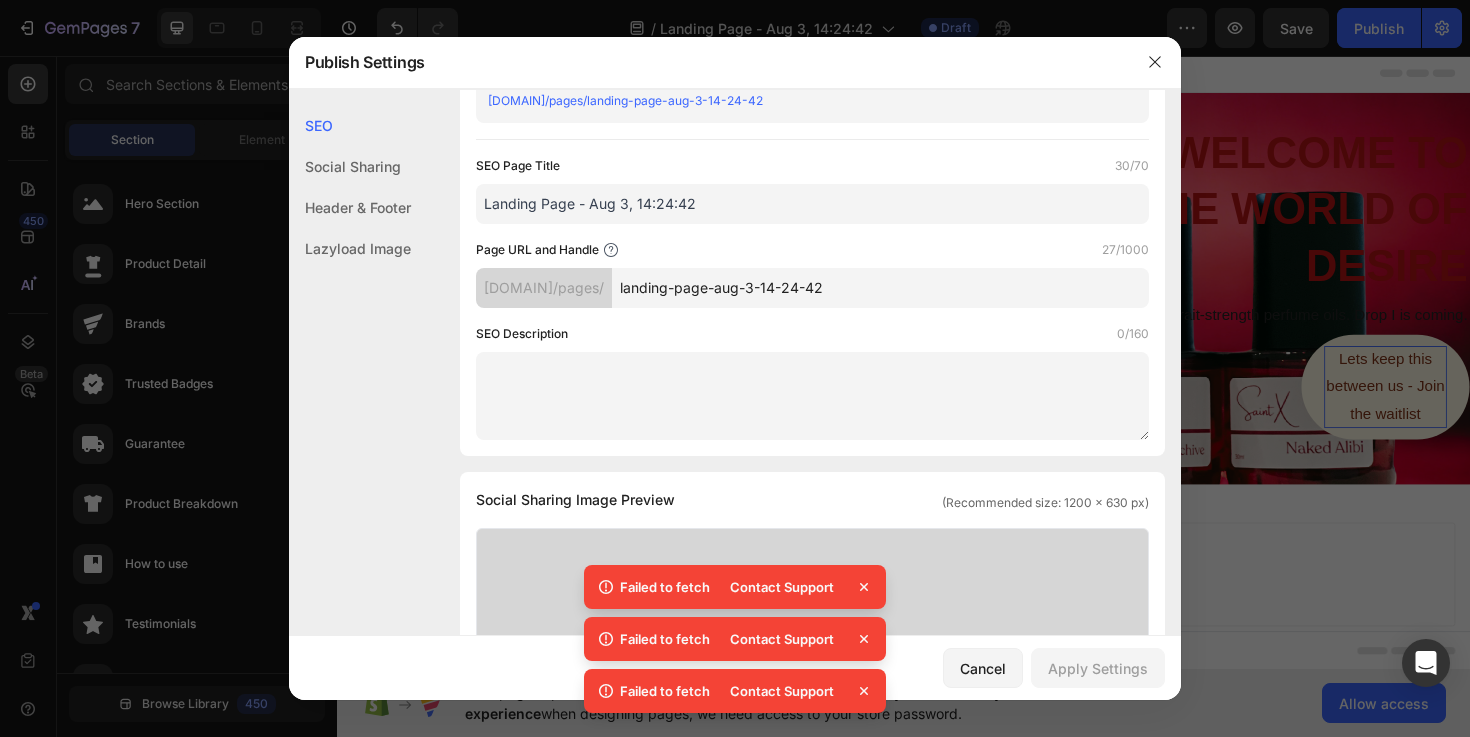 click 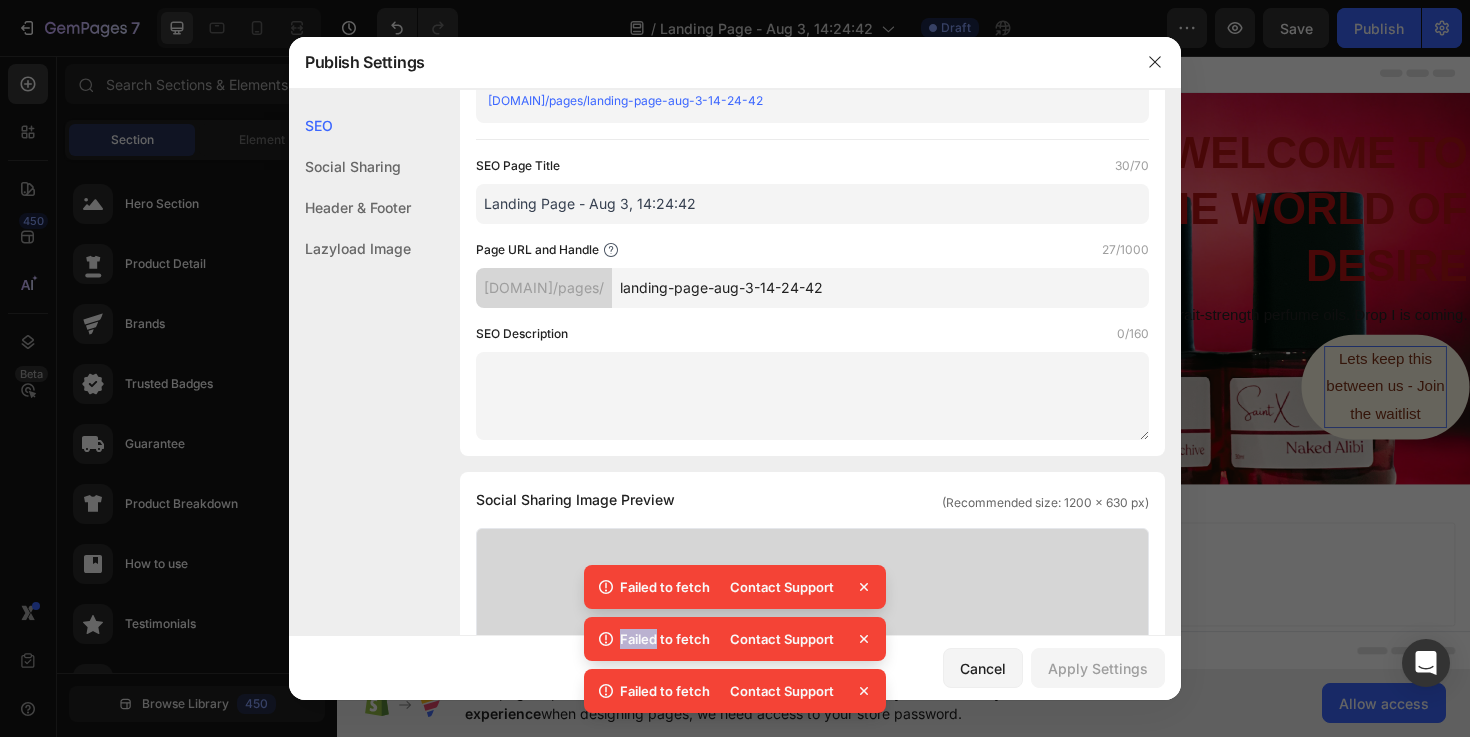 click 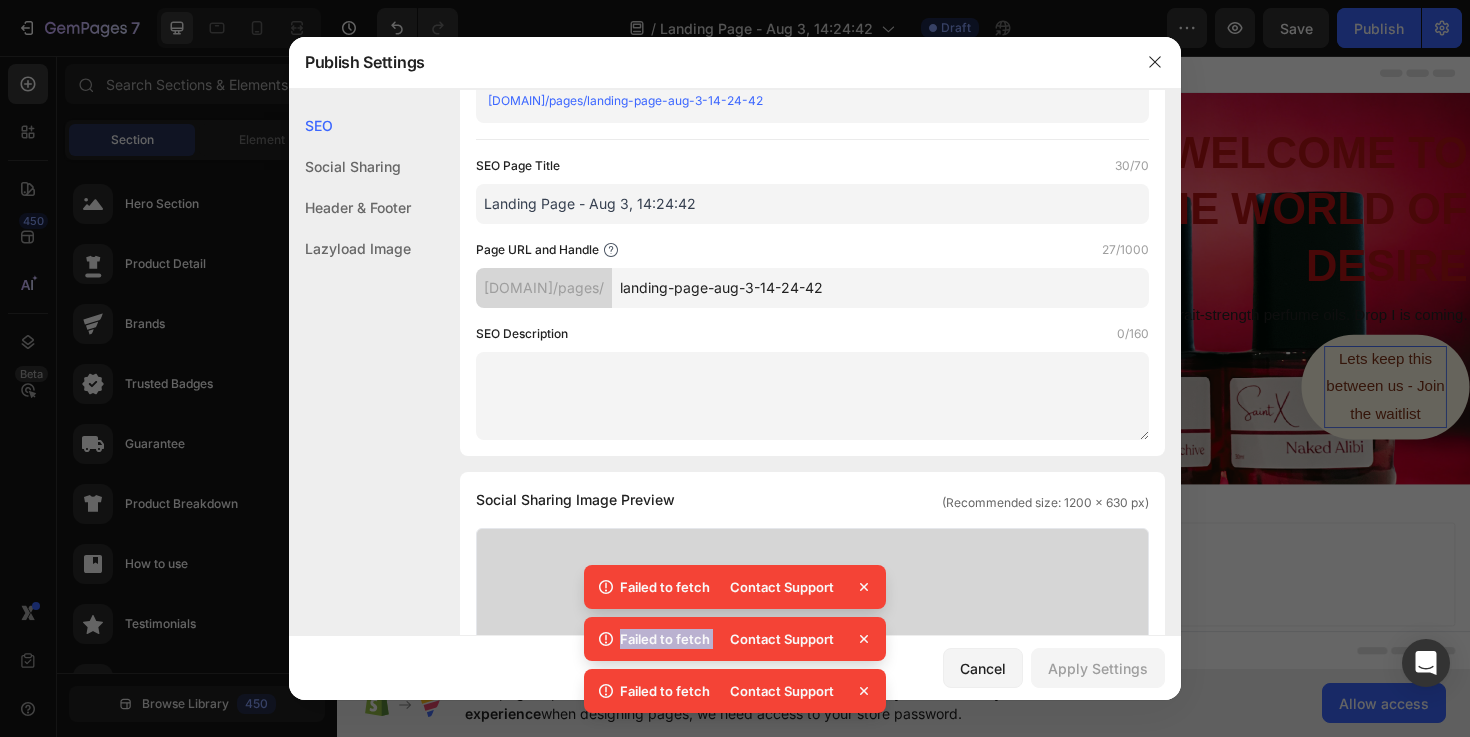 click 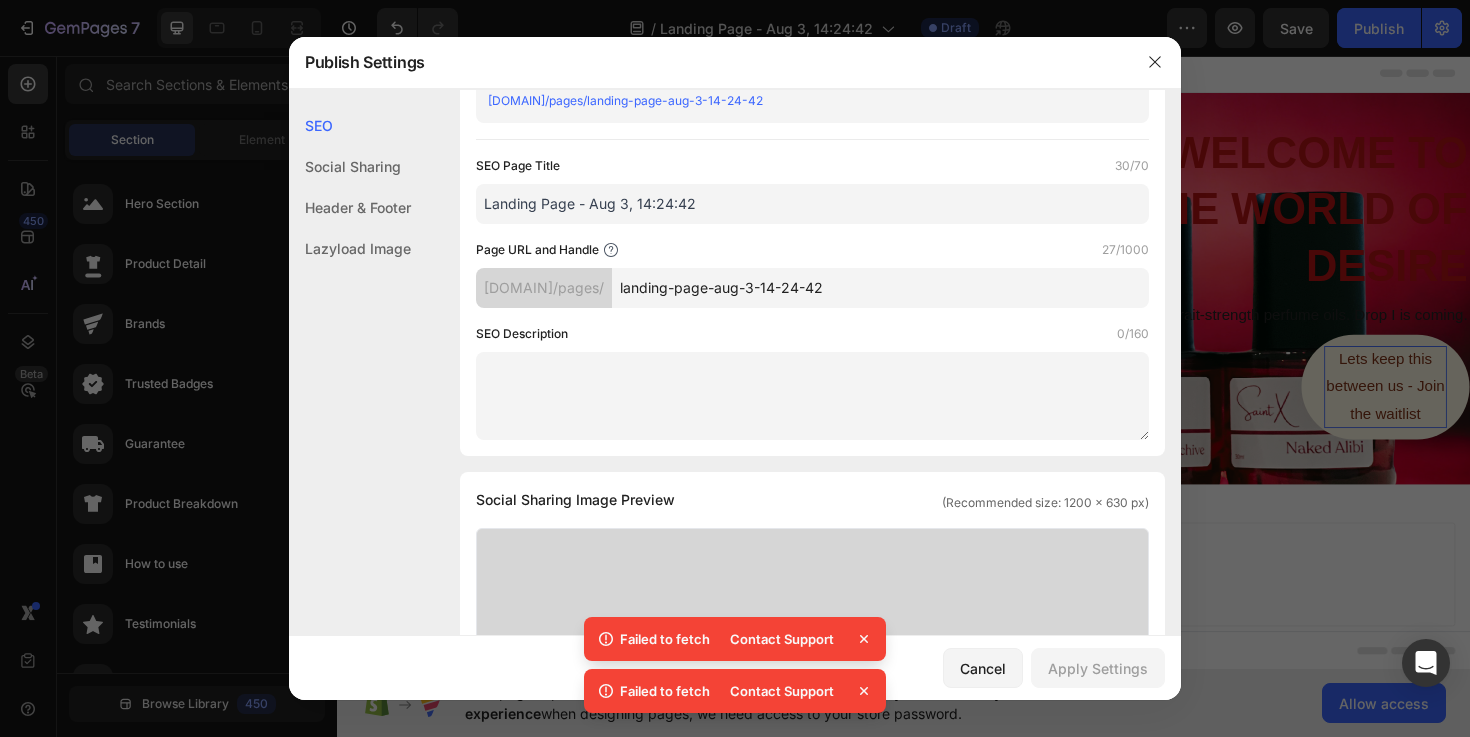 click 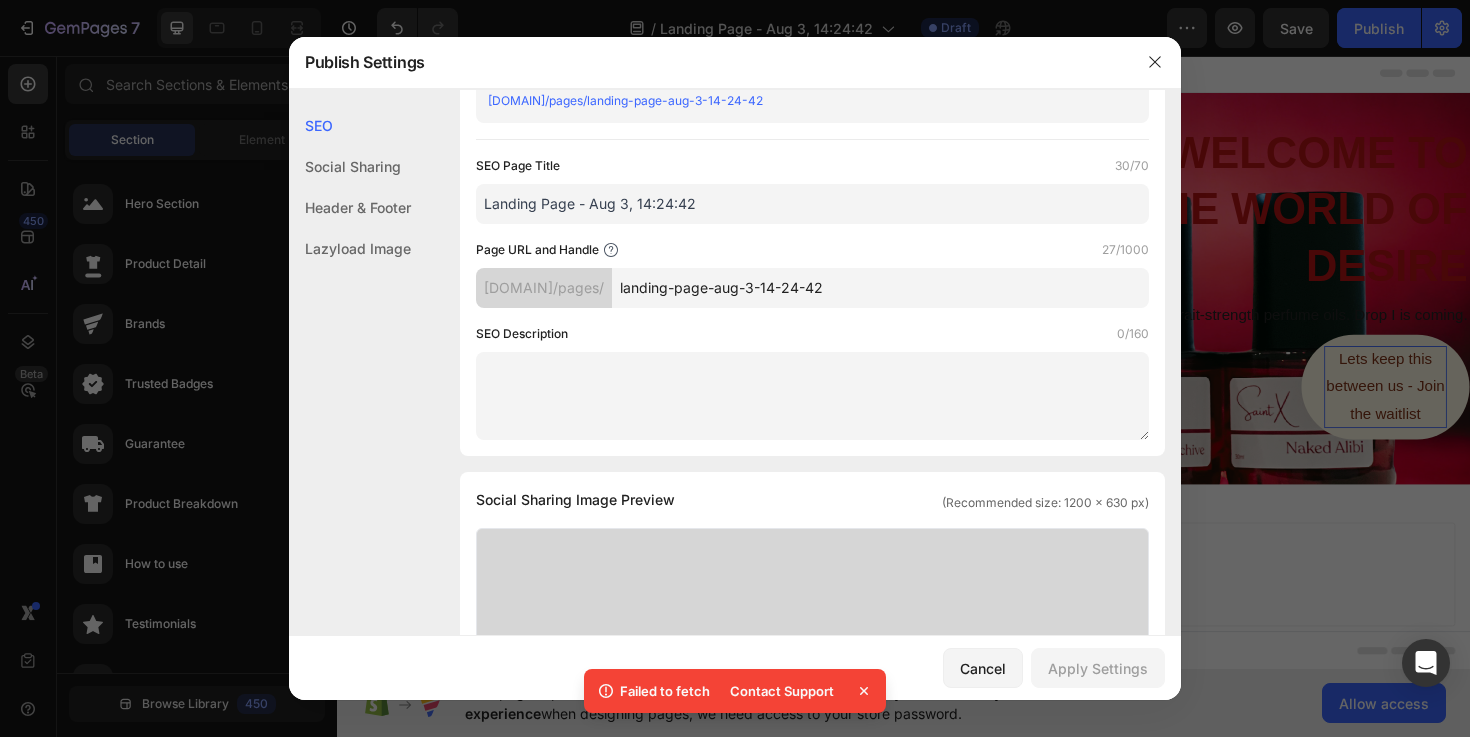 click 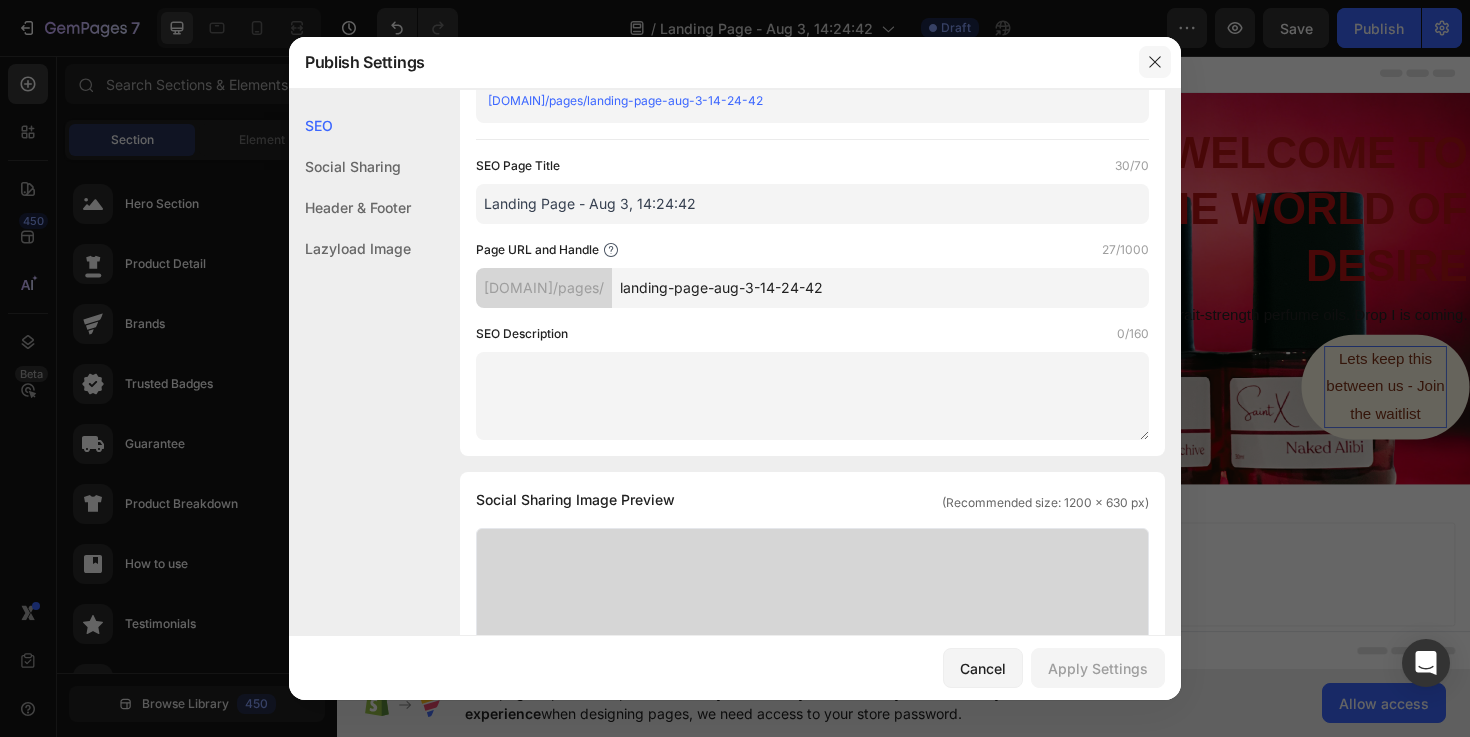 click 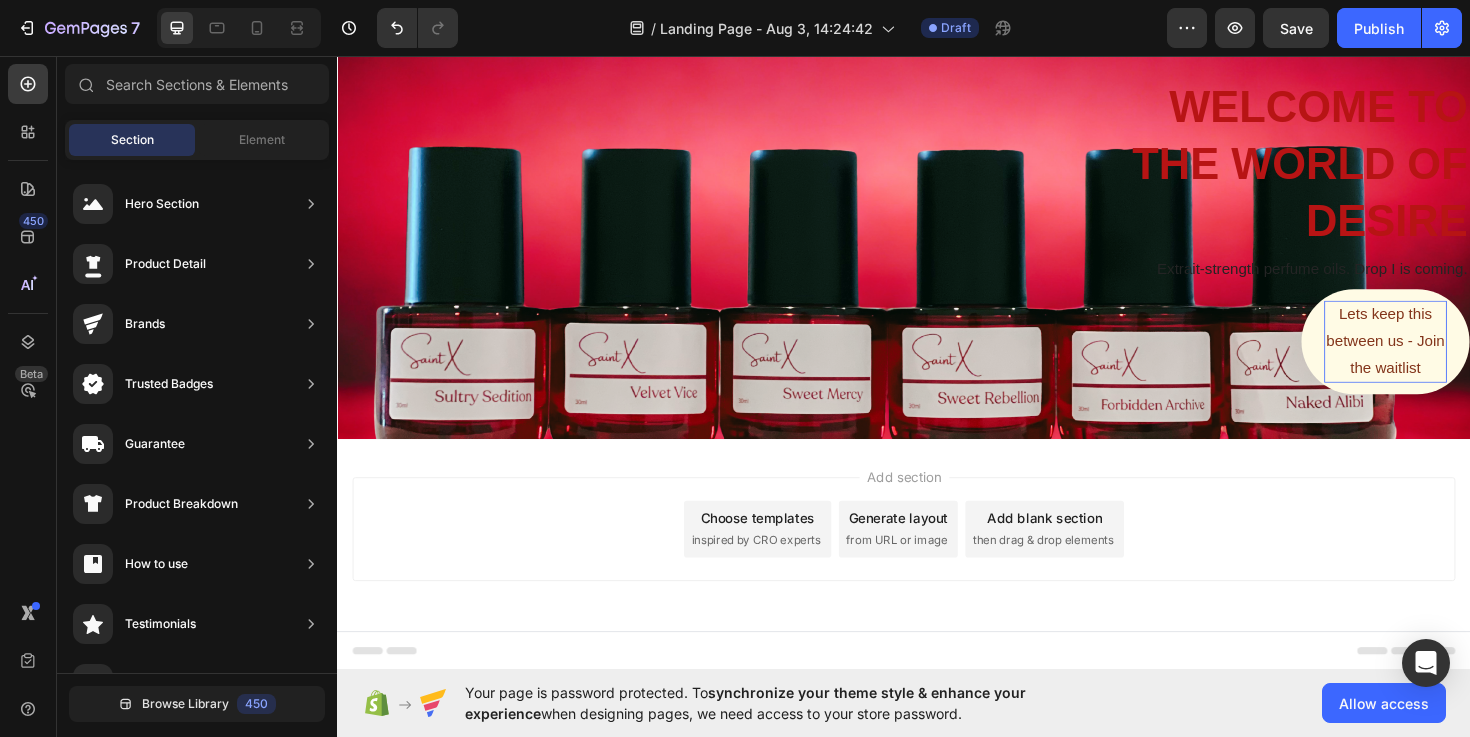 scroll, scrollTop: 0, scrollLeft: 0, axis: both 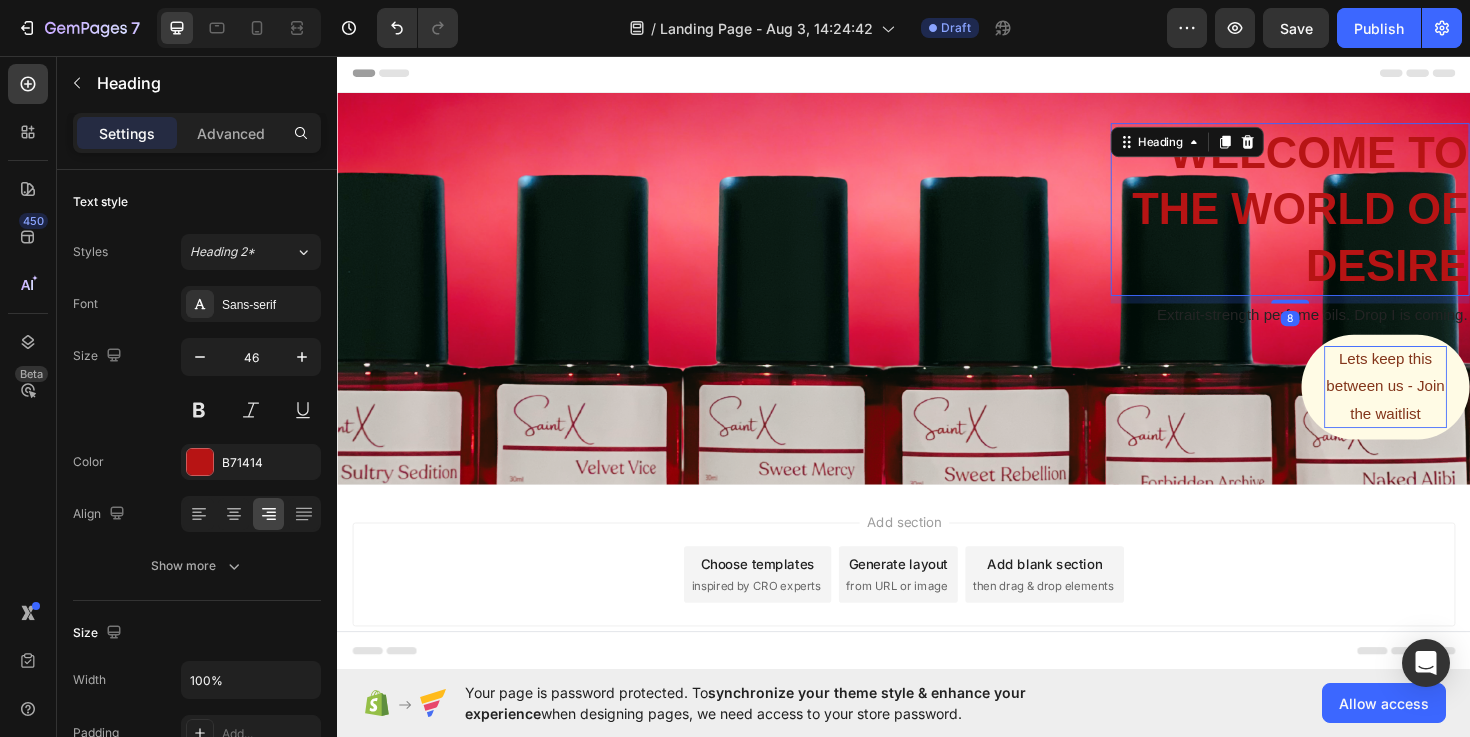 click on "welcome to the world of desire" at bounding box center [1346, 218] 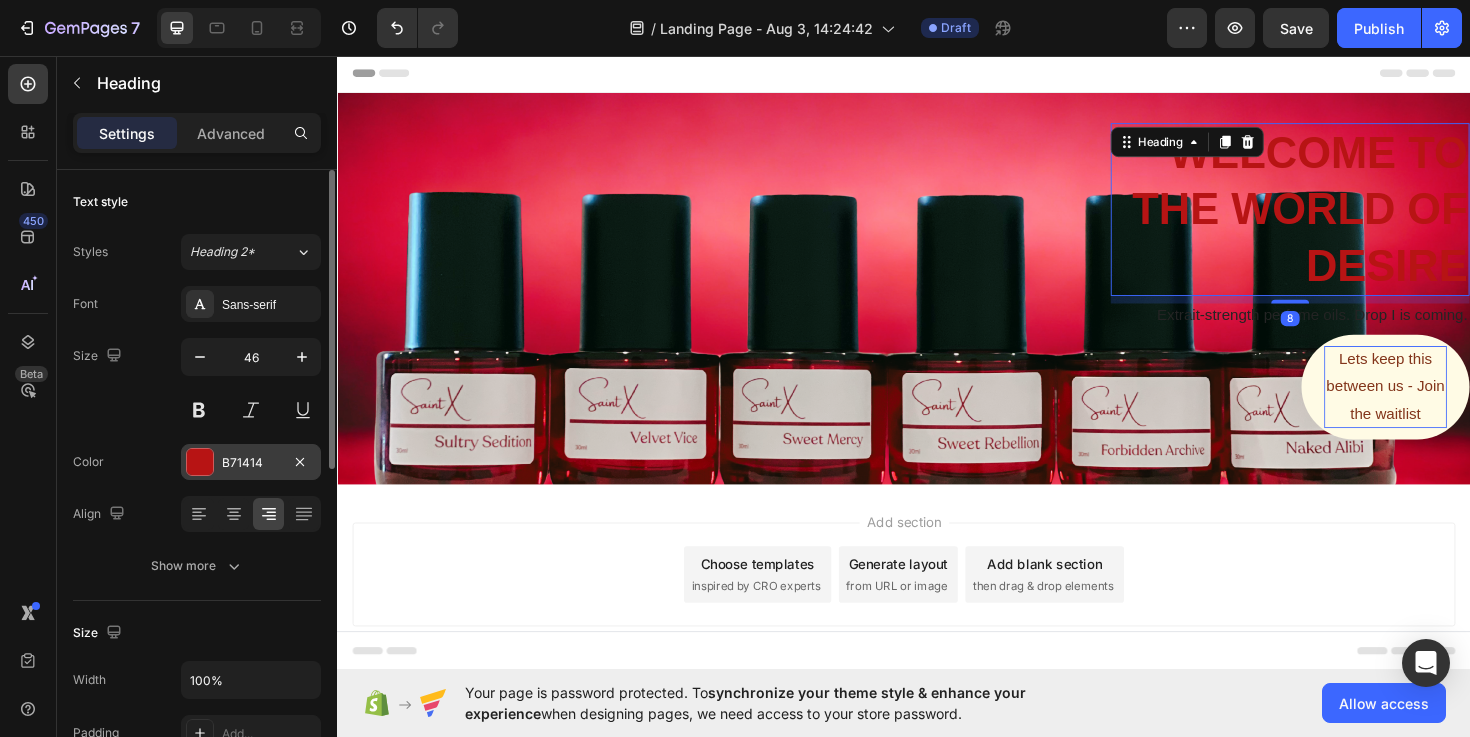 click on "B71414" at bounding box center (251, 462) 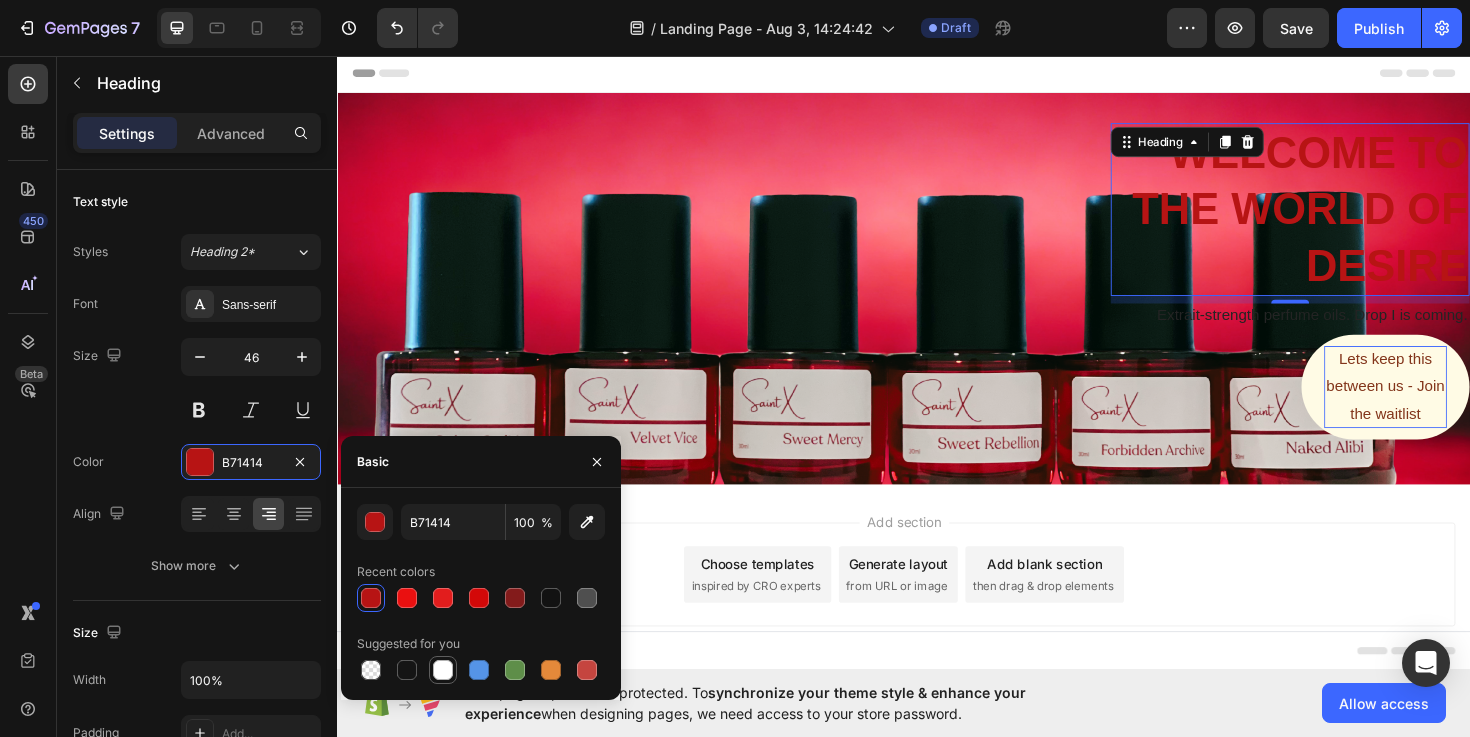 click at bounding box center (443, 670) 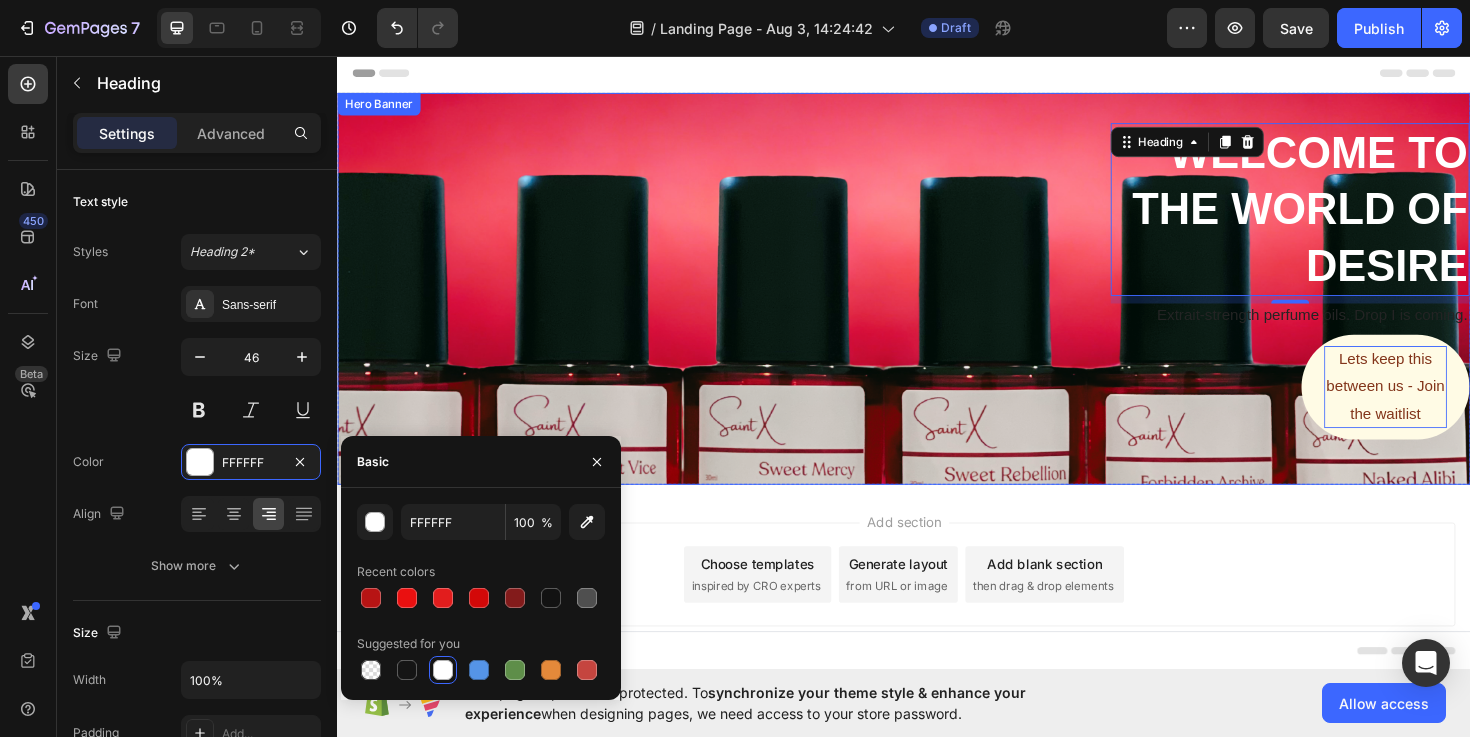 click on "welcome to the world of desire Heading   8  Extrait-strength perfume oils. Drop I is coming.  Text Block Lets keep this between us - Join the waitlist Button Row" at bounding box center (937, 302) 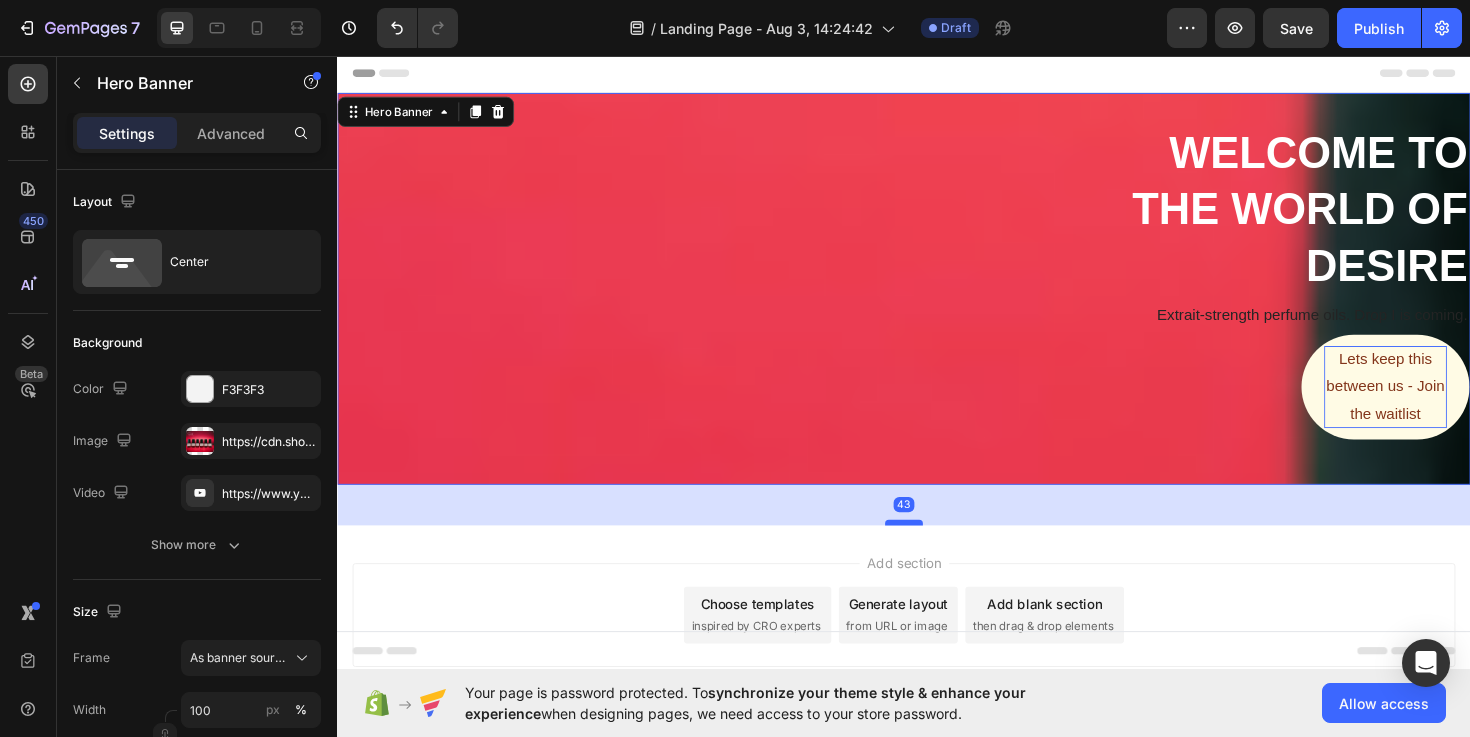 drag, startPoint x: 932, startPoint y: 508, endPoint x: 930, endPoint y: 551, distance: 43.046486 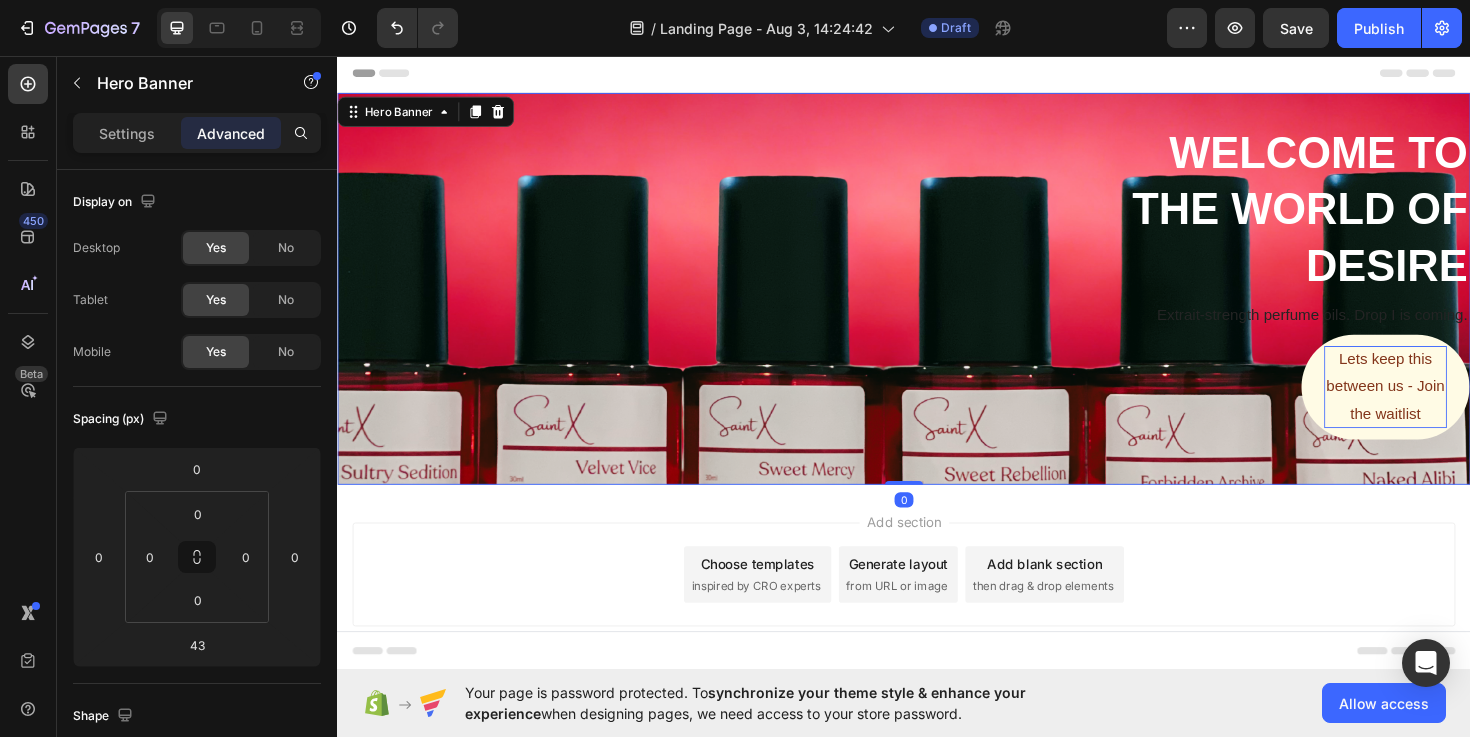 drag, startPoint x: 929, startPoint y: 550, endPoint x: 925, endPoint y: 499, distance: 51.156624 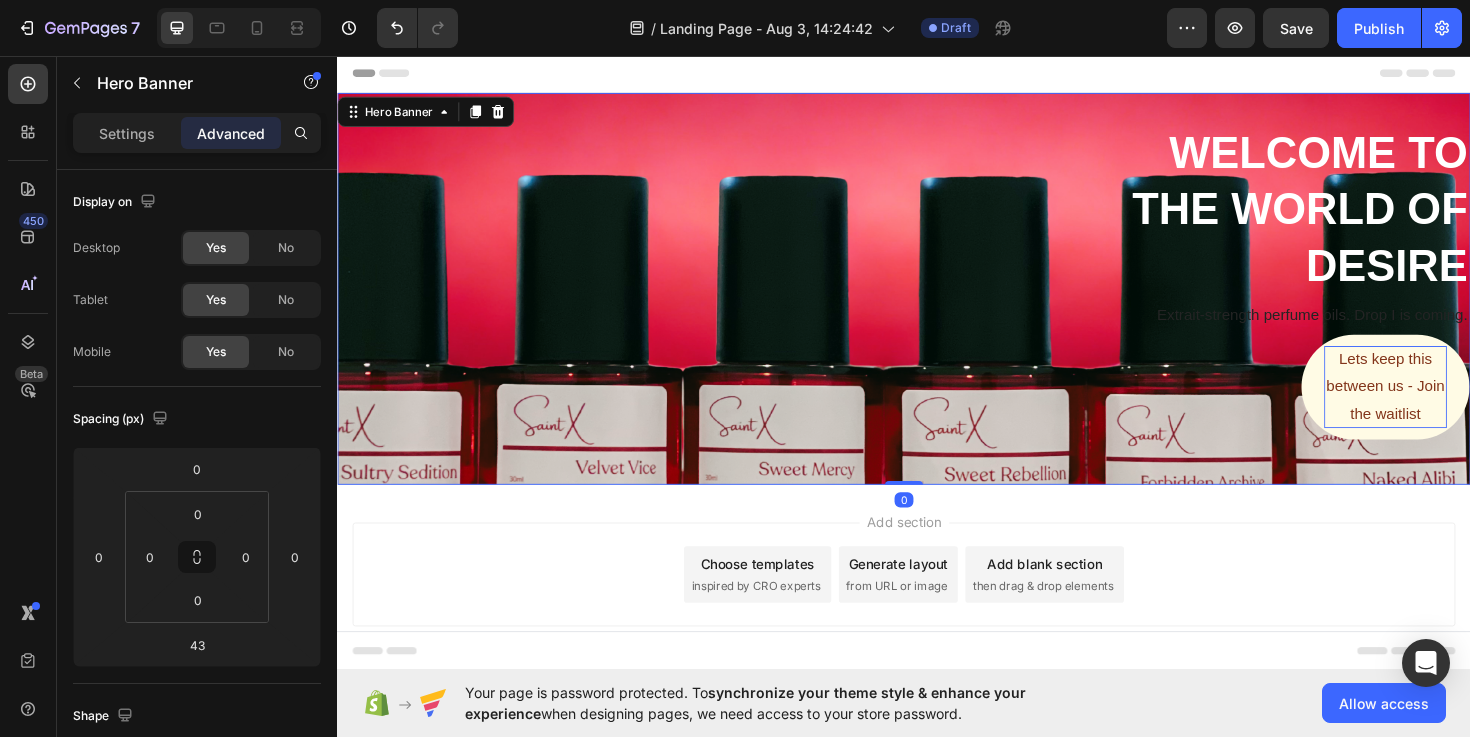 click on "welcome to the world of desire Heading  Extrait-strength perfume oils. Drop I is coming.  Text Block Lets keep this between us - Join the waitlist Button Row Hero Banner   0" at bounding box center (937, 302) 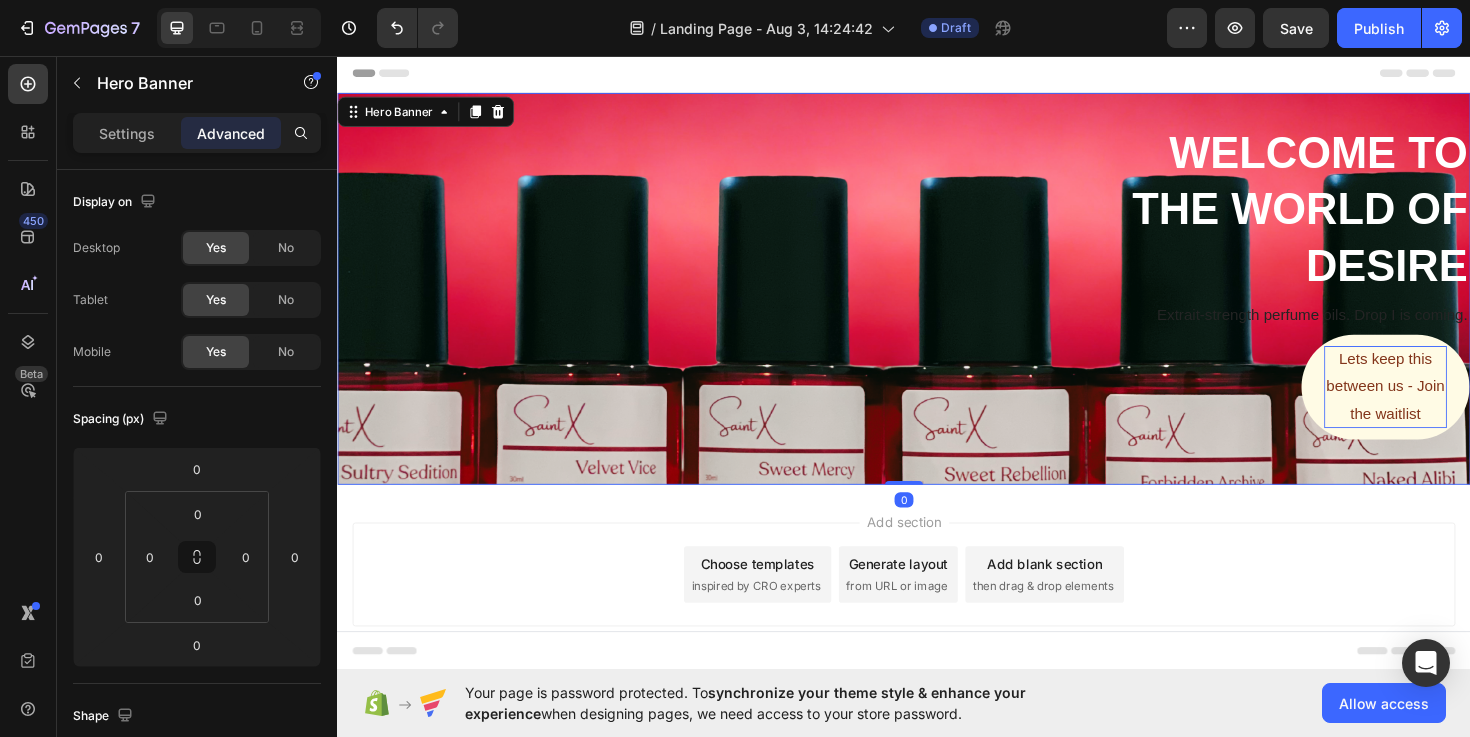 click on "welcome to the world of desire Heading  Extrait-strength perfume oils. Drop I is coming.  Text Block Lets keep this between us - Join the waitlist Button Row" at bounding box center [937, 302] 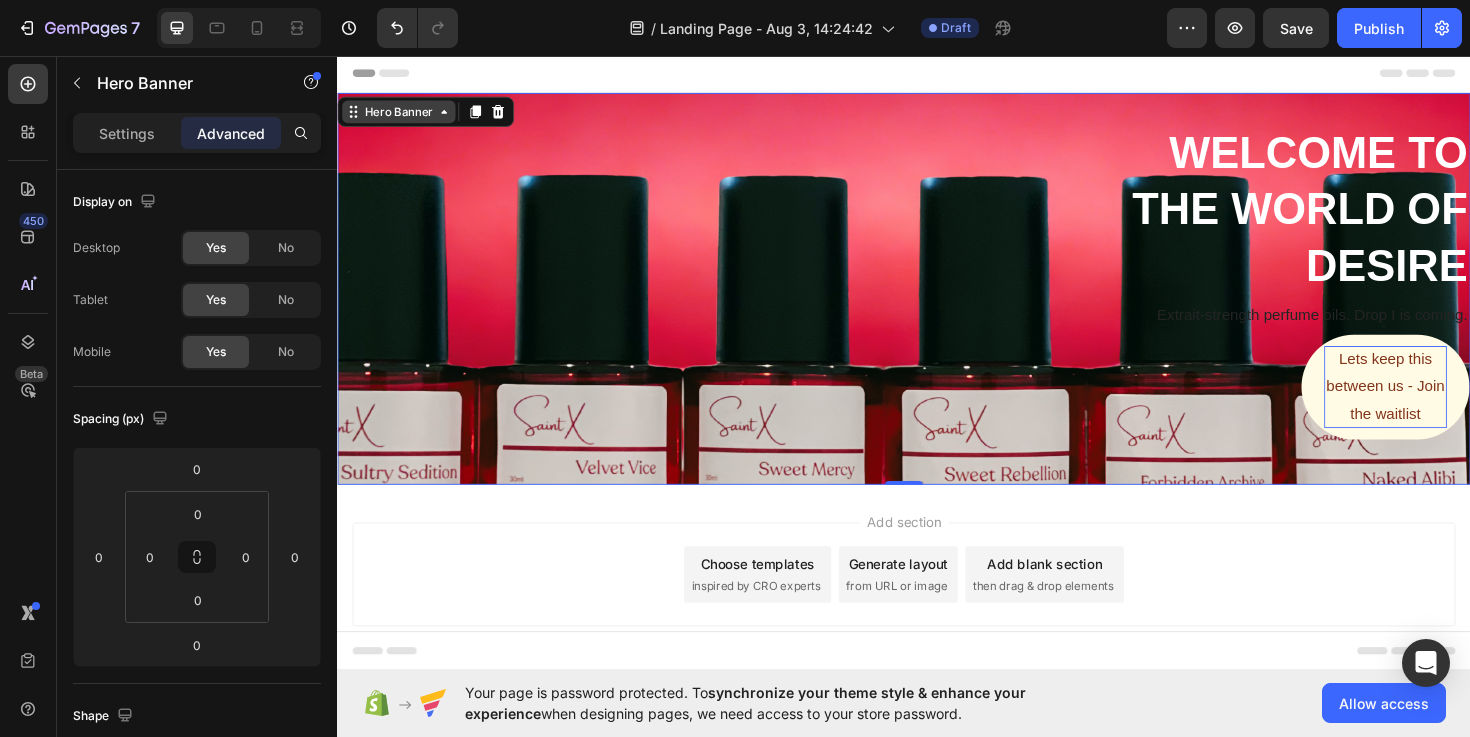 click on "Hero Banner" at bounding box center [402, 115] 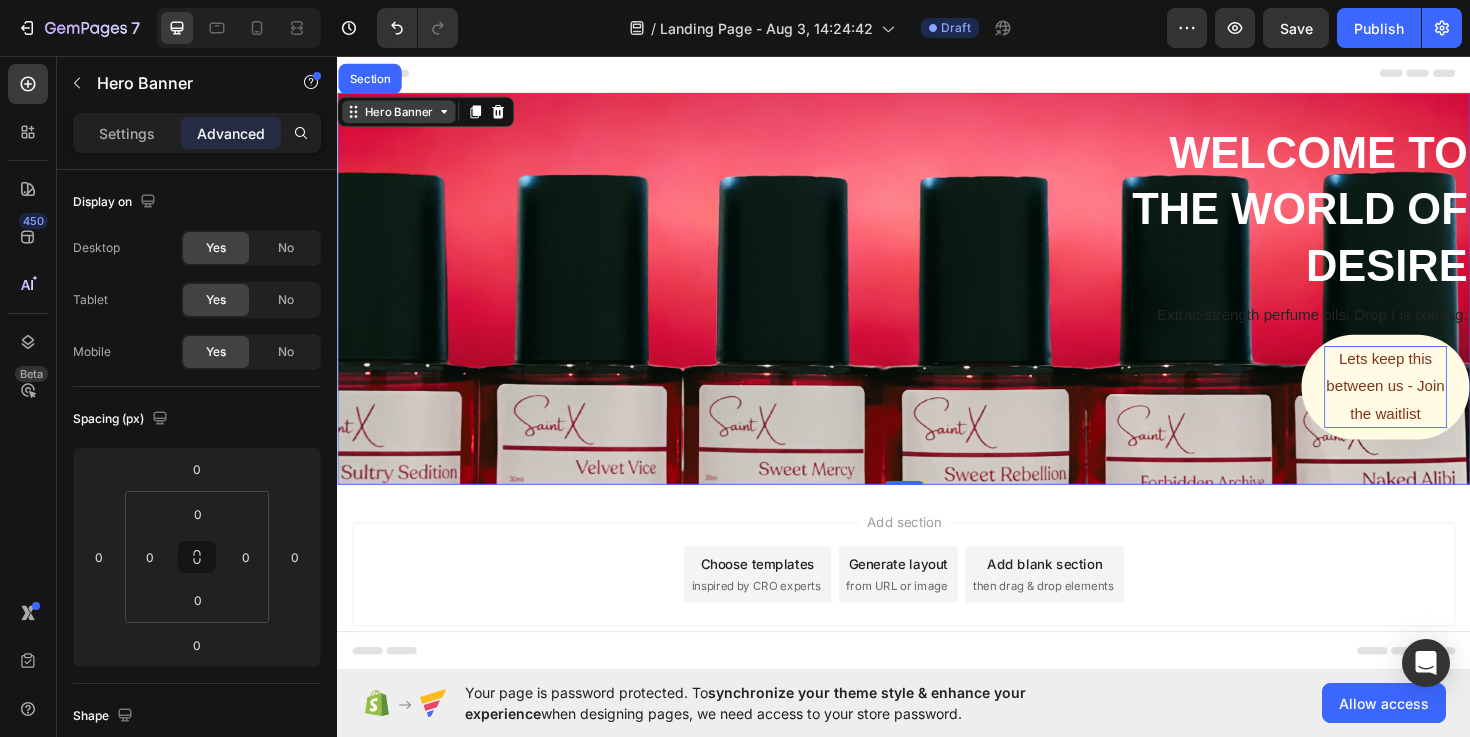 click 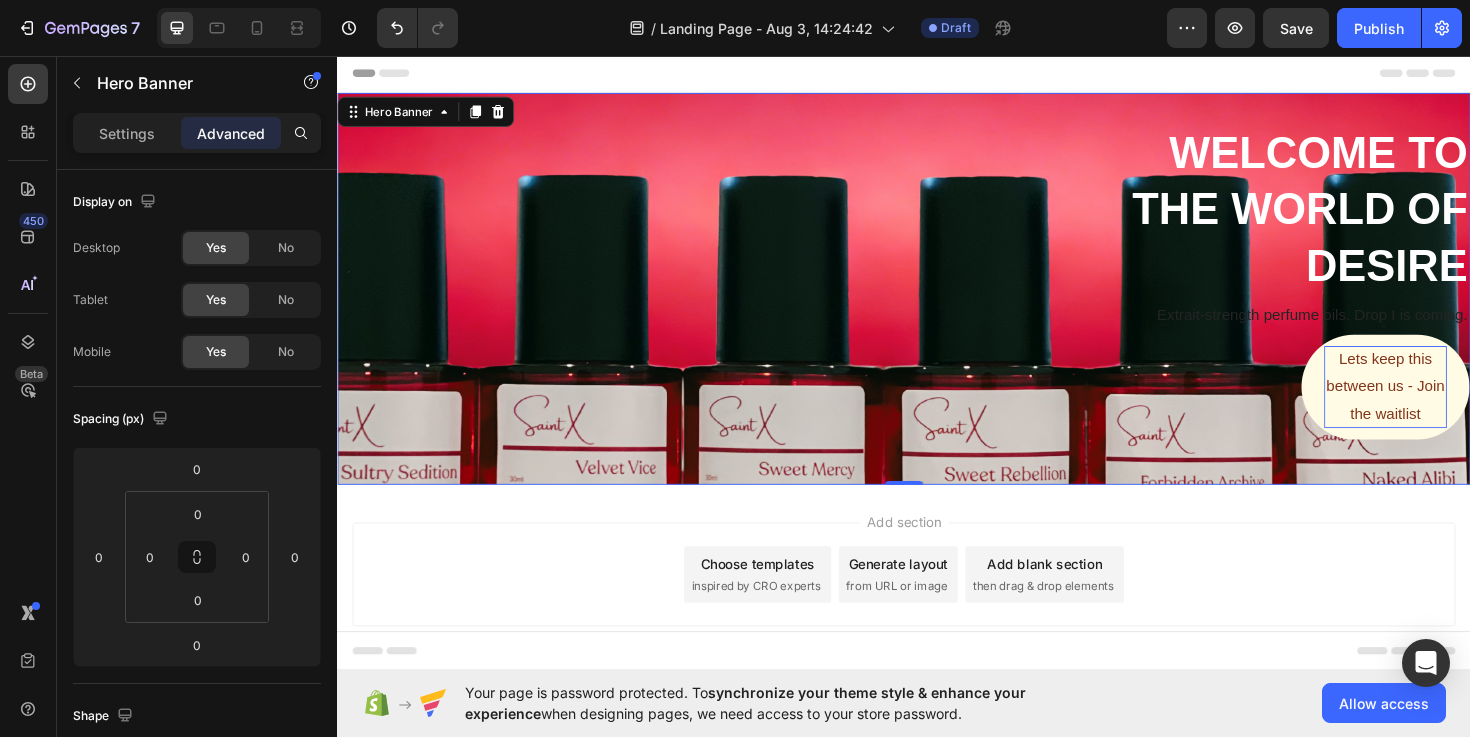 click on "welcome to the world of desire Heading  Extrait-strength perfume oils. Drop I is coming.  Text Block Lets keep this between us - Join the waitlist Button Row" at bounding box center (937, 302) 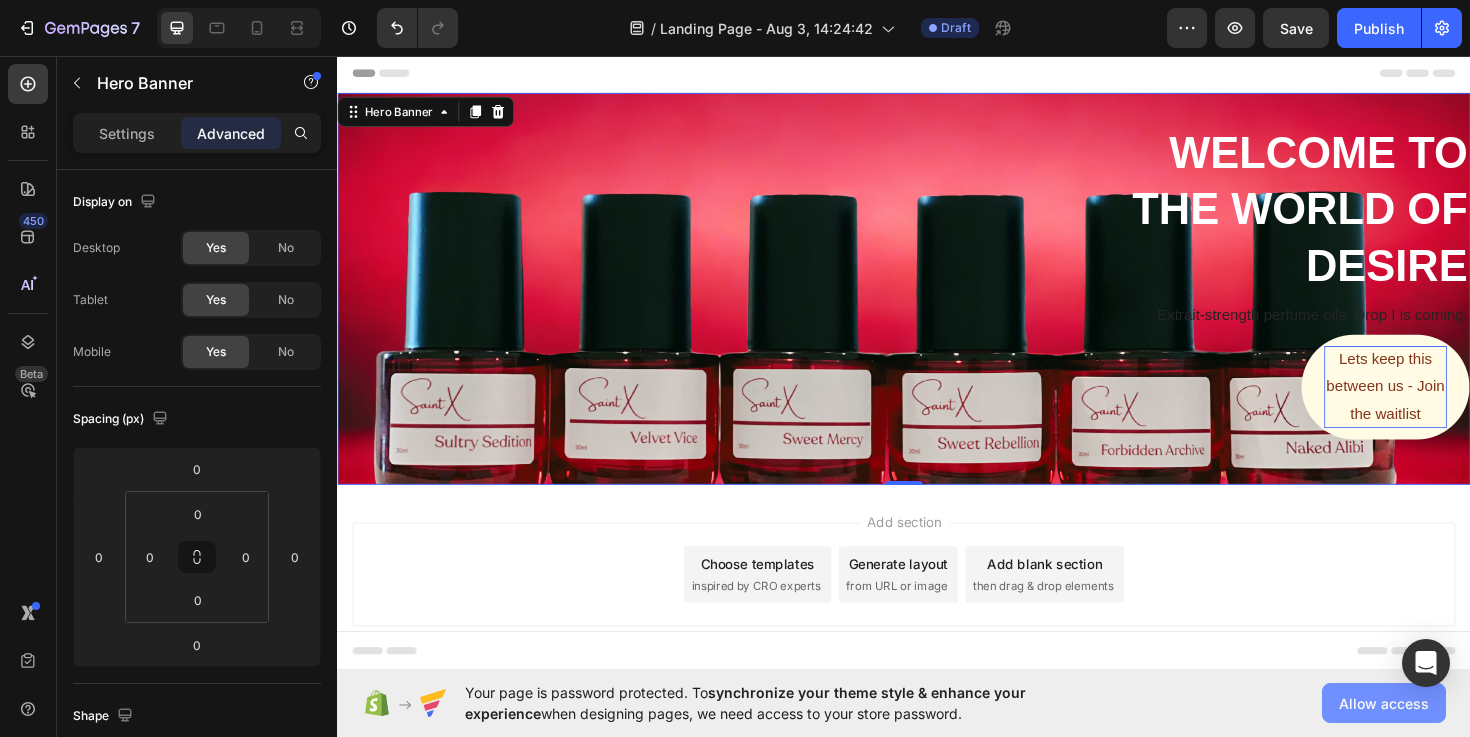 click on "Allow access" 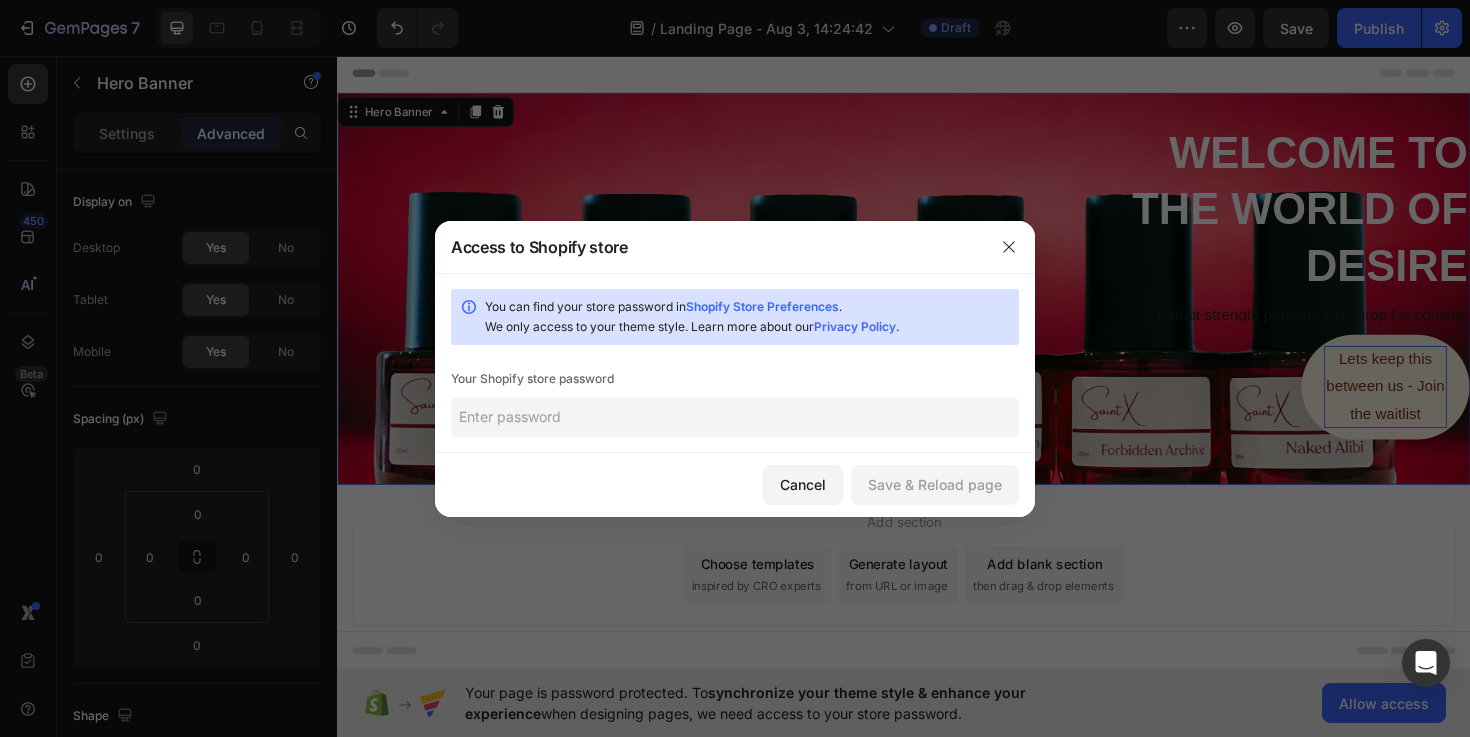 click 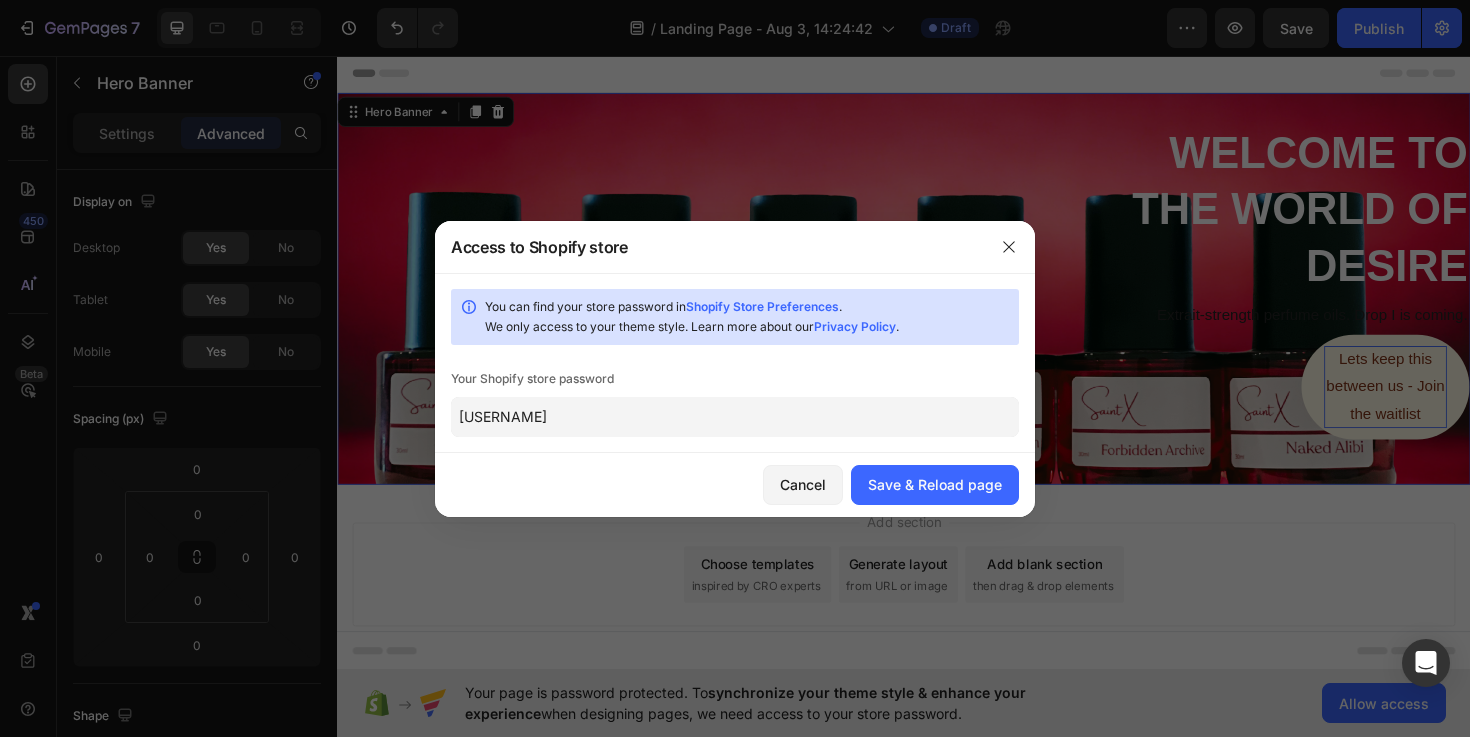 type on "[NAME]" 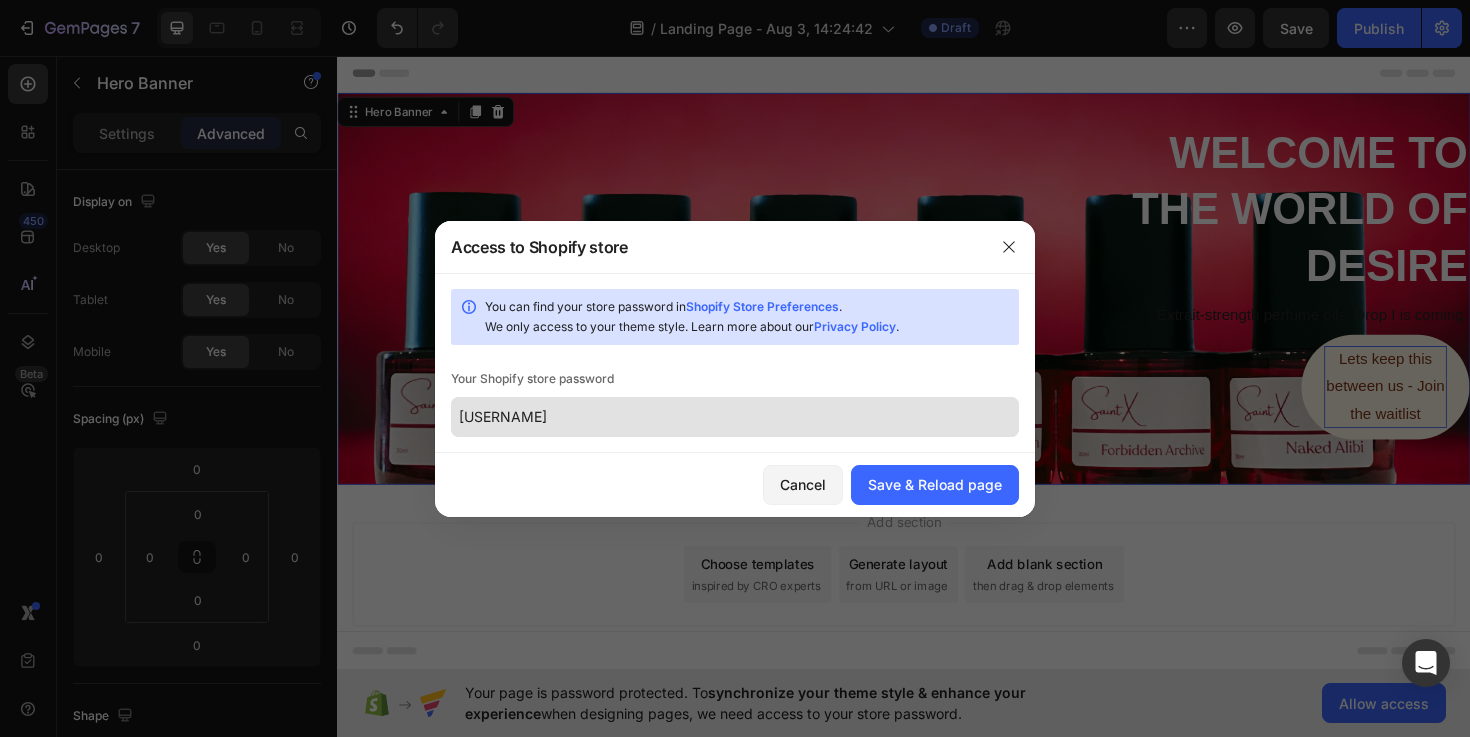type 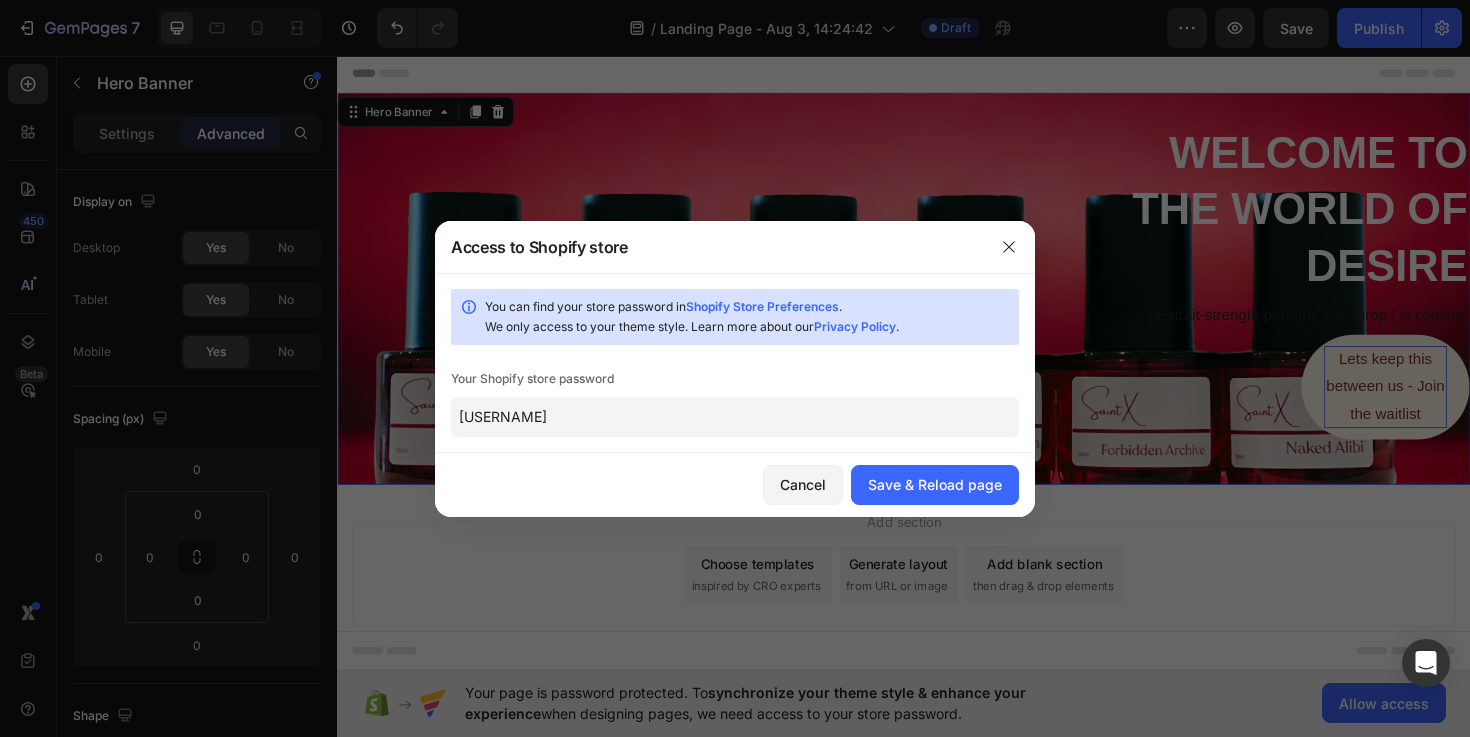 click on "[NAME]" 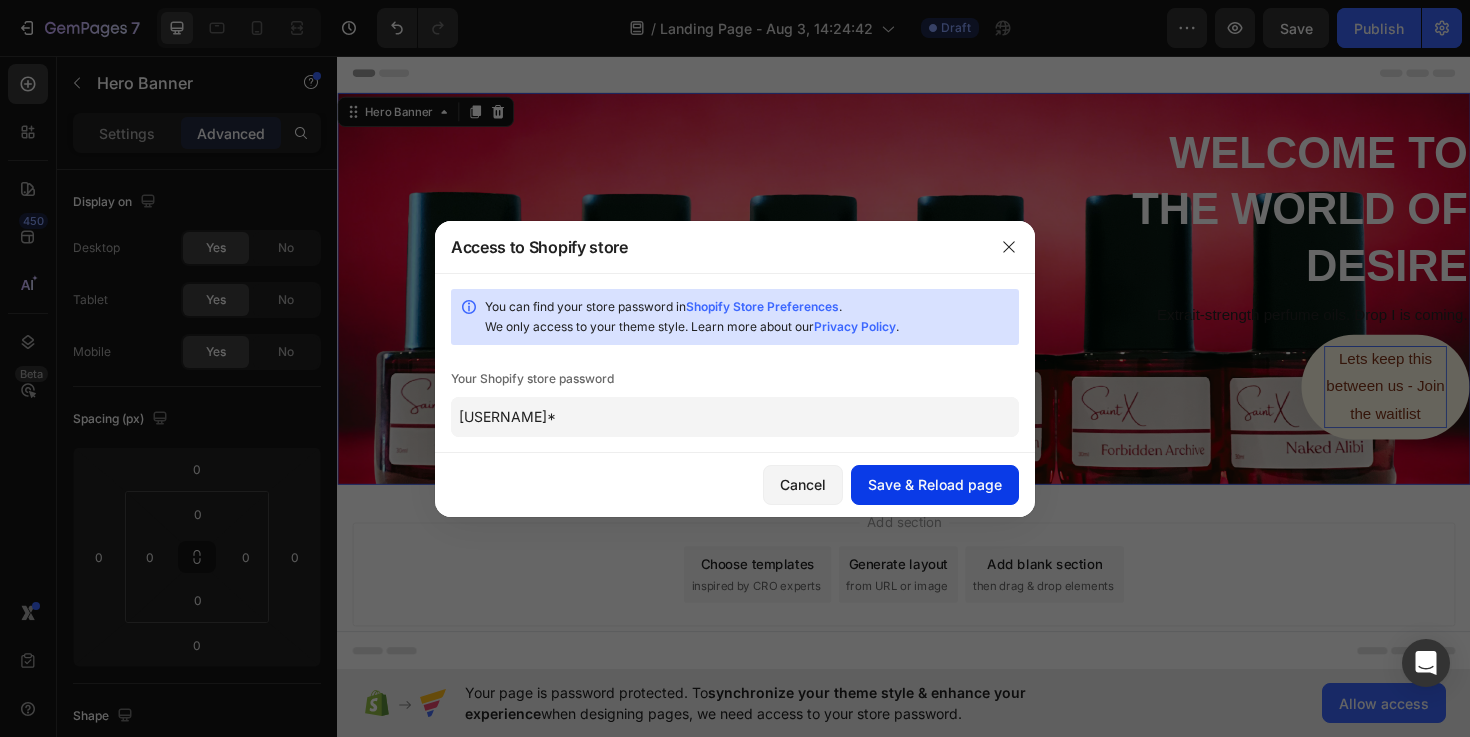 click on "Save & Reload page" 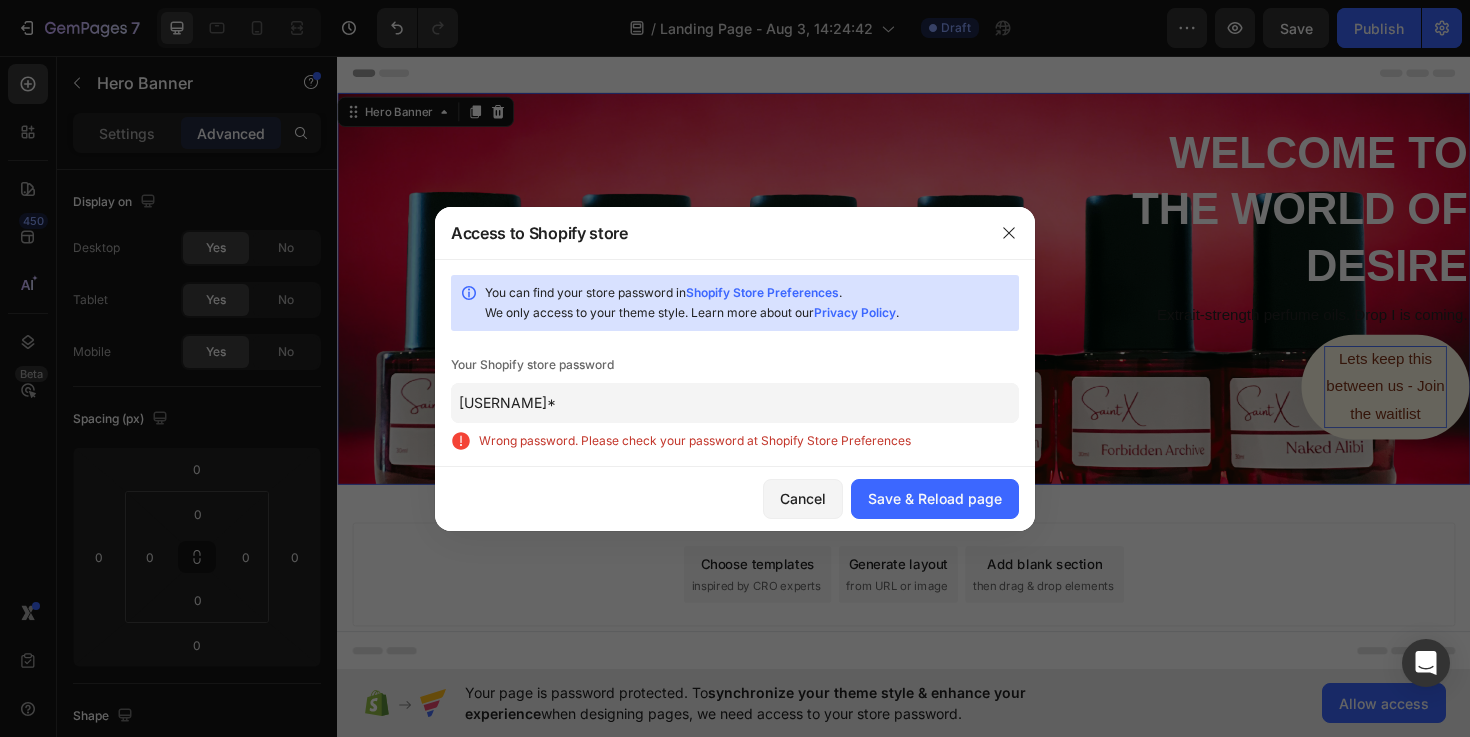 click on "Wrong password. Please check your password at Shopify Store Preferences" at bounding box center (749, 441) 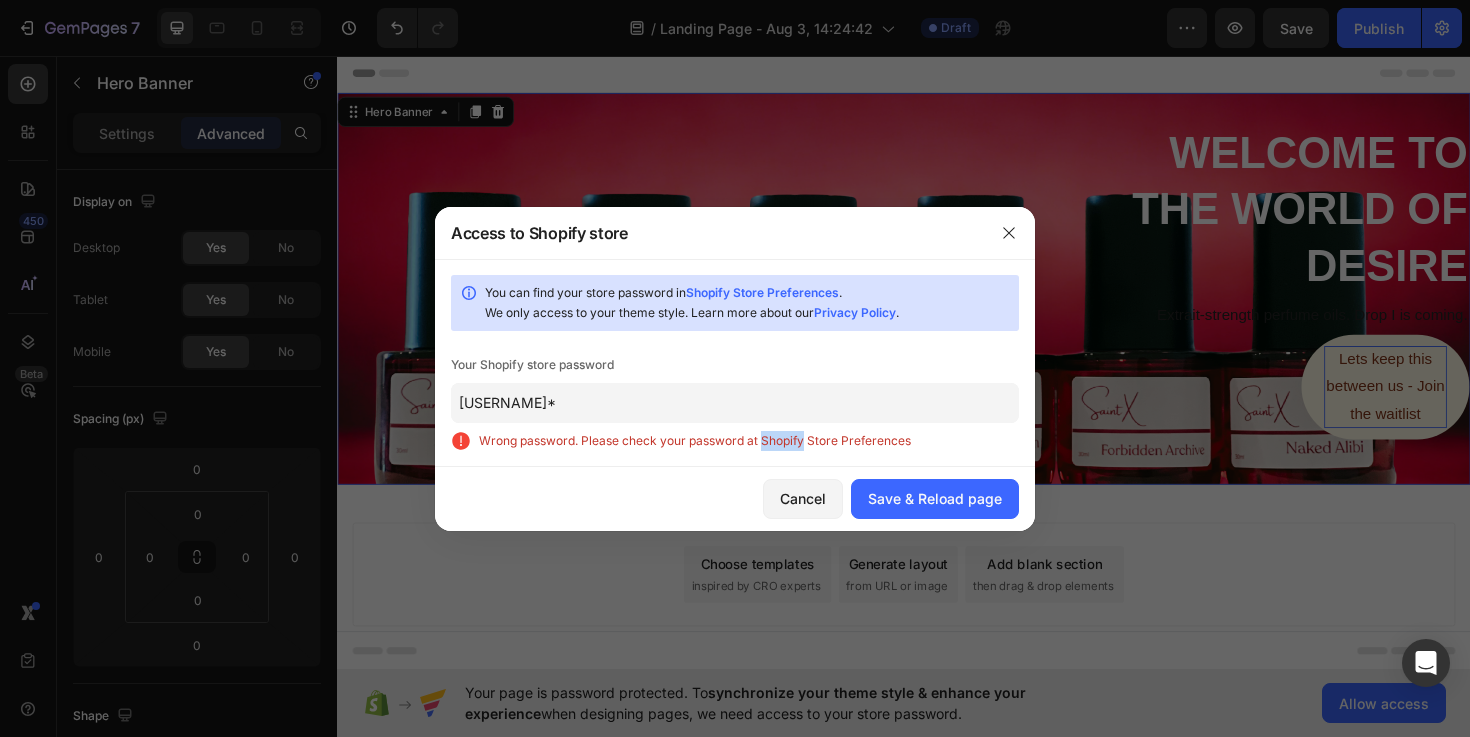 click on "Wrong password. Please check your password at Shopify Store Preferences" at bounding box center [749, 441] 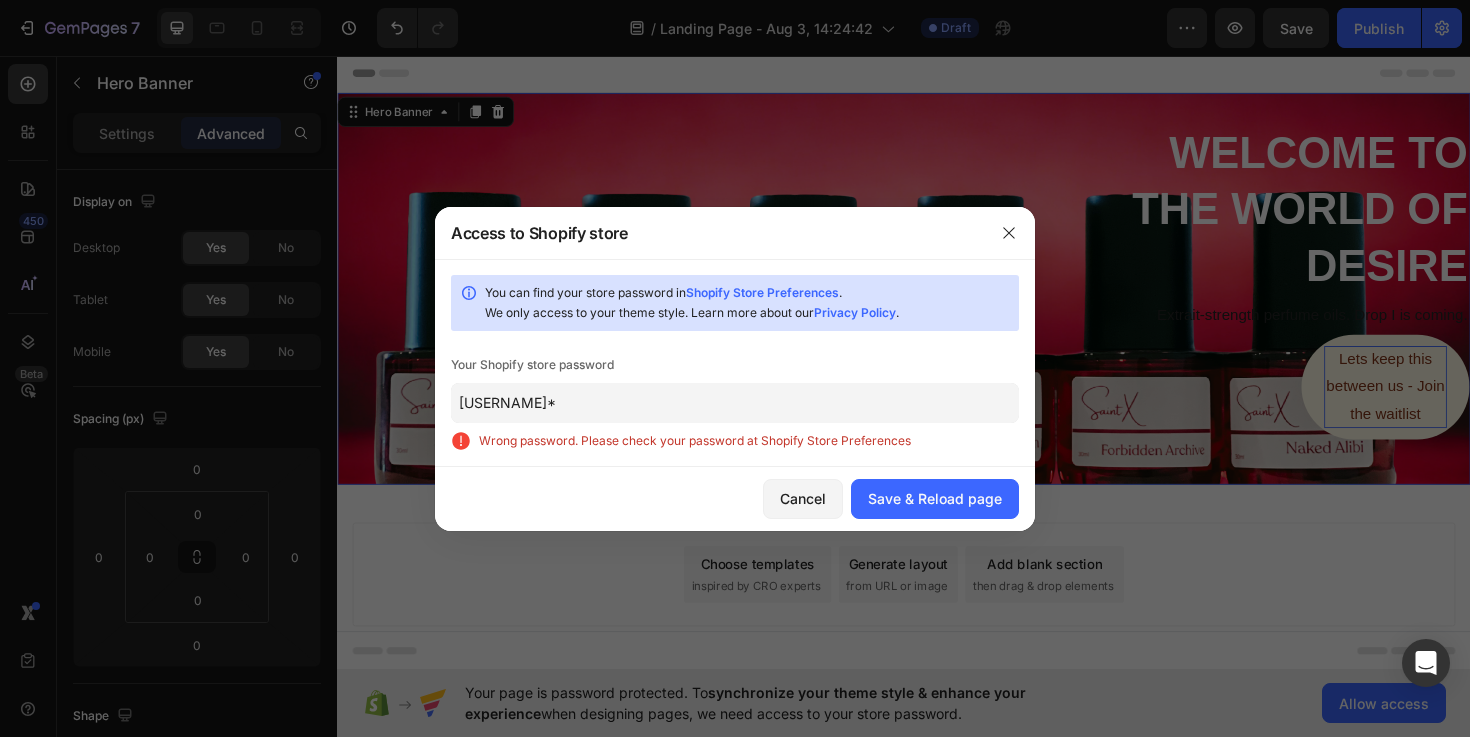 click on "[NAME]" 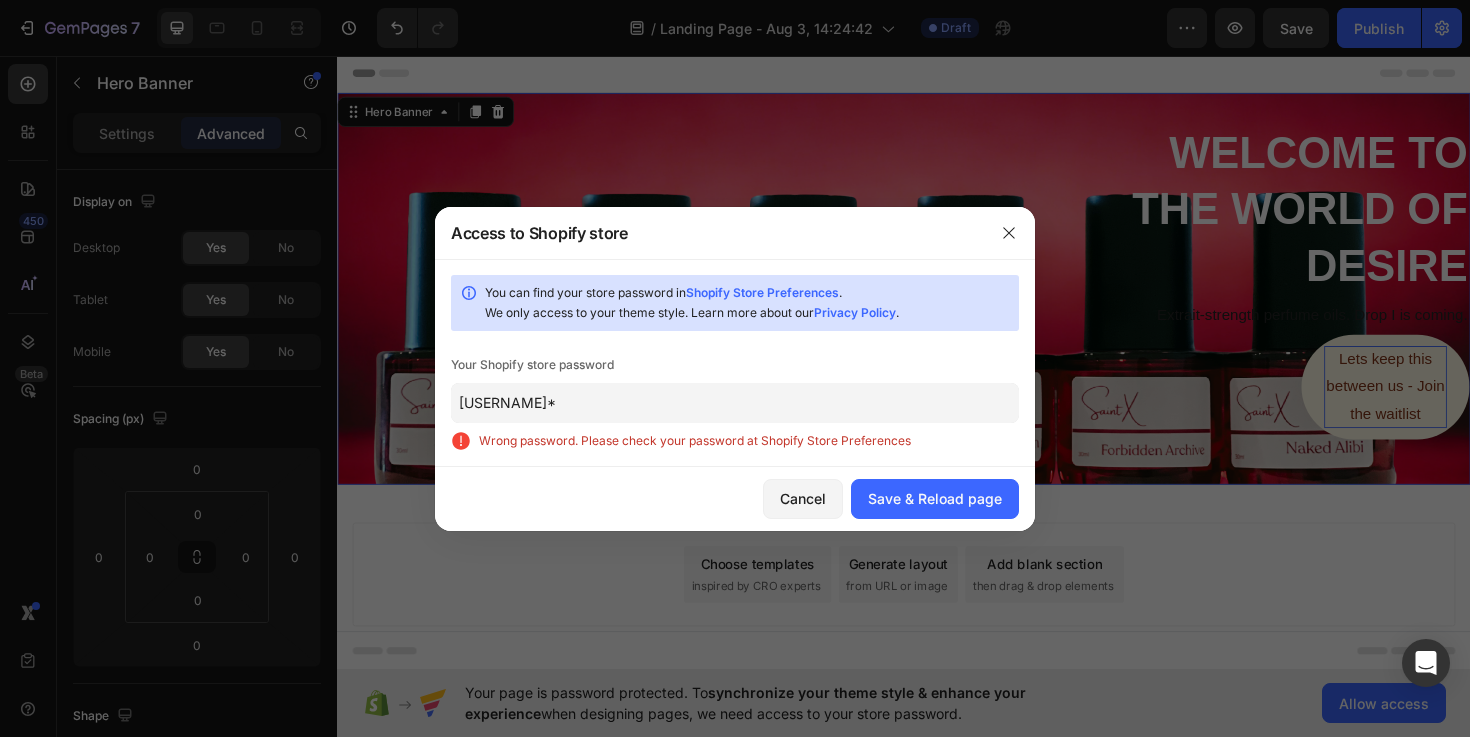 click on "[NAME]" 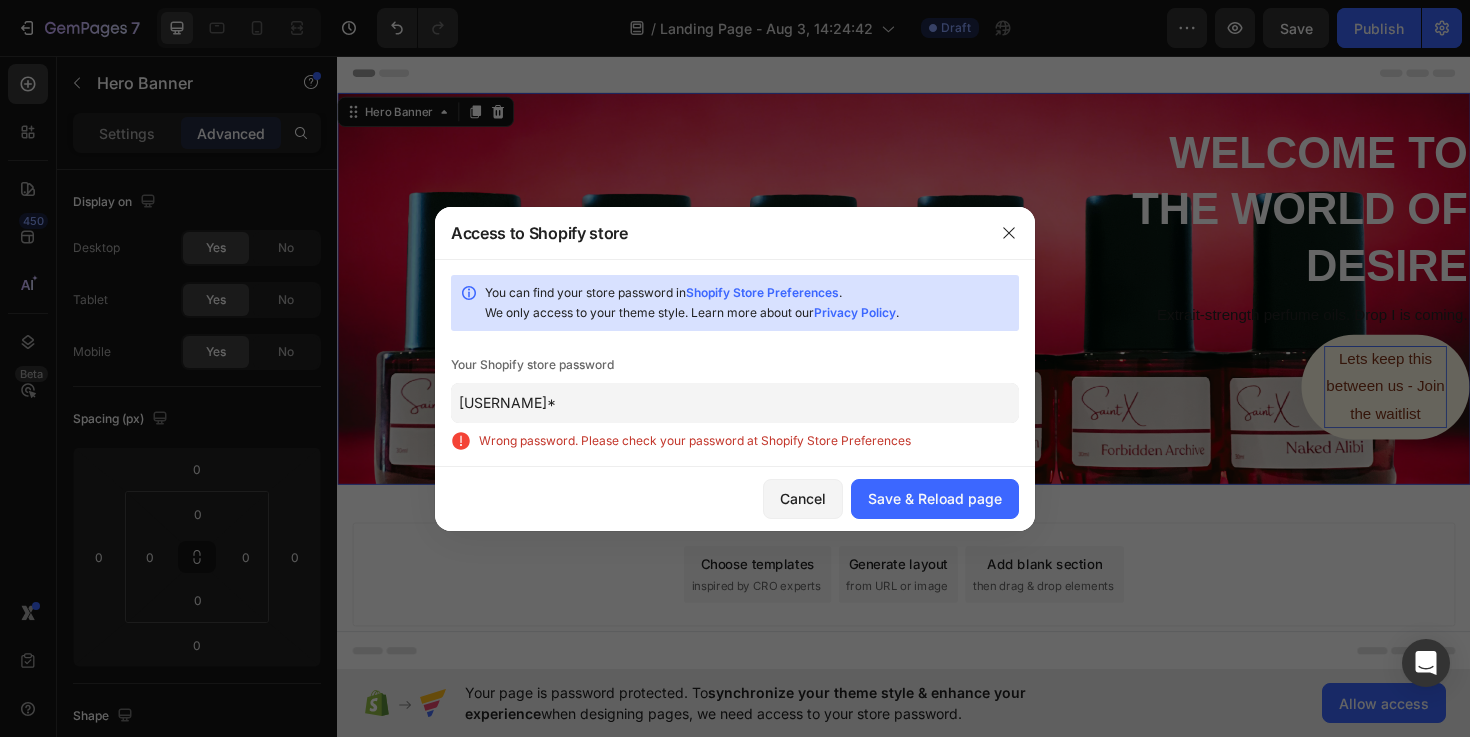 click on "[NAME]" 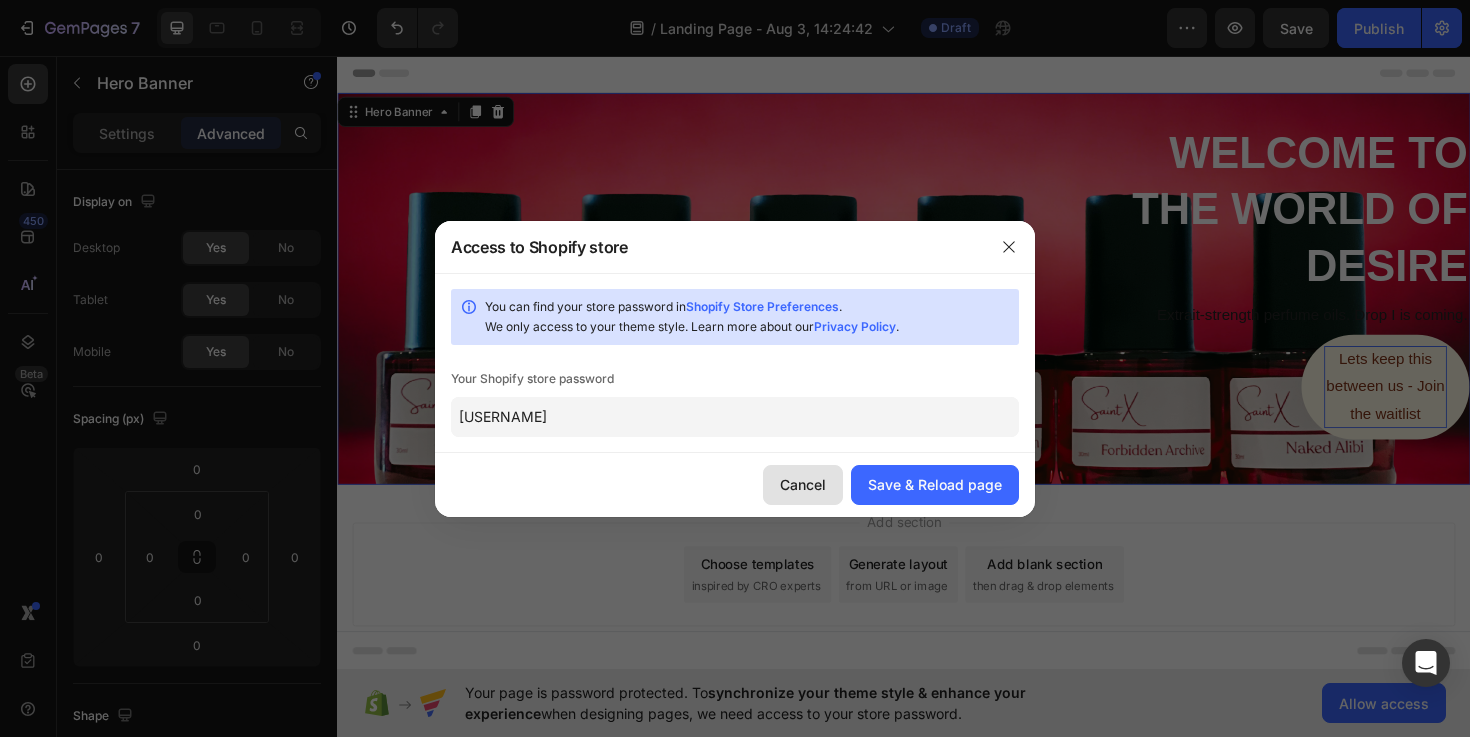 type on "[NAME]" 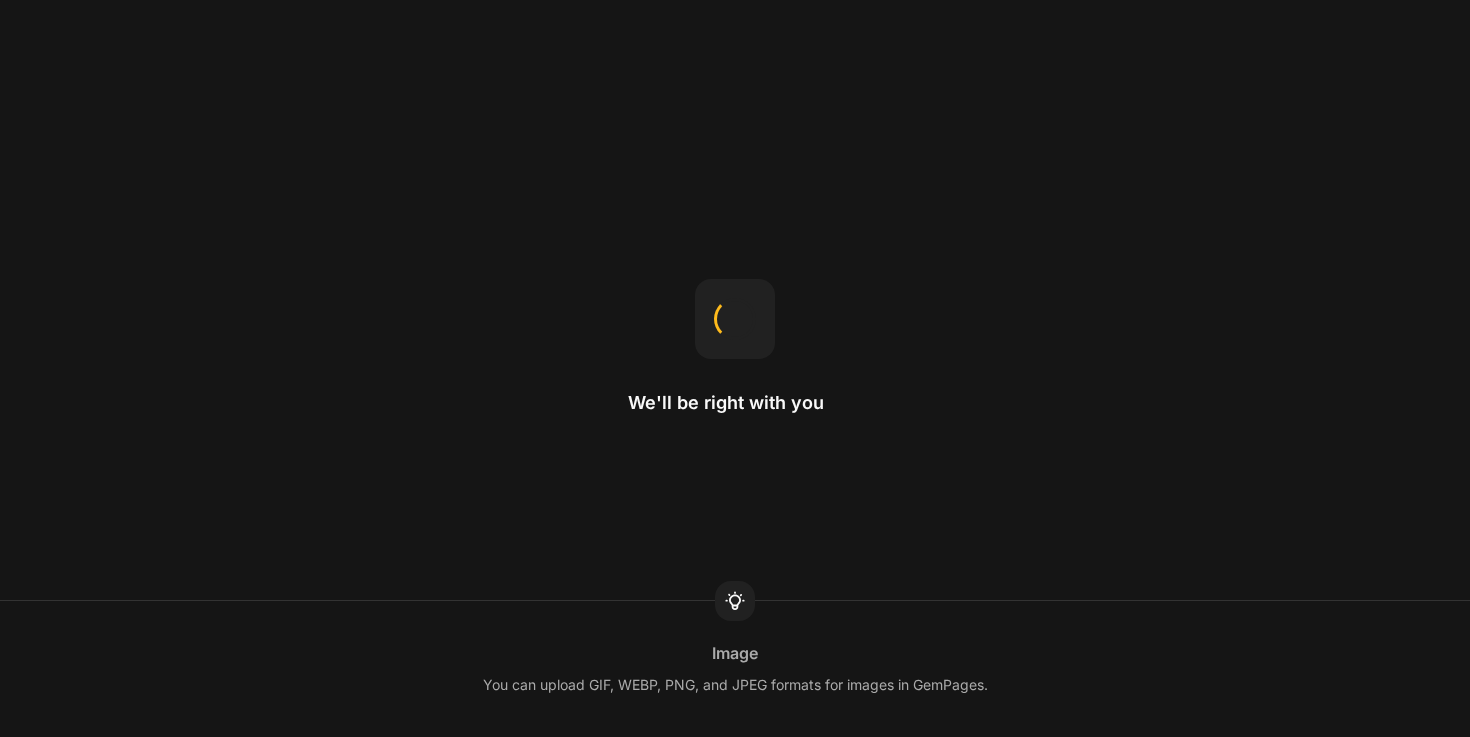 scroll, scrollTop: 0, scrollLeft: 0, axis: both 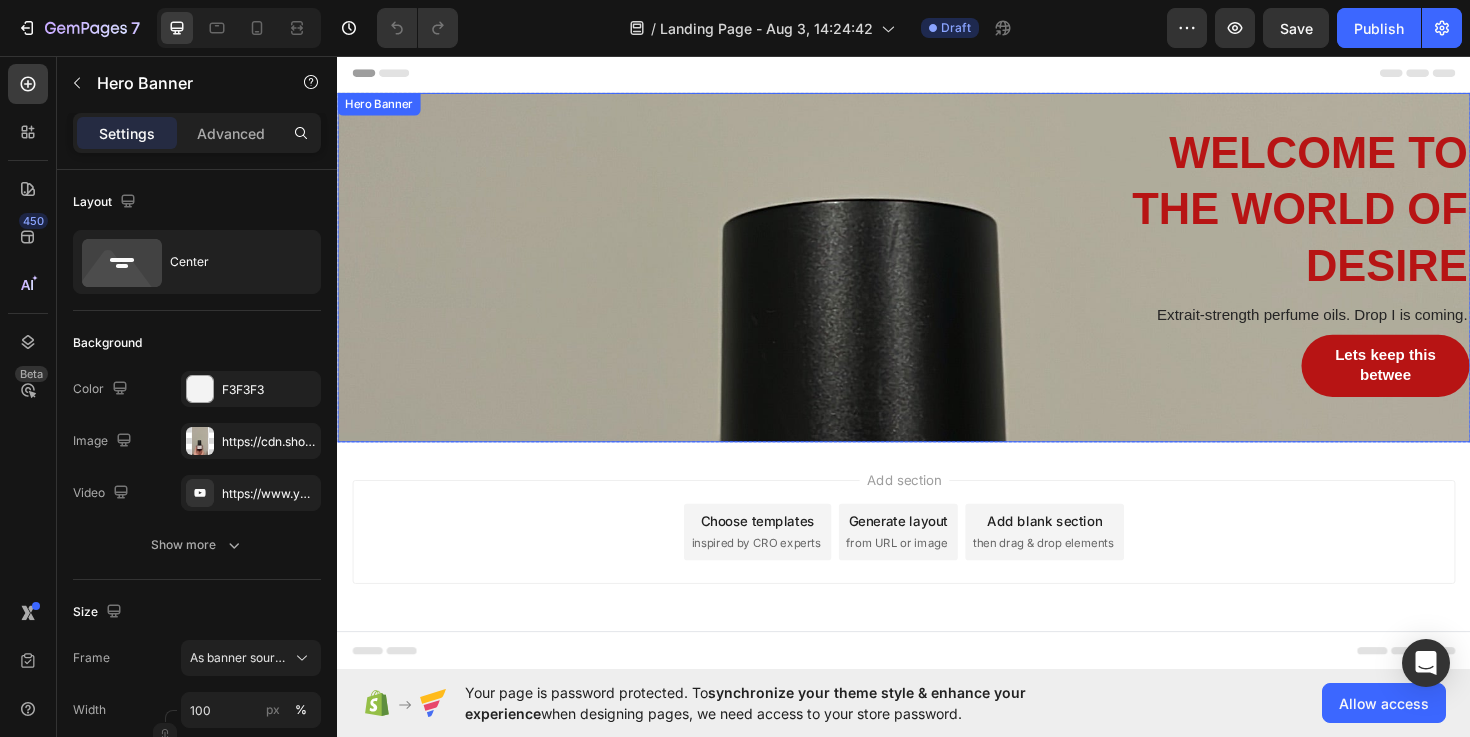click on "welcome to the world of desire Heading  Extrait-strength perfume oils. Drop I is coming.  Text Block Lets keep this betwee Button Row" at bounding box center [937, 280] 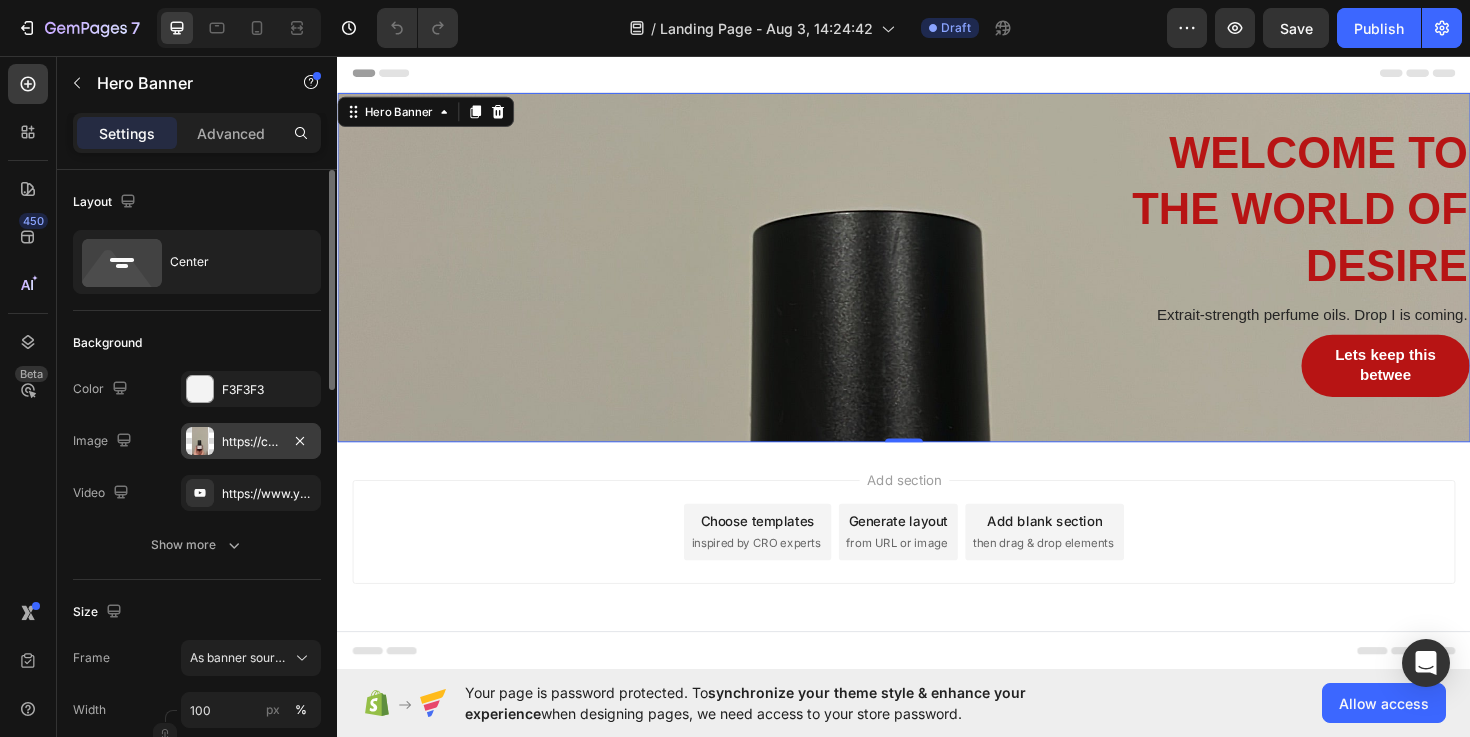 click on "https://cdn.shopify.com/s/files/1/0697/6988/7789/files/gempages_578252077298353093-90d0d7e1-0844-442e-a301-019d0bf787ab.jpg" at bounding box center (251, 441) 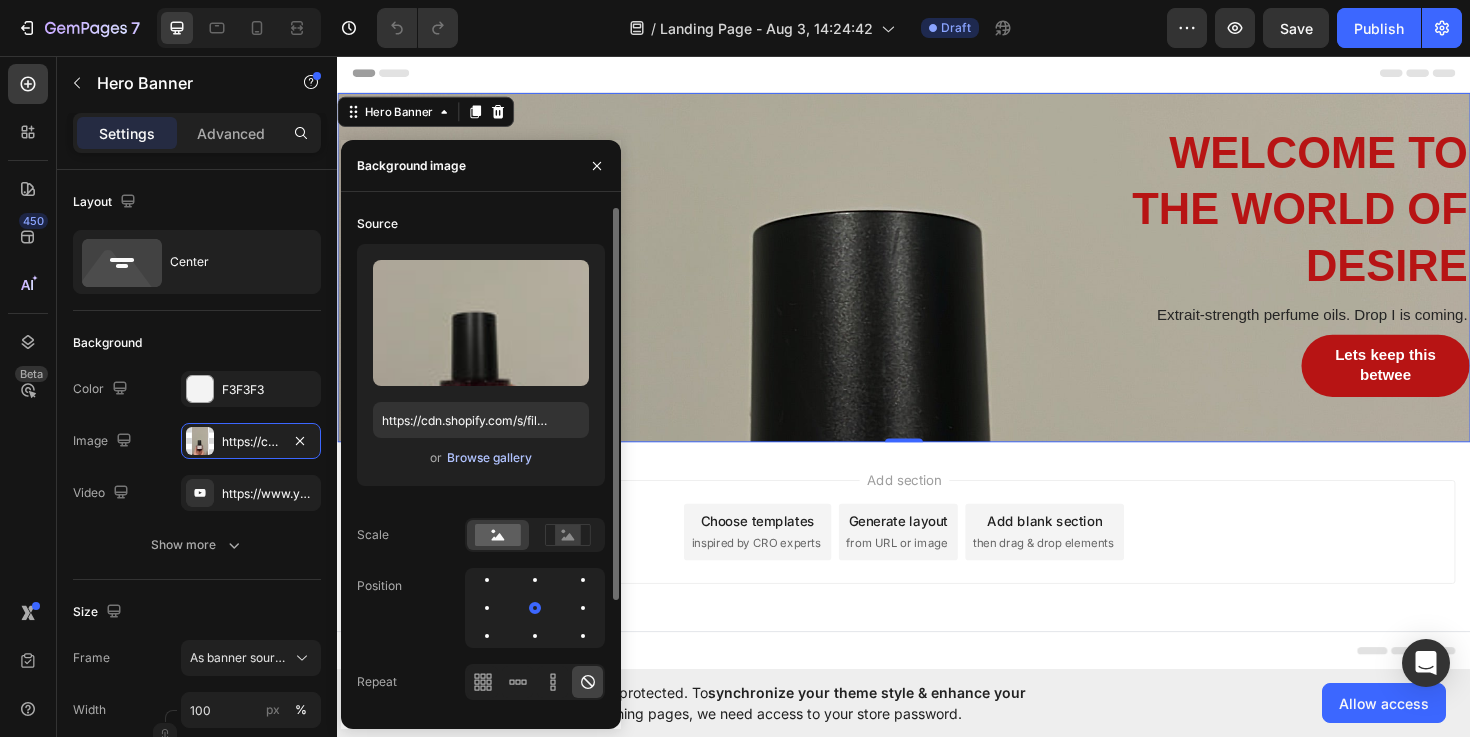 click on "Browse gallery" at bounding box center (489, 458) 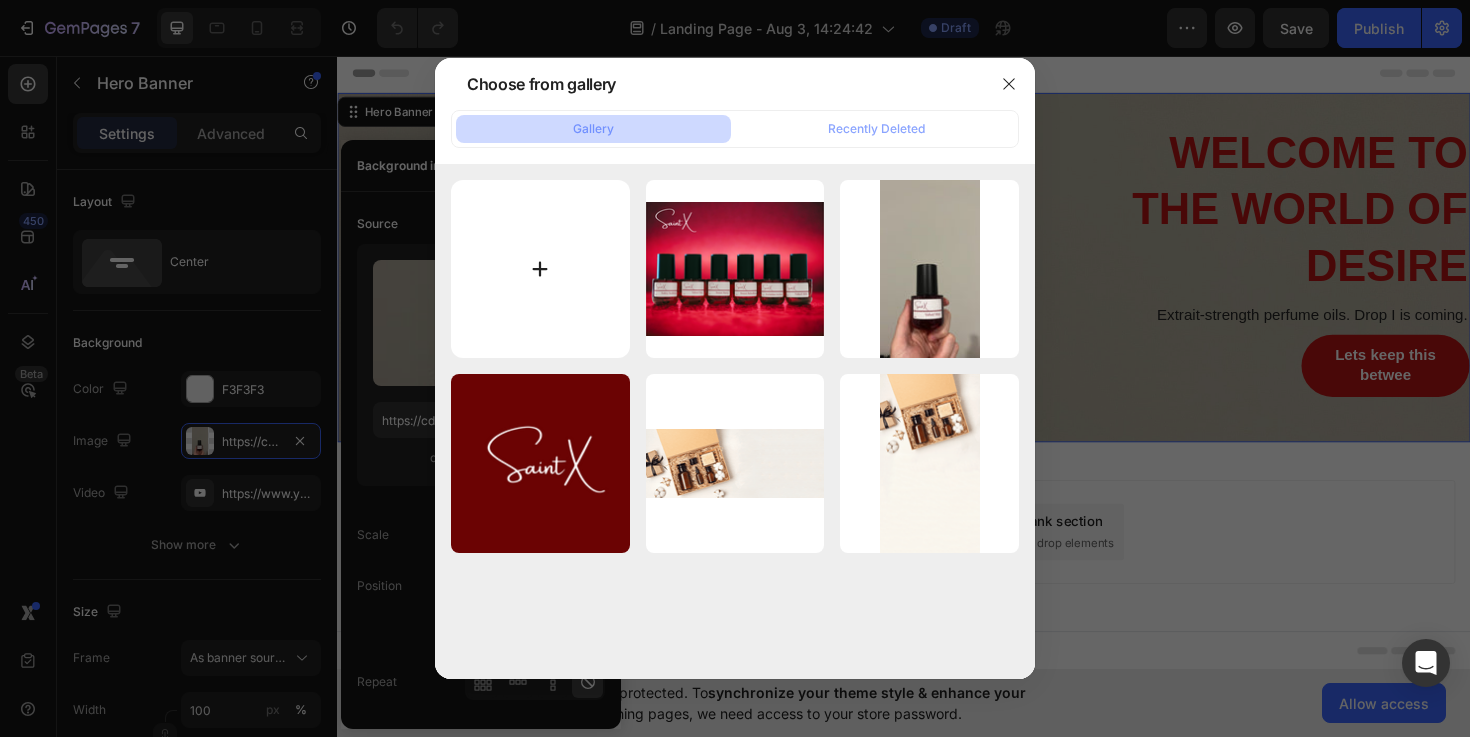 click at bounding box center [540, 269] 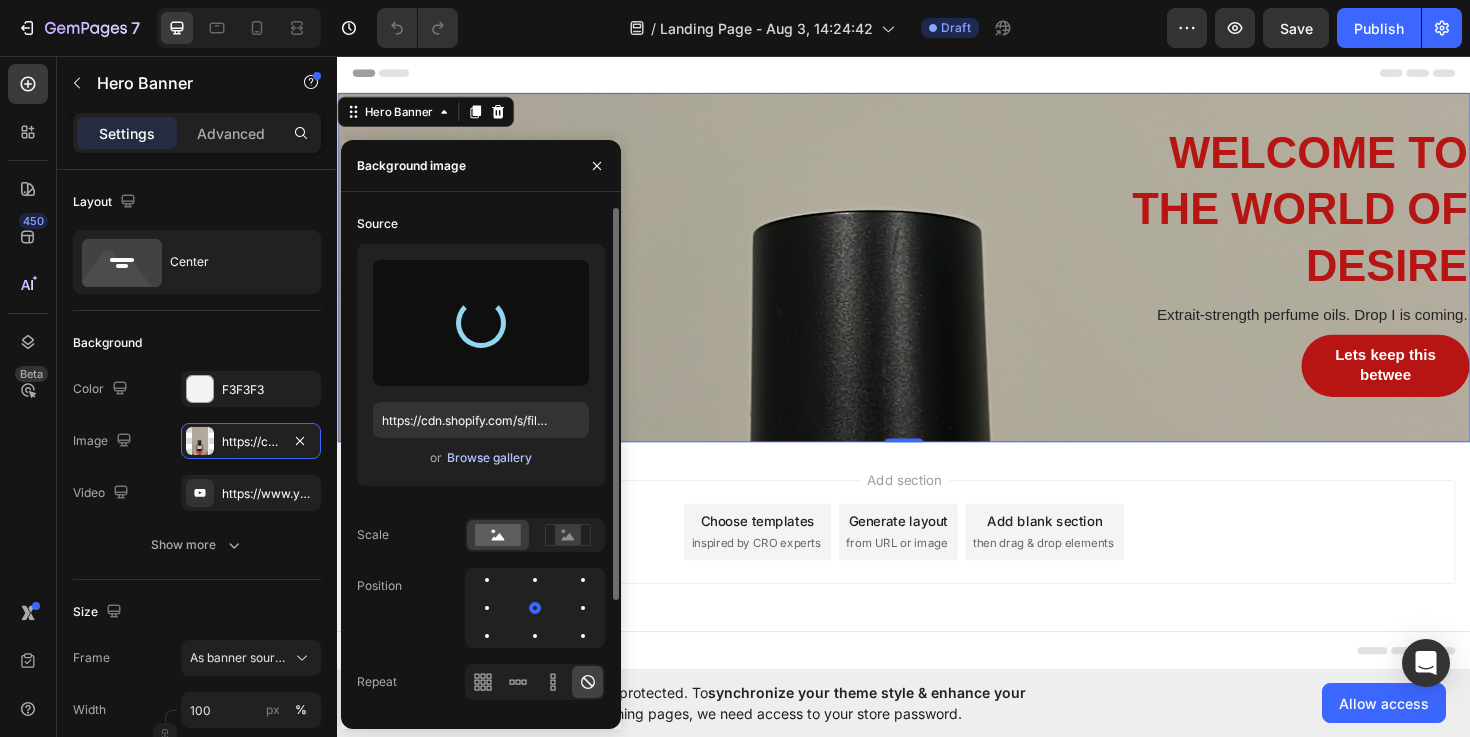 click on "Browse gallery" at bounding box center [489, 458] 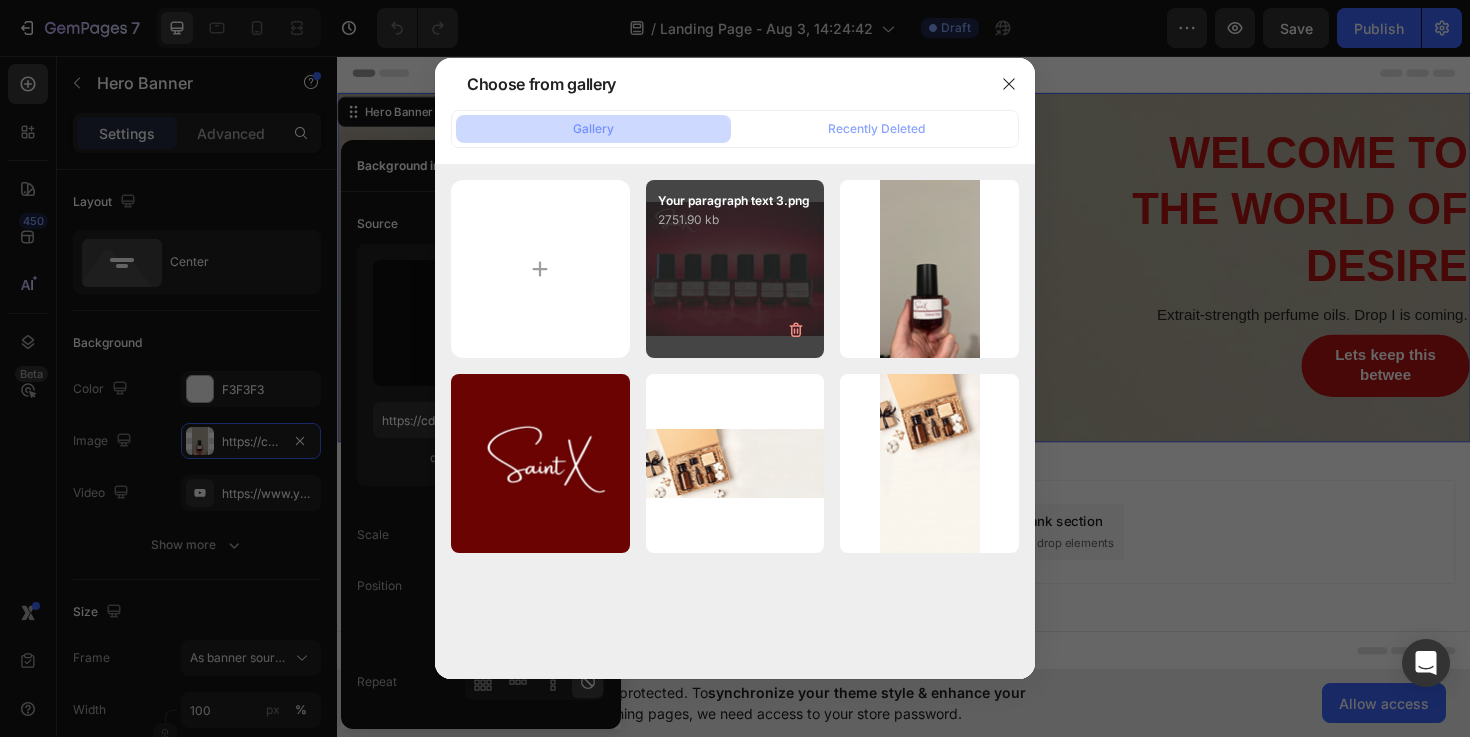 click on "Your paragraph text 3.png 2751.90 kb" at bounding box center (735, 269) 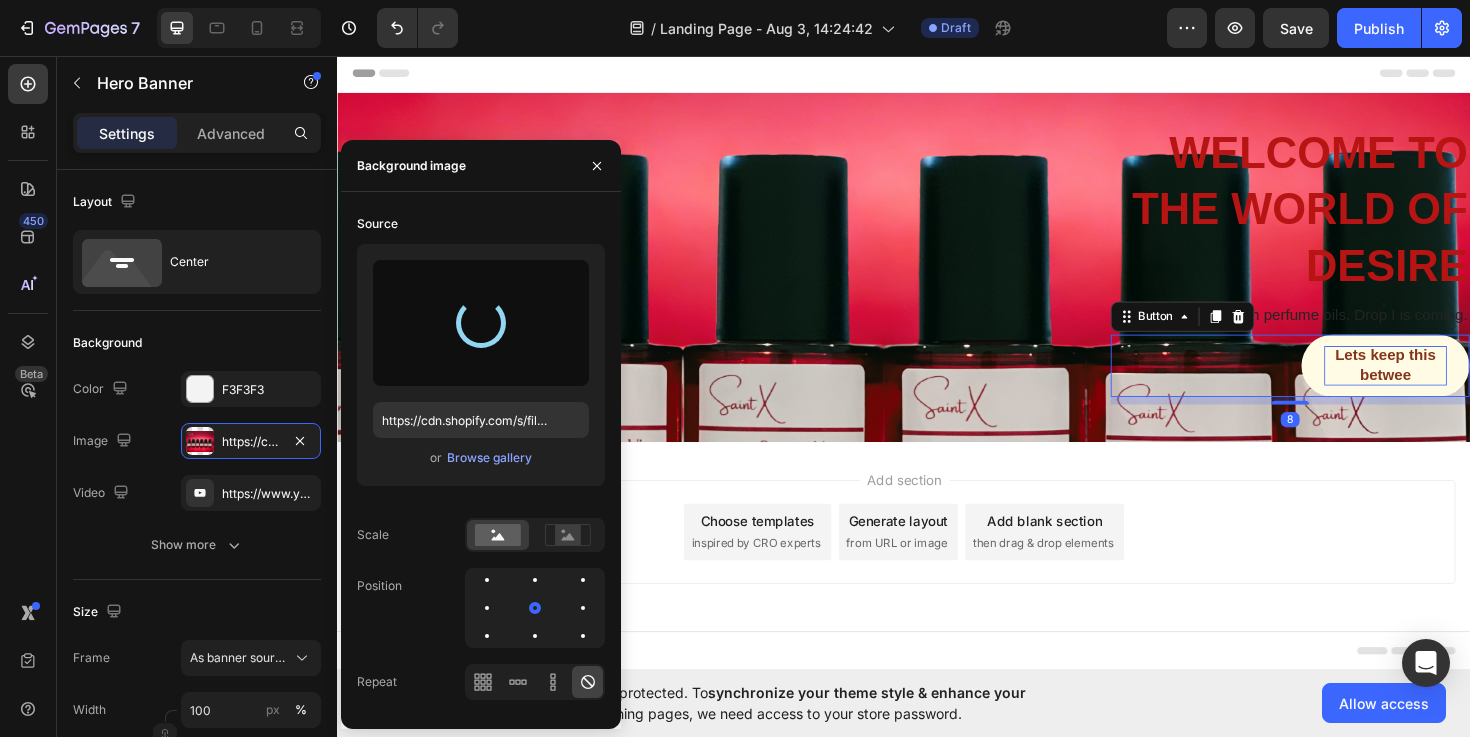 click on "Lets keep this betwee" at bounding box center [1447, 384] 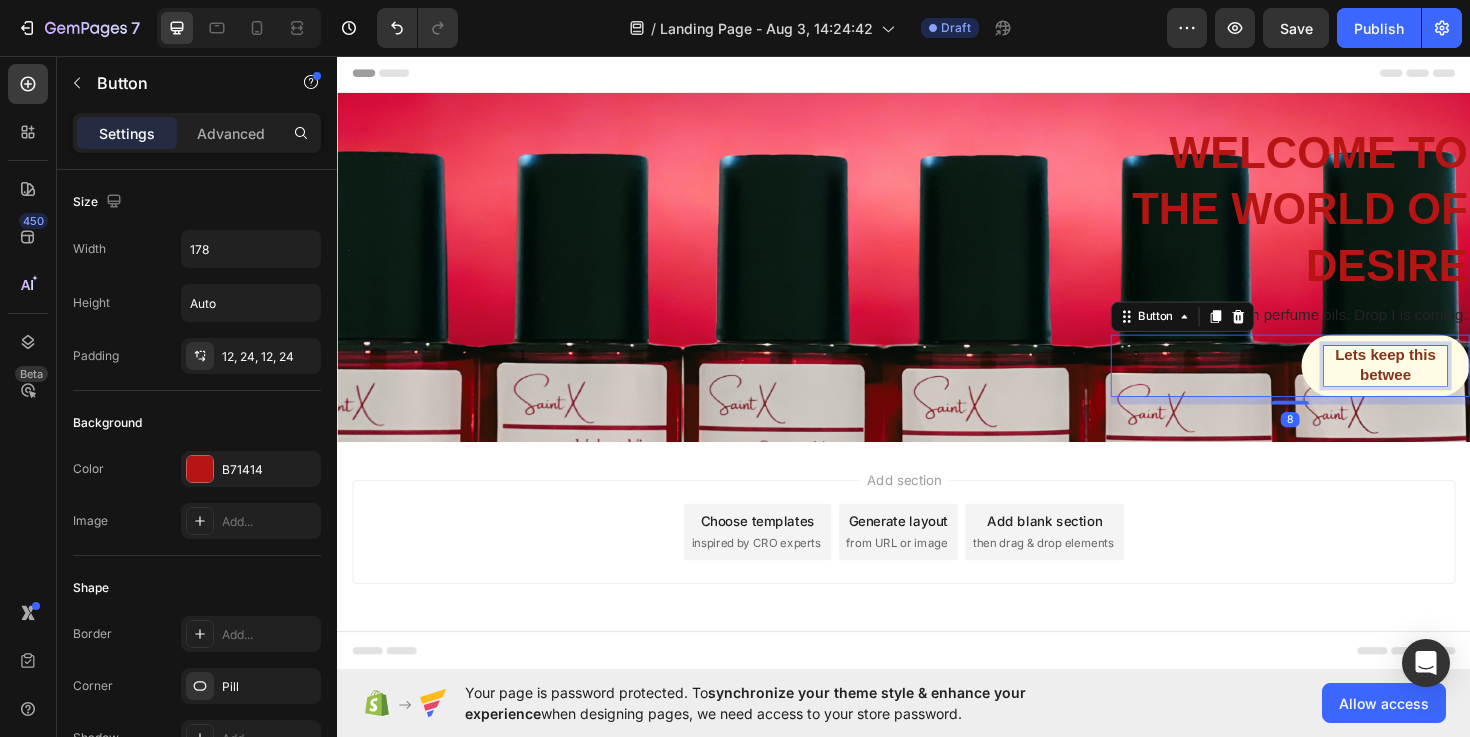 click on "Lets keep this betwee" at bounding box center [1447, 384] 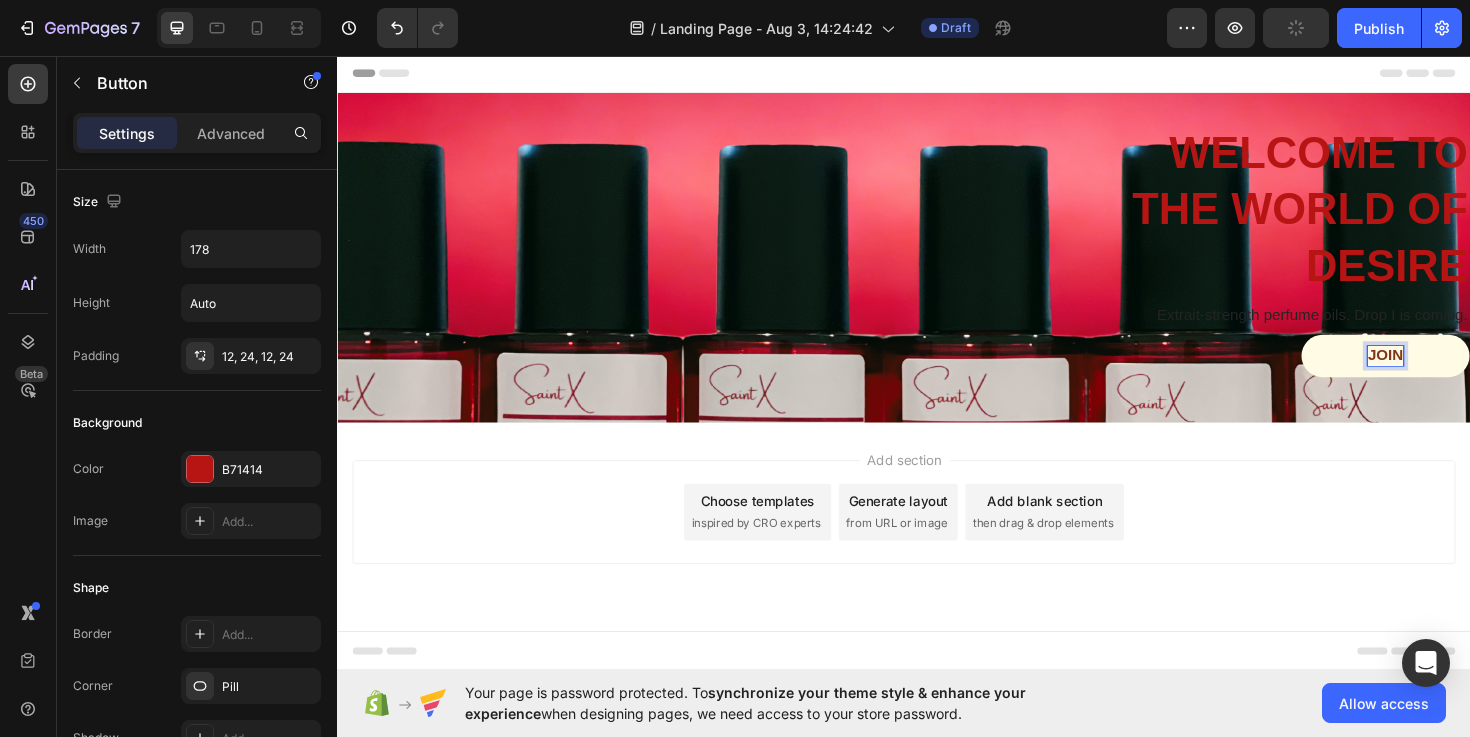 click on "JOIN" at bounding box center [1447, 373] 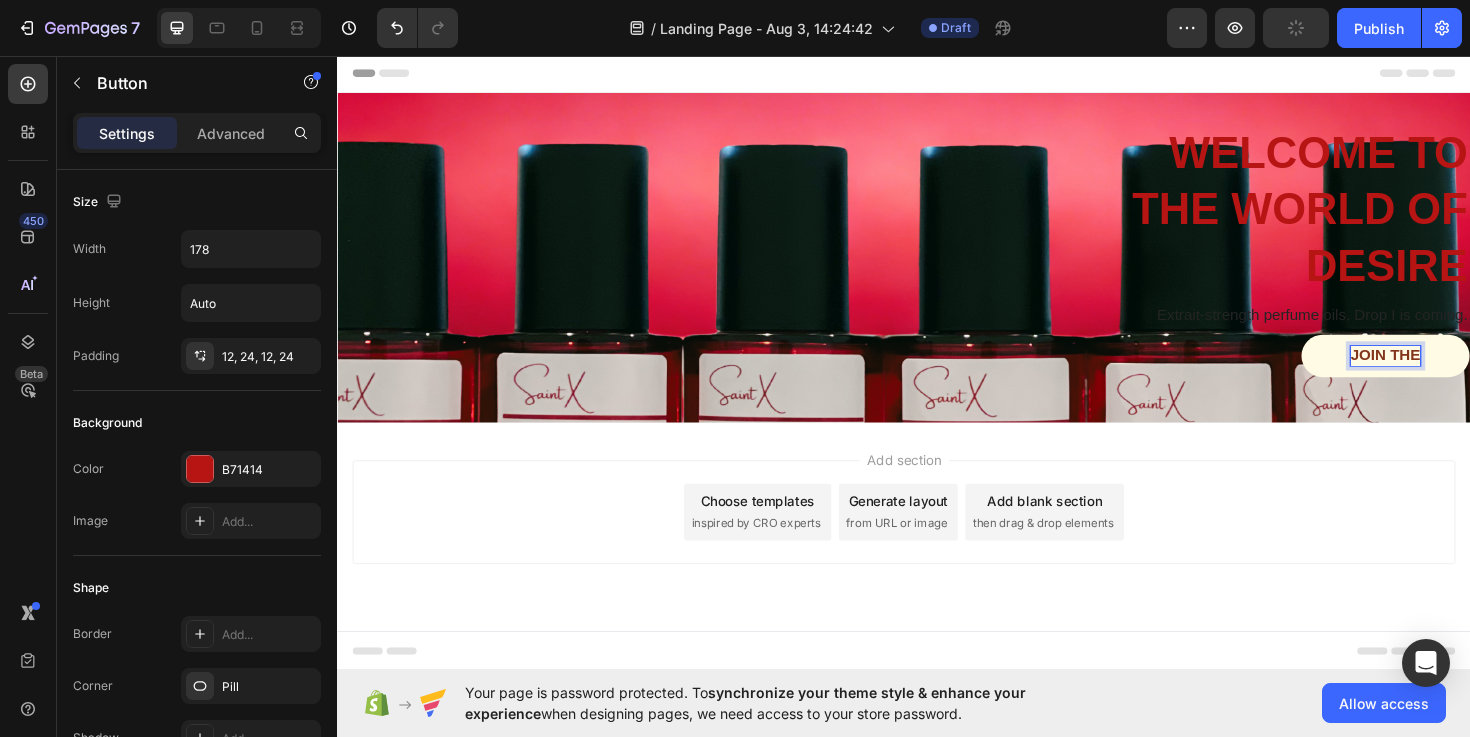 click on "JOIN THE" at bounding box center (1447, 373) 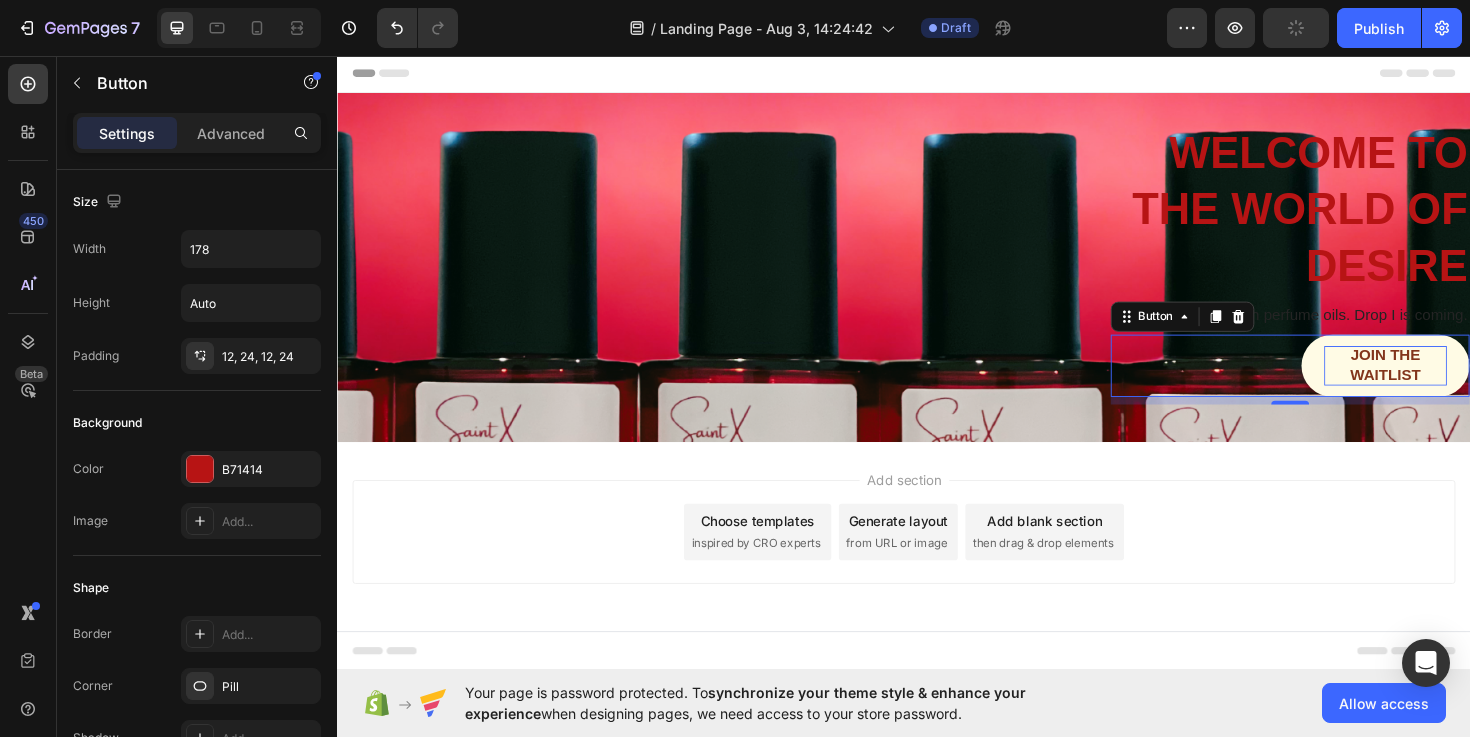 click on "JOIN THE WAITLIST Button   8" at bounding box center [1346, 384] 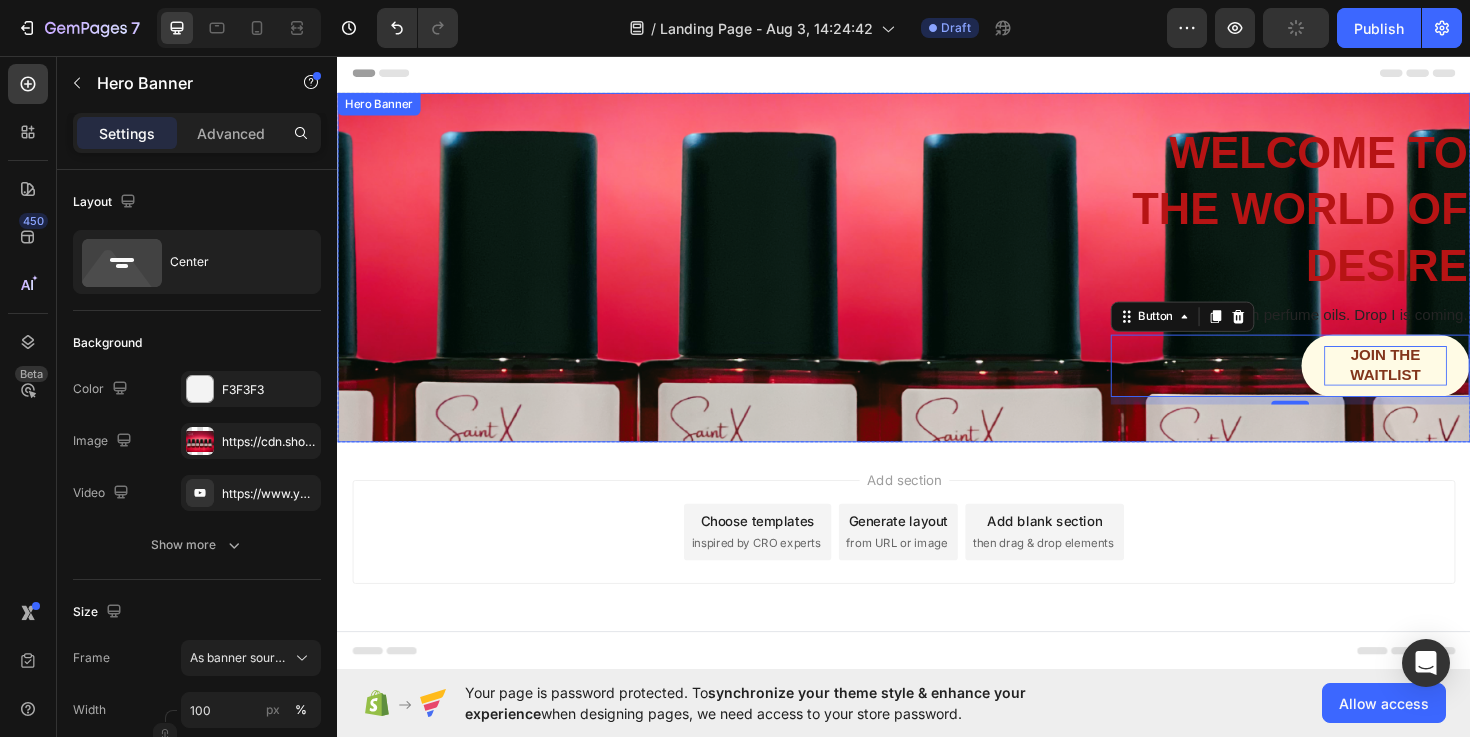 click on "welcome to the world of desire Heading  Extrait-strength perfume oils. Drop I is coming.  Text Block JOIN THE WAITLIST Button   8 Row" at bounding box center (937, 280) 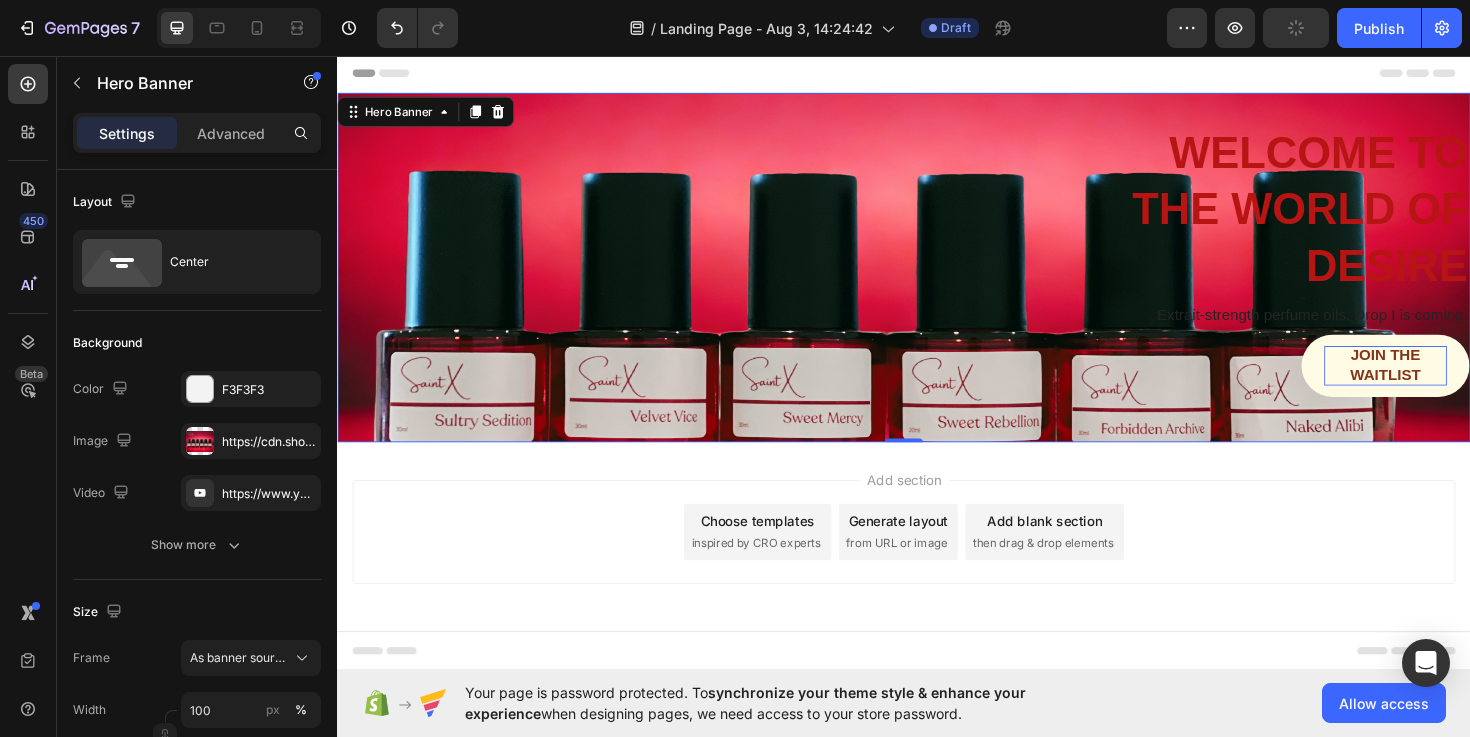 scroll, scrollTop: 3, scrollLeft: 0, axis: vertical 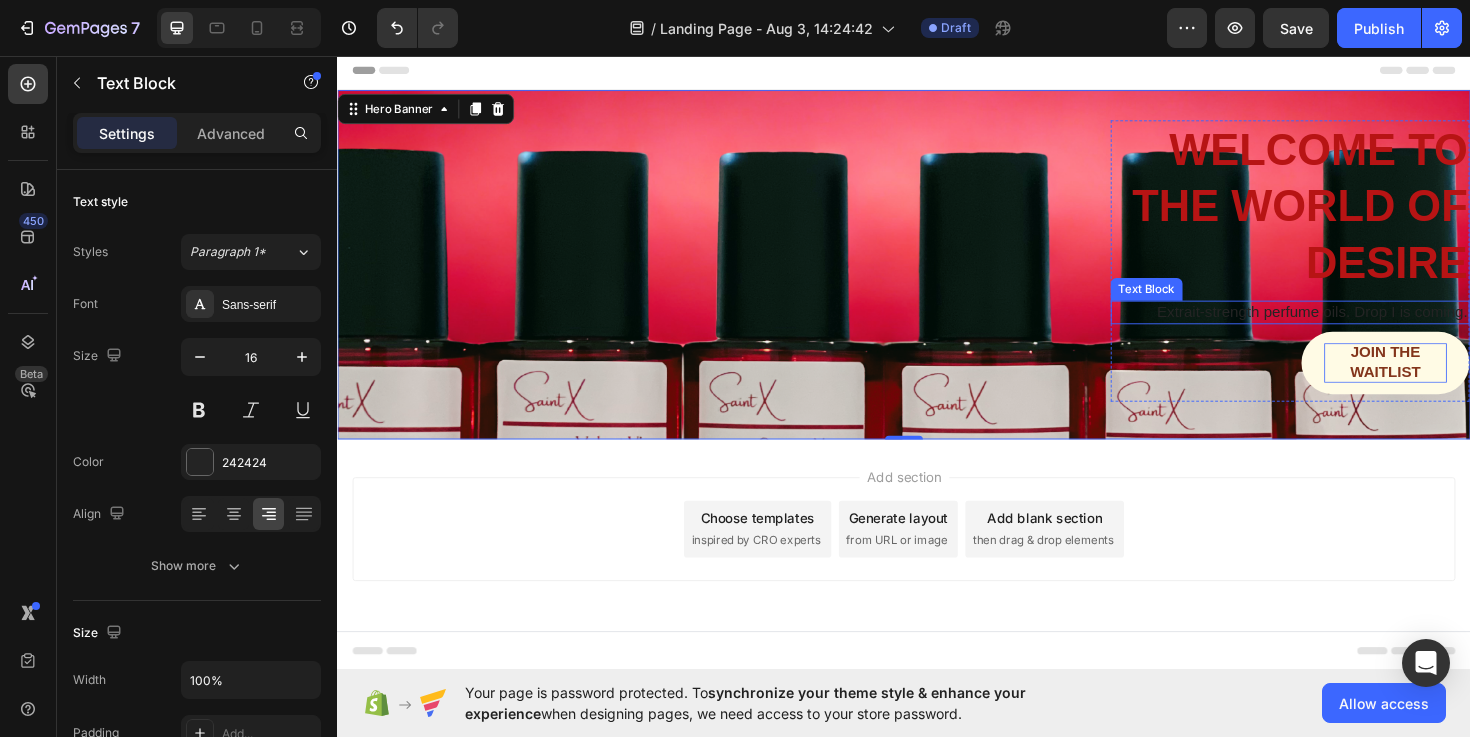click on "Extrait-strength perfume oils. Drop I is coming." at bounding box center (1346, 327) 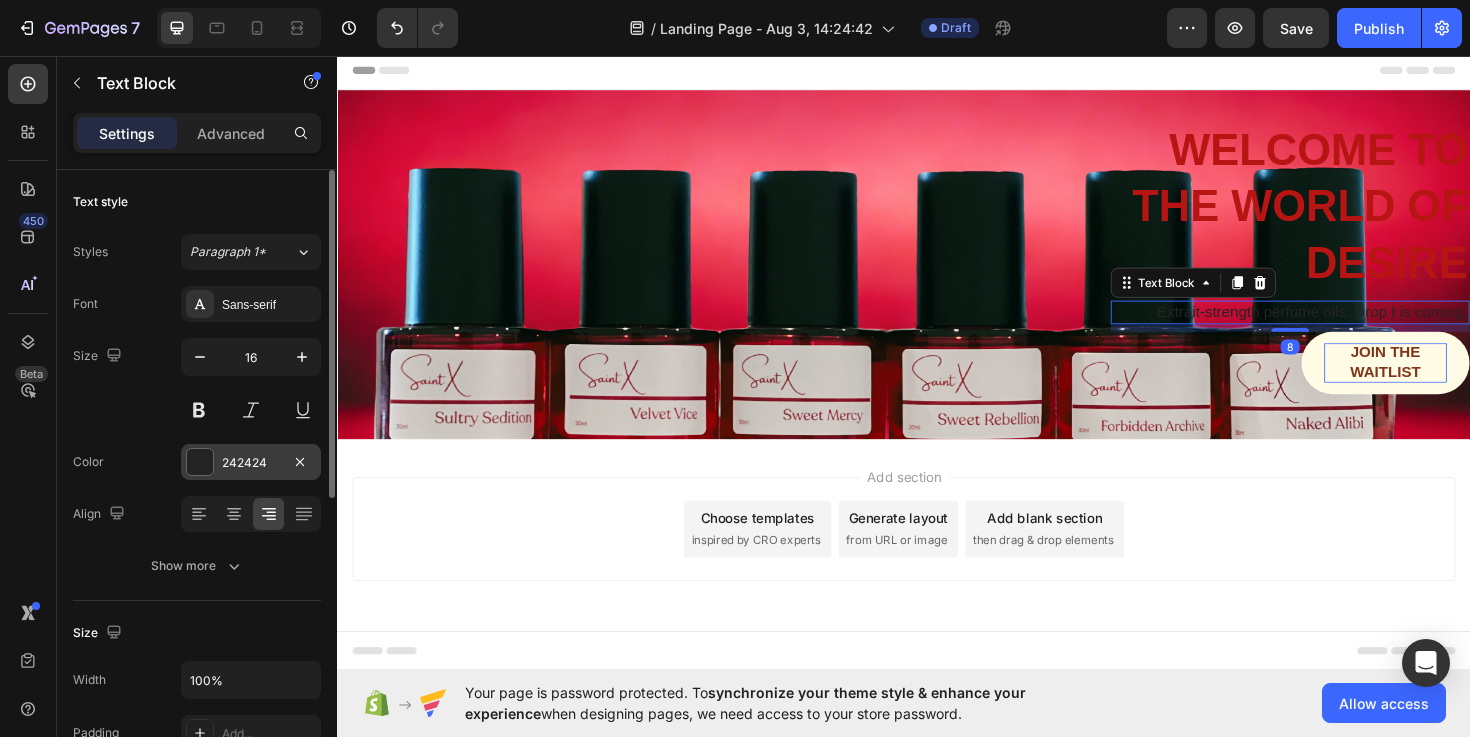 click at bounding box center (200, 462) 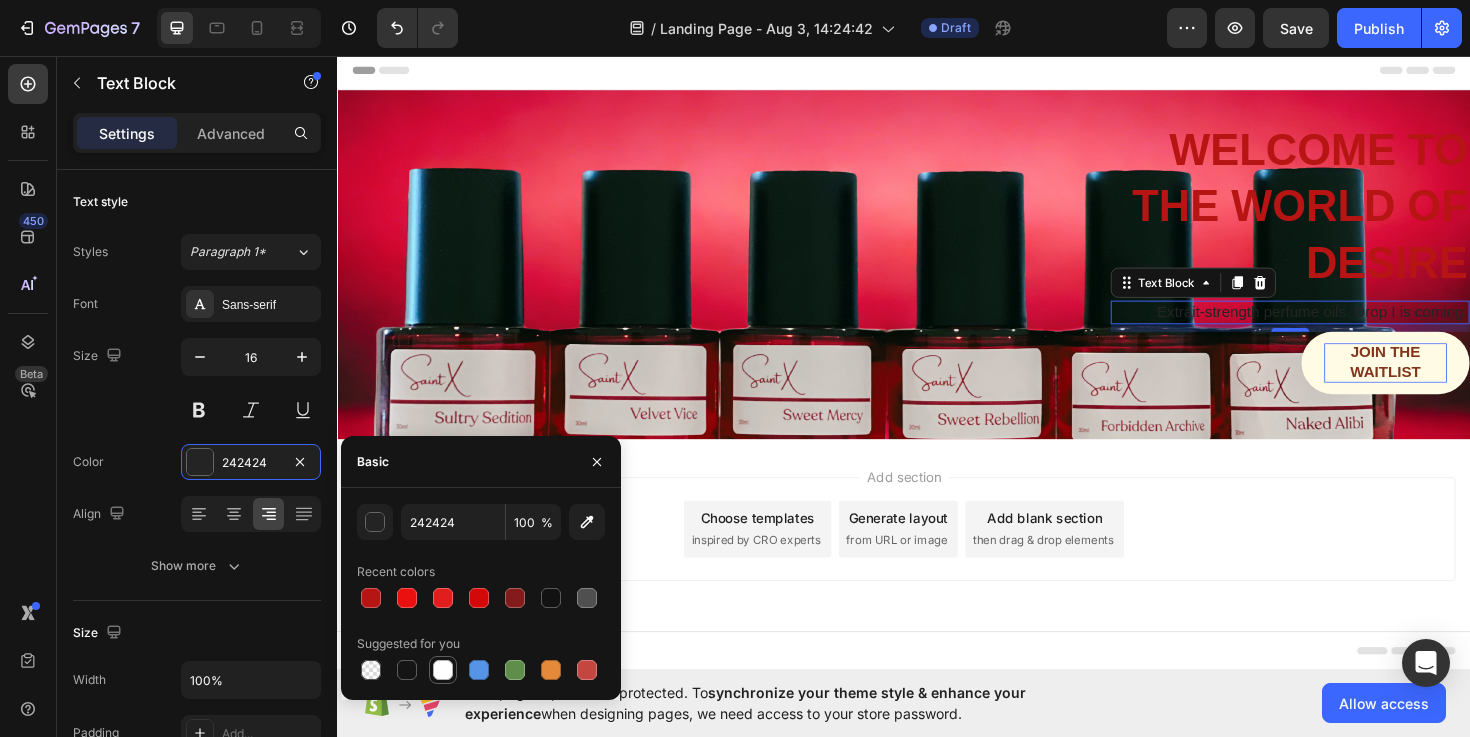 click at bounding box center [443, 670] 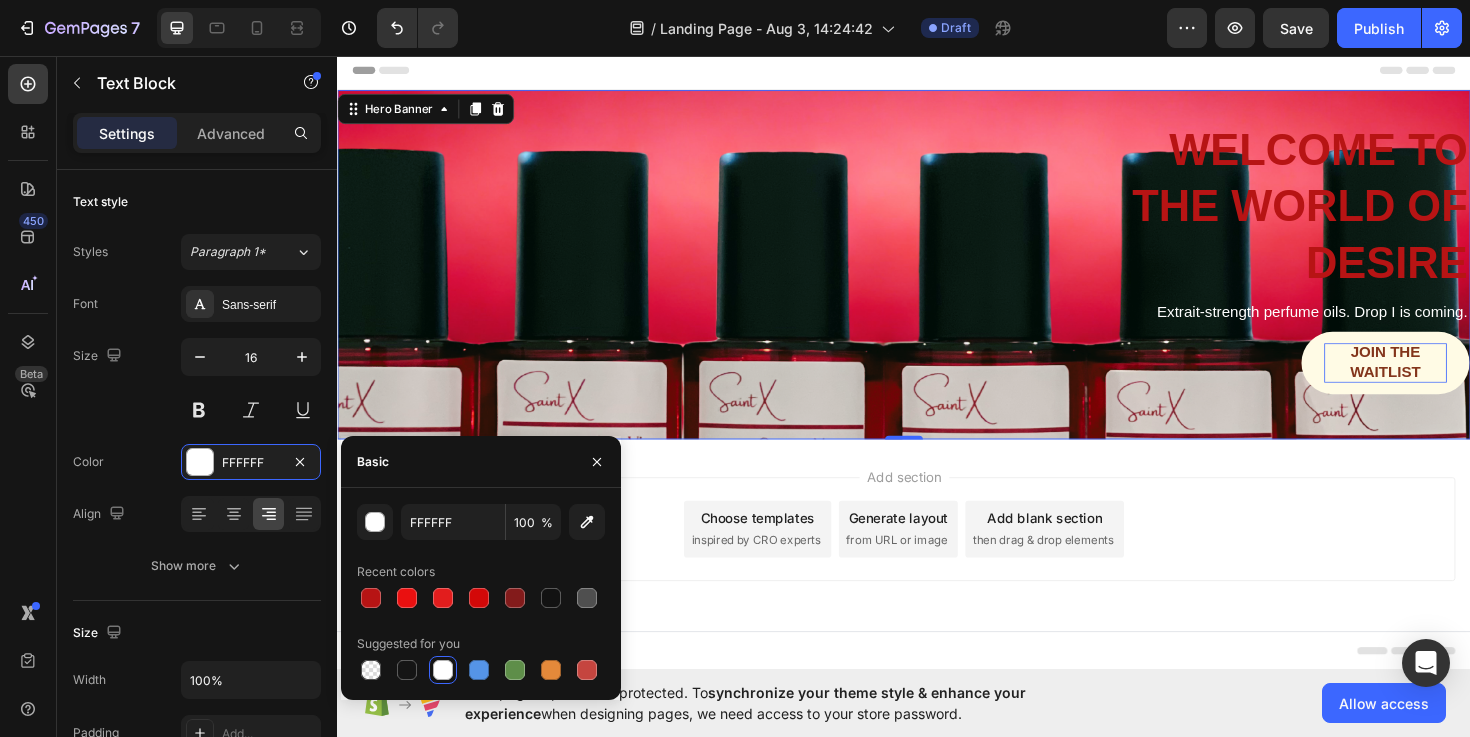 click on "welcome to the world of desire Heading  Extrait-strength perfume oils. Drop I is coming.  Text Block JOIN THE WAITLIST Button Row" at bounding box center (937, 277) 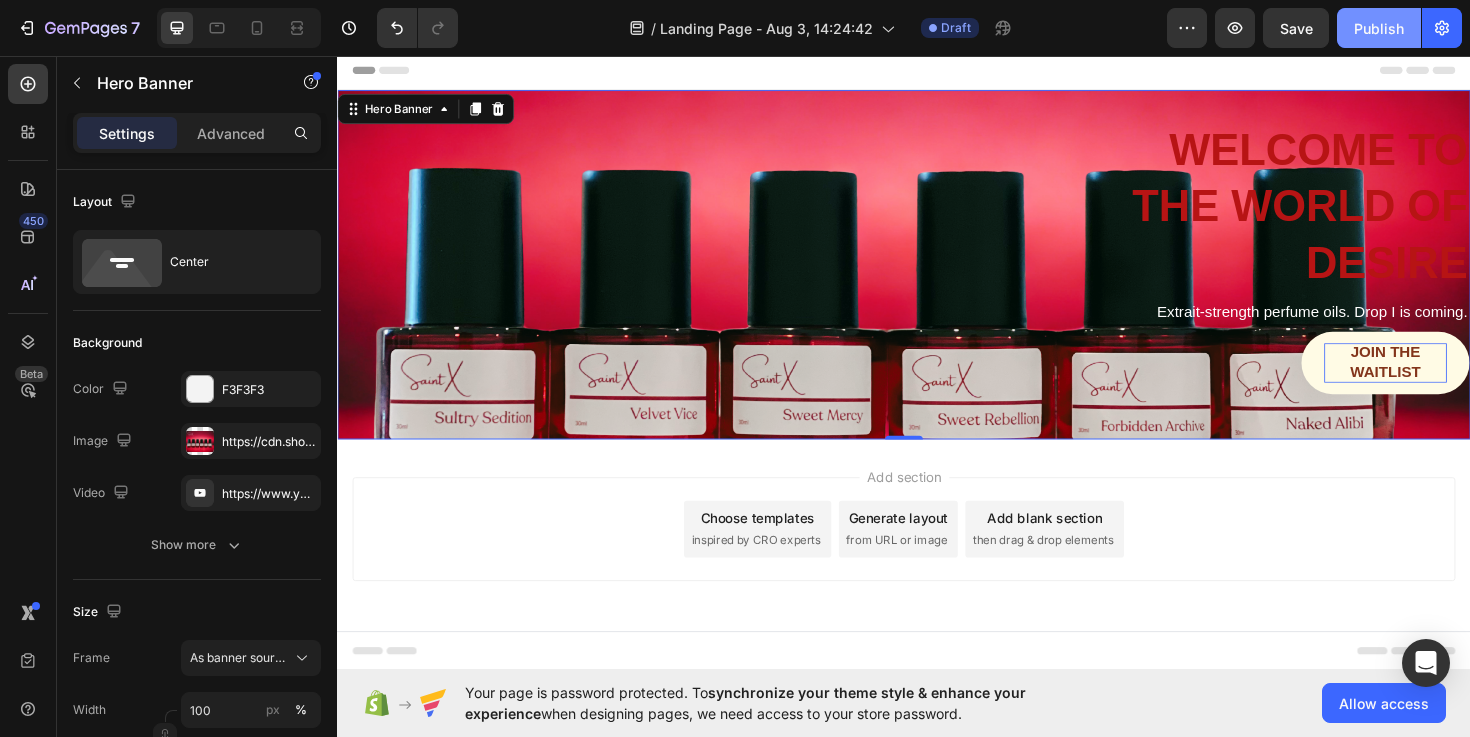 click on "Publish" at bounding box center (1379, 28) 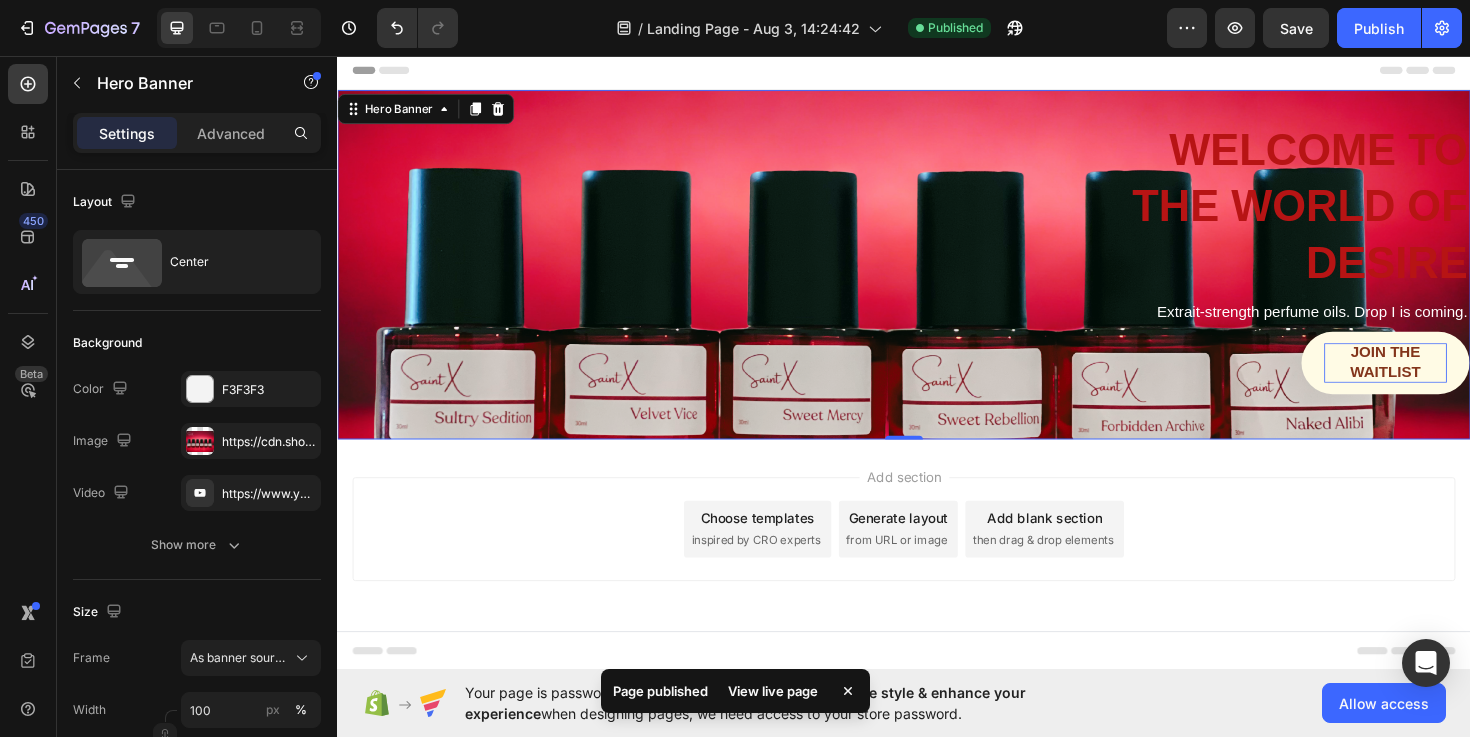 click on "View live page" at bounding box center (773, 691) 